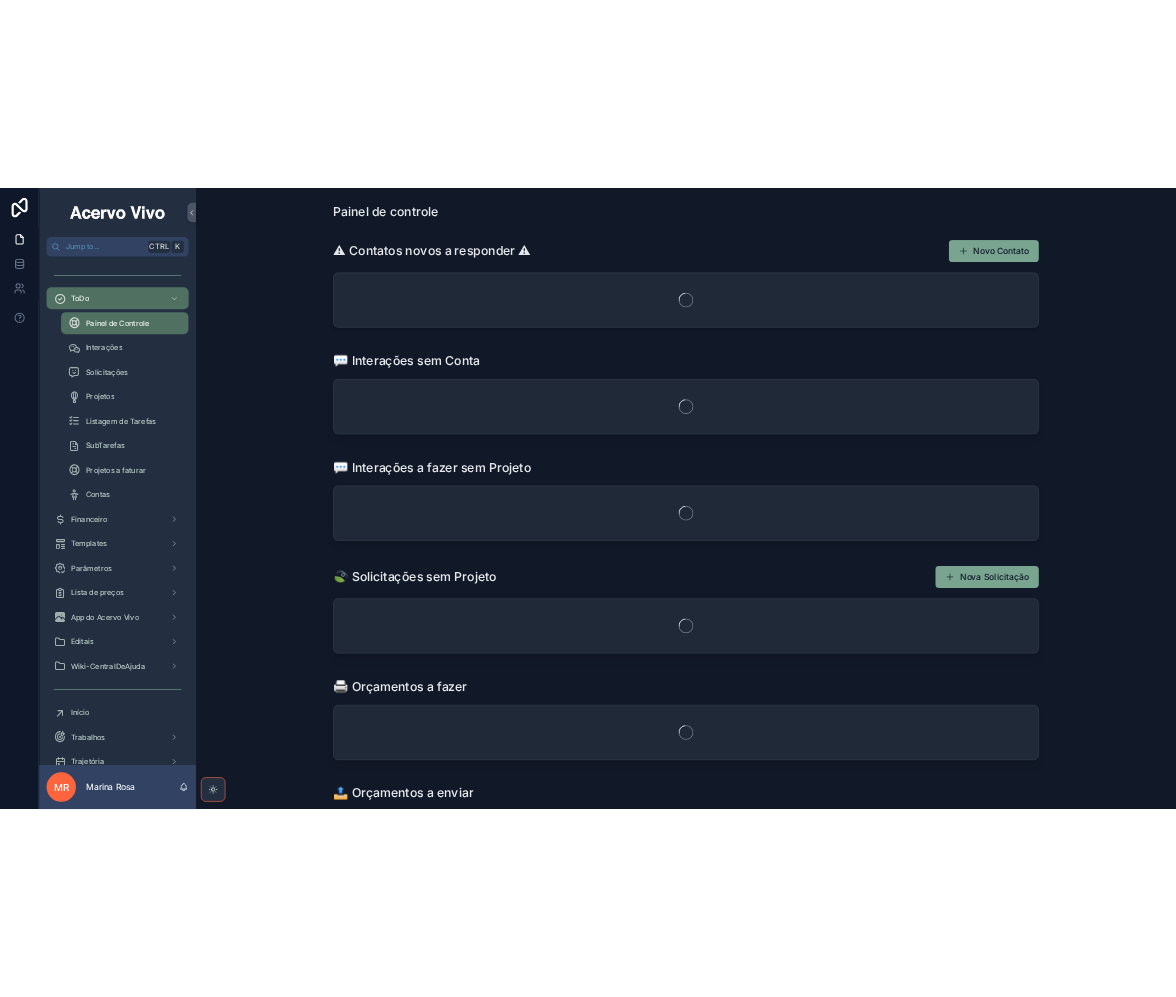 scroll, scrollTop: 0, scrollLeft: 0, axis: both 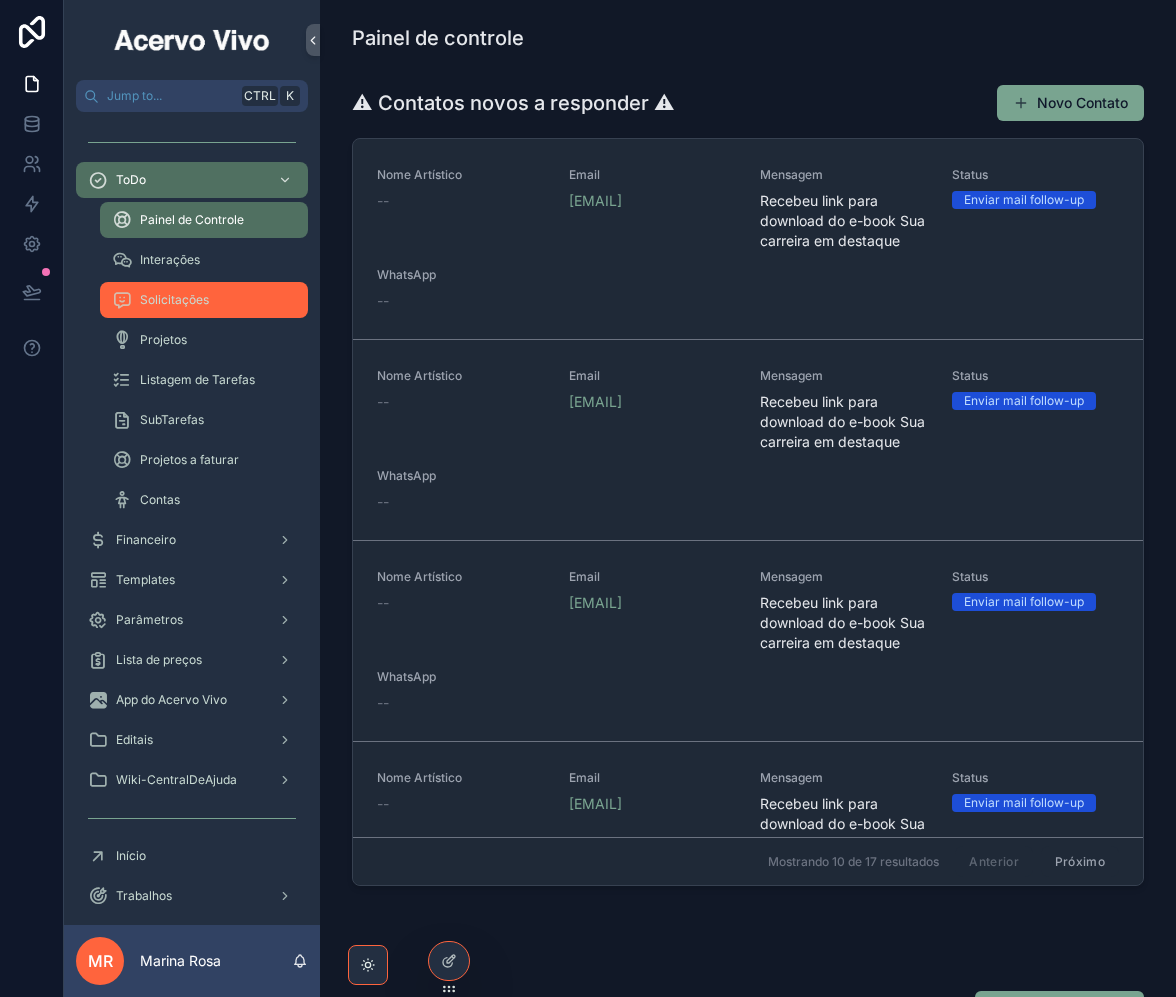 click on "Solicitações" at bounding box center (174, 300) 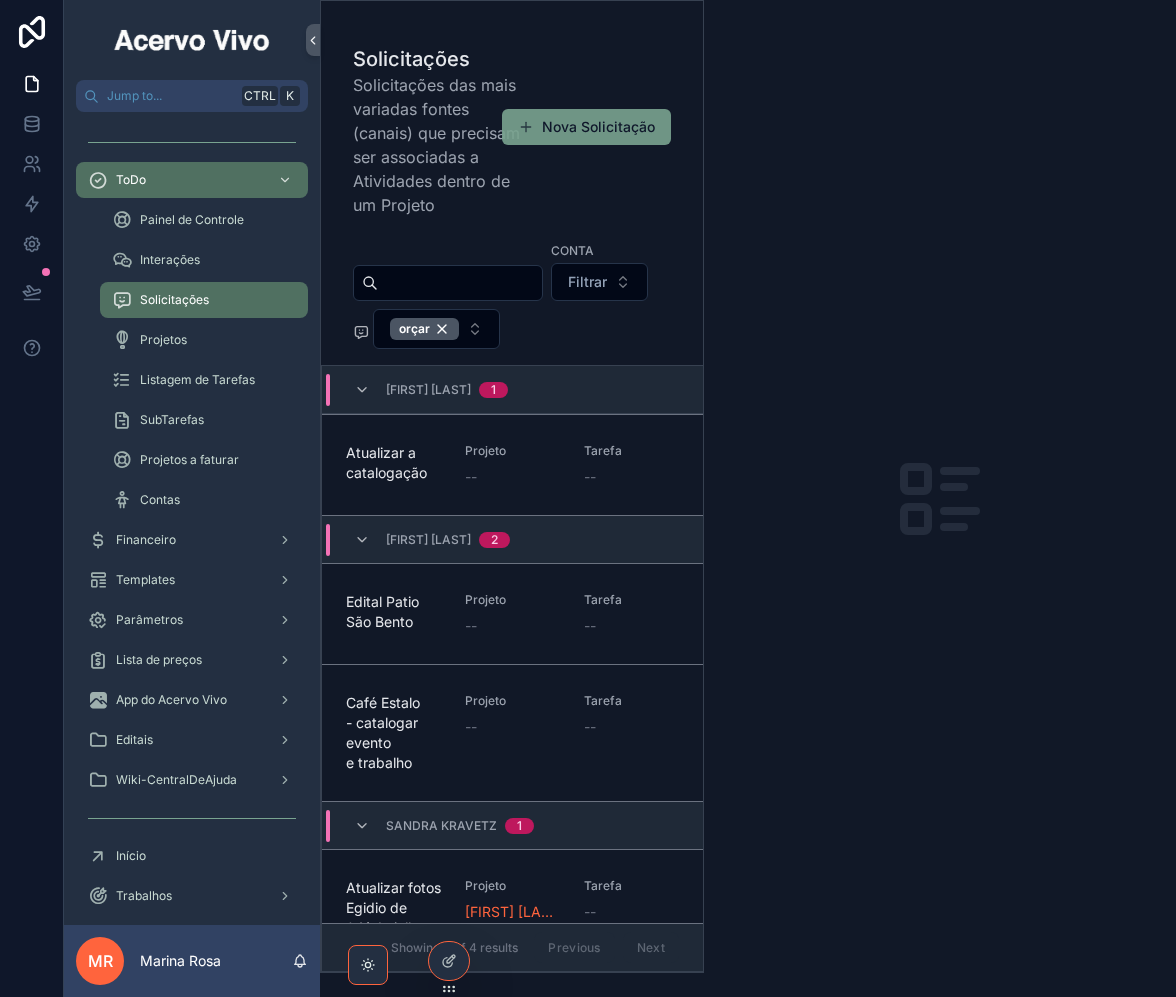 click on "Nova Solicitação" at bounding box center (586, 127) 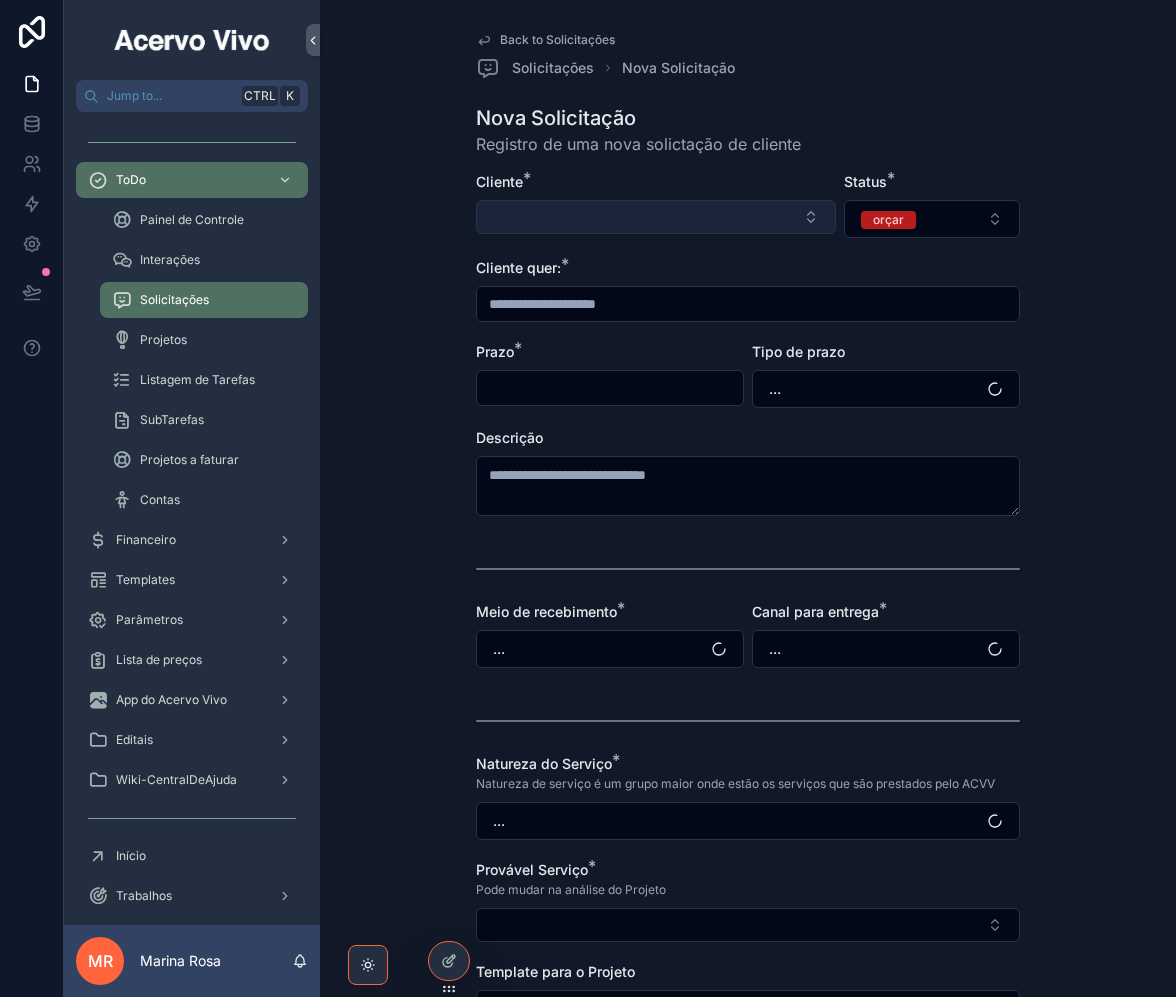 click at bounding box center [656, 217] 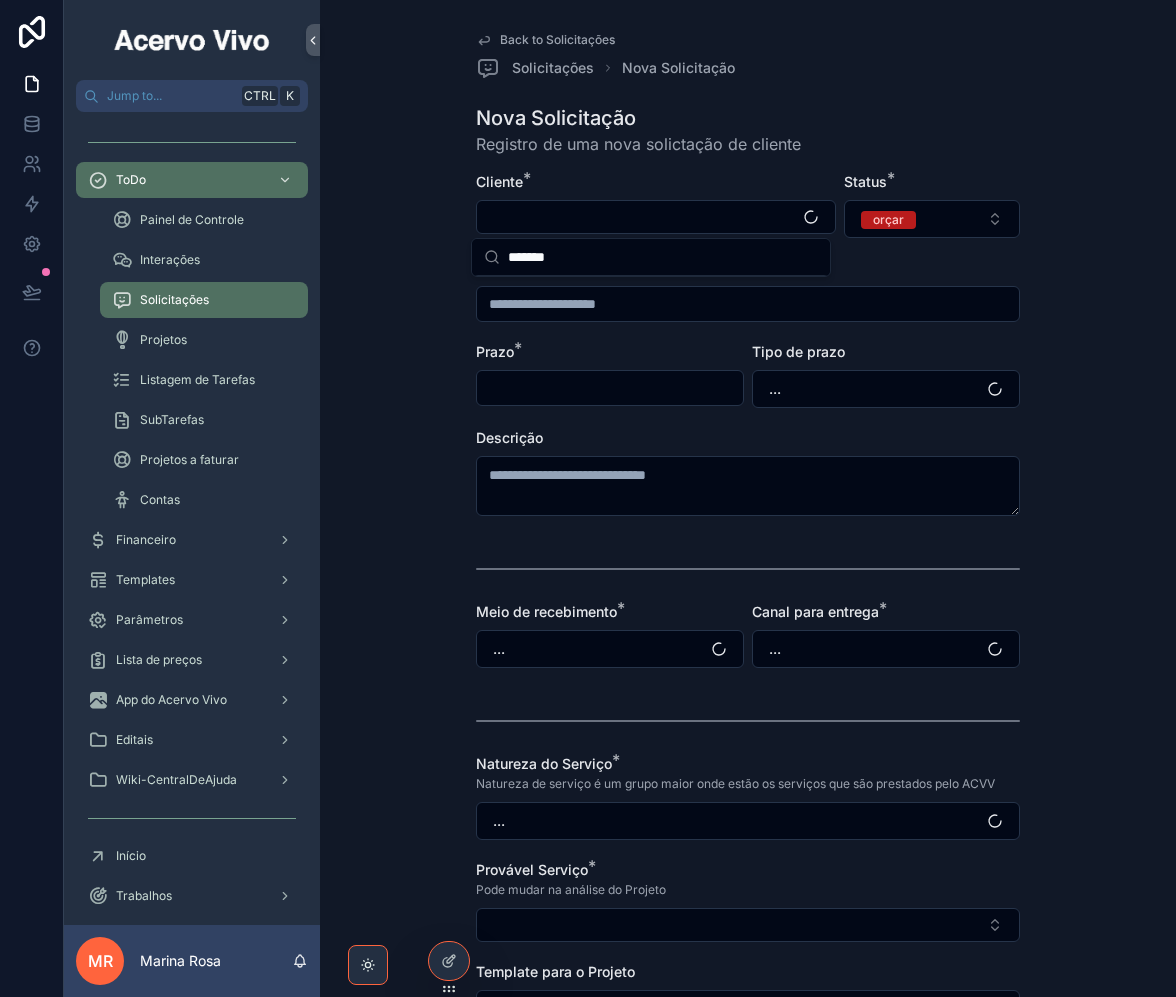 type on "*******" 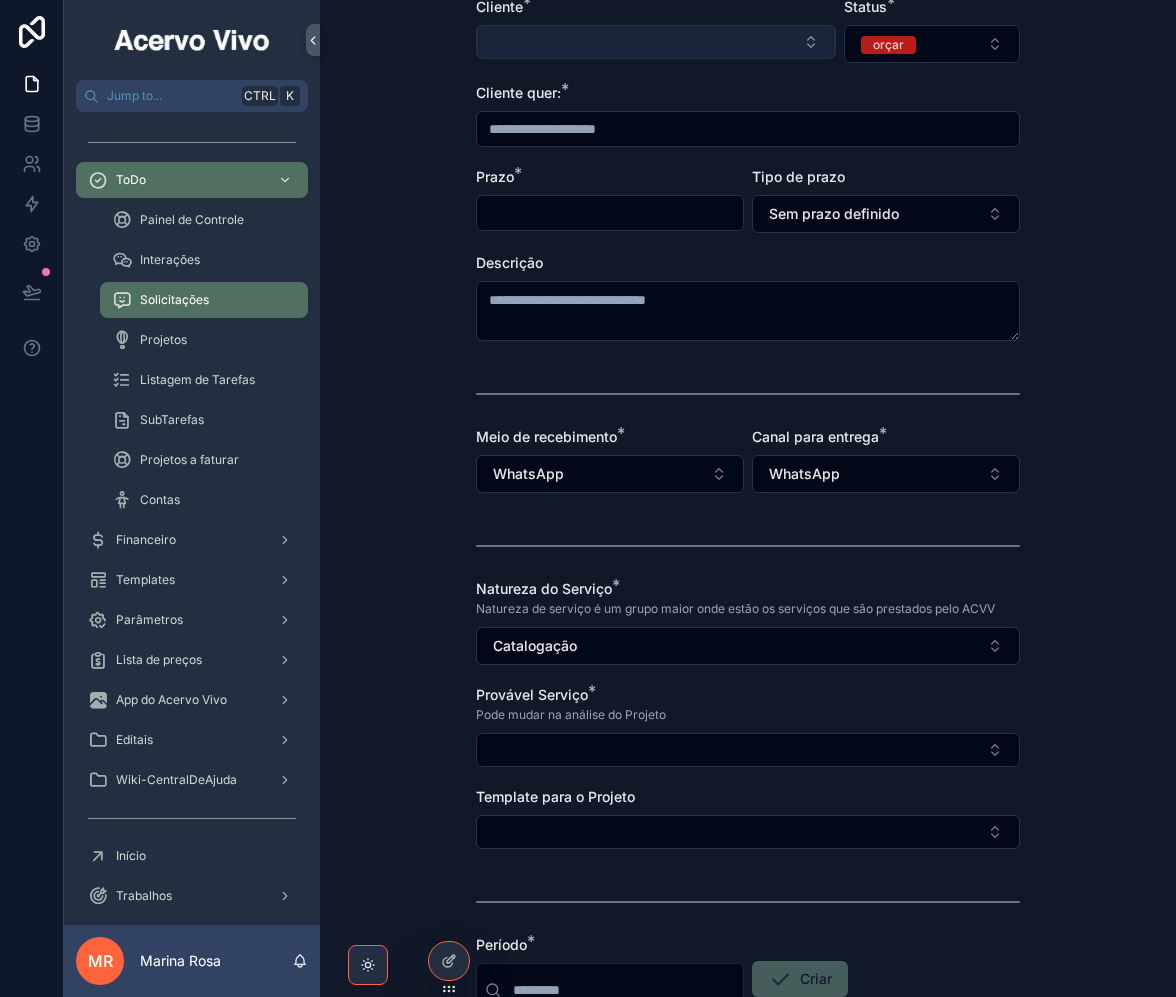 scroll, scrollTop: 0, scrollLeft: 0, axis: both 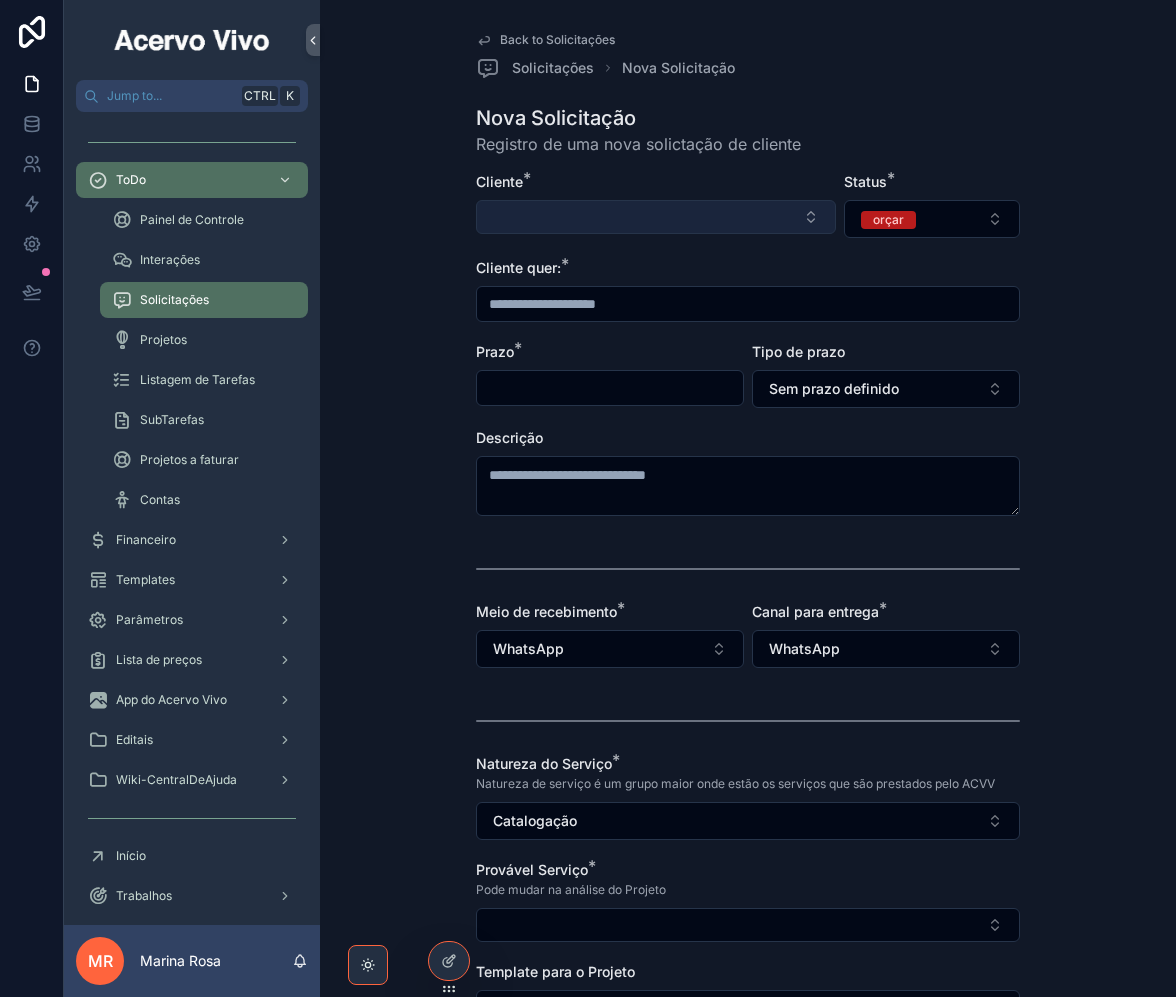 click at bounding box center (656, 217) 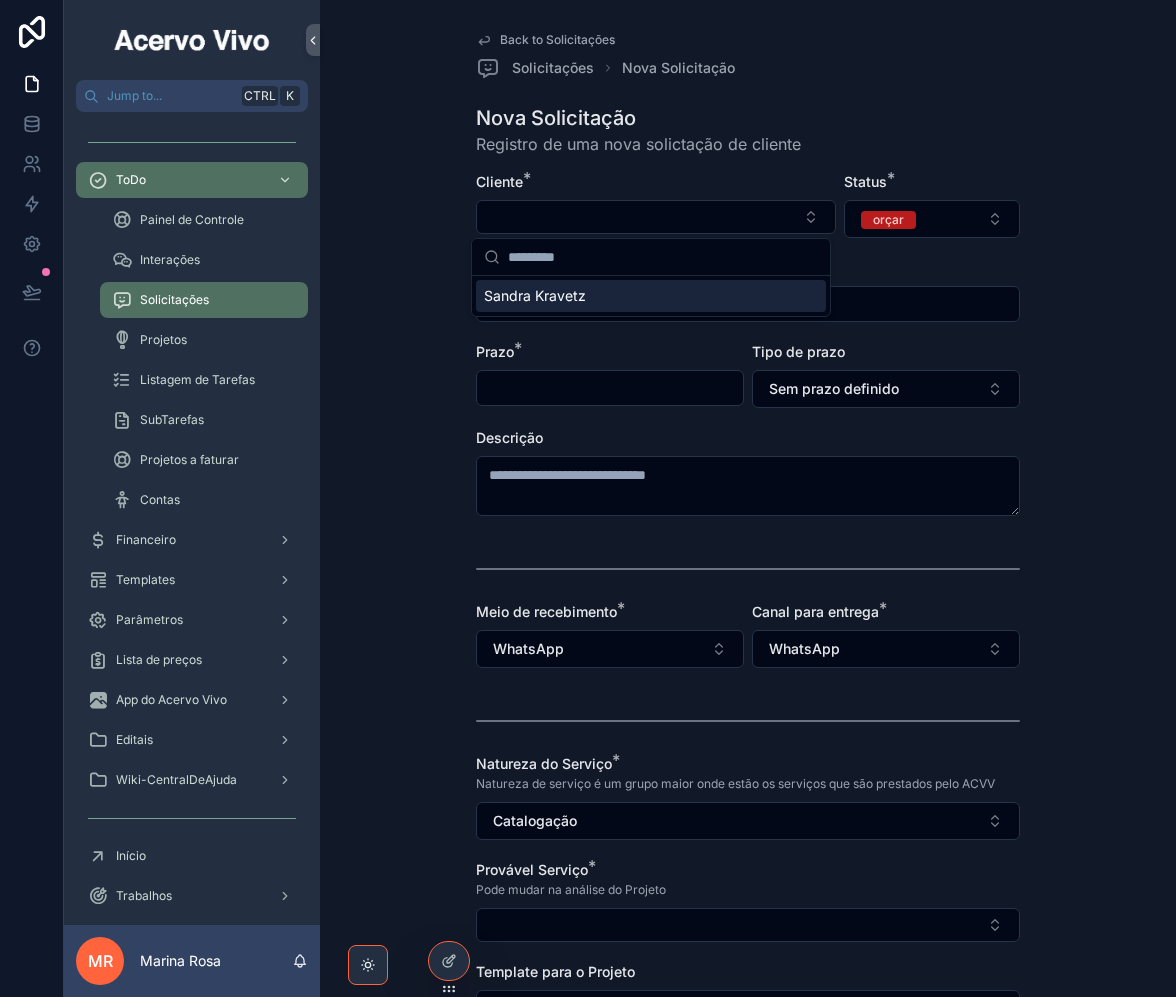 click on "Sandra Kravetz" at bounding box center [651, 296] 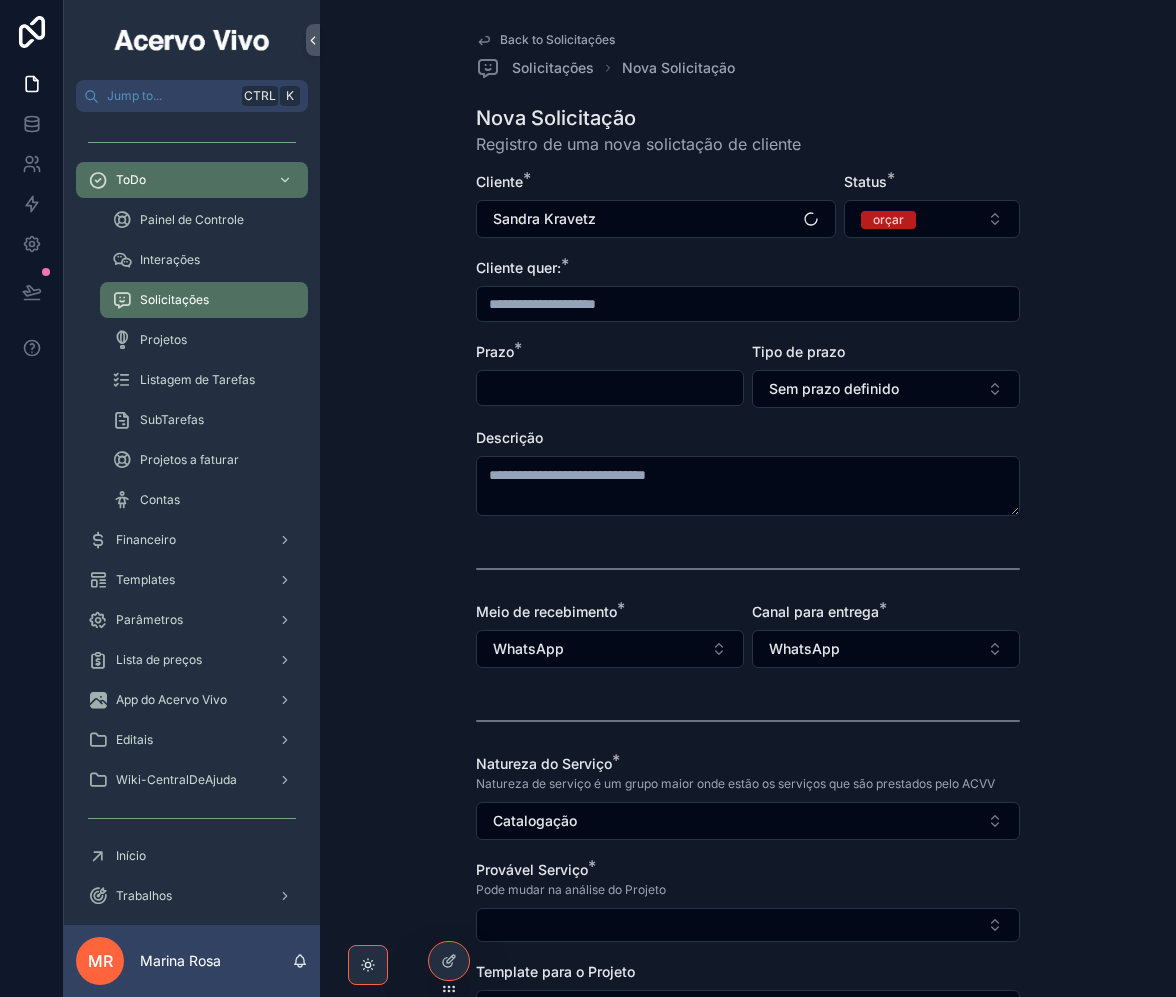 click at bounding box center (748, 304) 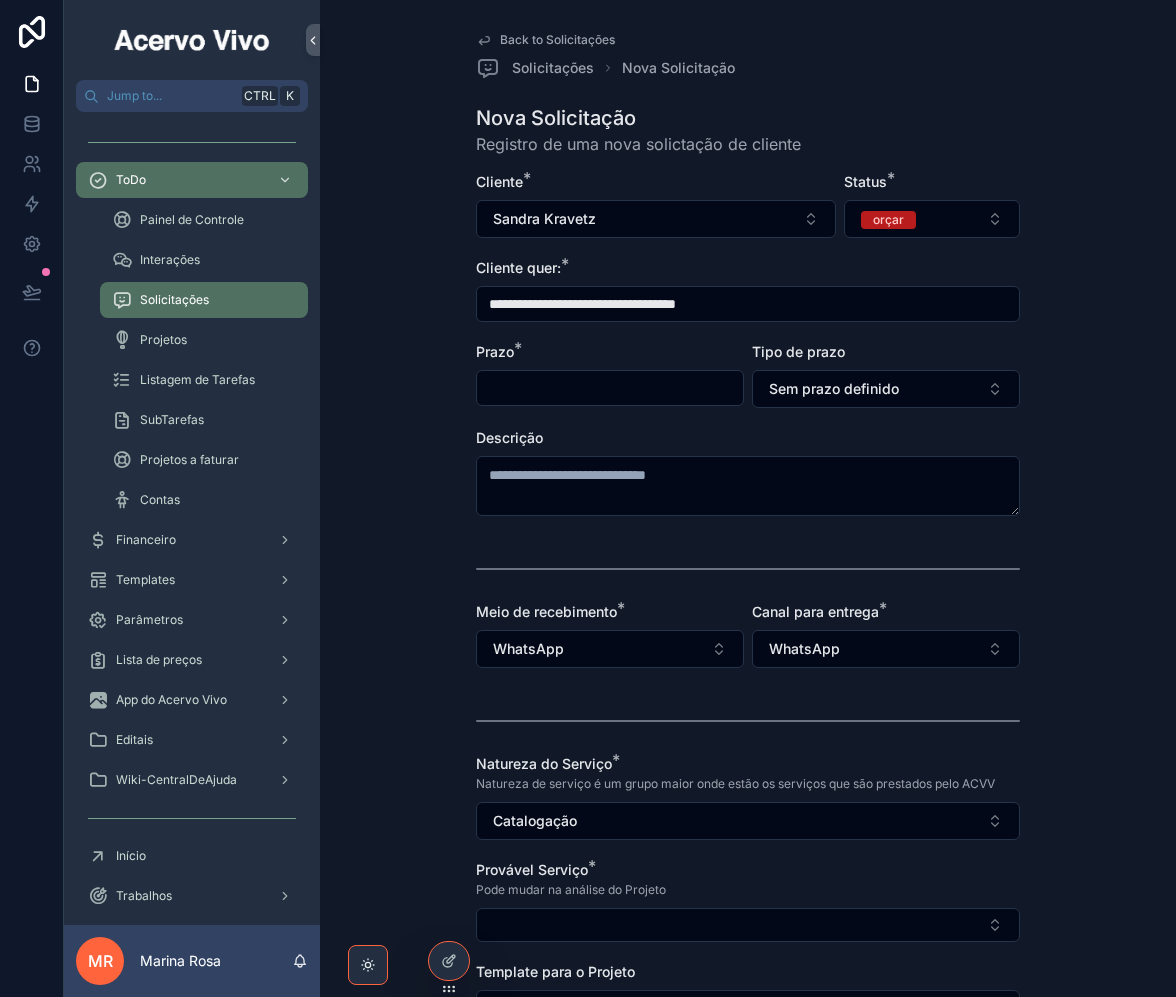 type on "**********" 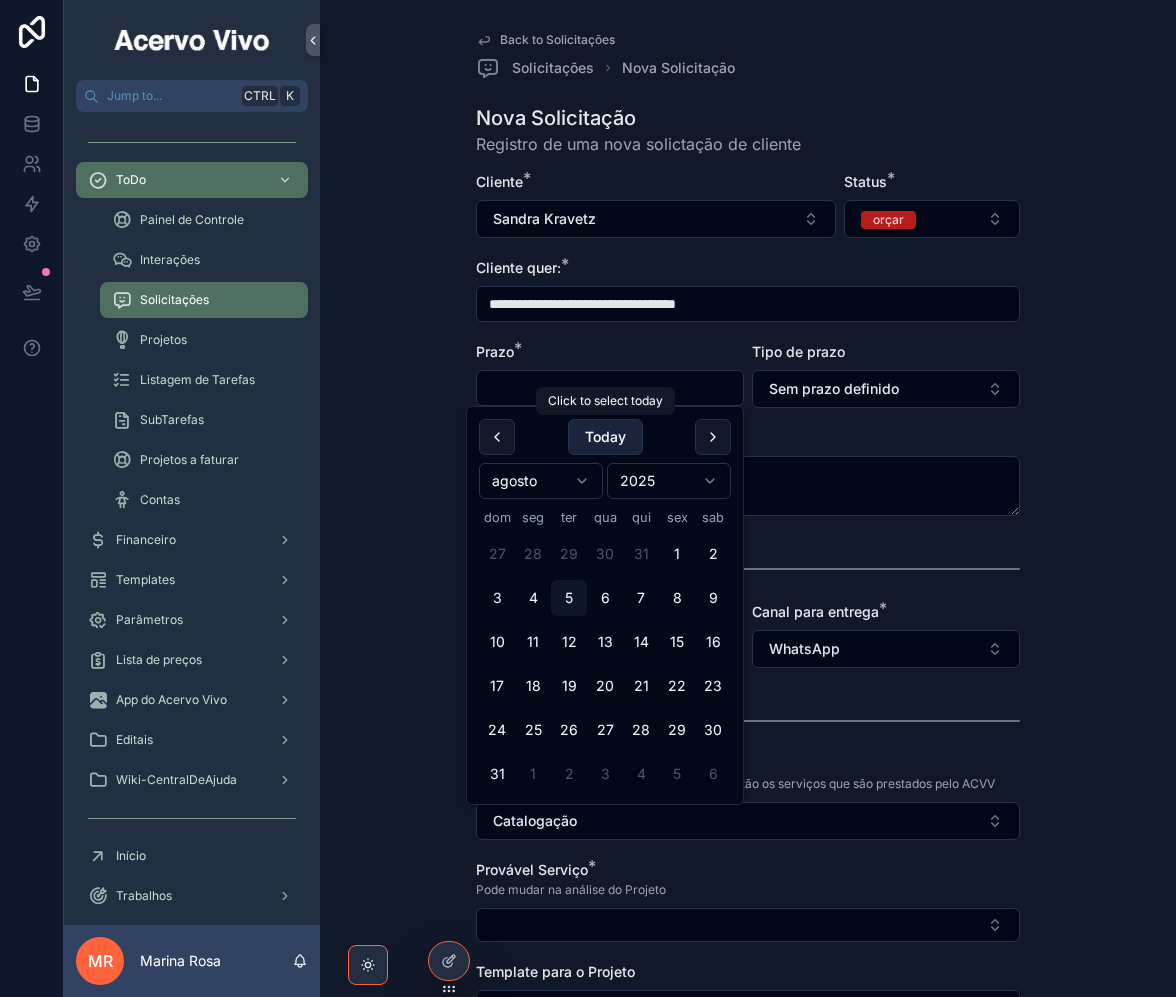 click on "Today" at bounding box center (605, 437) 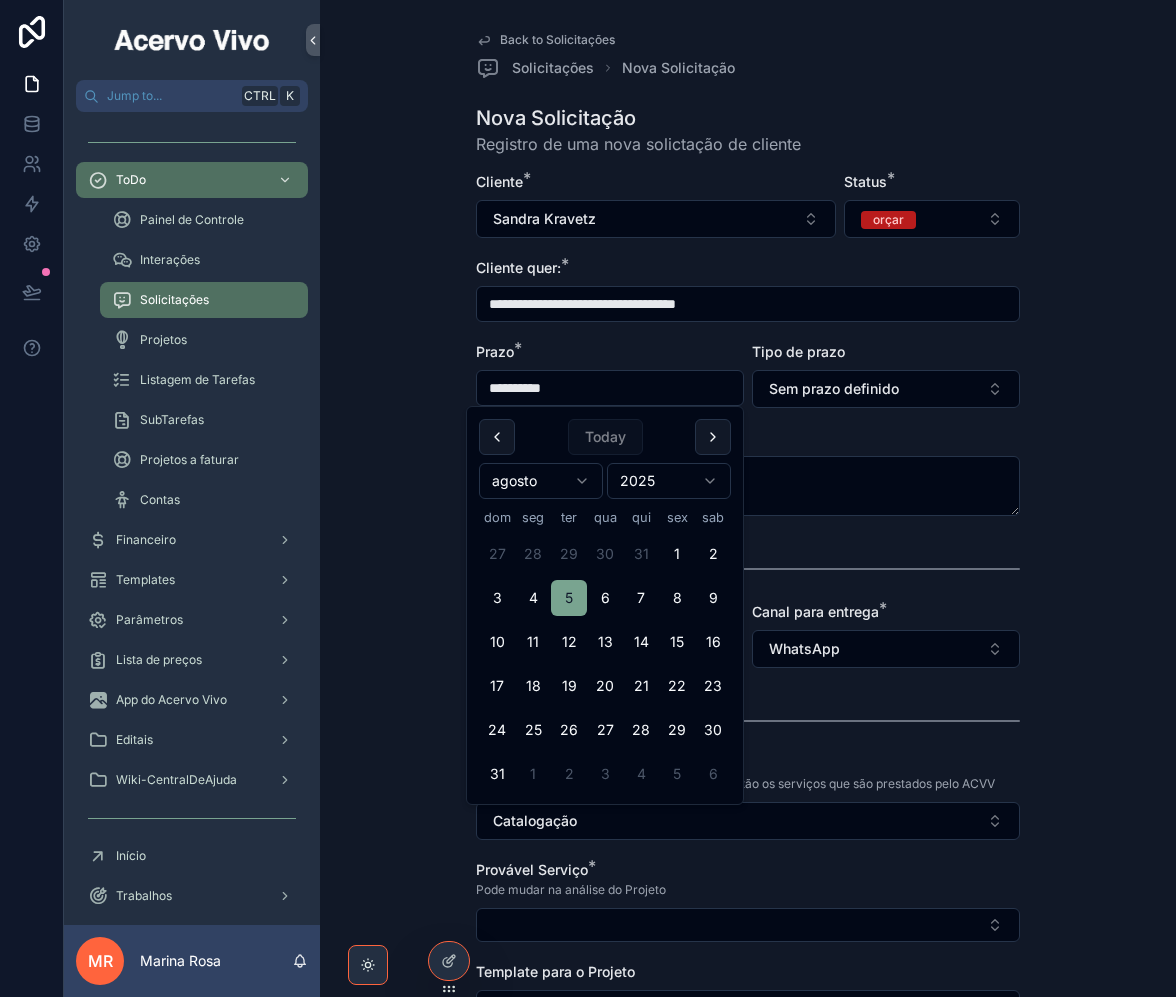 click on "**********" at bounding box center [748, 742] 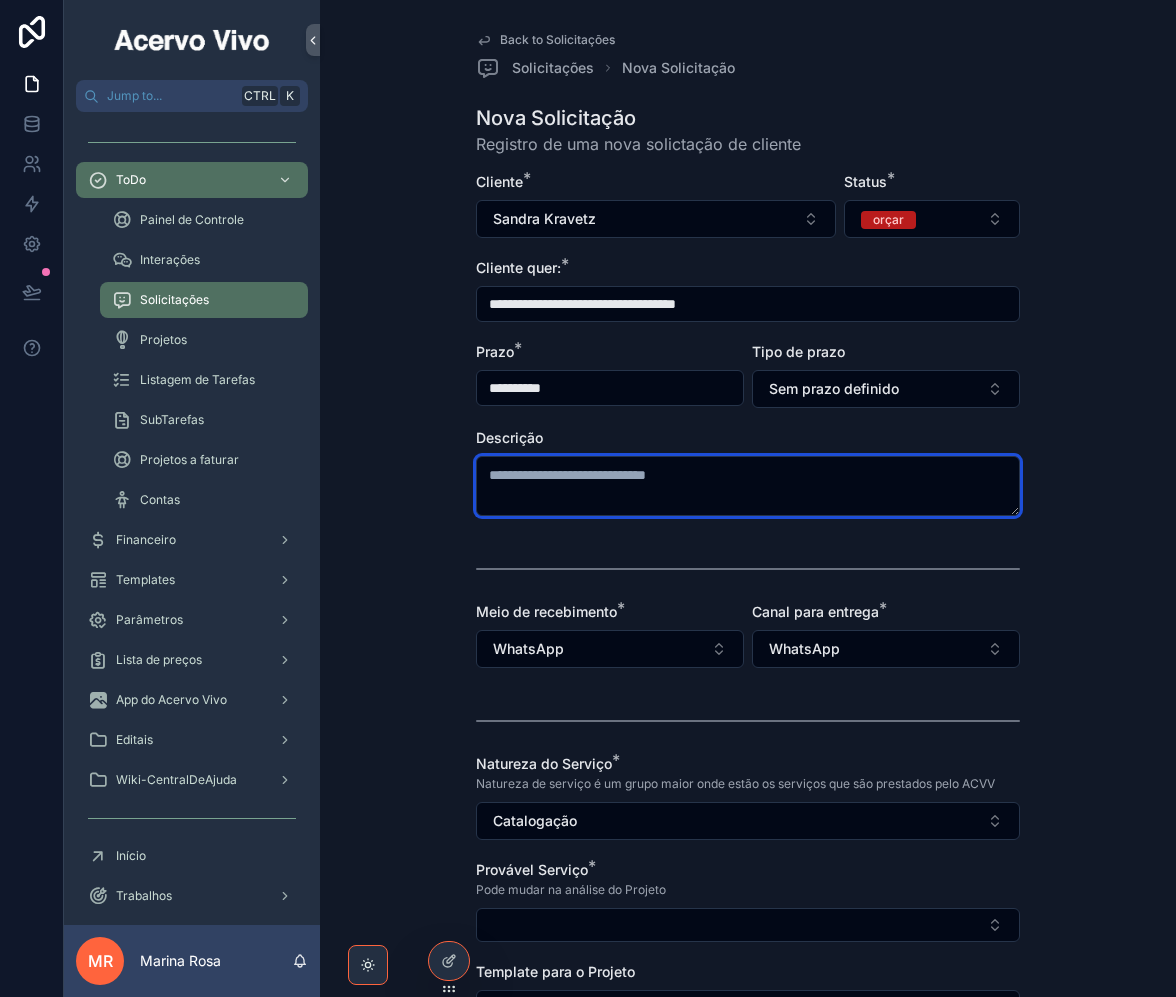 click at bounding box center [748, 486] 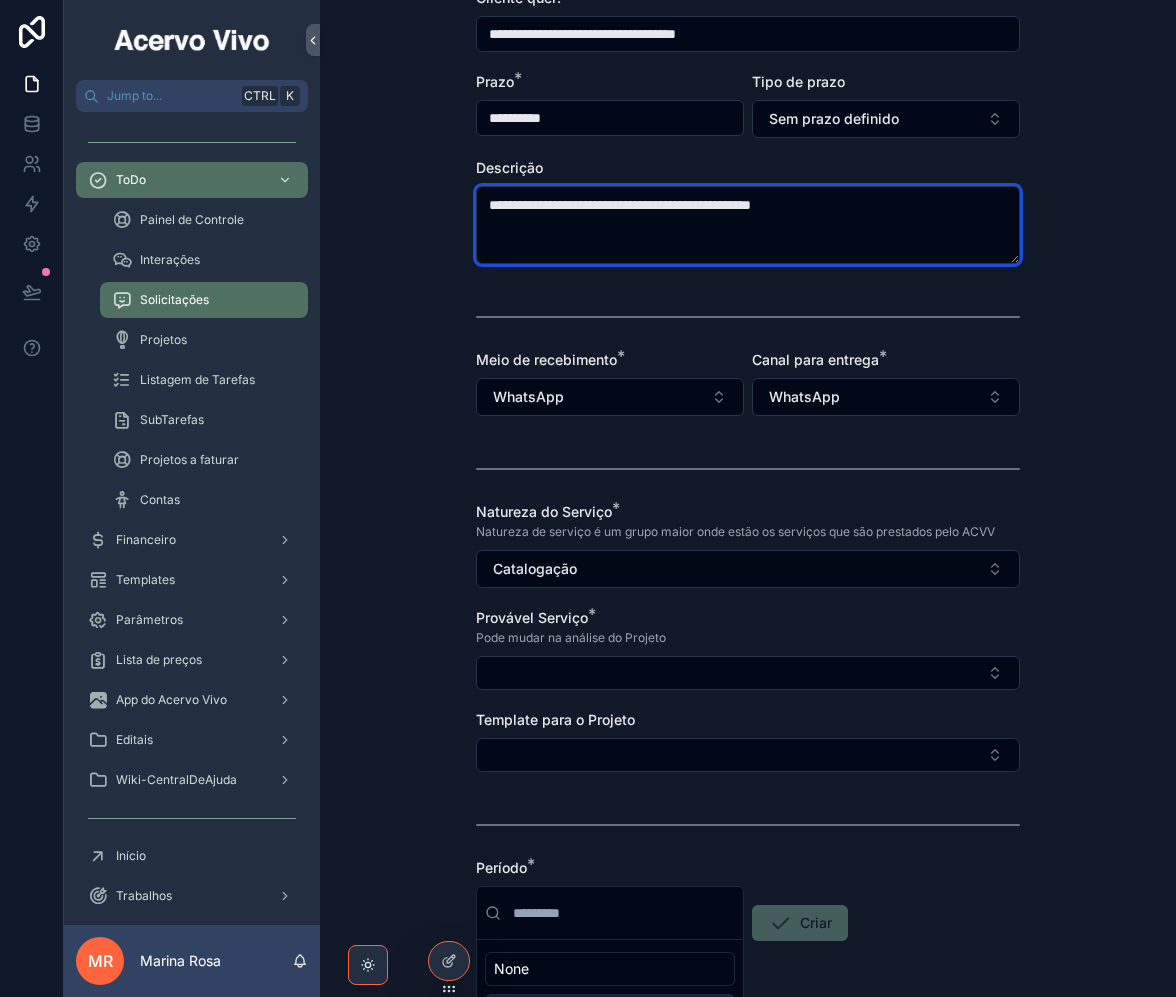 scroll, scrollTop: 300, scrollLeft: 0, axis: vertical 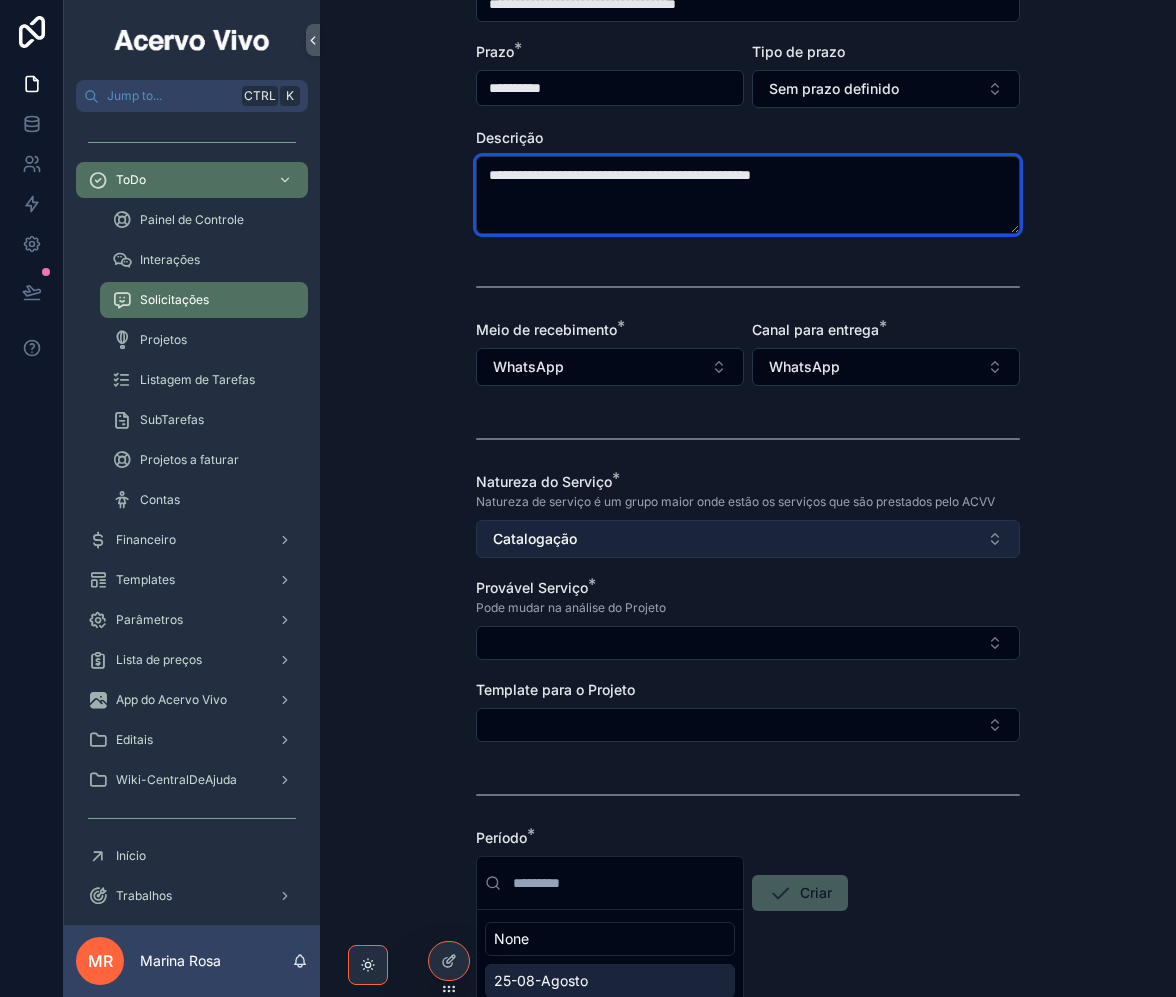 type on "**********" 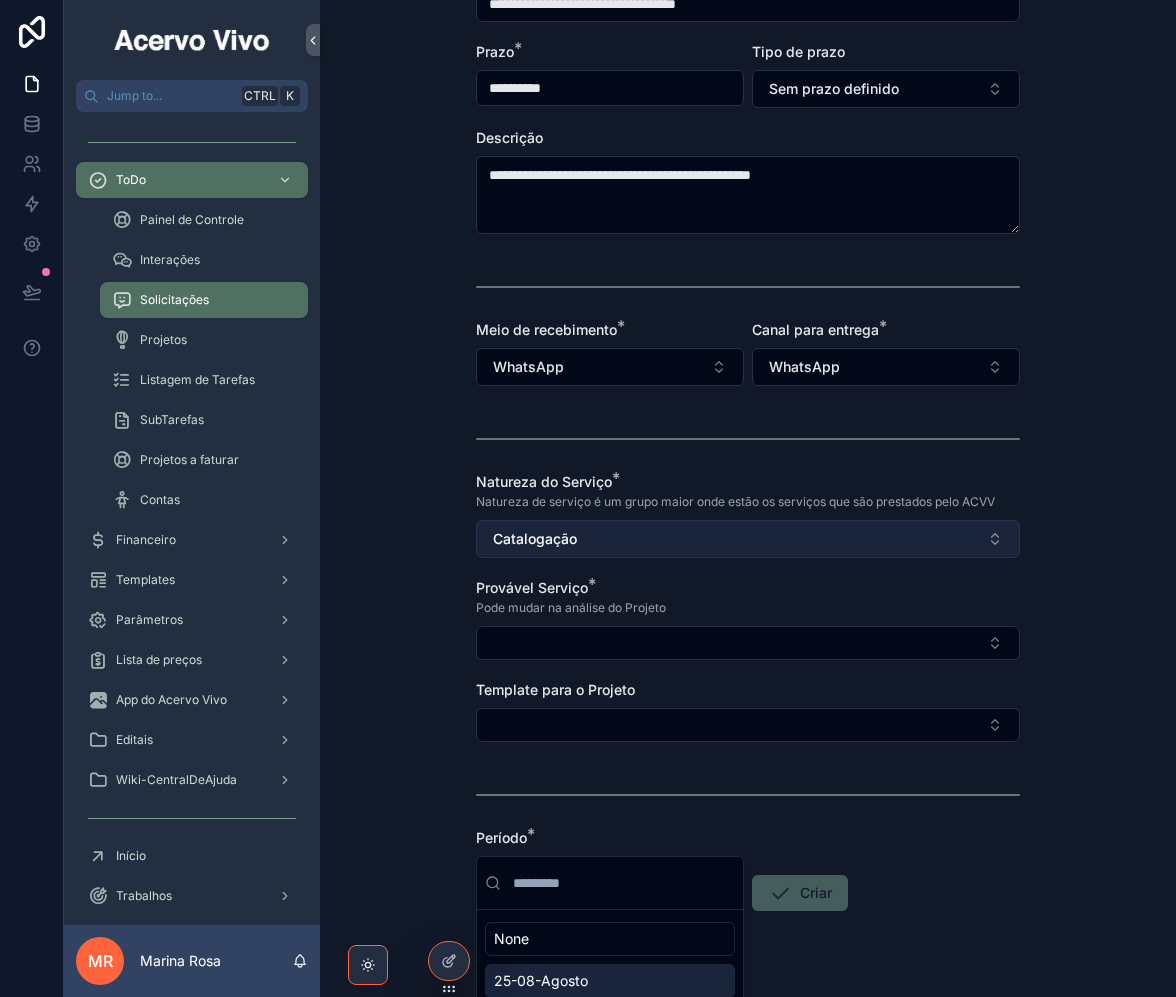 click on "Catalogação" at bounding box center [748, 539] 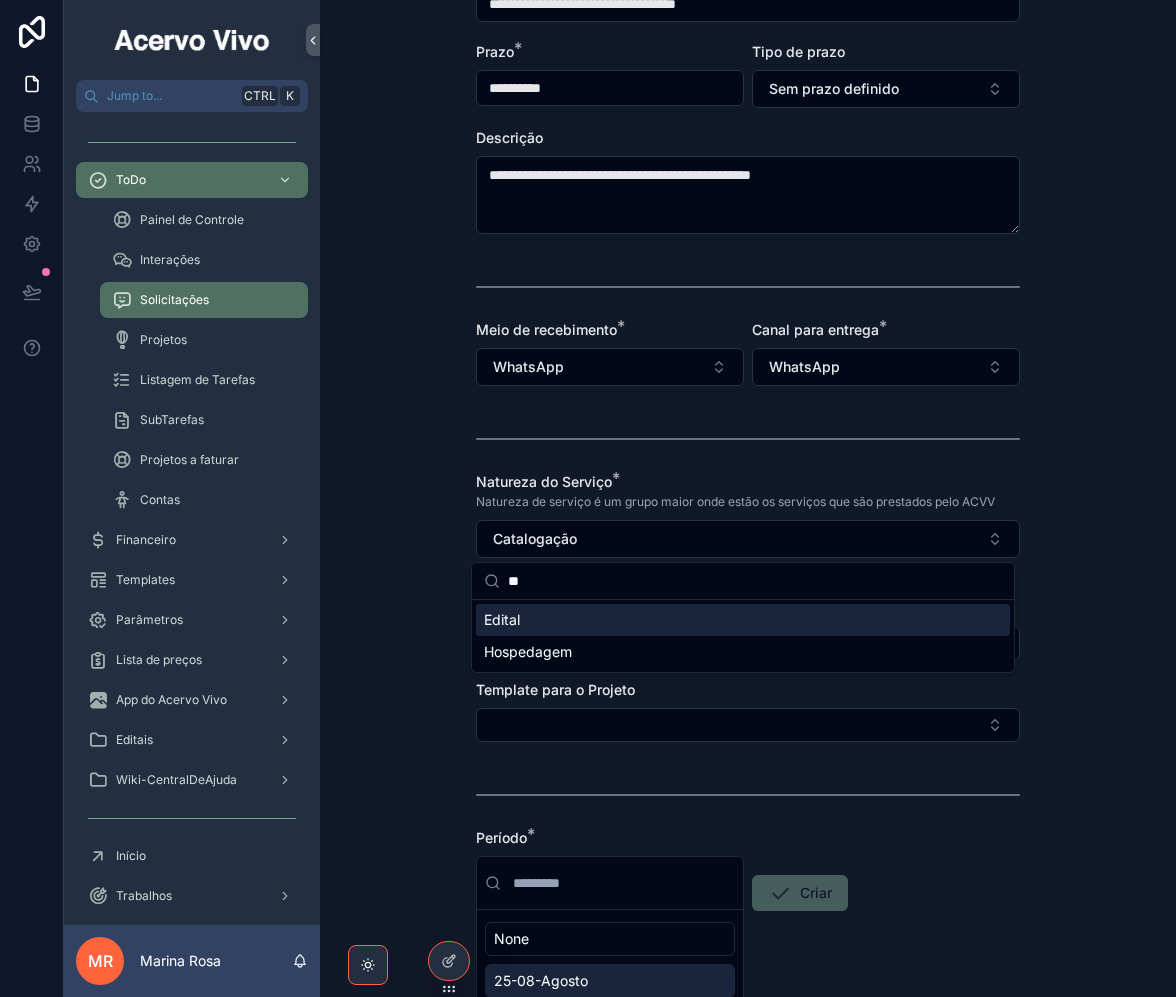 type on "**" 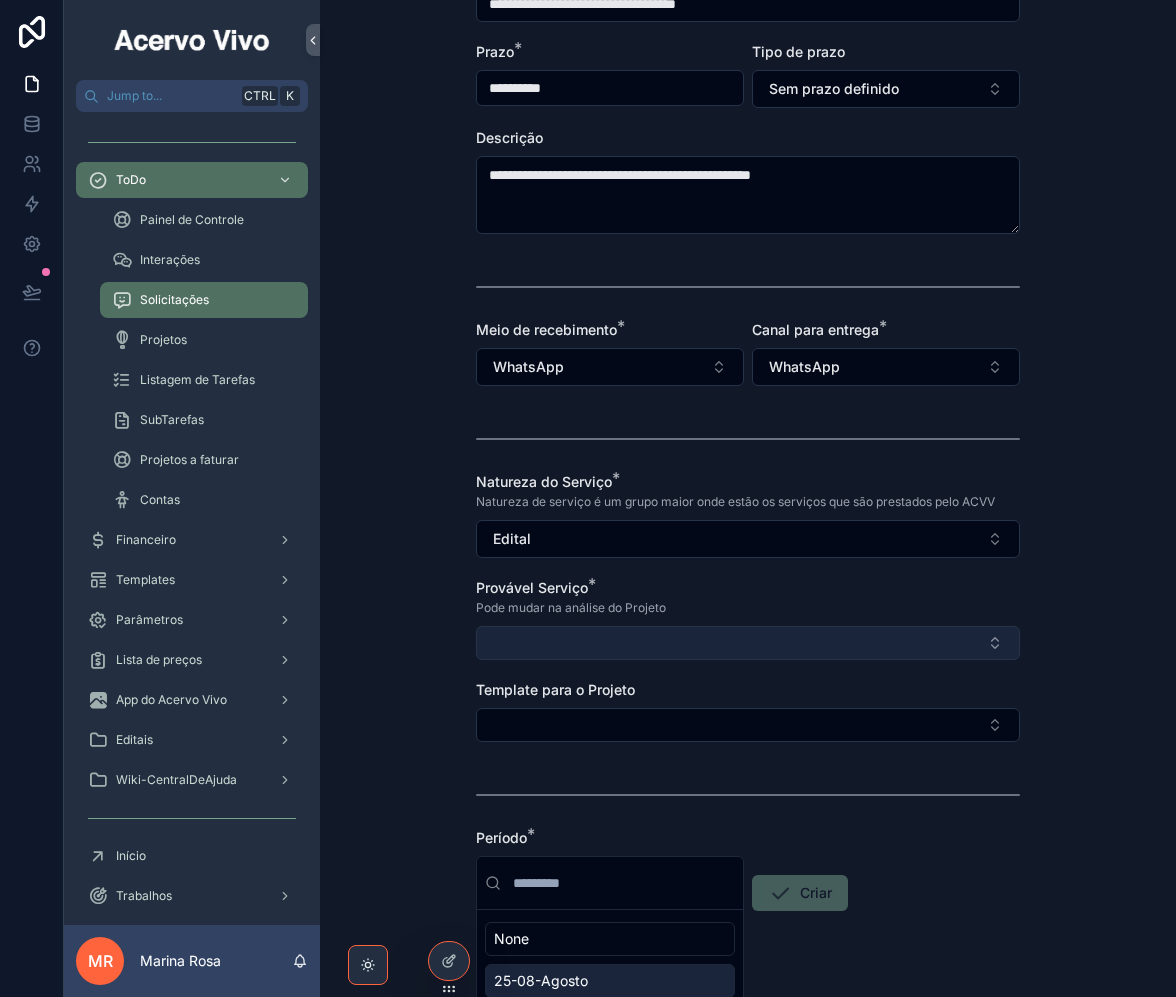 click at bounding box center [748, 643] 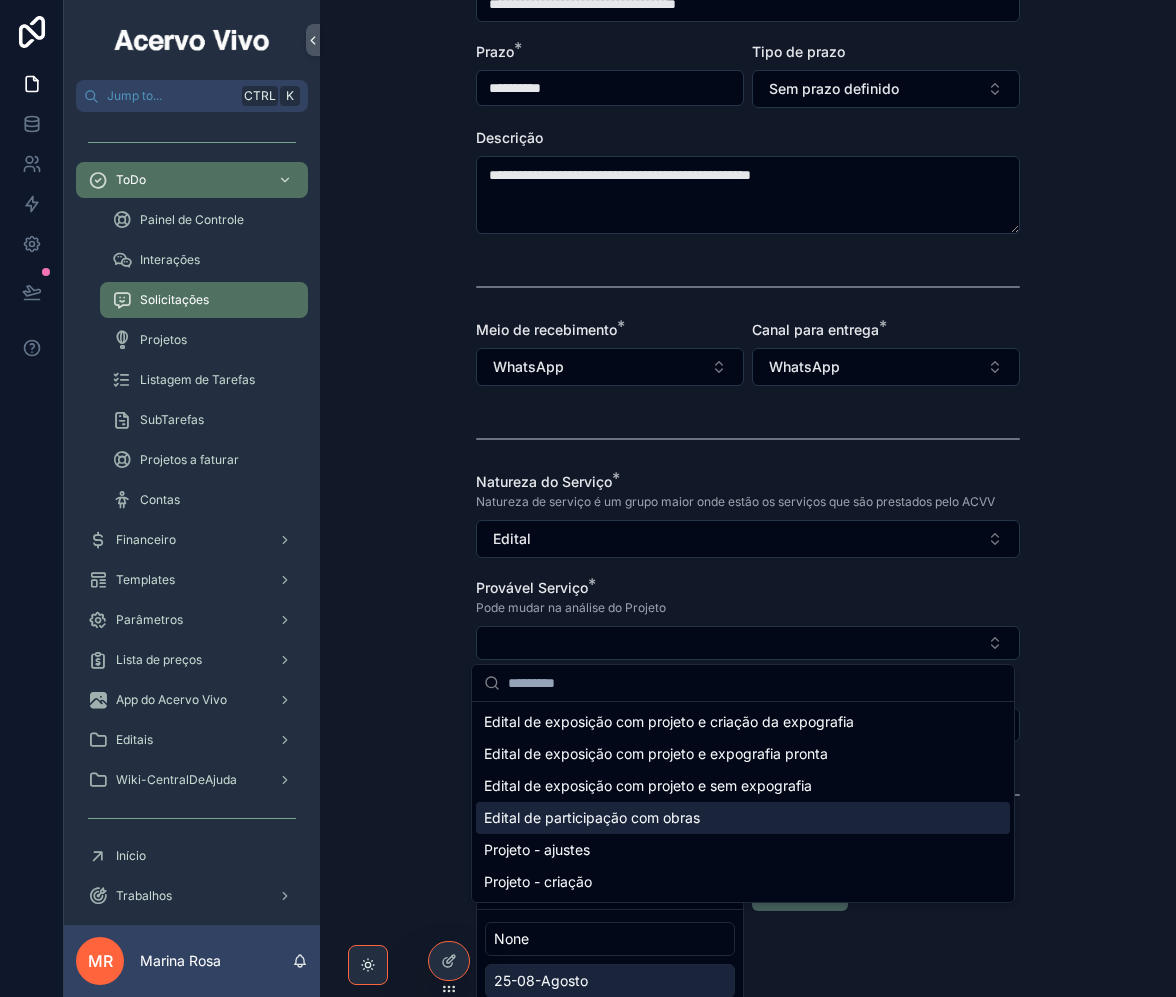 click on "Edital de participação com obras" at bounding box center (592, 818) 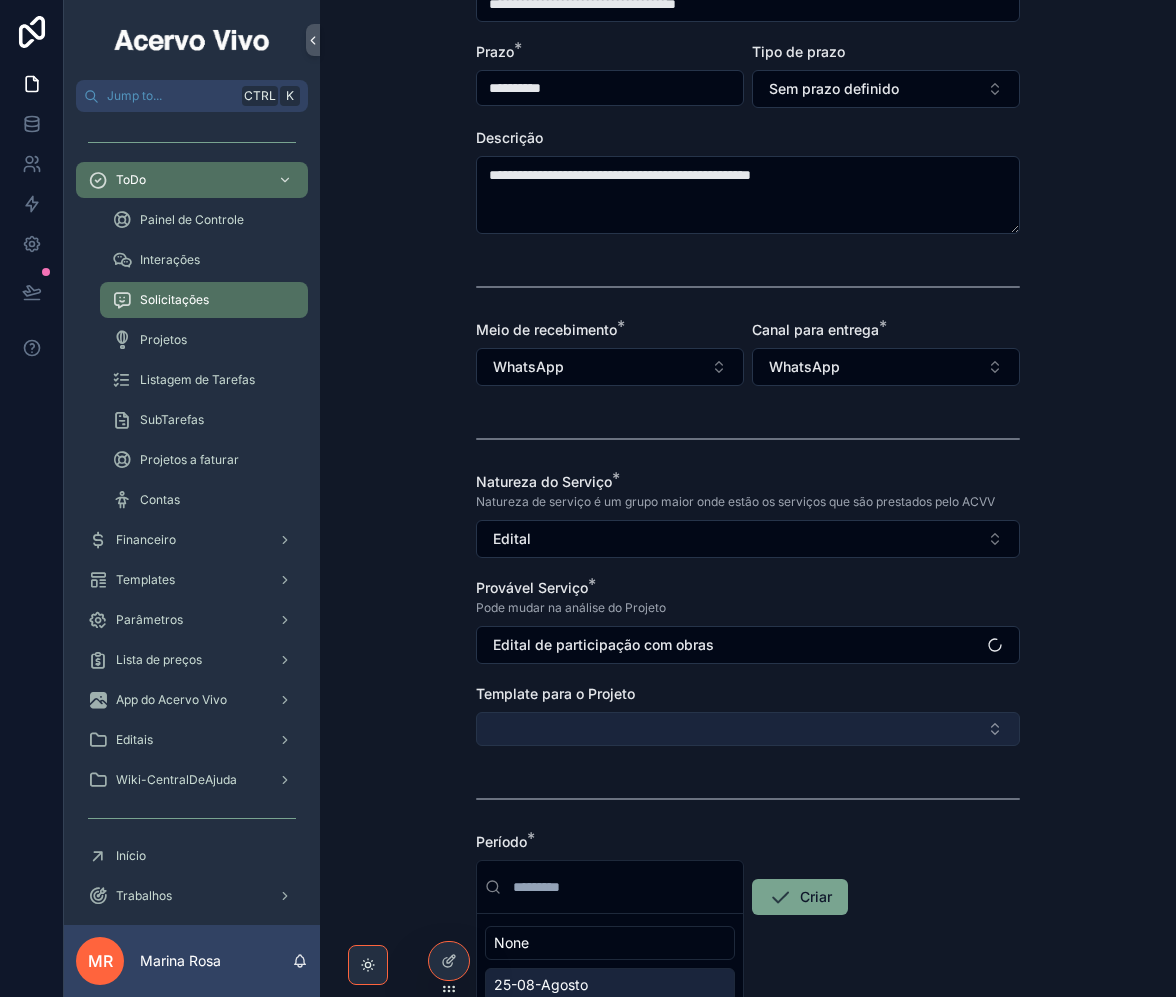 click at bounding box center (748, 729) 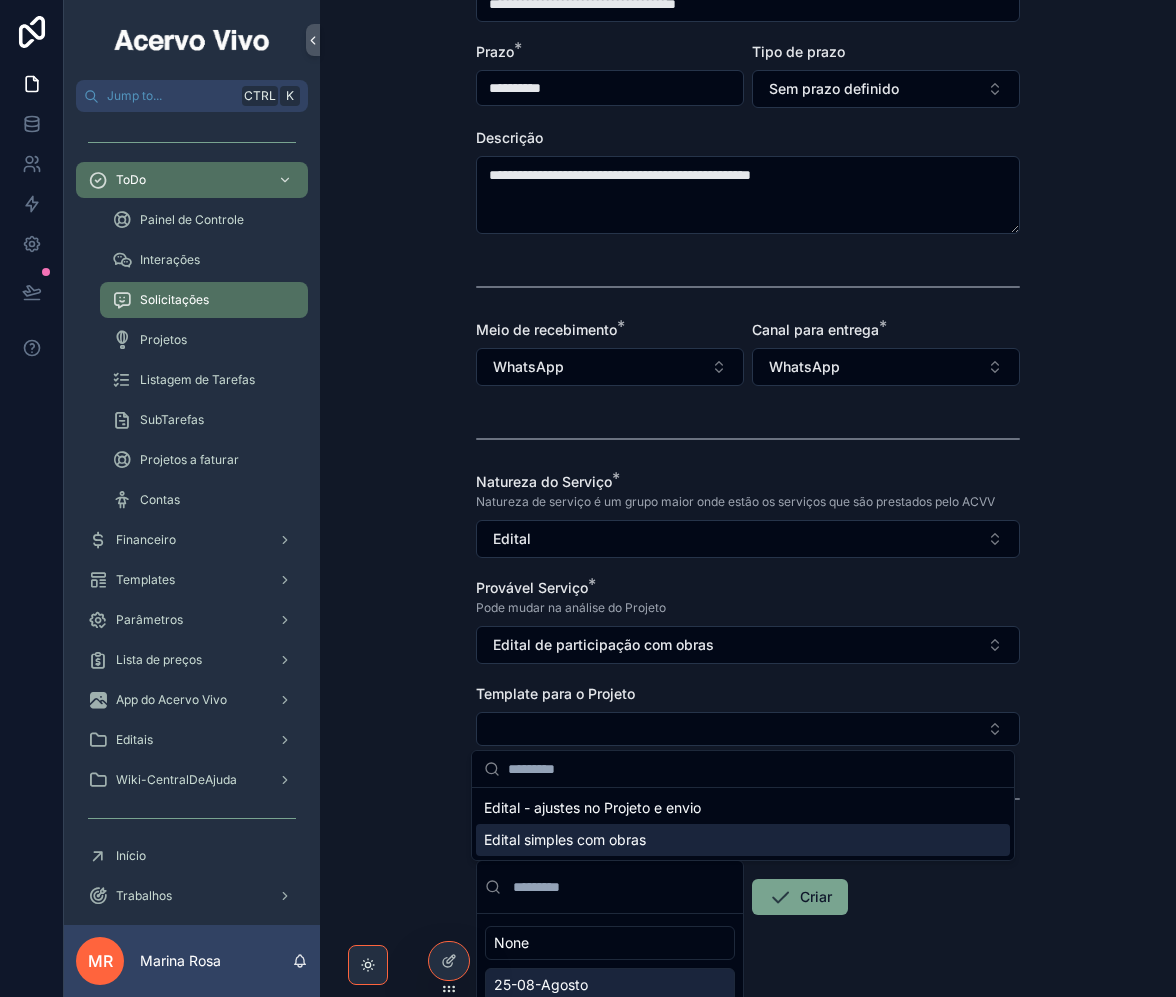 click on "Edital simples com obras" at bounding box center [743, 840] 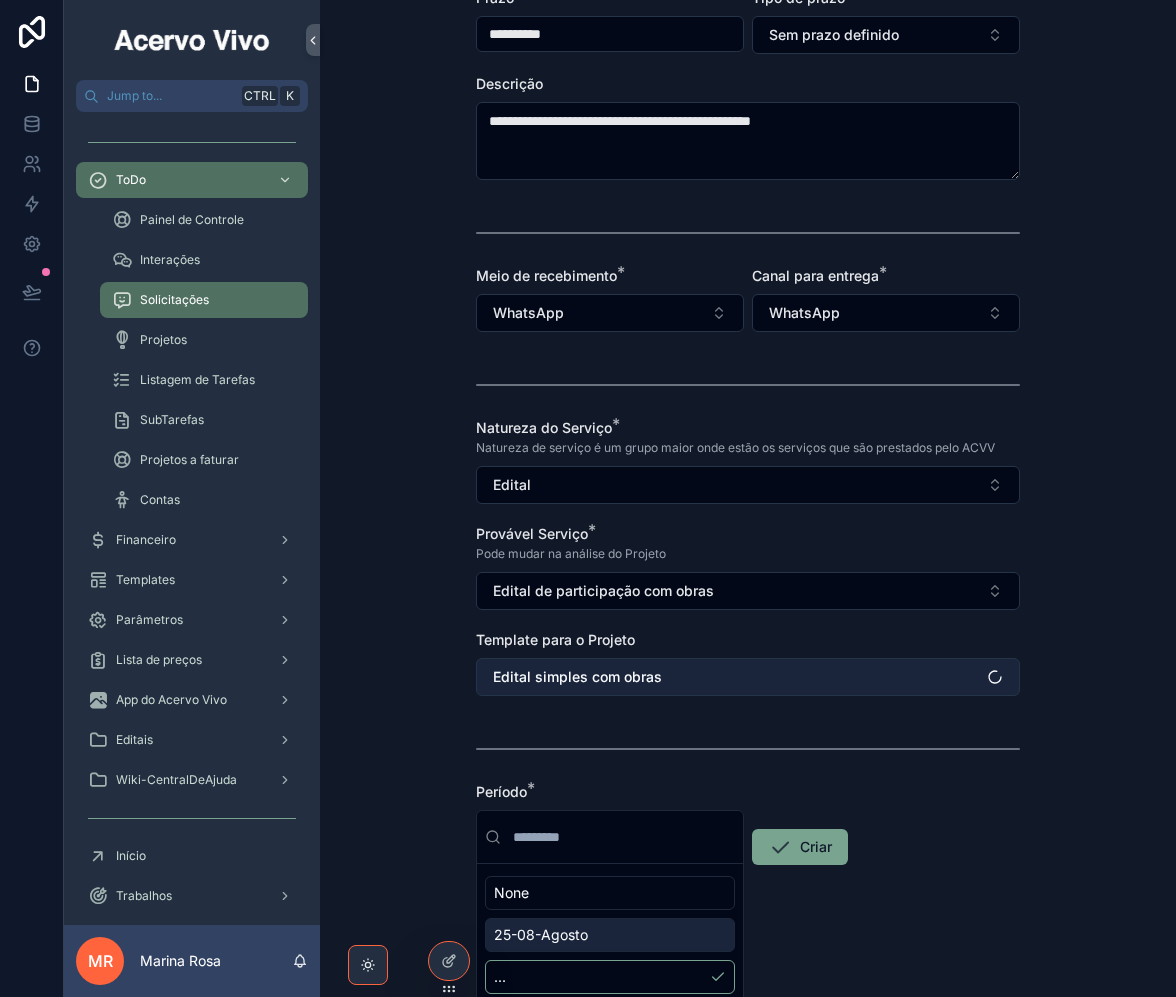 scroll, scrollTop: 384, scrollLeft: 0, axis: vertical 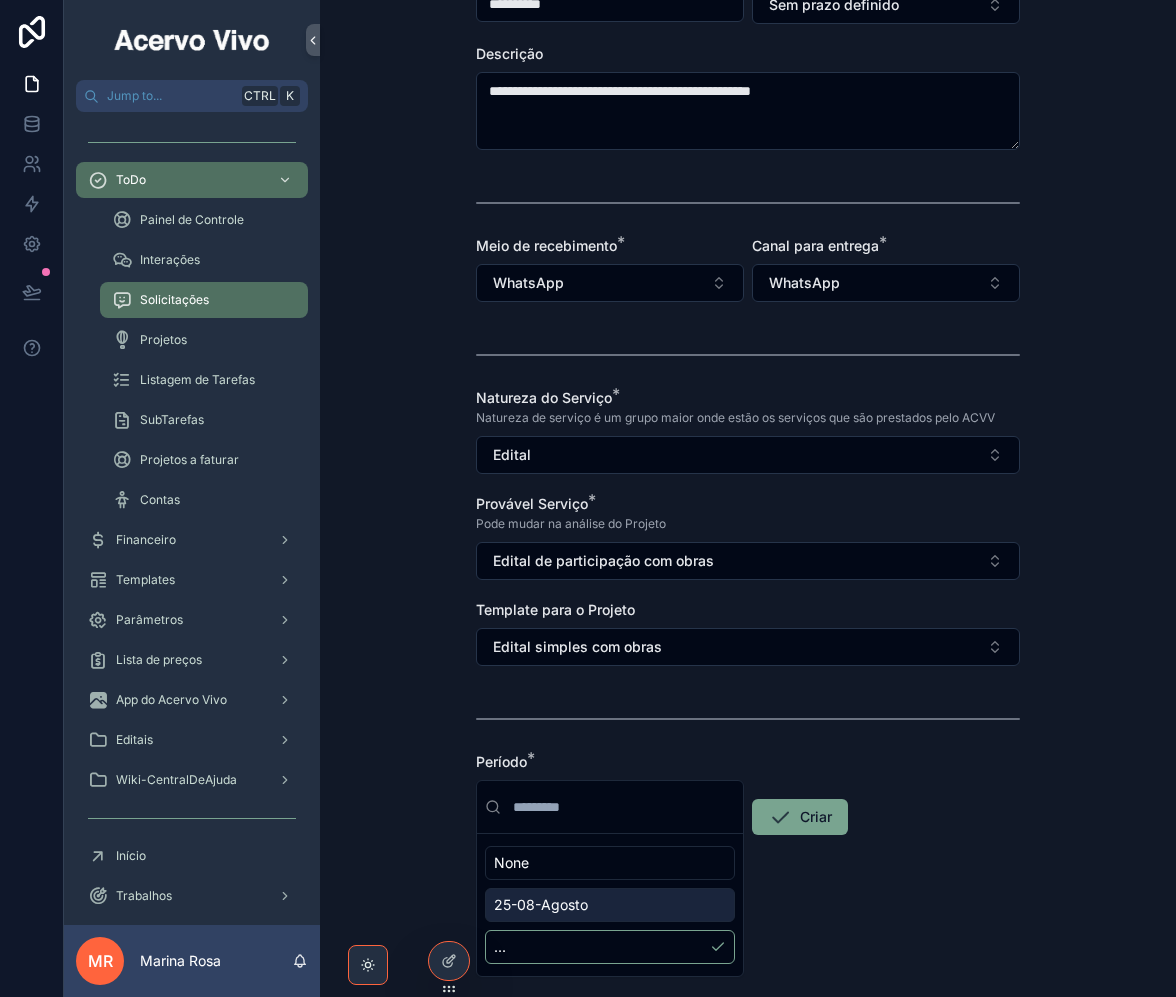 click on "[DD]-[MONTH]" at bounding box center [610, 905] 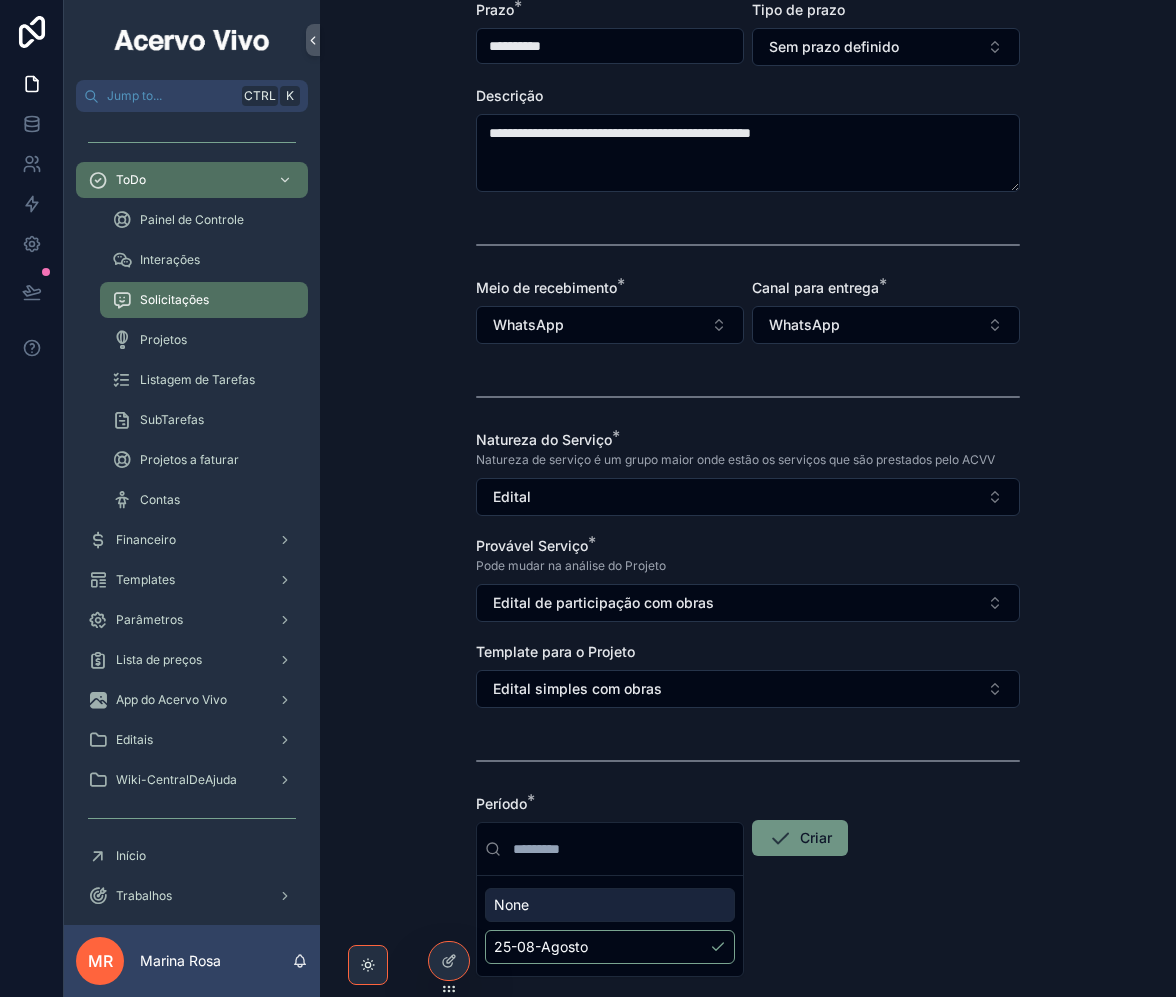 click on "Criar" at bounding box center [800, 838] 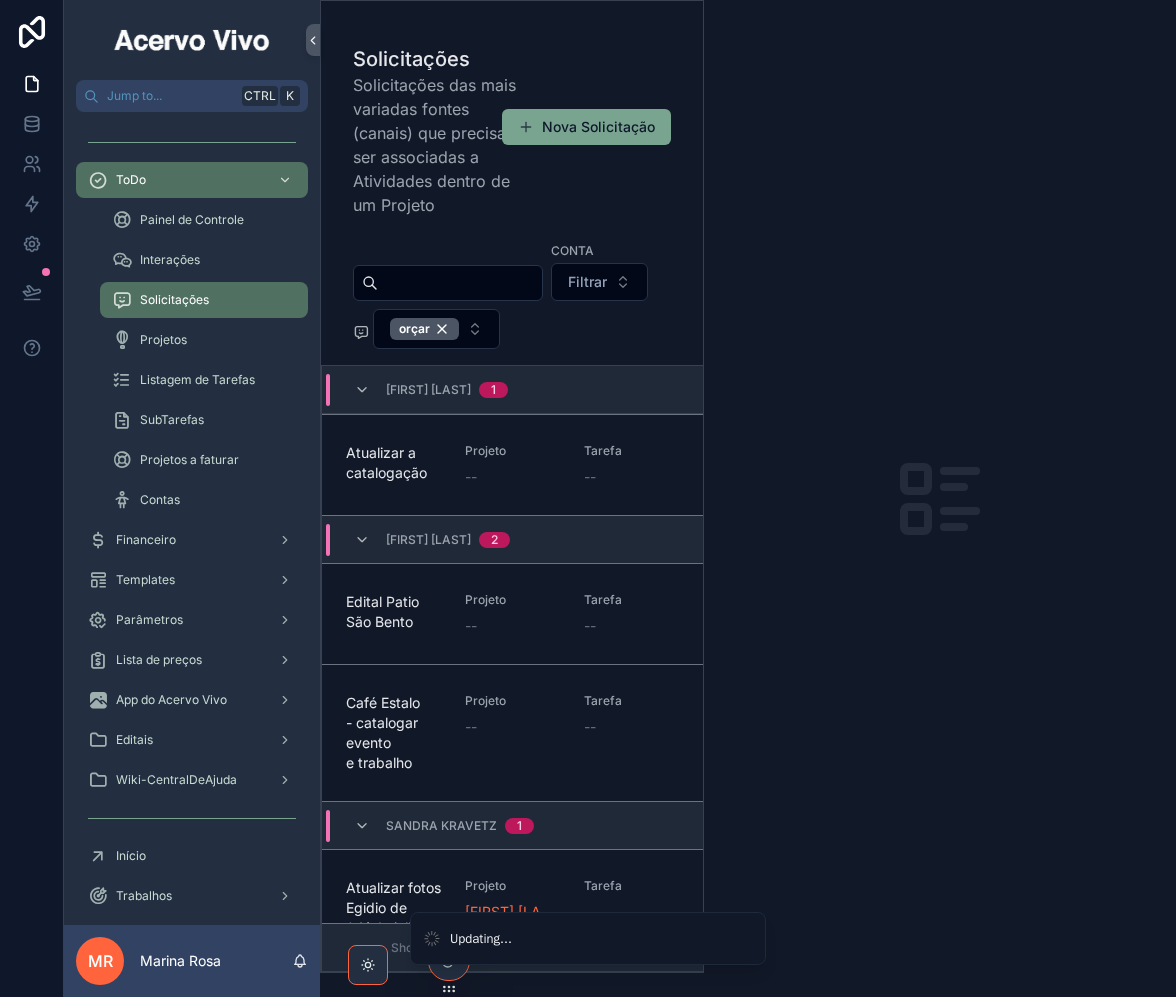 scroll, scrollTop: 0, scrollLeft: 0, axis: both 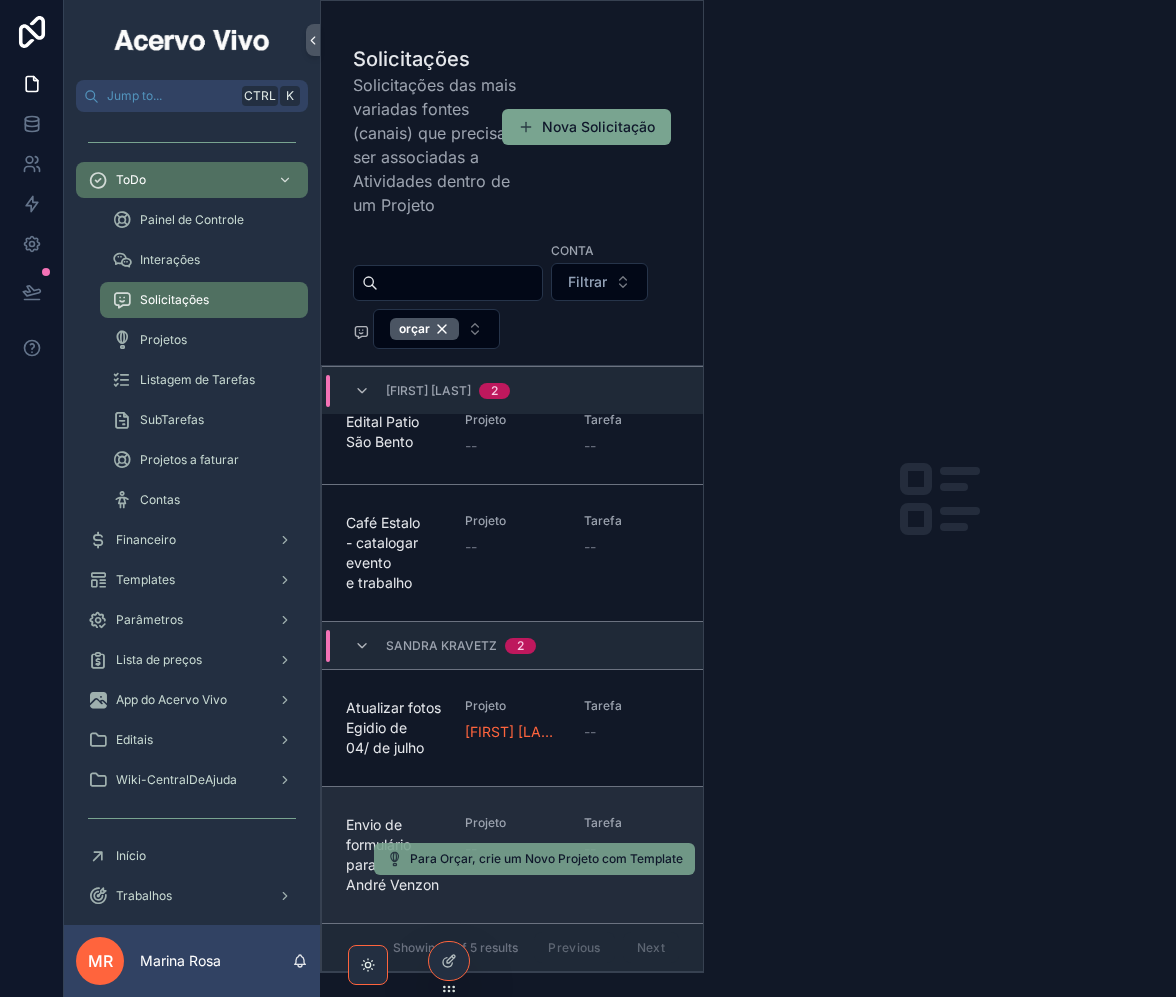 click on "Para Orçar, crie um Novo Projeto com Template" at bounding box center [546, 859] 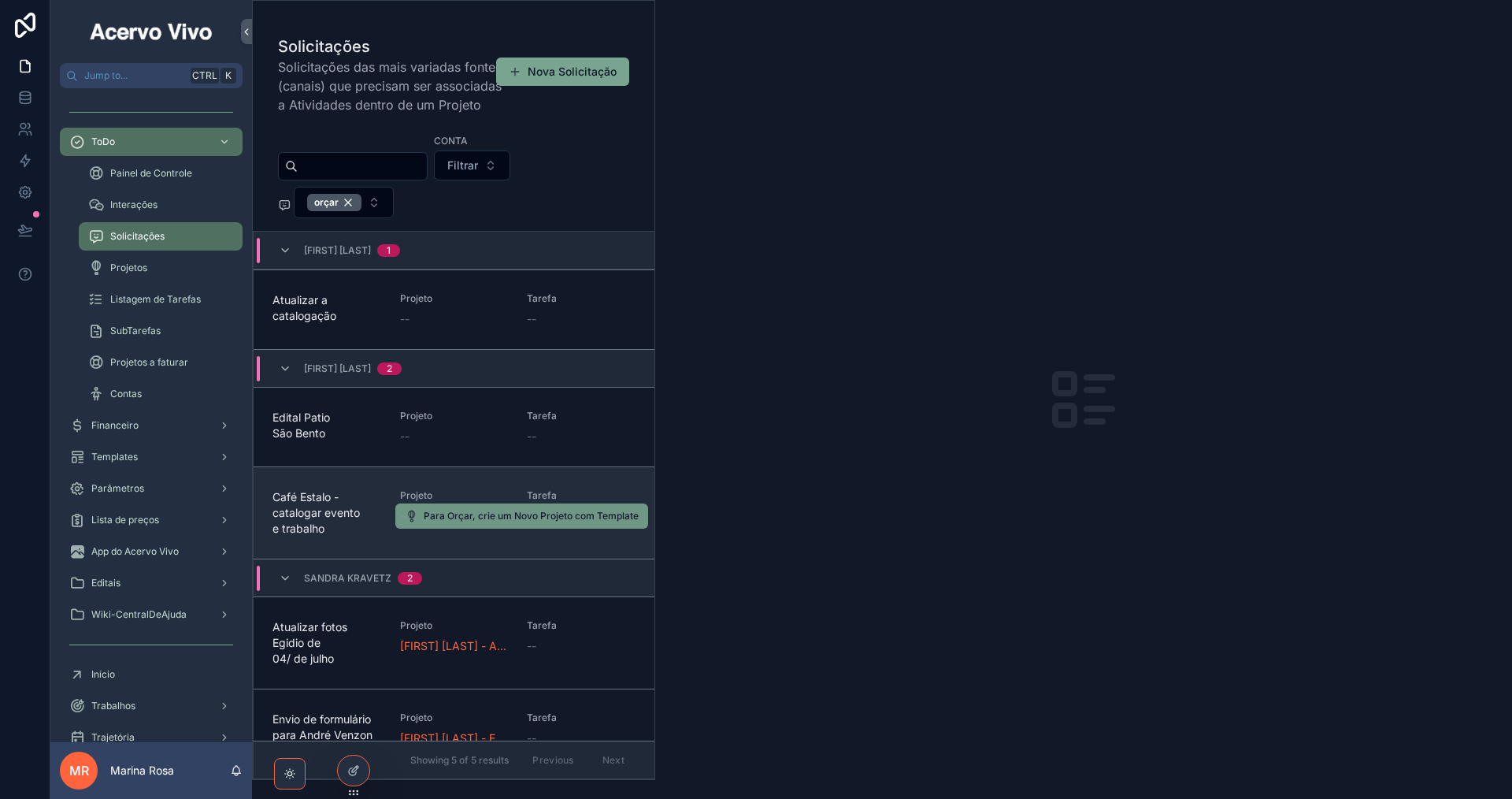 scroll, scrollTop: 28, scrollLeft: 0, axis: vertical 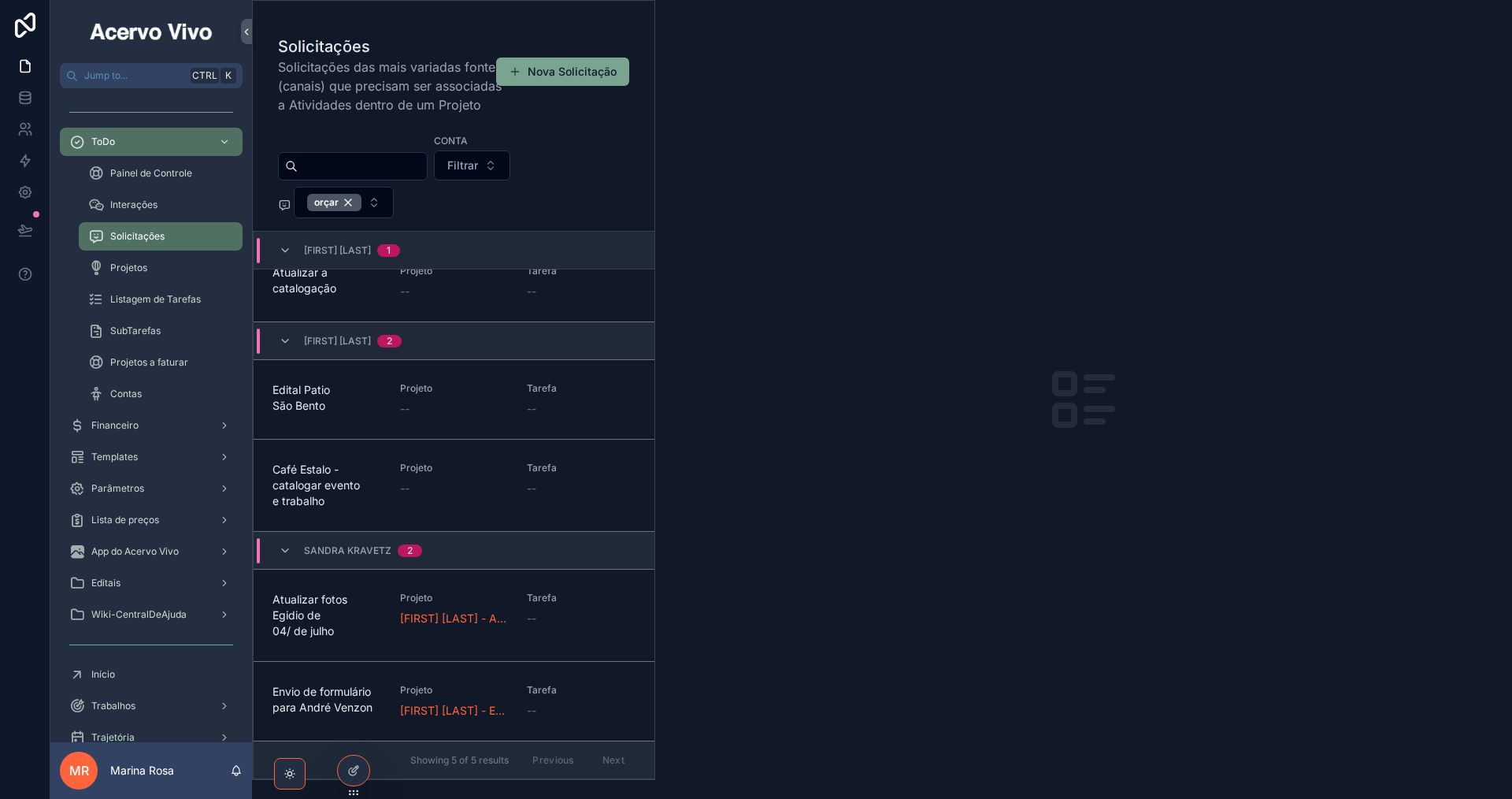 click on "Envio de formulário para André Venzon" at bounding box center (327, 700) 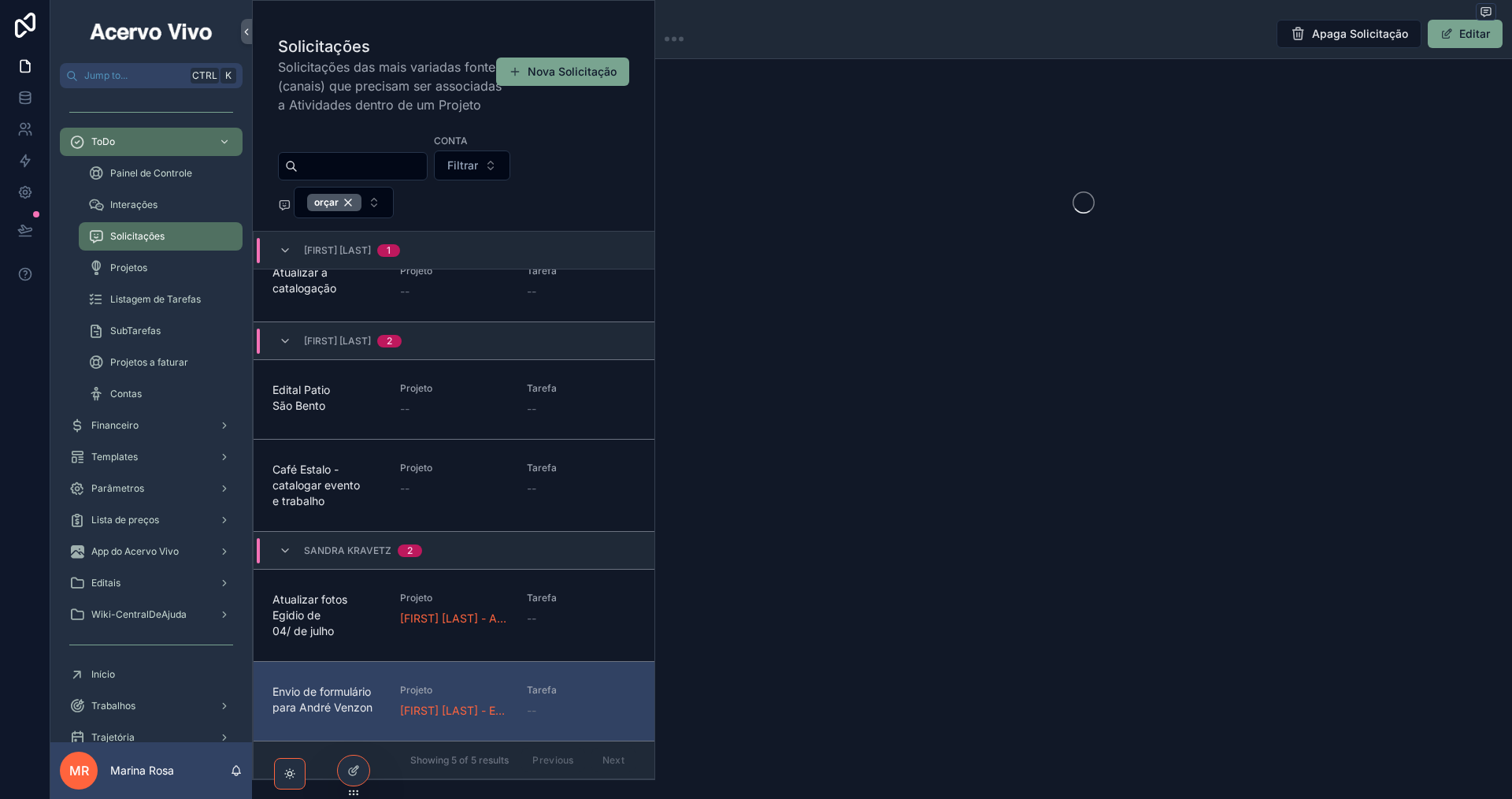 scroll, scrollTop: 0, scrollLeft: 0, axis: both 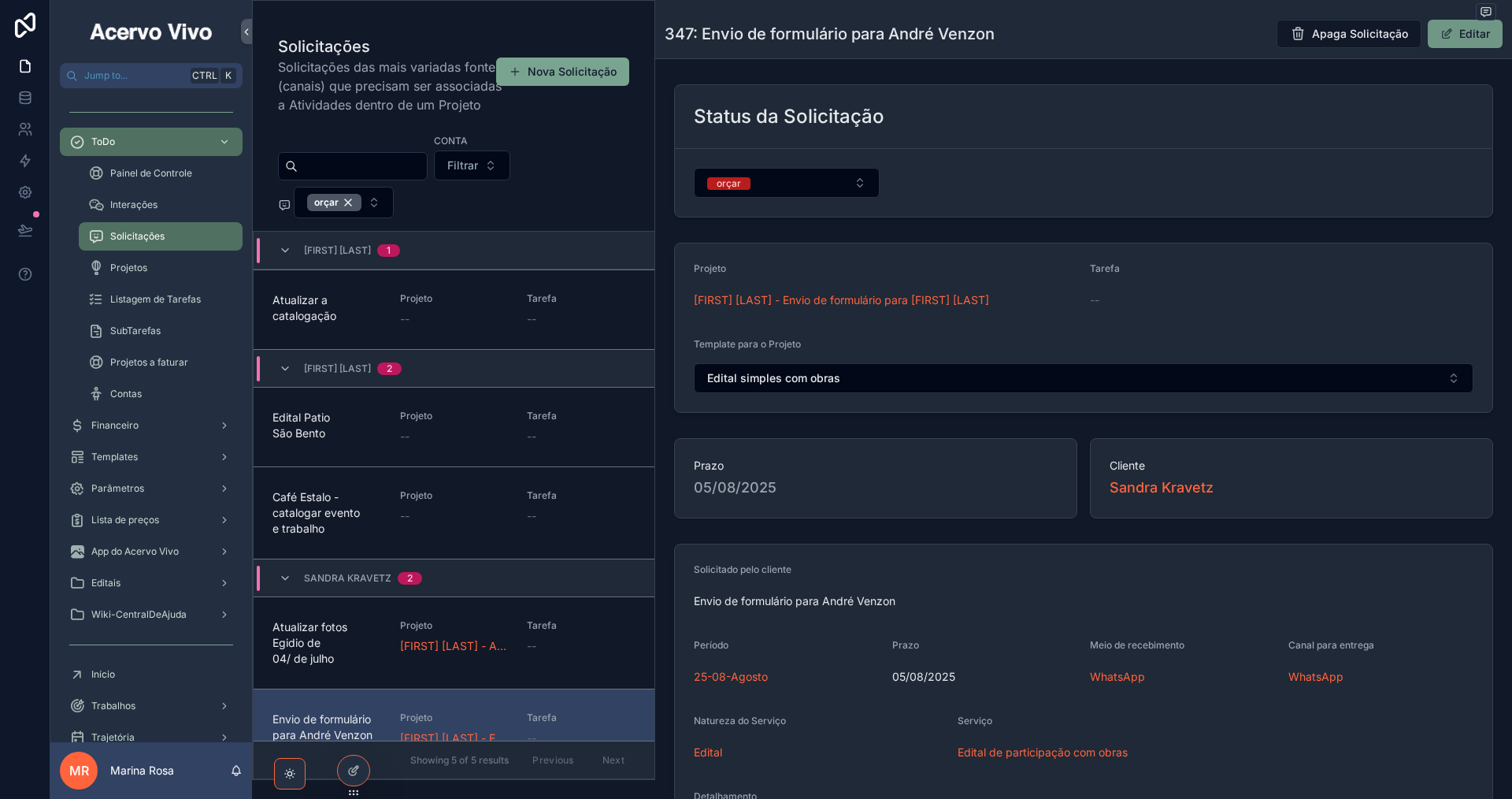 click on "Editar" at bounding box center [1465, 34] 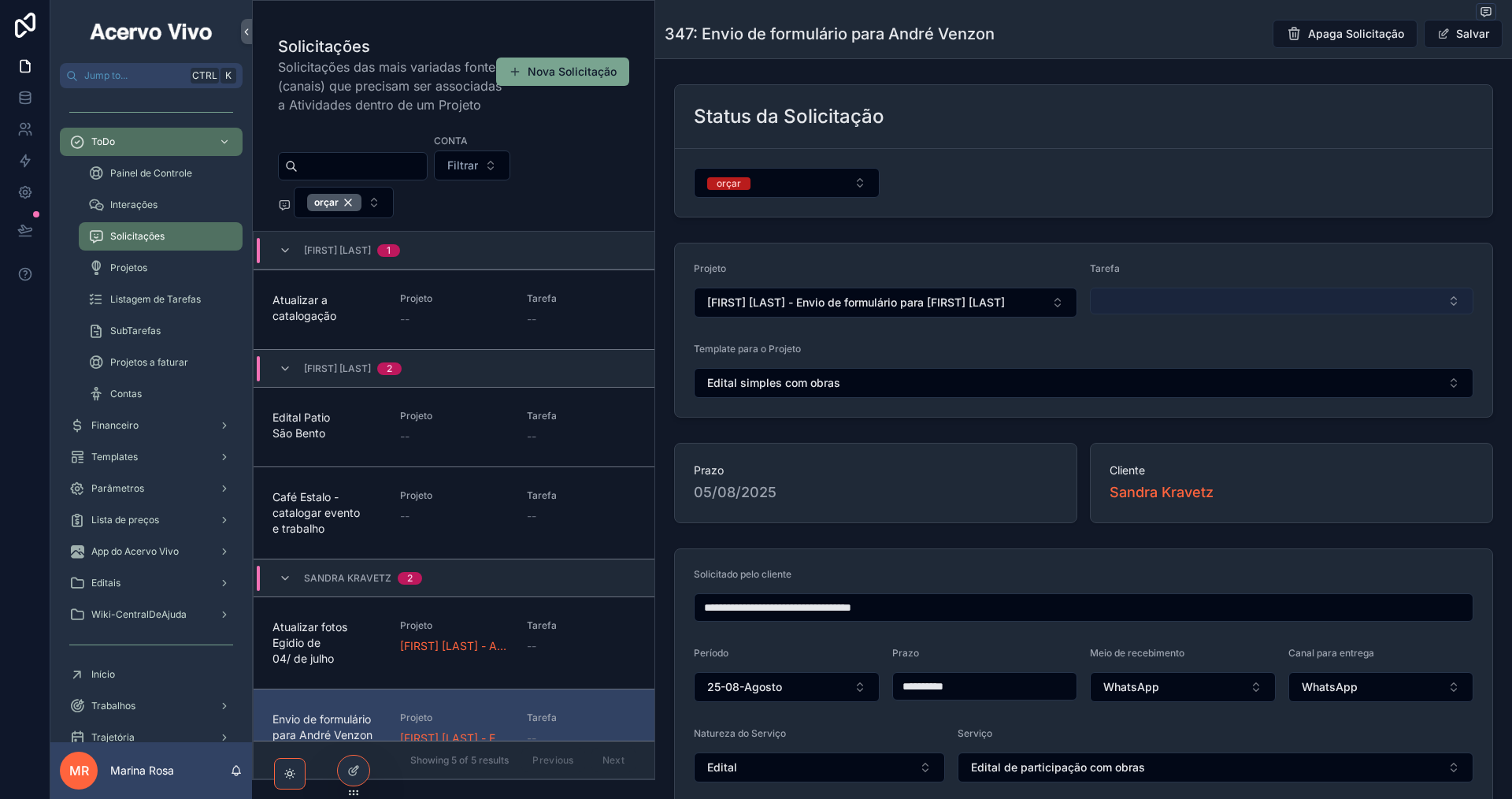 click at bounding box center [1281, 301] 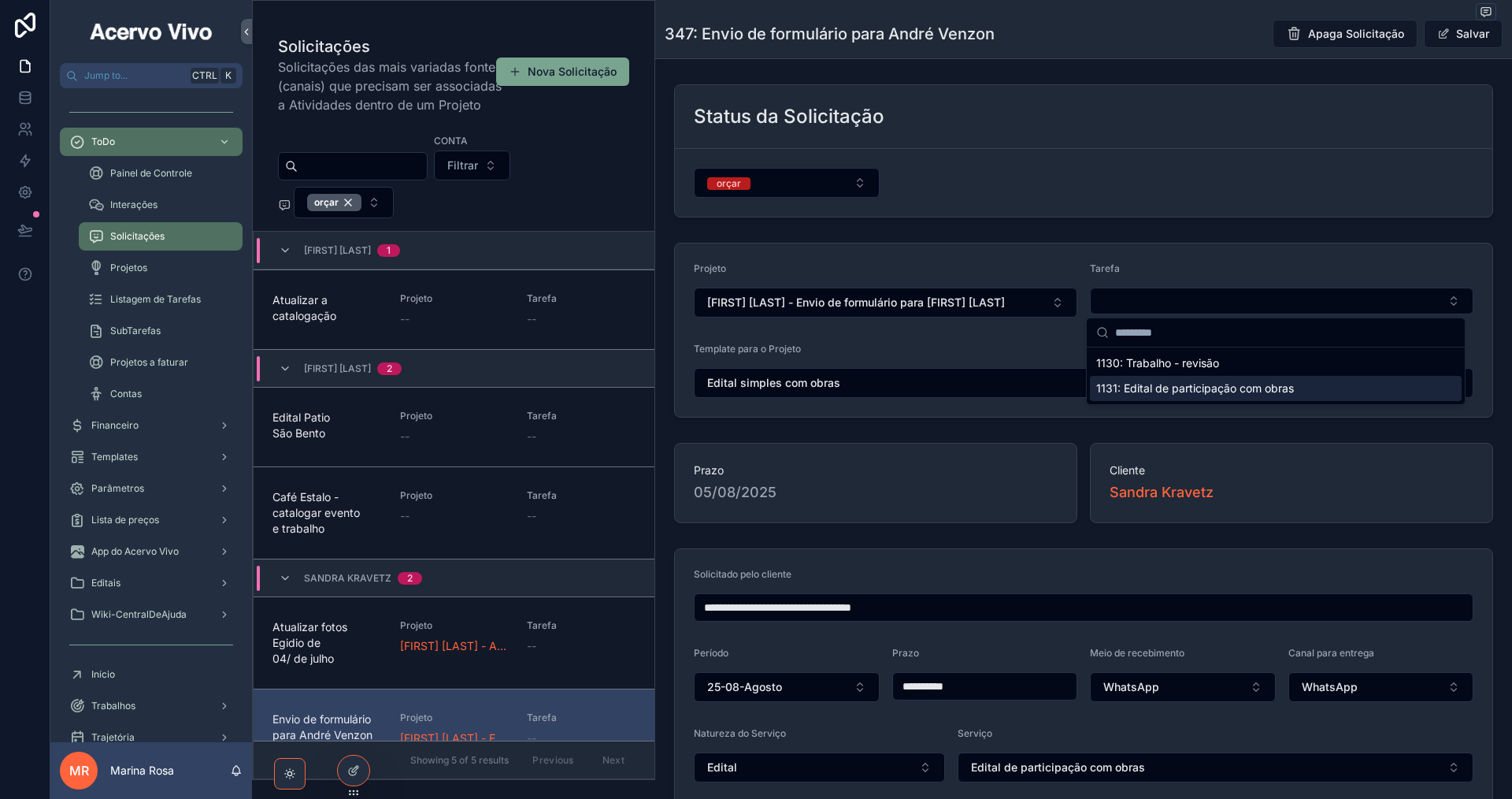 click on "1131: Edital de participação com obras" at bounding box center (1195, 388) 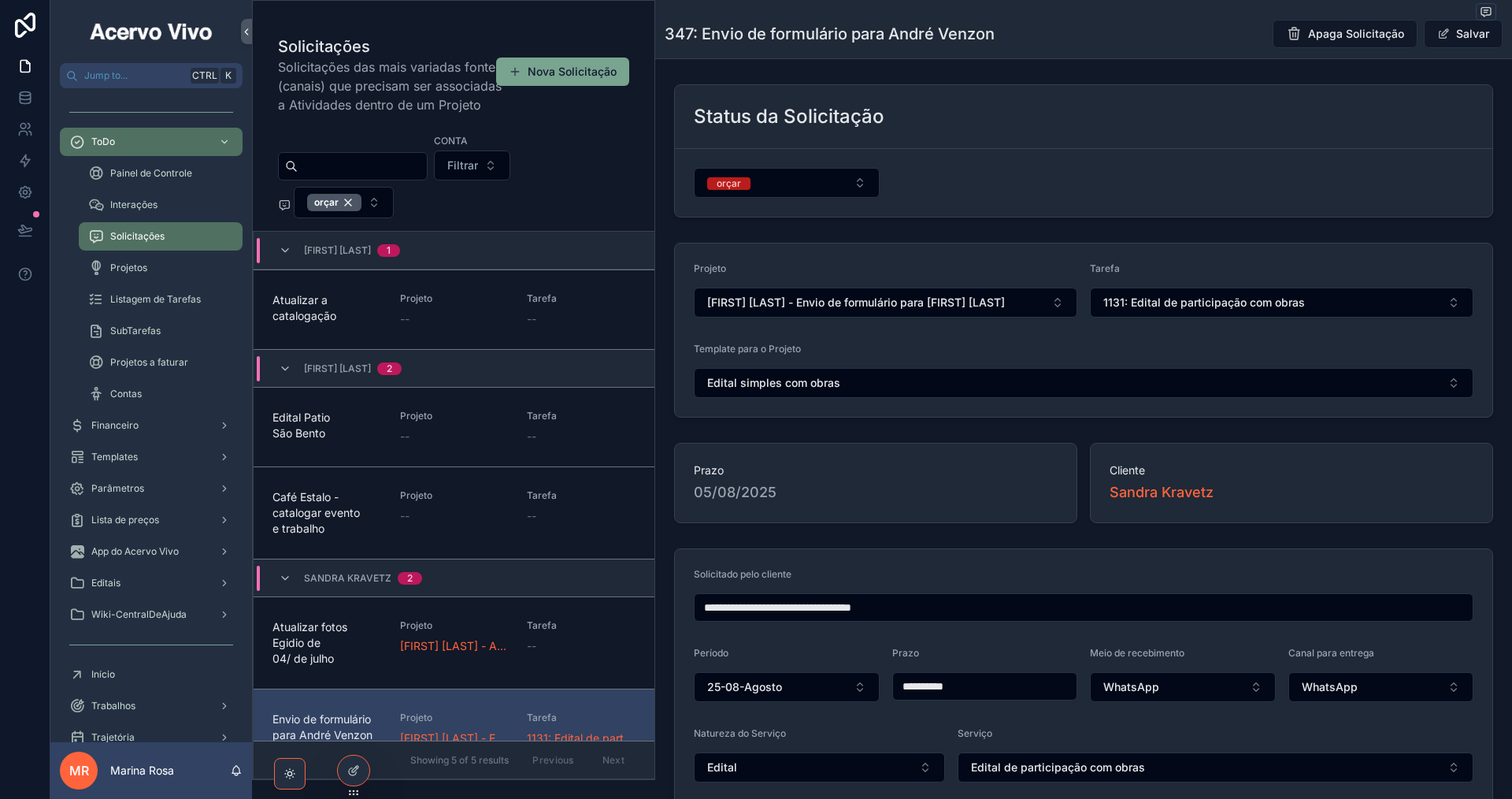 drag, startPoint x: 1457, startPoint y: 33, endPoint x: 1380, endPoint y: 124, distance: 119.206 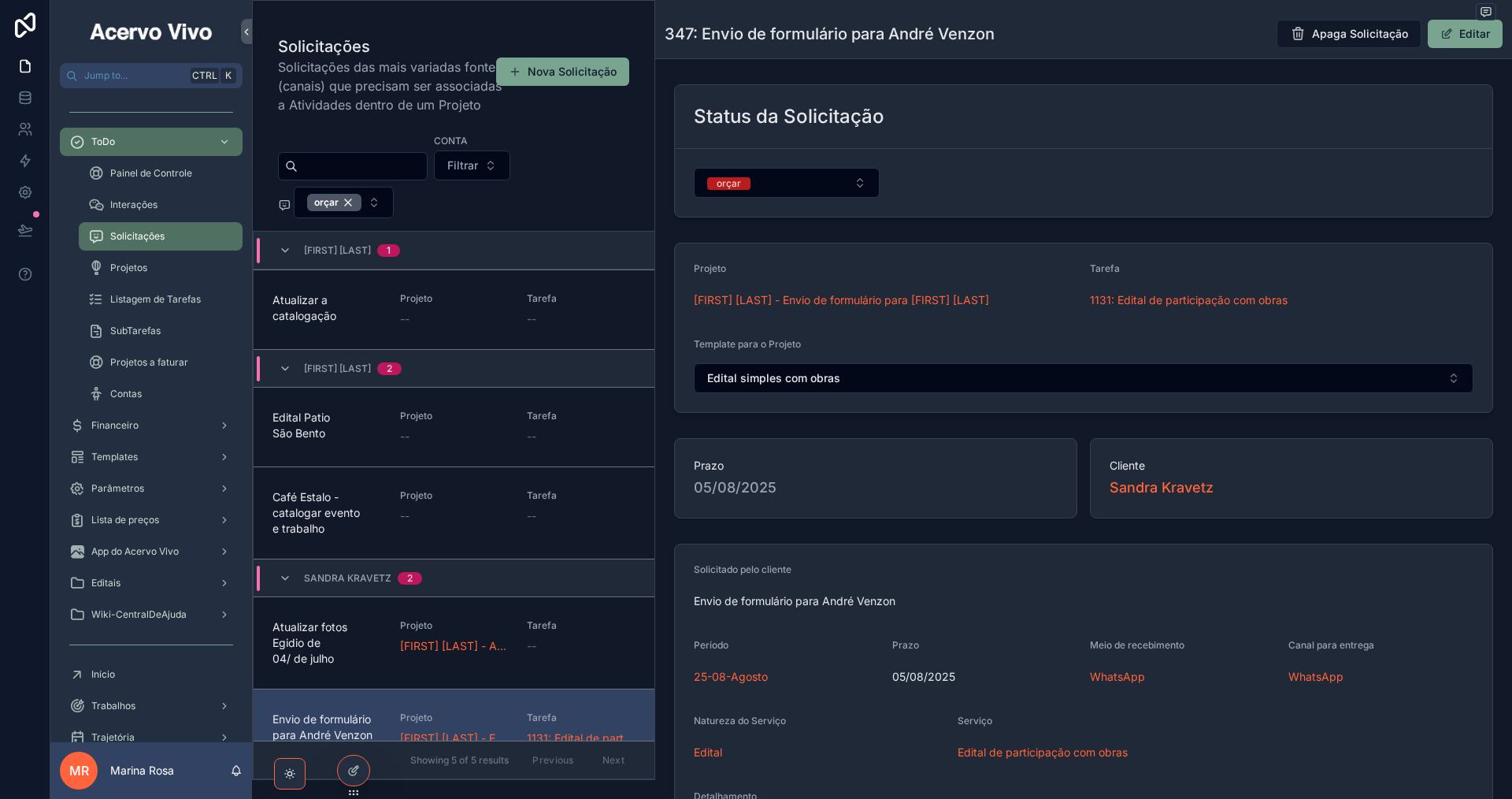 click on "[NAME] - Envio de formulário para [NAME]" at bounding box center [885, 288] 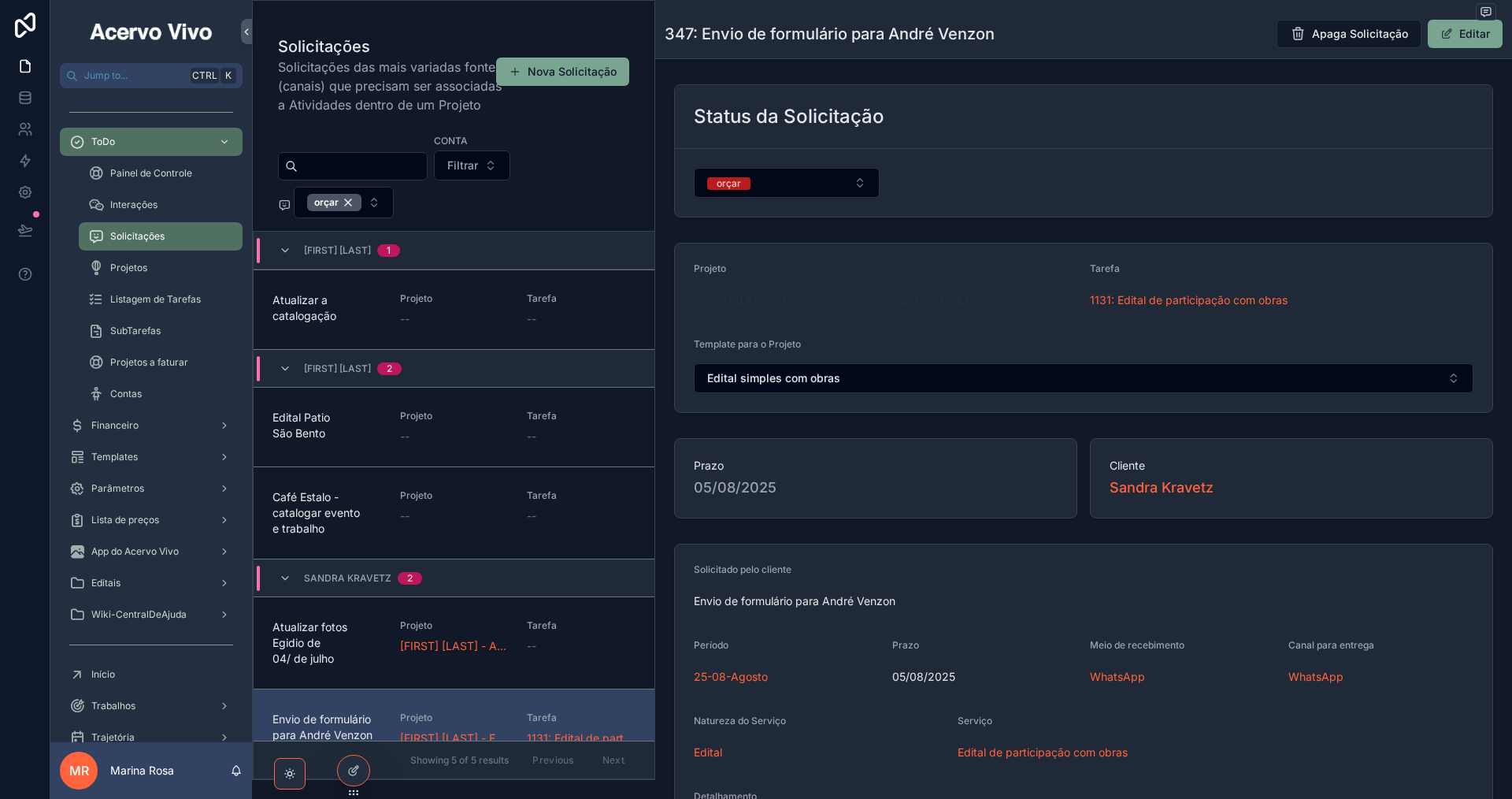 click on "[NAME] - Envio de formulário para [NAME]" at bounding box center [804, 300] 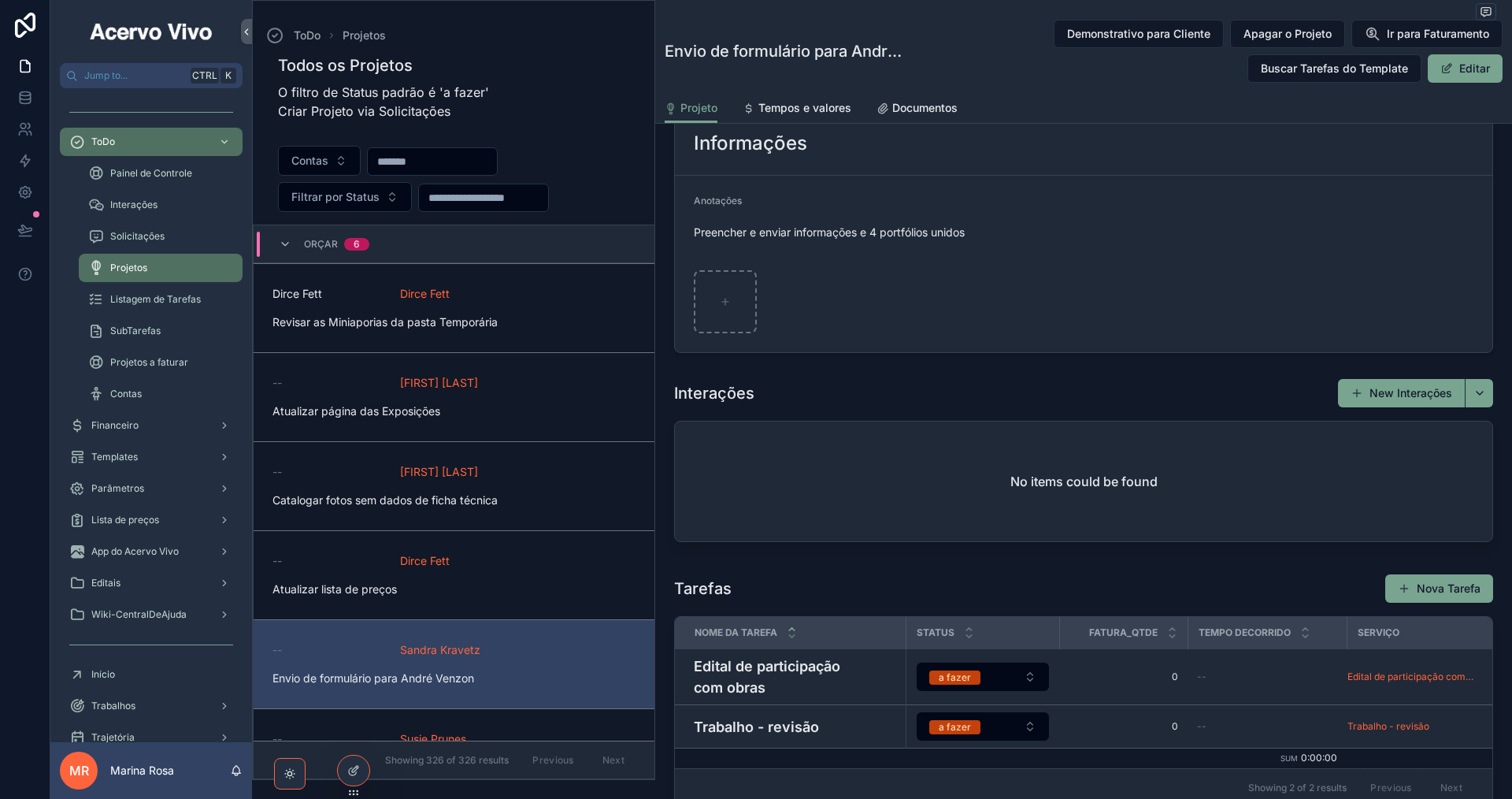 scroll, scrollTop: 970, scrollLeft: 0, axis: vertical 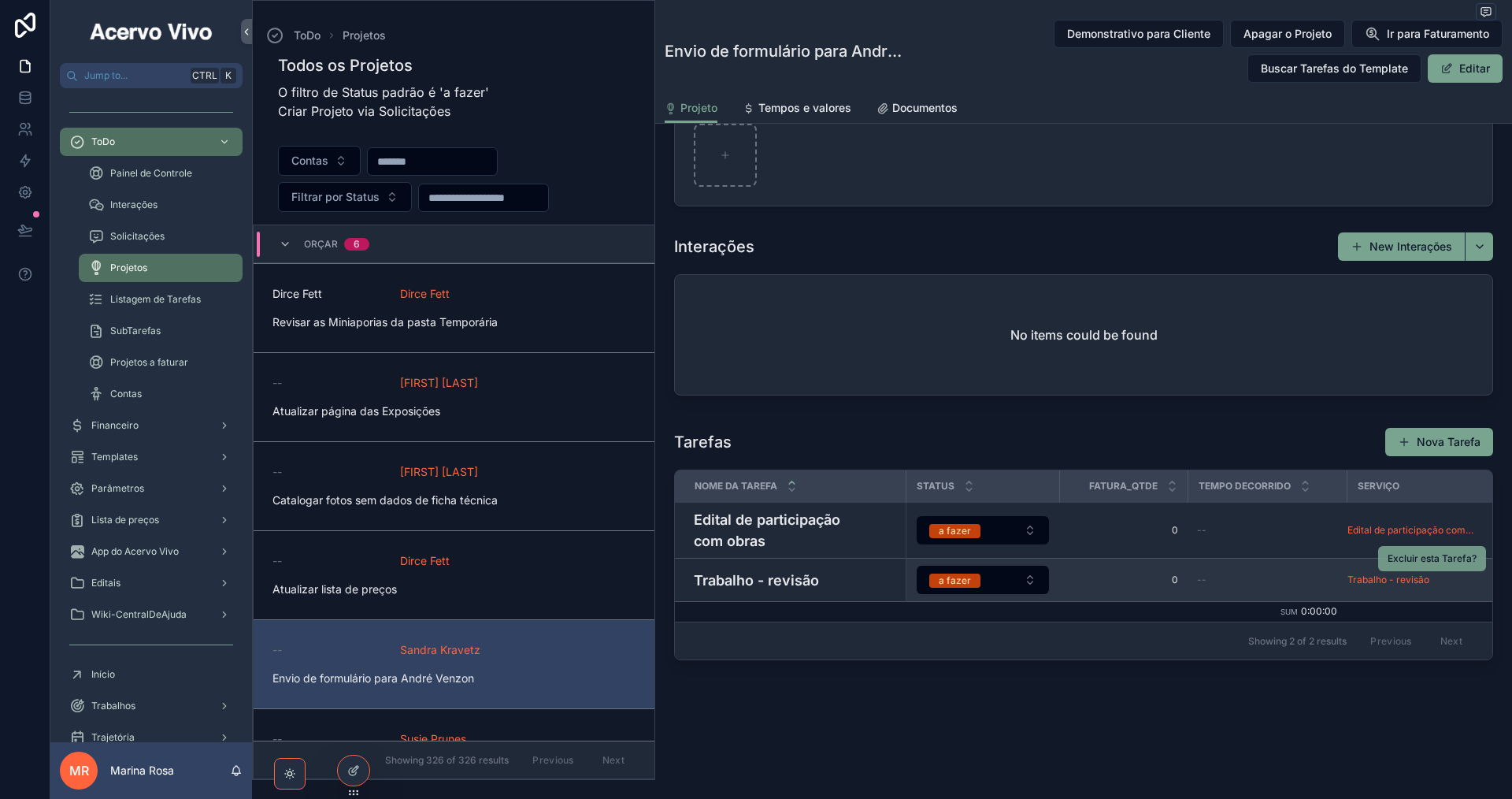 click on "Excluir esta Tarefa?" at bounding box center [1432, 559] 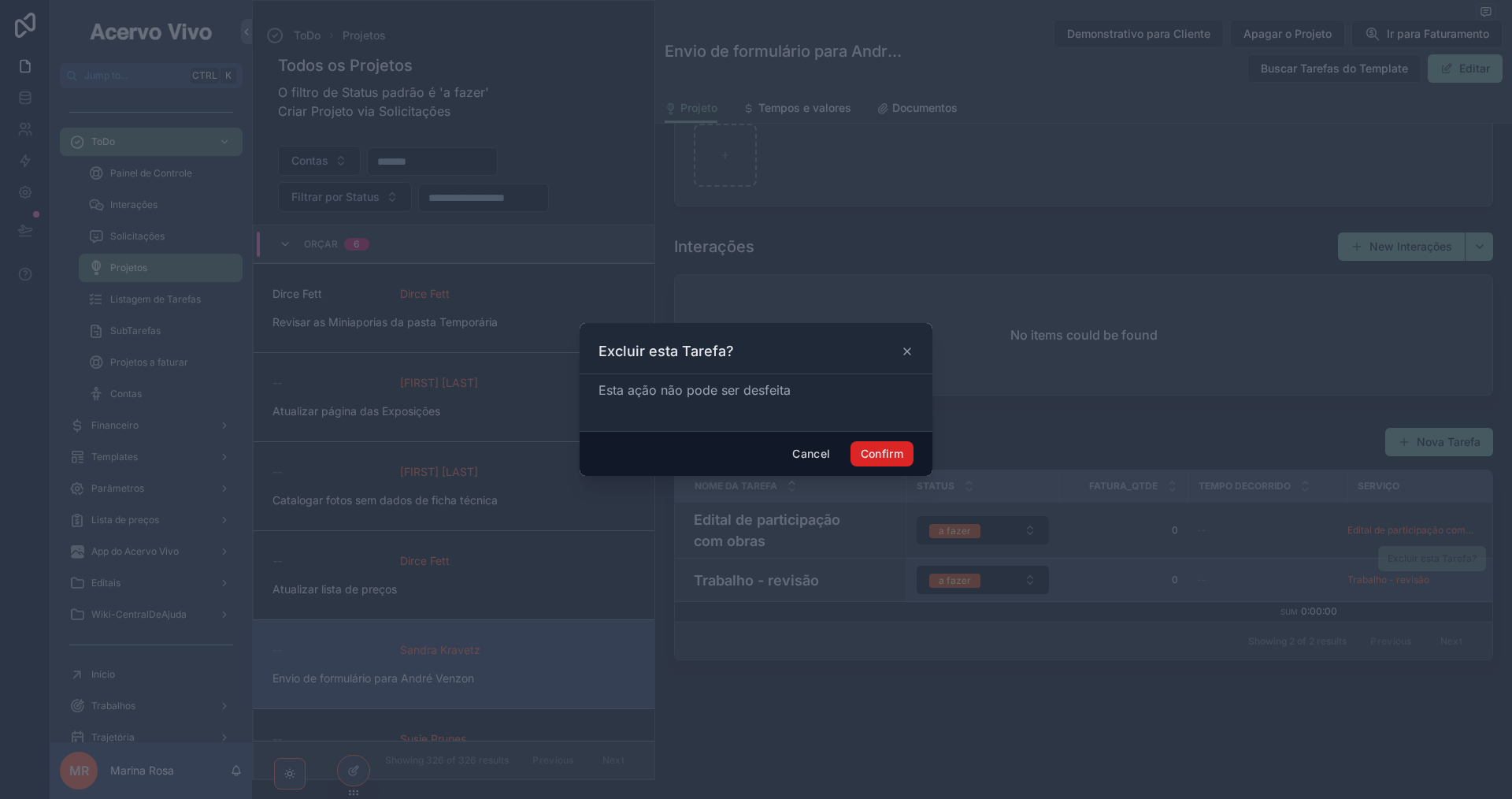 click on "Confirm" at bounding box center [882, 454] 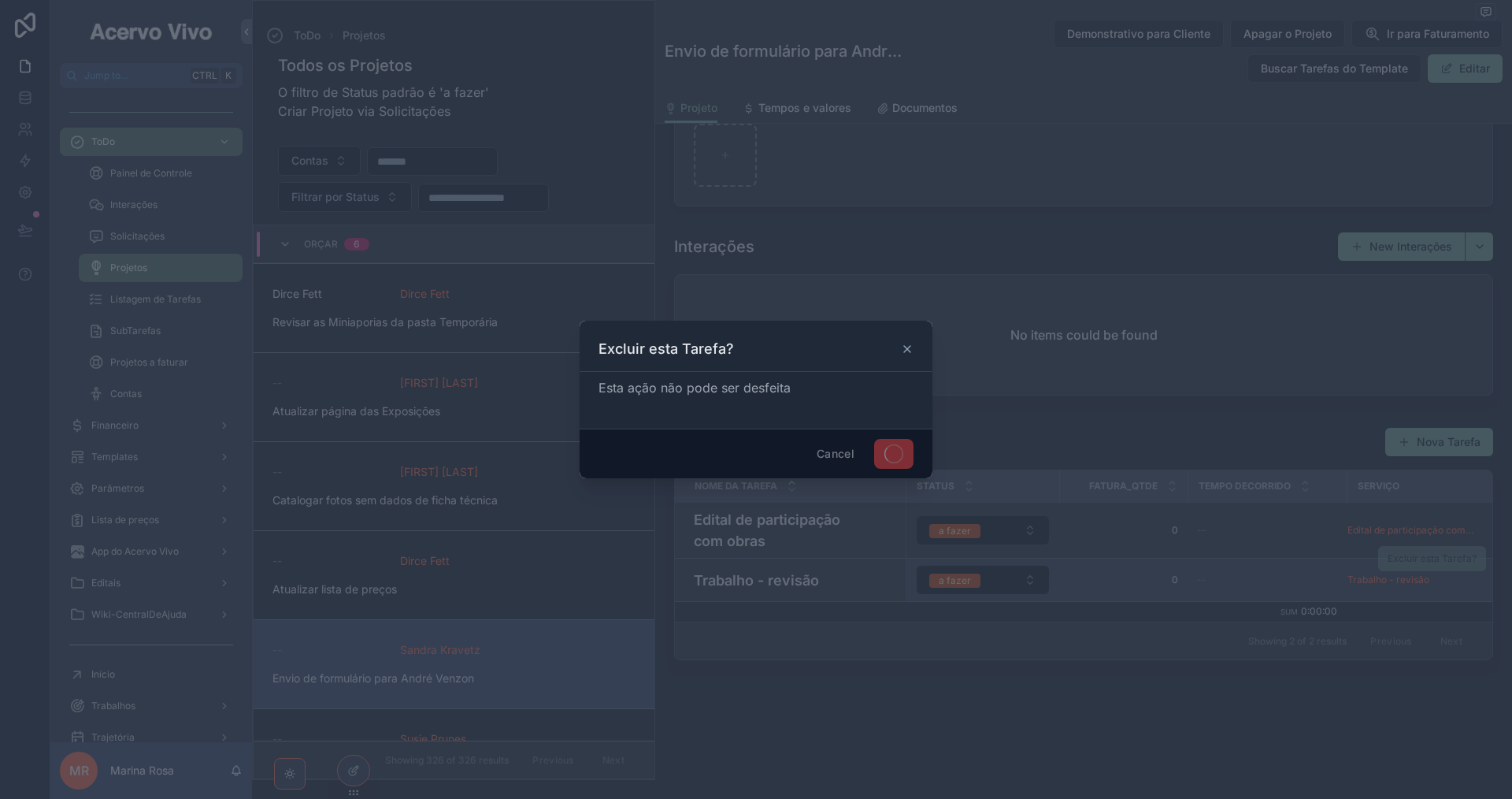 scroll, scrollTop: 927, scrollLeft: 0, axis: vertical 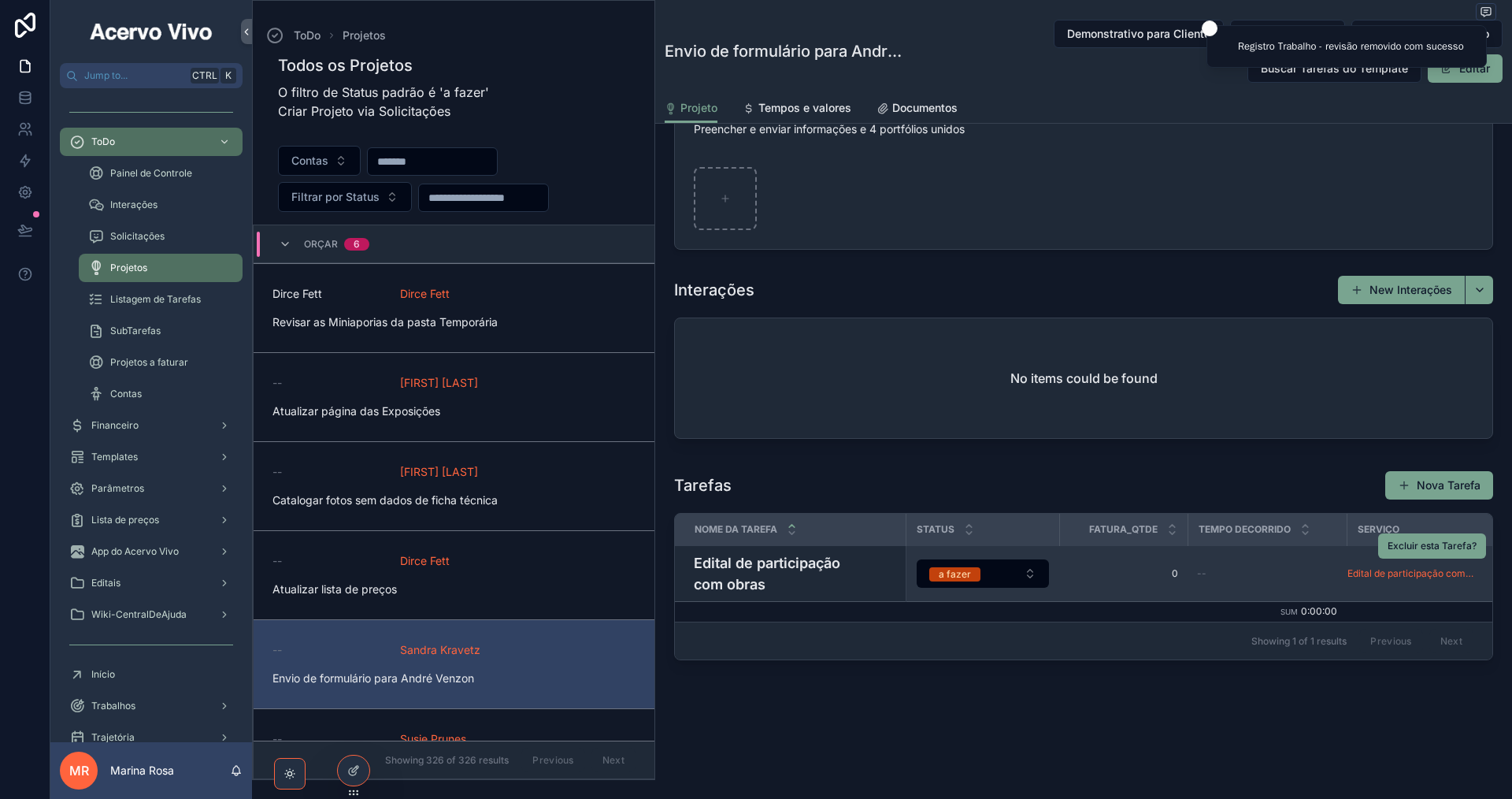 click on "Edital de participação com obras" at bounding box center (795, 574) 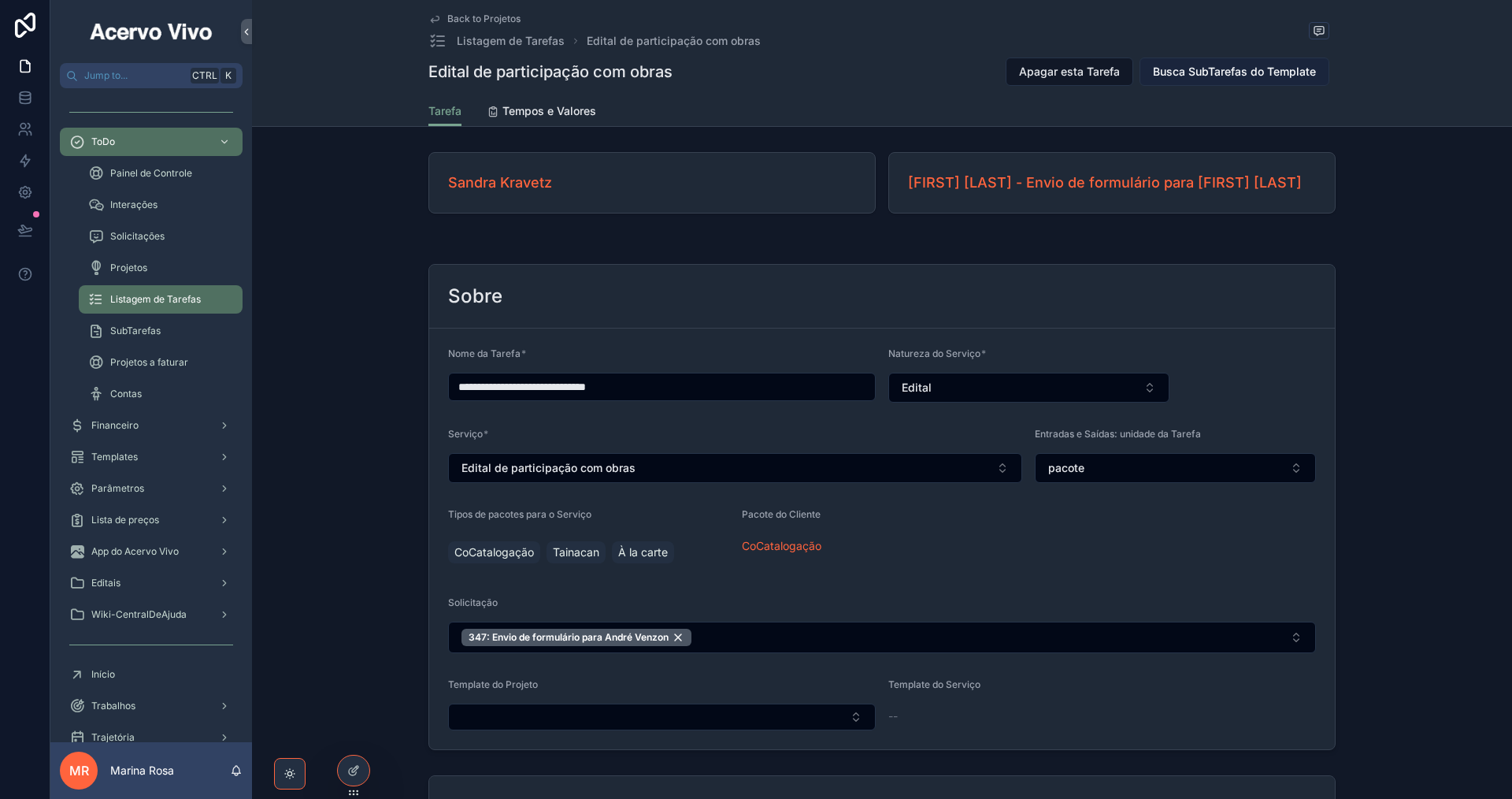 click on "Busca SubTarefas do Template" at bounding box center [1234, 72] 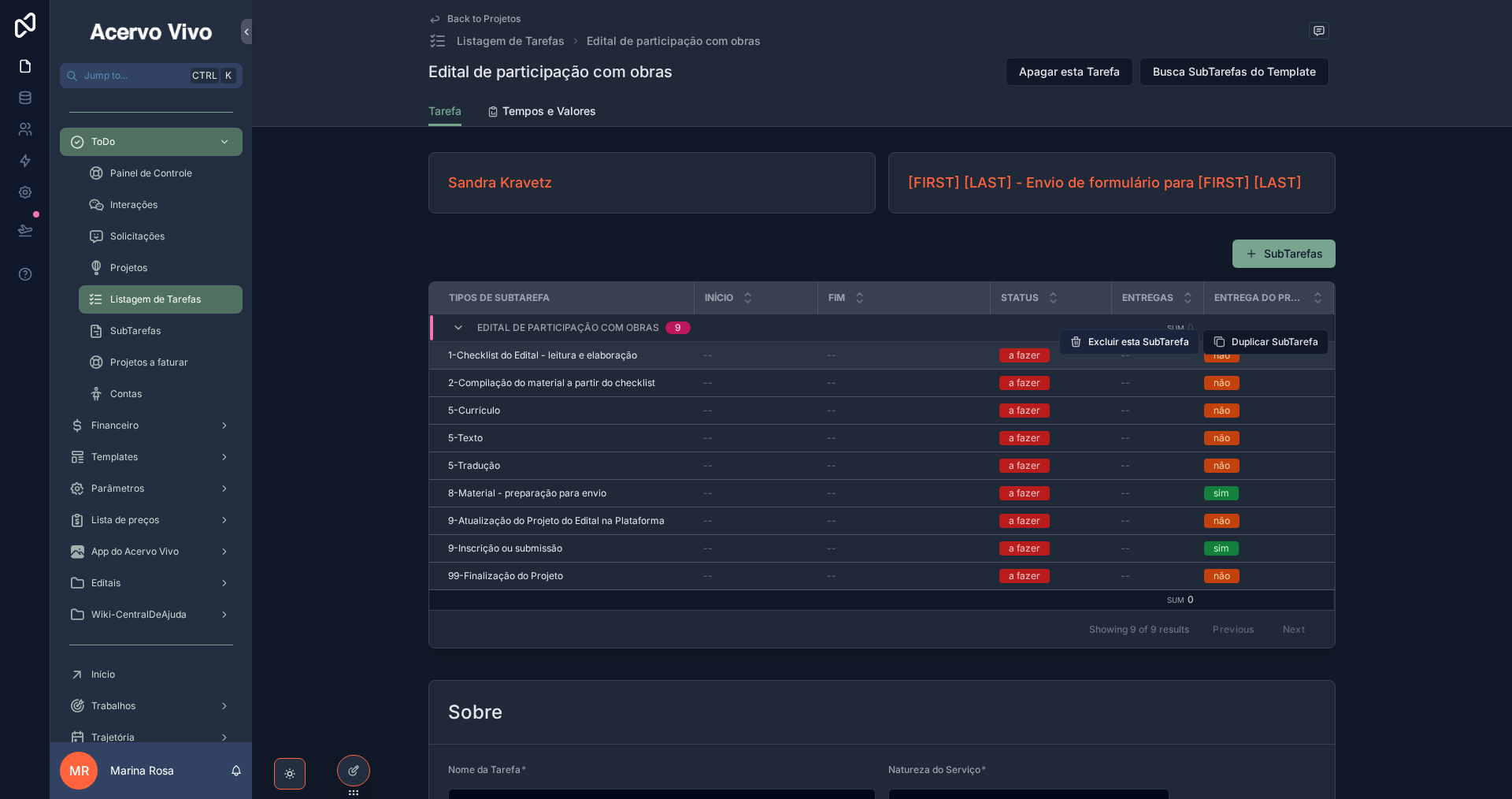 click on "Excluir esta SubTarefa" at bounding box center [1139, 342] 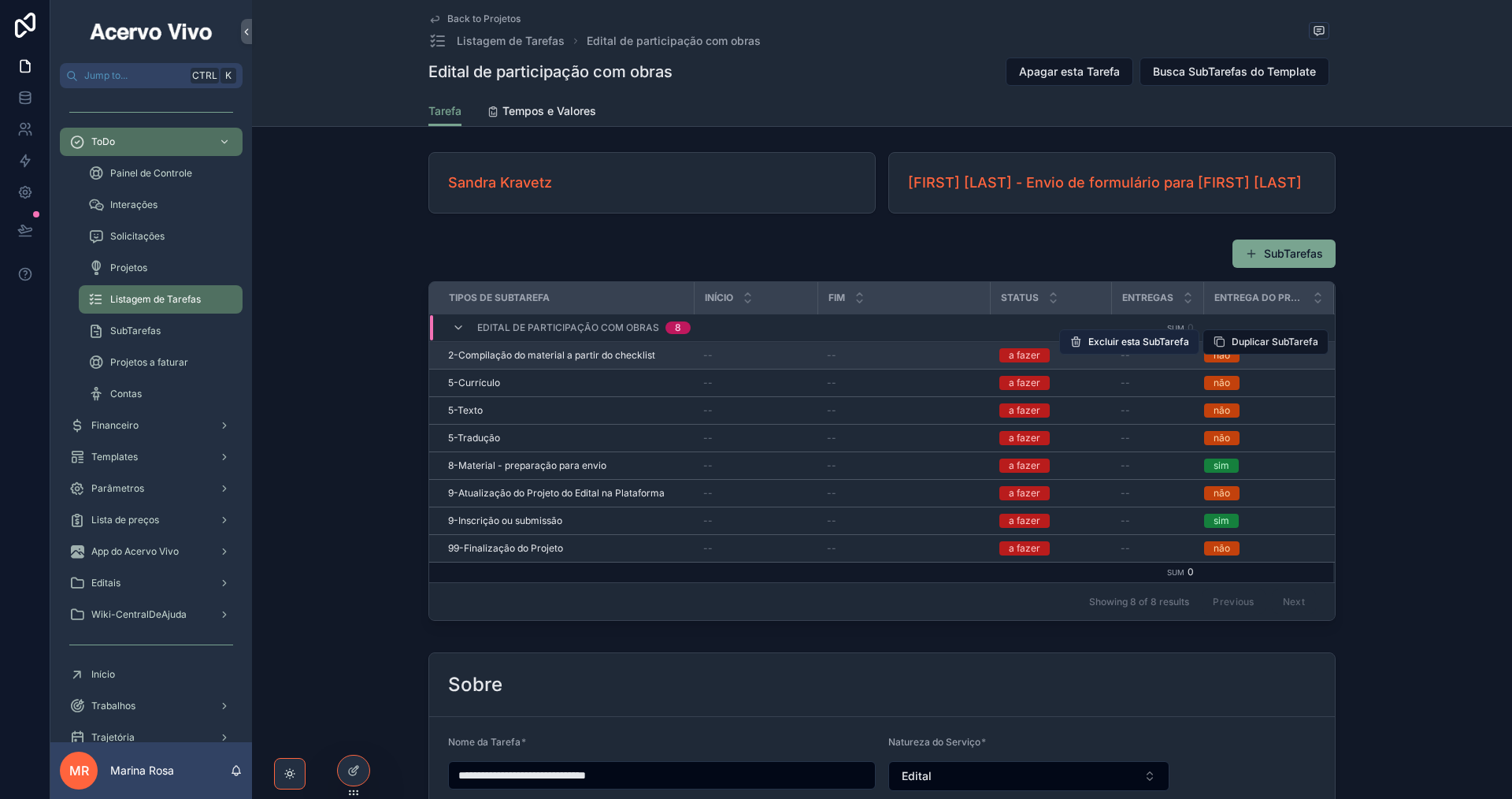 click on "Excluir esta SubTarefa" at bounding box center (1139, 342) 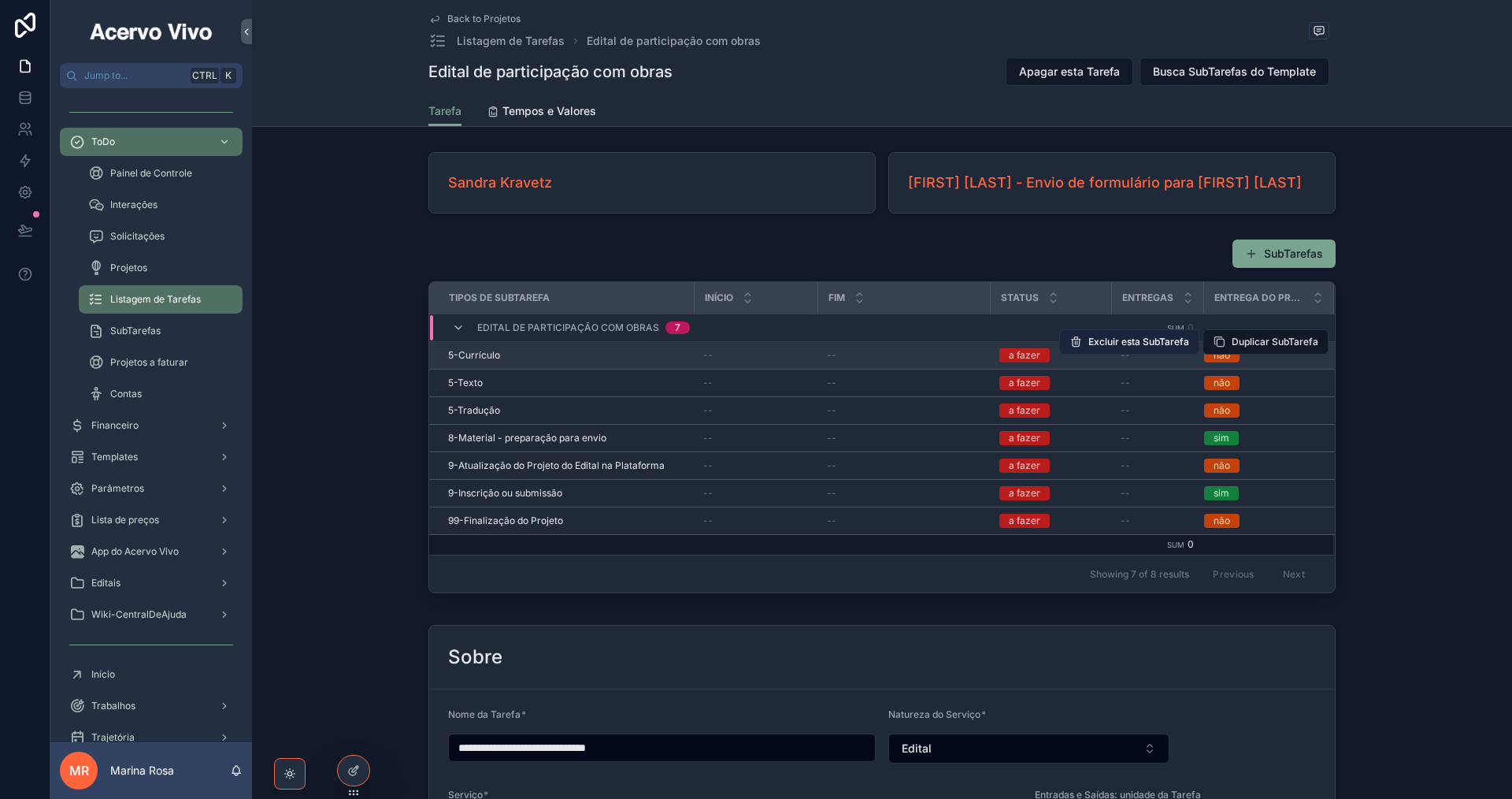 click on "Excluir esta SubTarefa" at bounding box center [1139, 342] 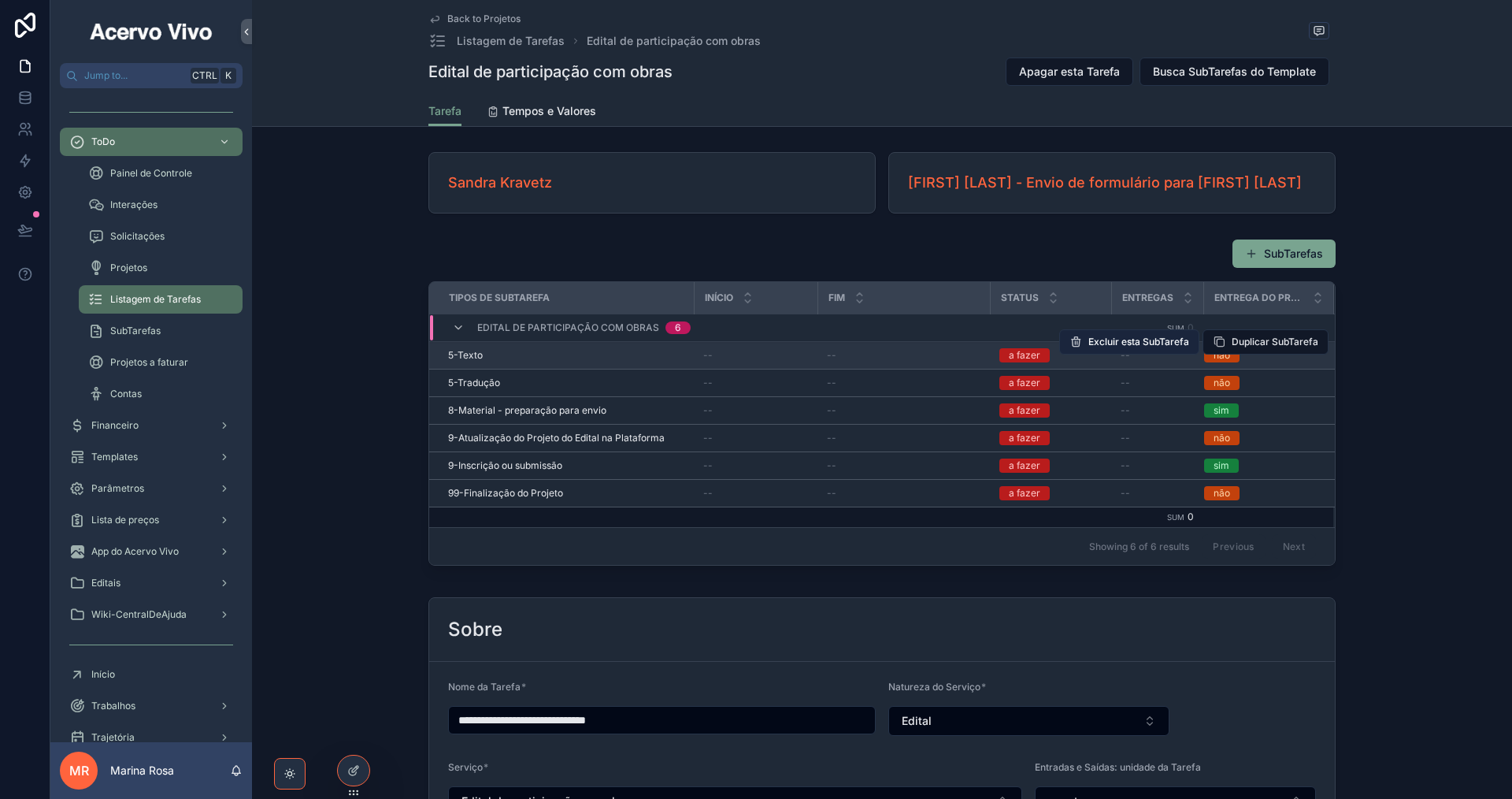 click on "Excluir esta SubTarefa" at bounding box center (1139, 342) 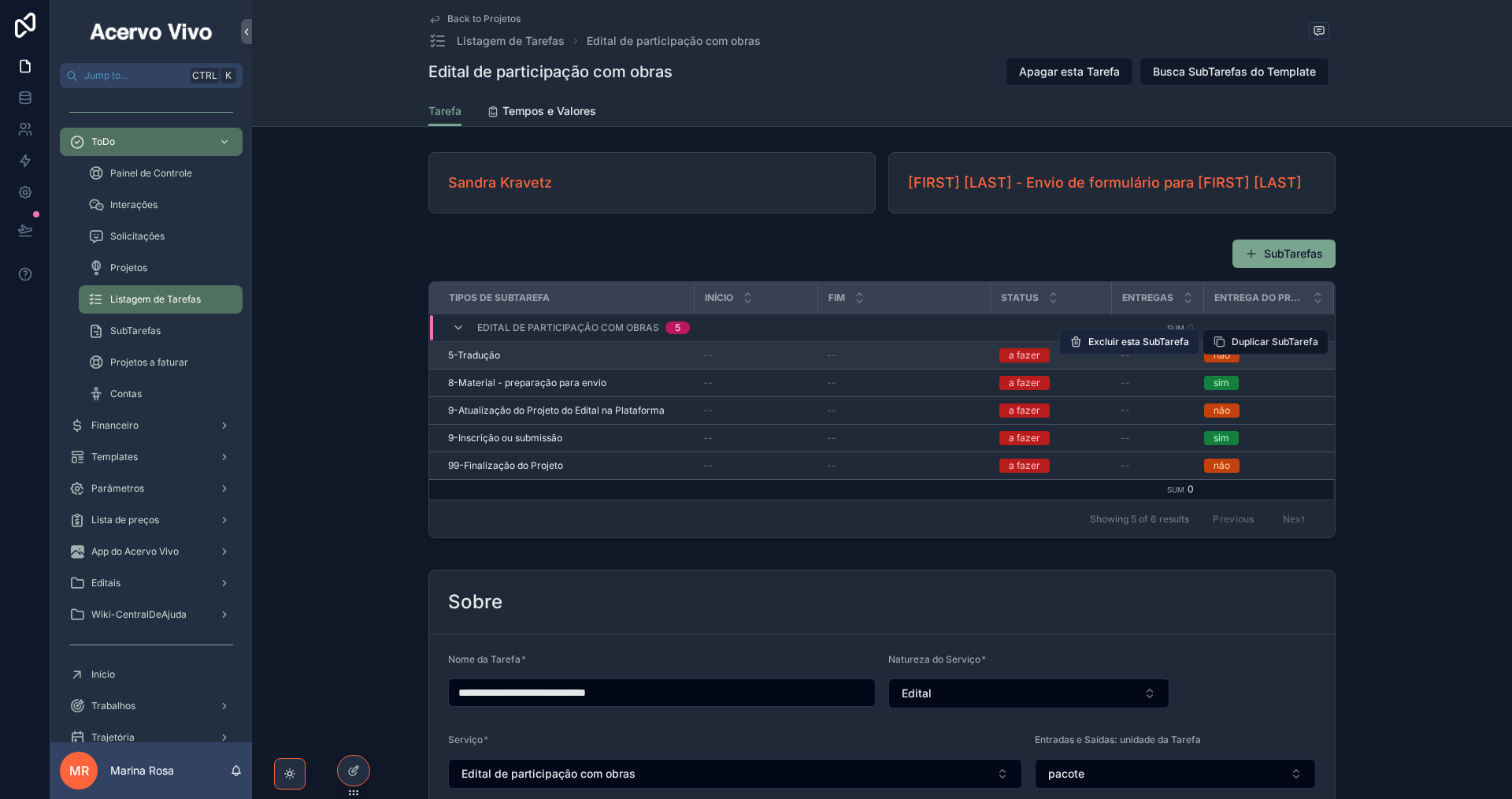 click on "Excluir esta SubTarefa" at bounding box center [1139, 342] 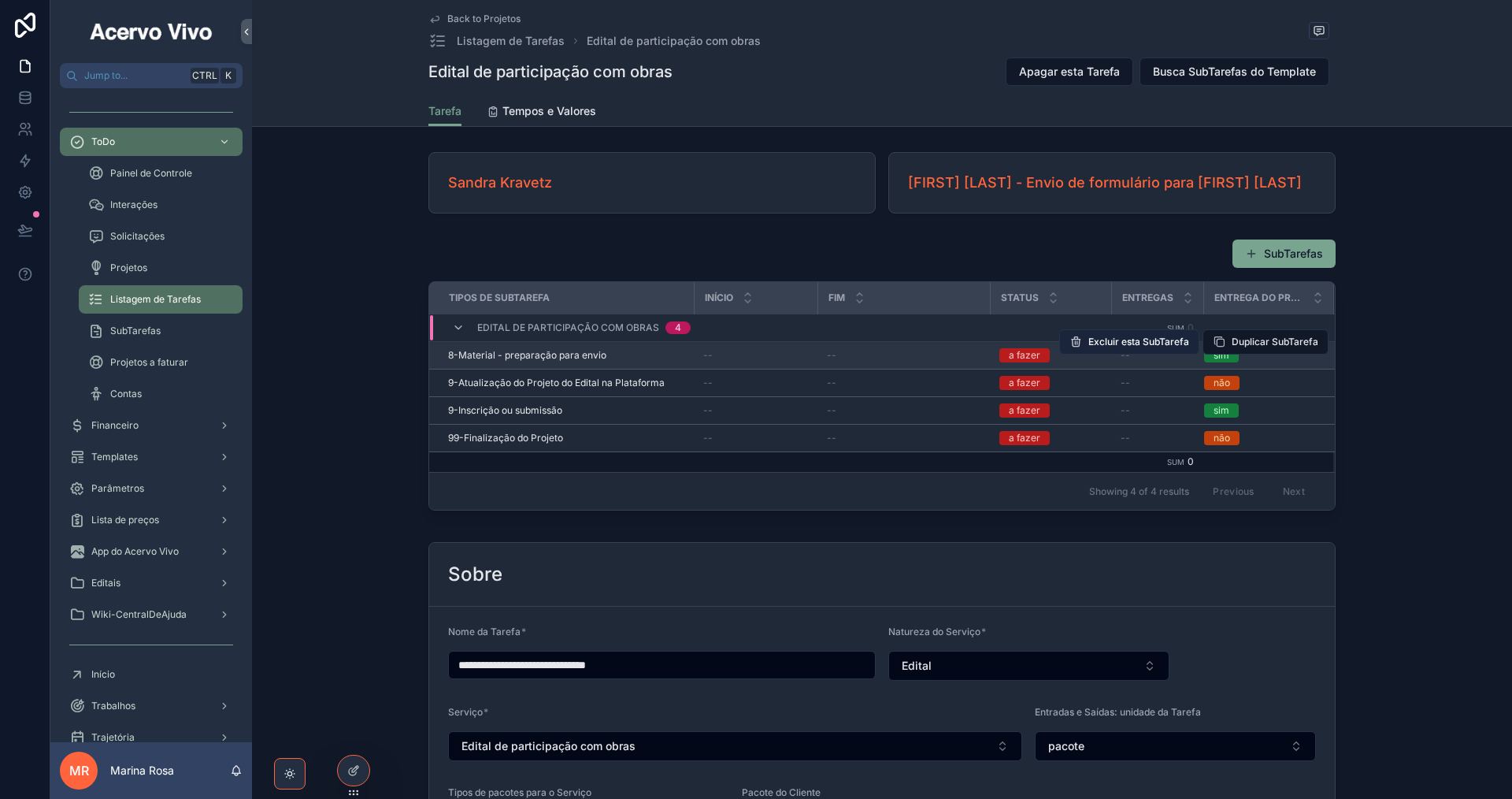 click on "Excluir esta SubTarefa" at bounding box center (1129, 342) 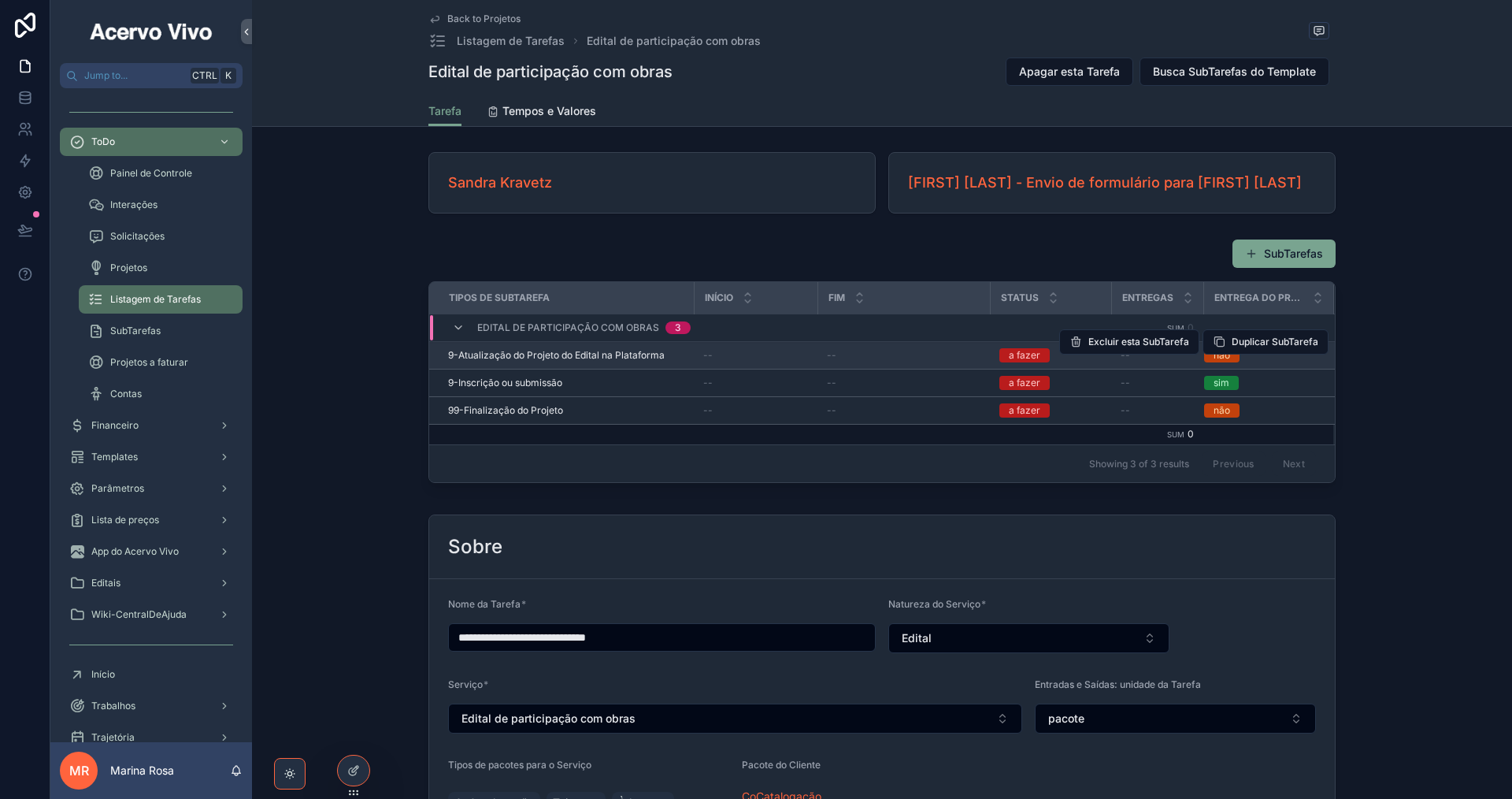 click on "9-Atualização do Projeto do Edital na Plataforma" at bounding box center [556, 355] 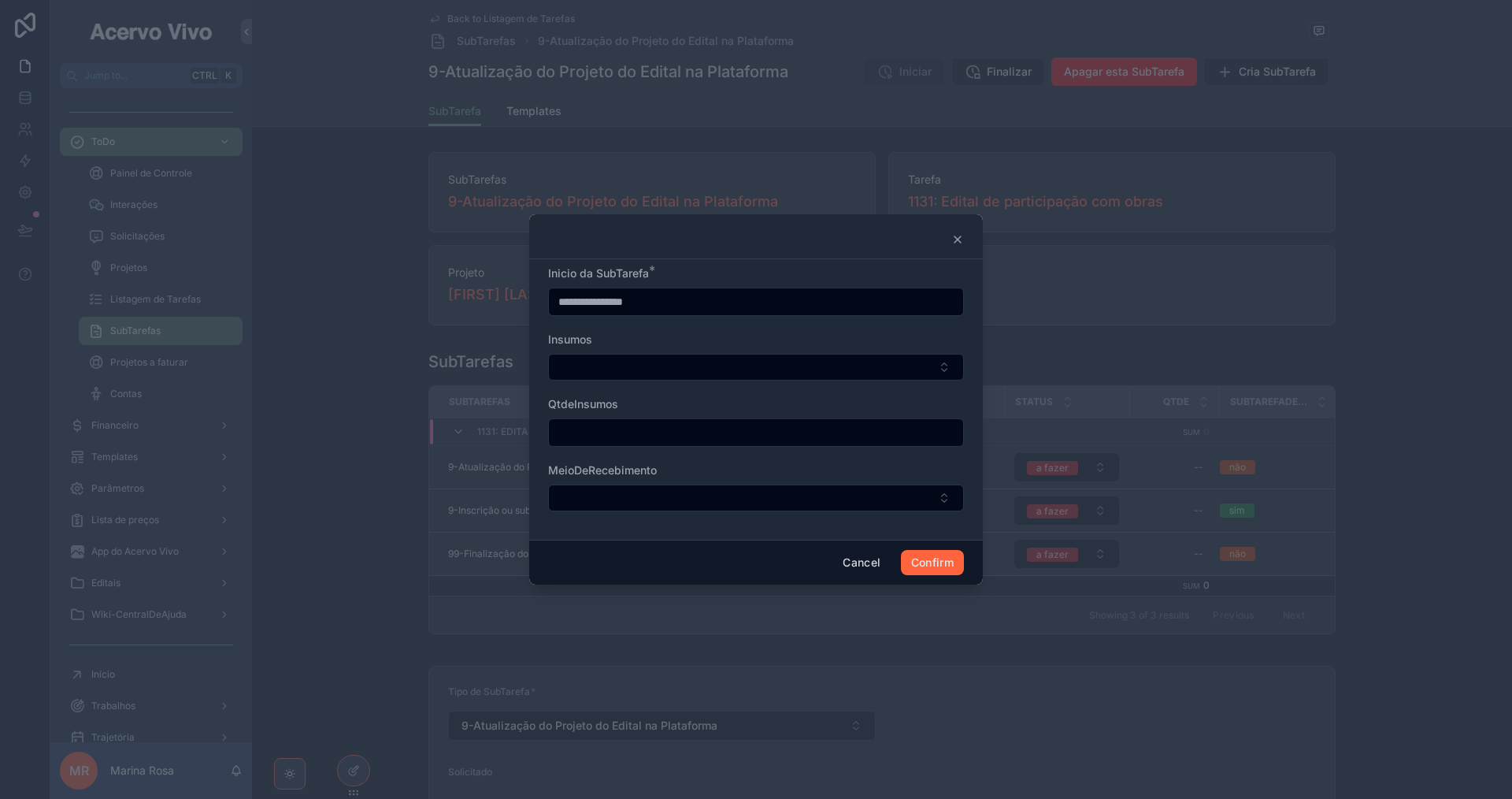 click on "Confirm" at bounding box center (932, 563) 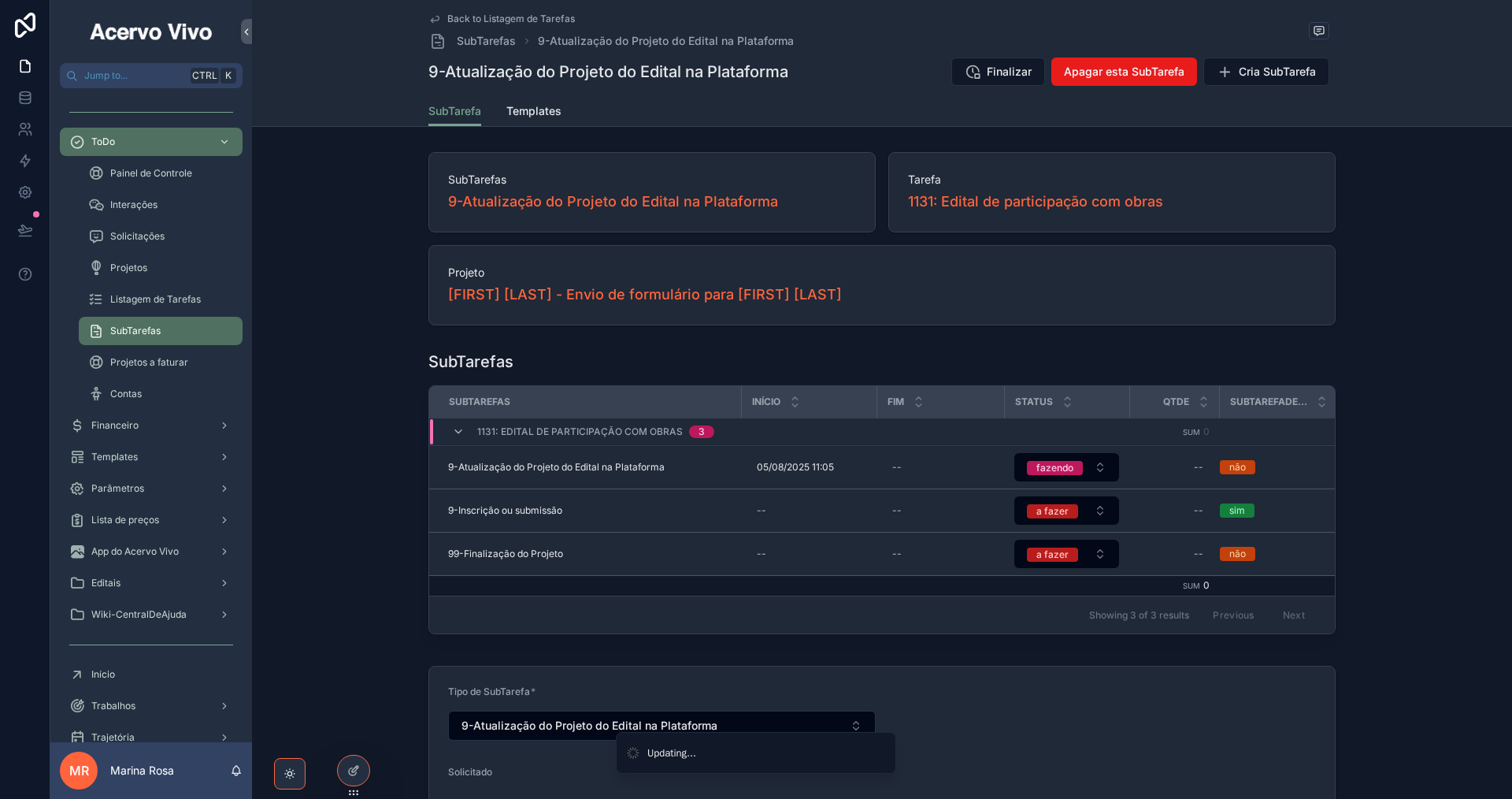 type on "**********" 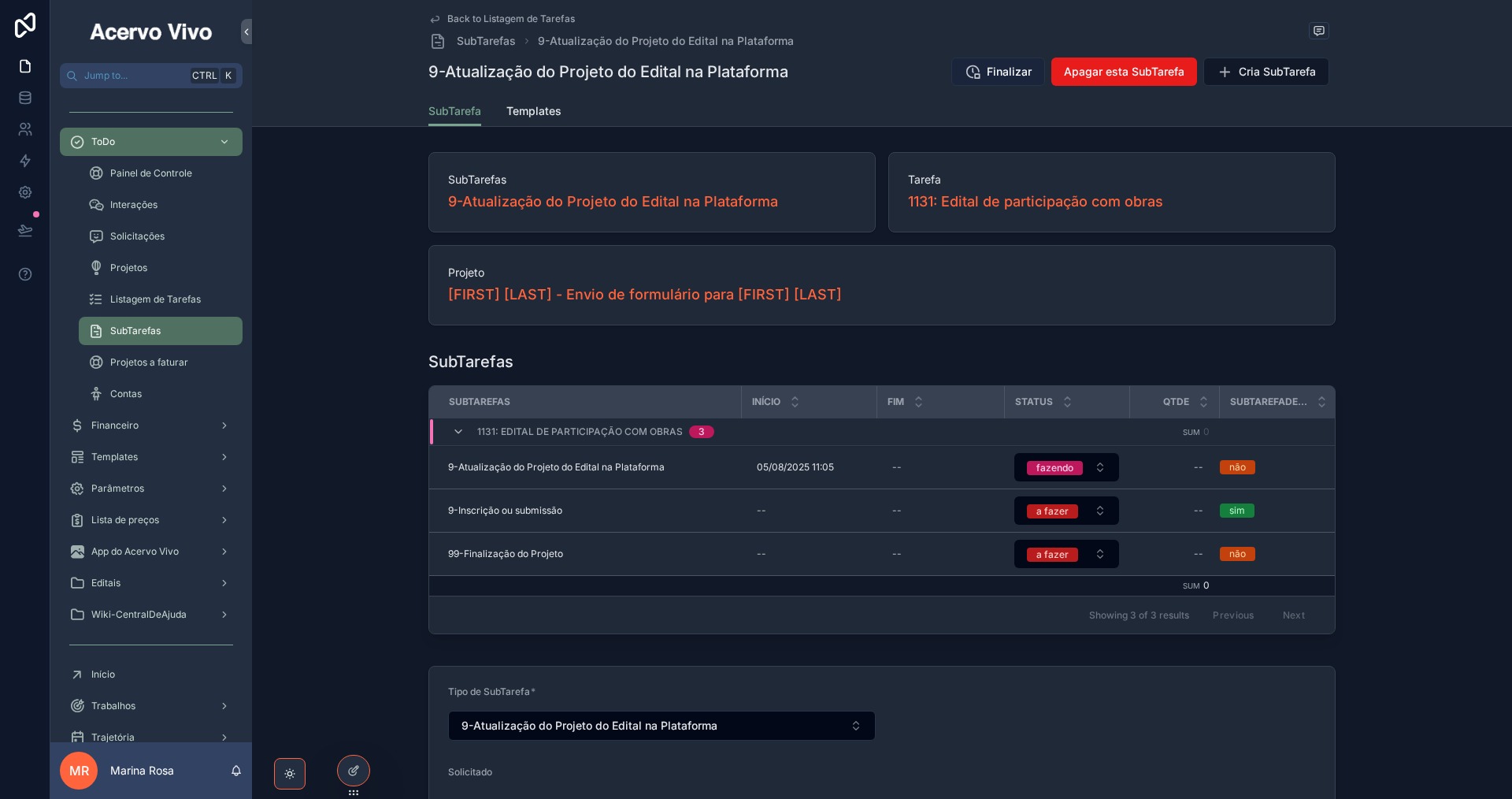 click on "Finalizar" at bounding box center (1009, 72) 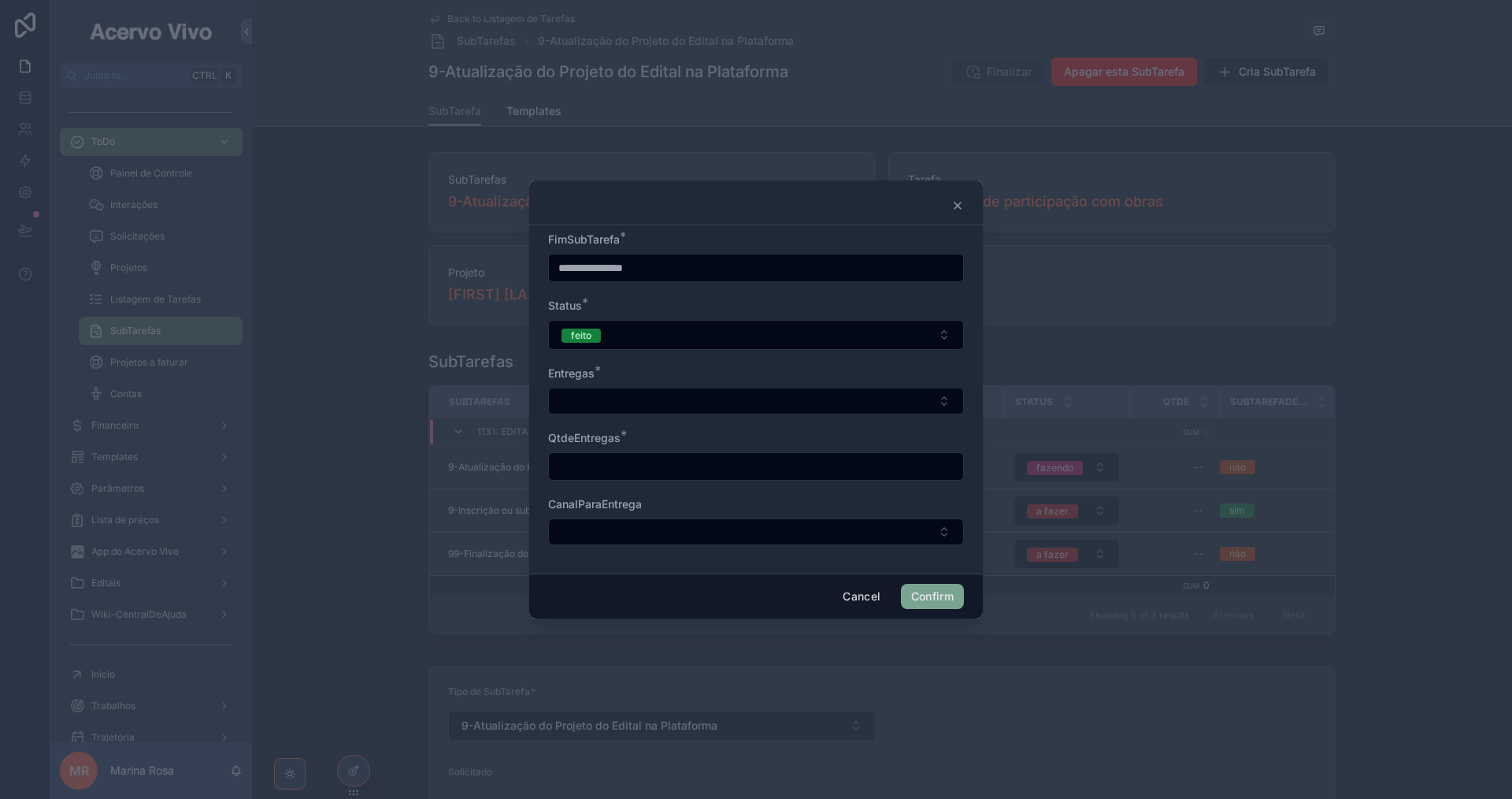 click on "**********" at bounding box center (756, 268) 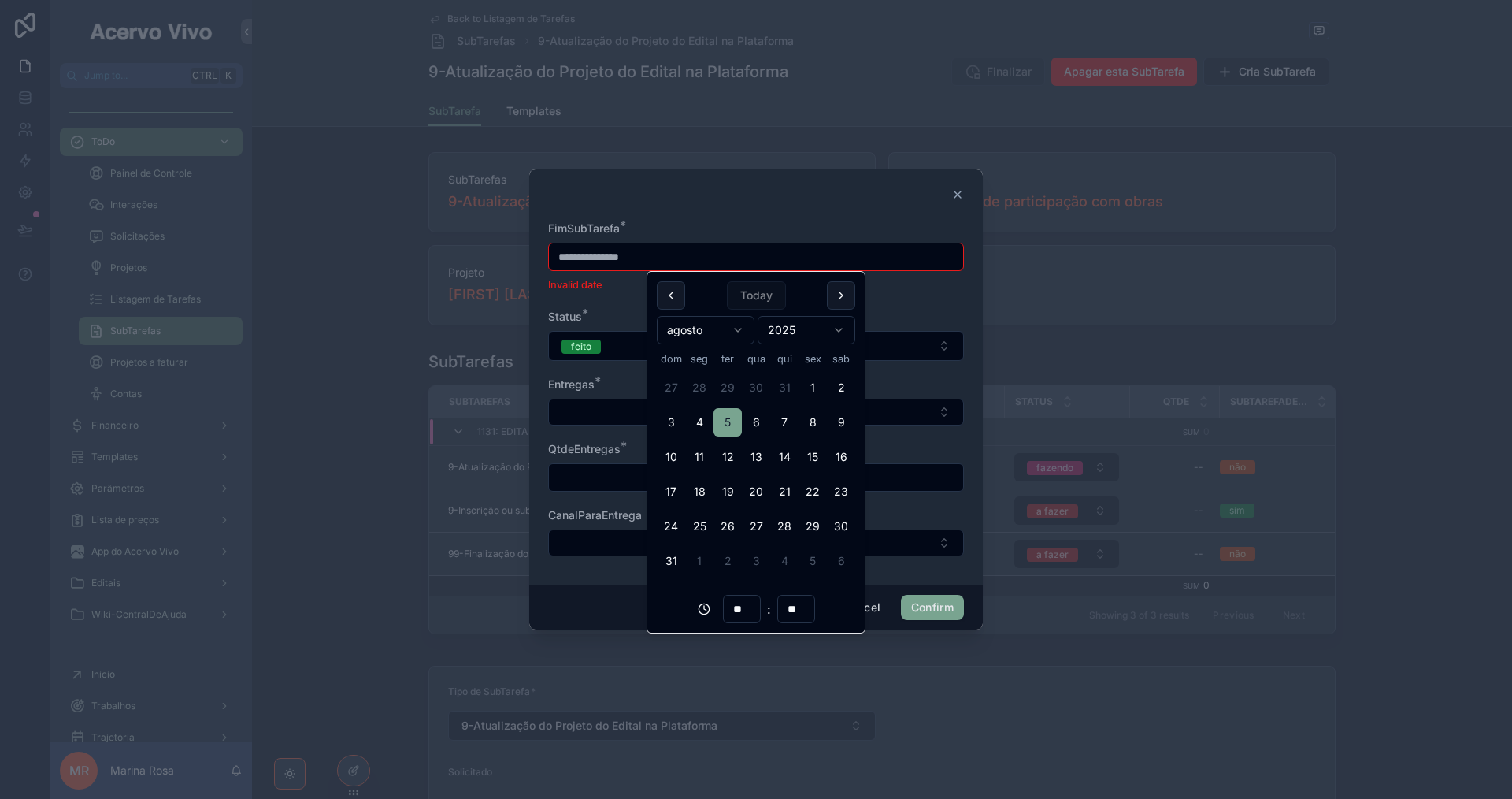 type on "**********" 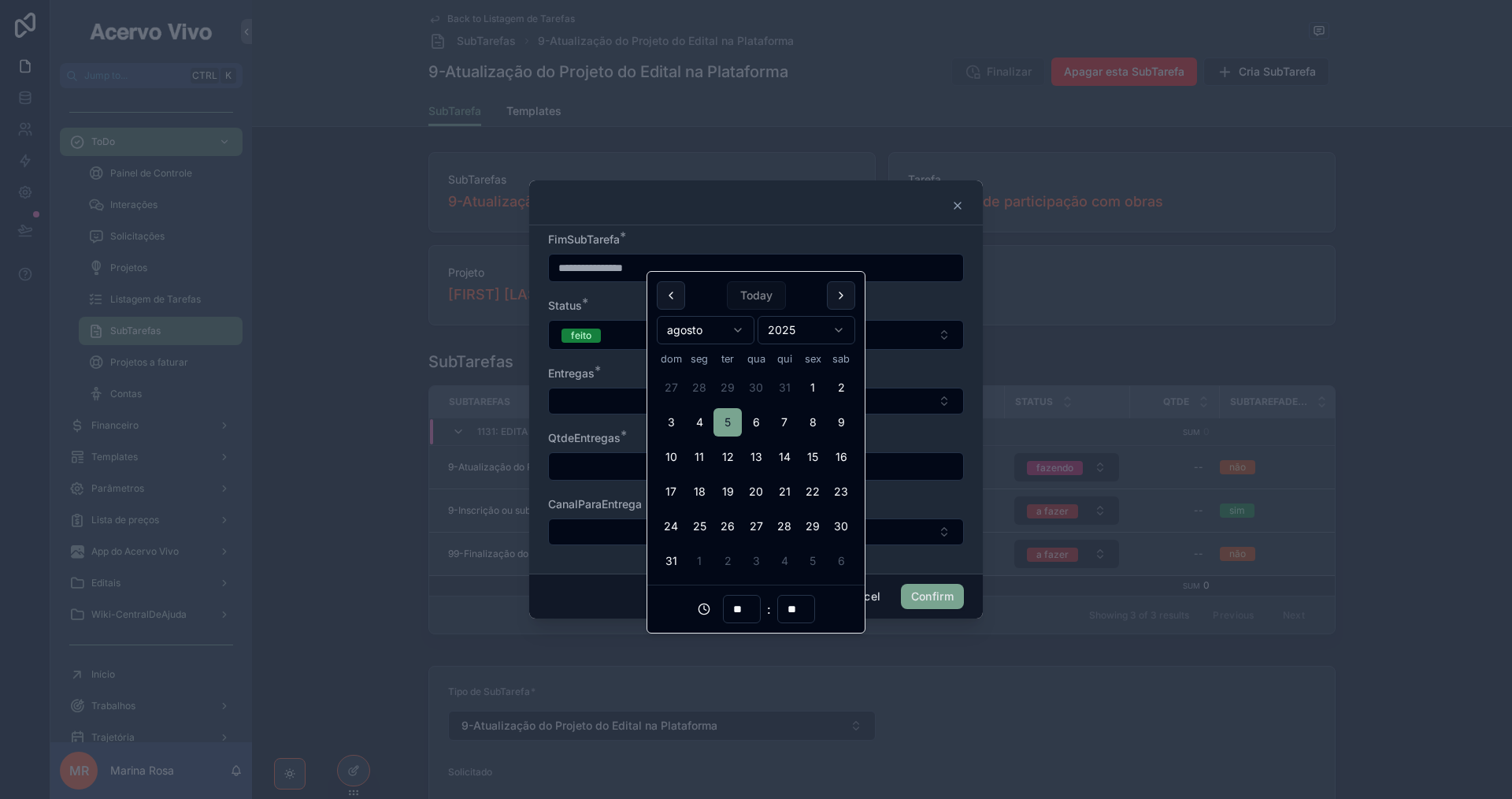 type on "**********" 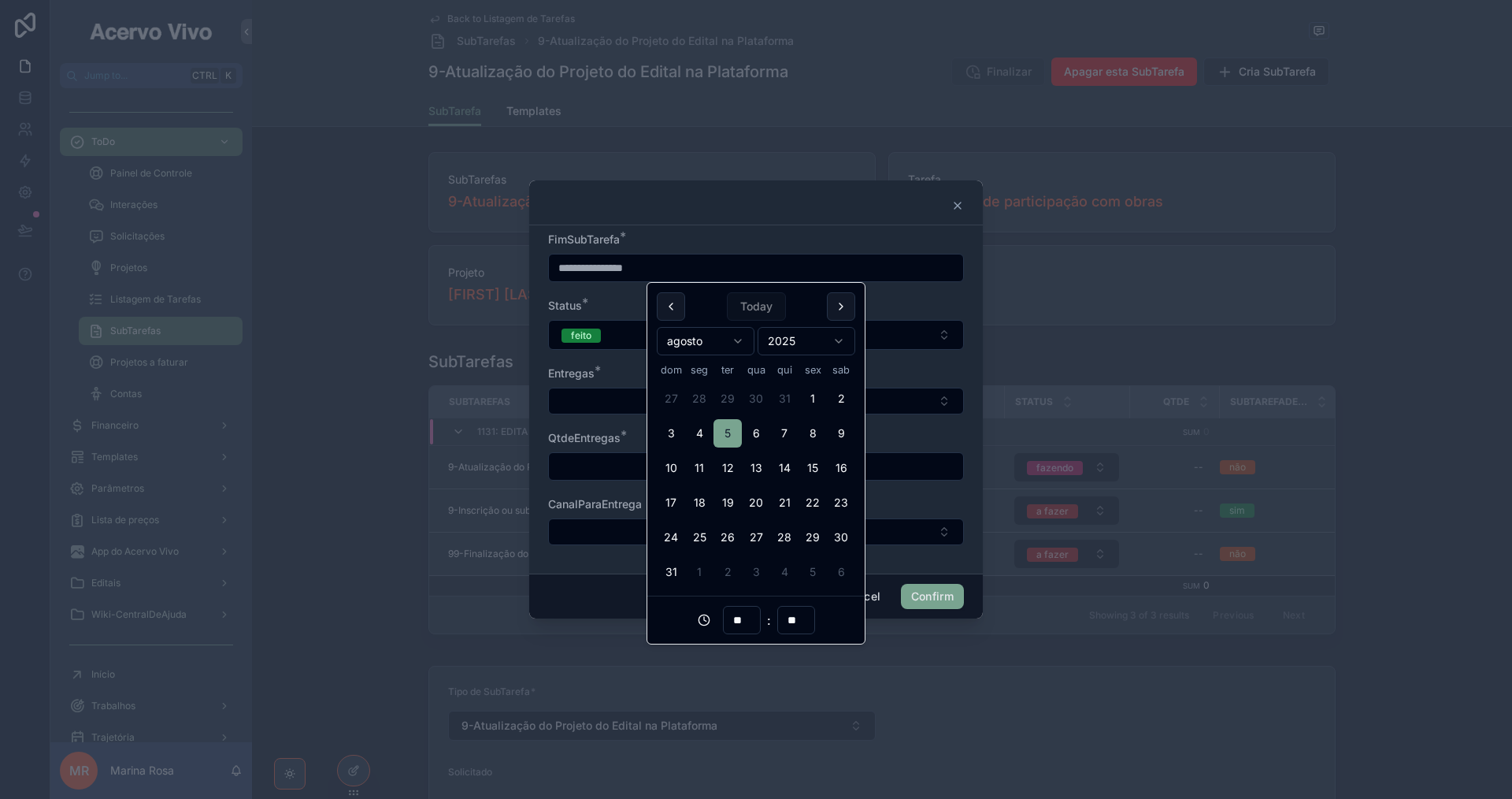 type on "**********" 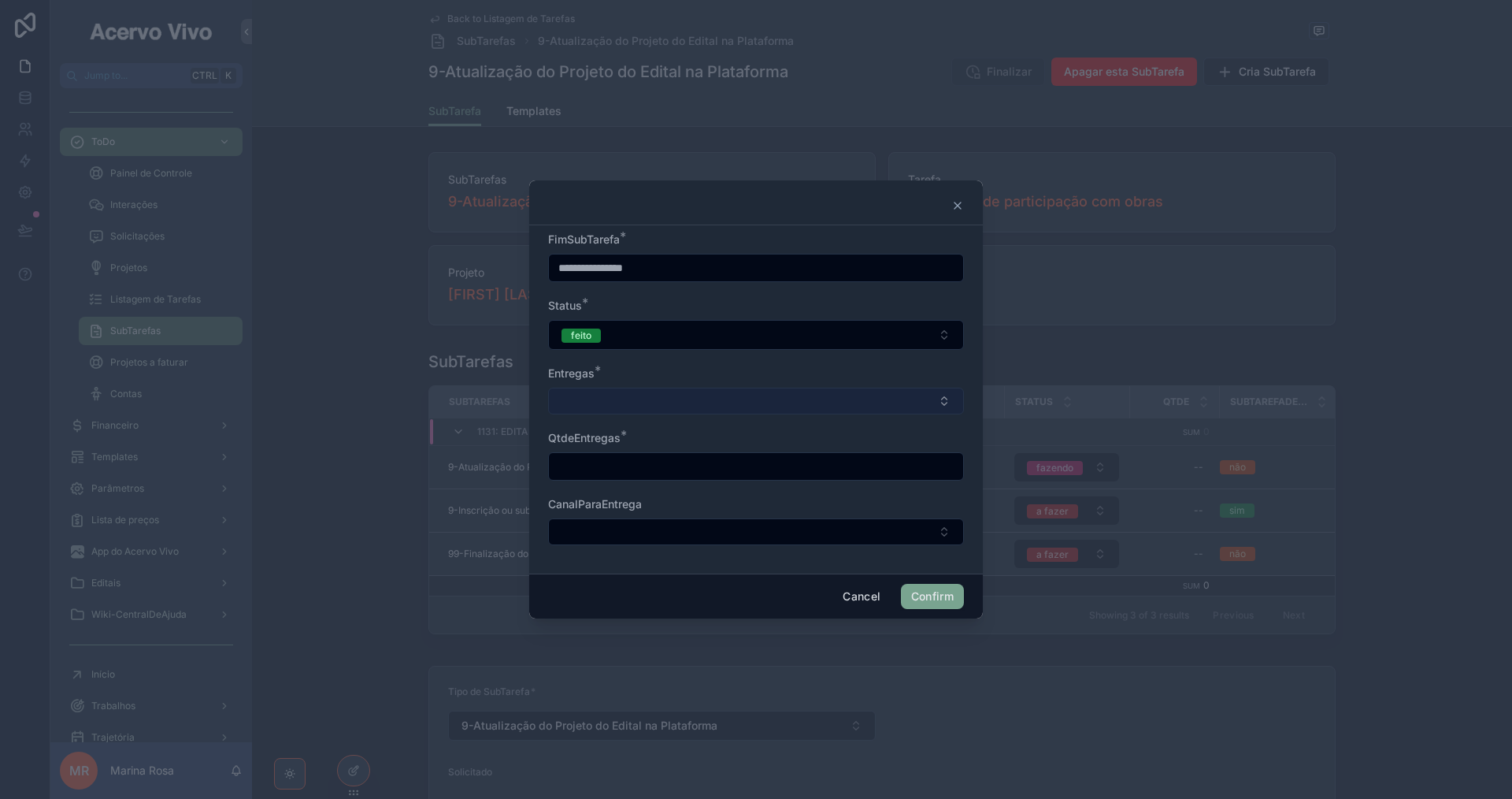 click at bounding box center (756, 401) 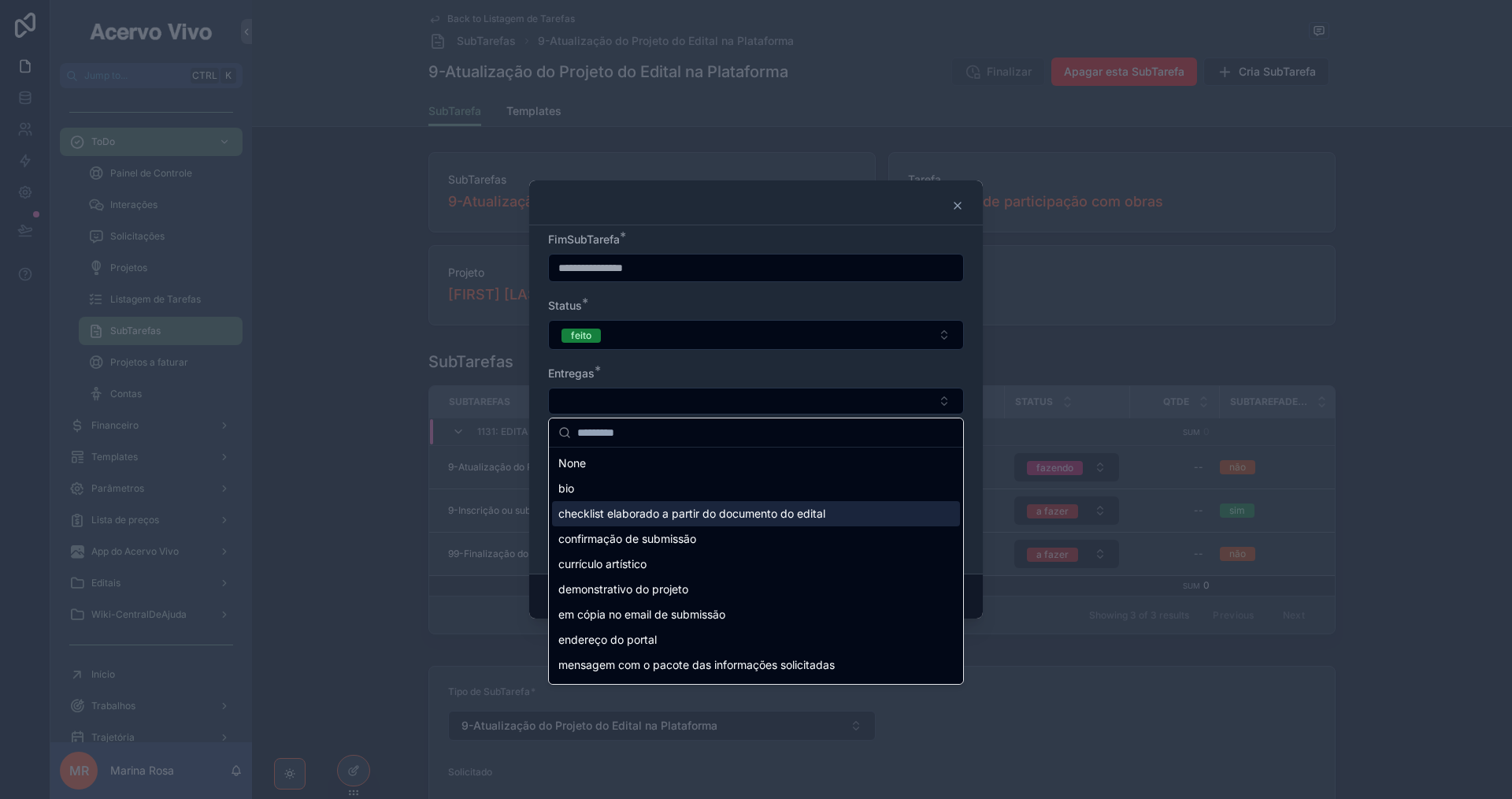 drag, startPoint x: 700, startPoint y: 529, endPoint x: 698, endPoint y: 518, distance: 11.18034 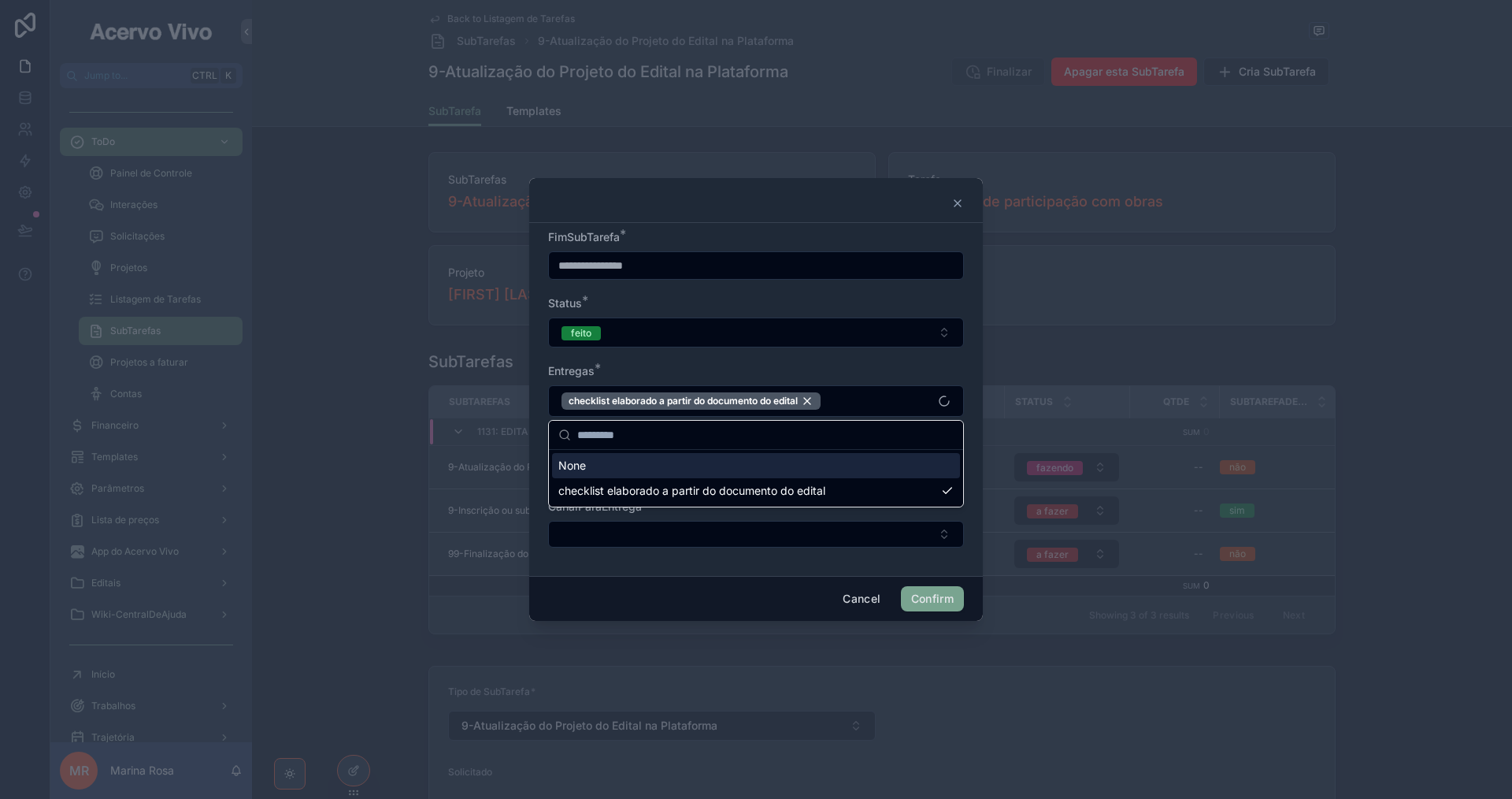 drag, startPoint x: 767, startPoint y: 363, endPoint x: 735, endPoint y: 424, distance: 68.88396 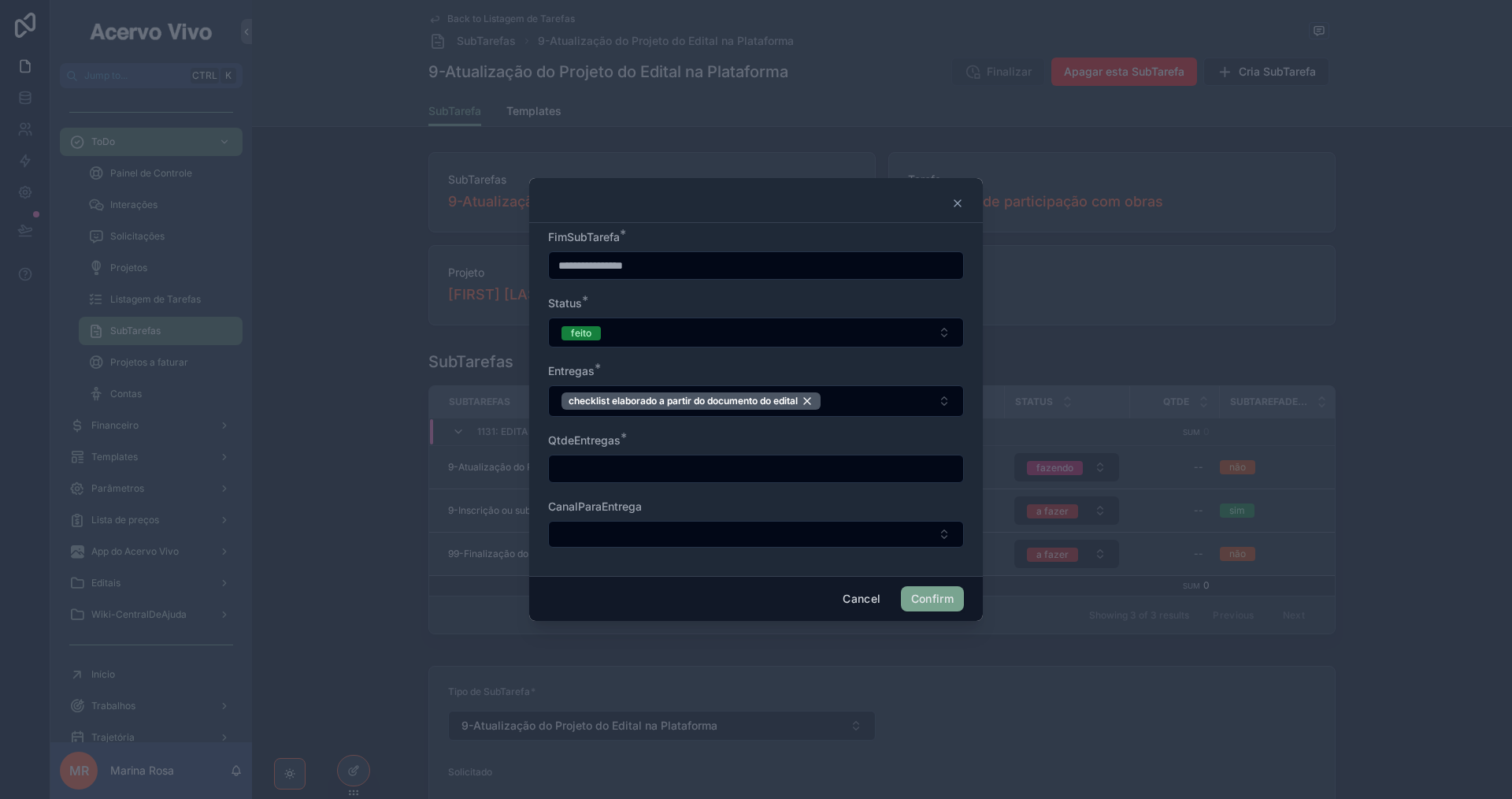 click at bounding box center [756, 469] 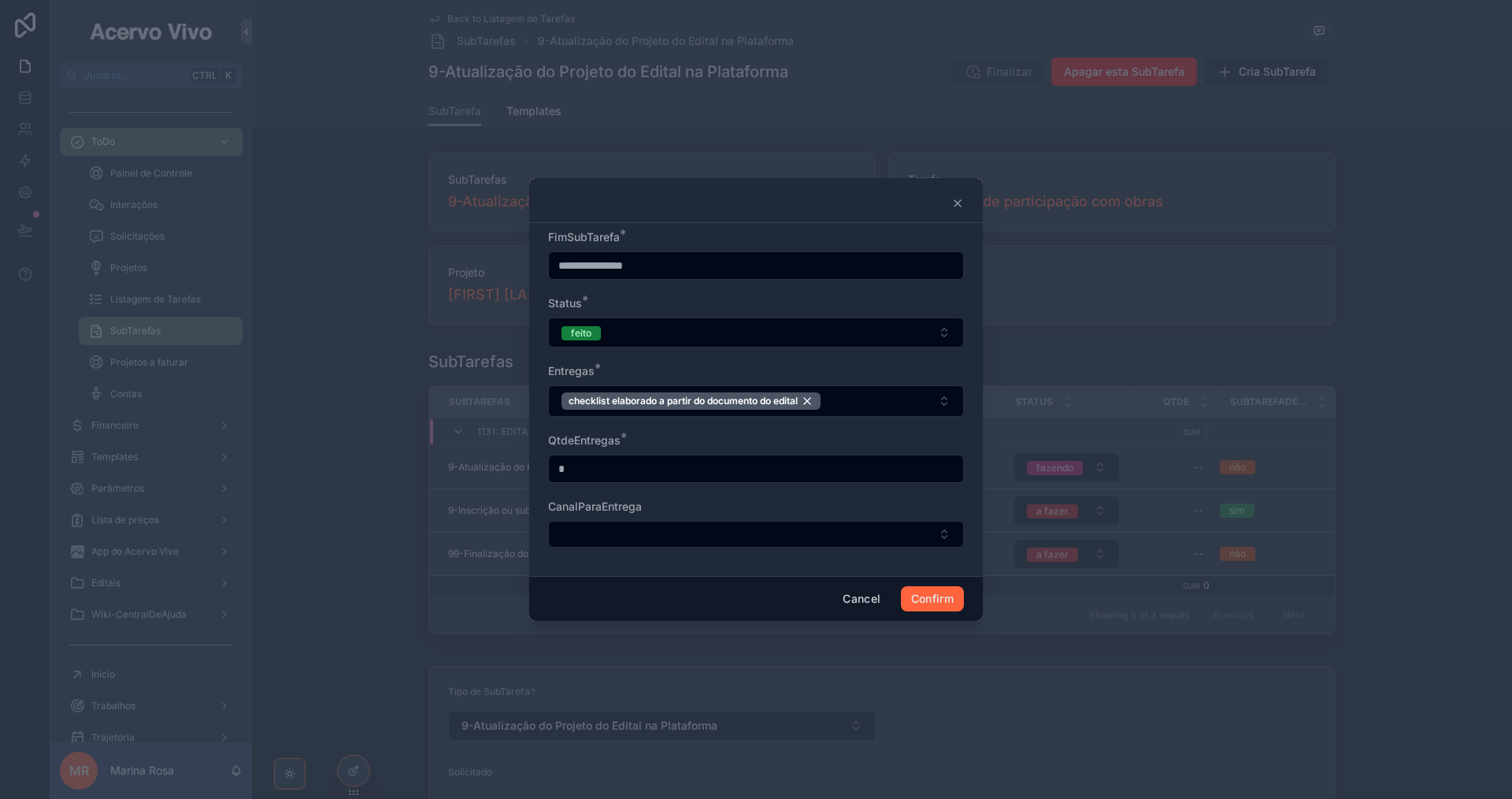 type on "*" 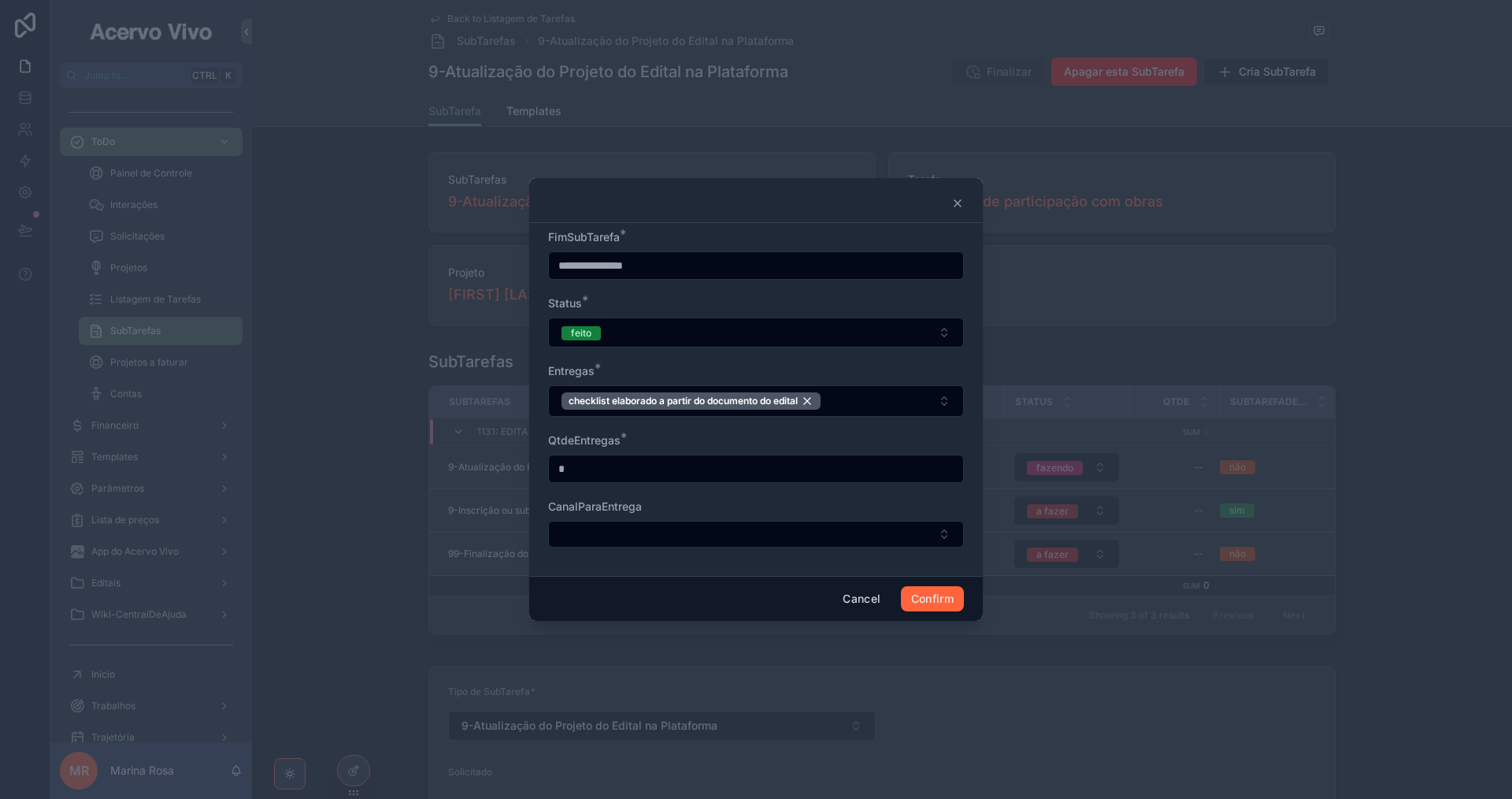 click on "Confirm" at bounding box center (932, 599) 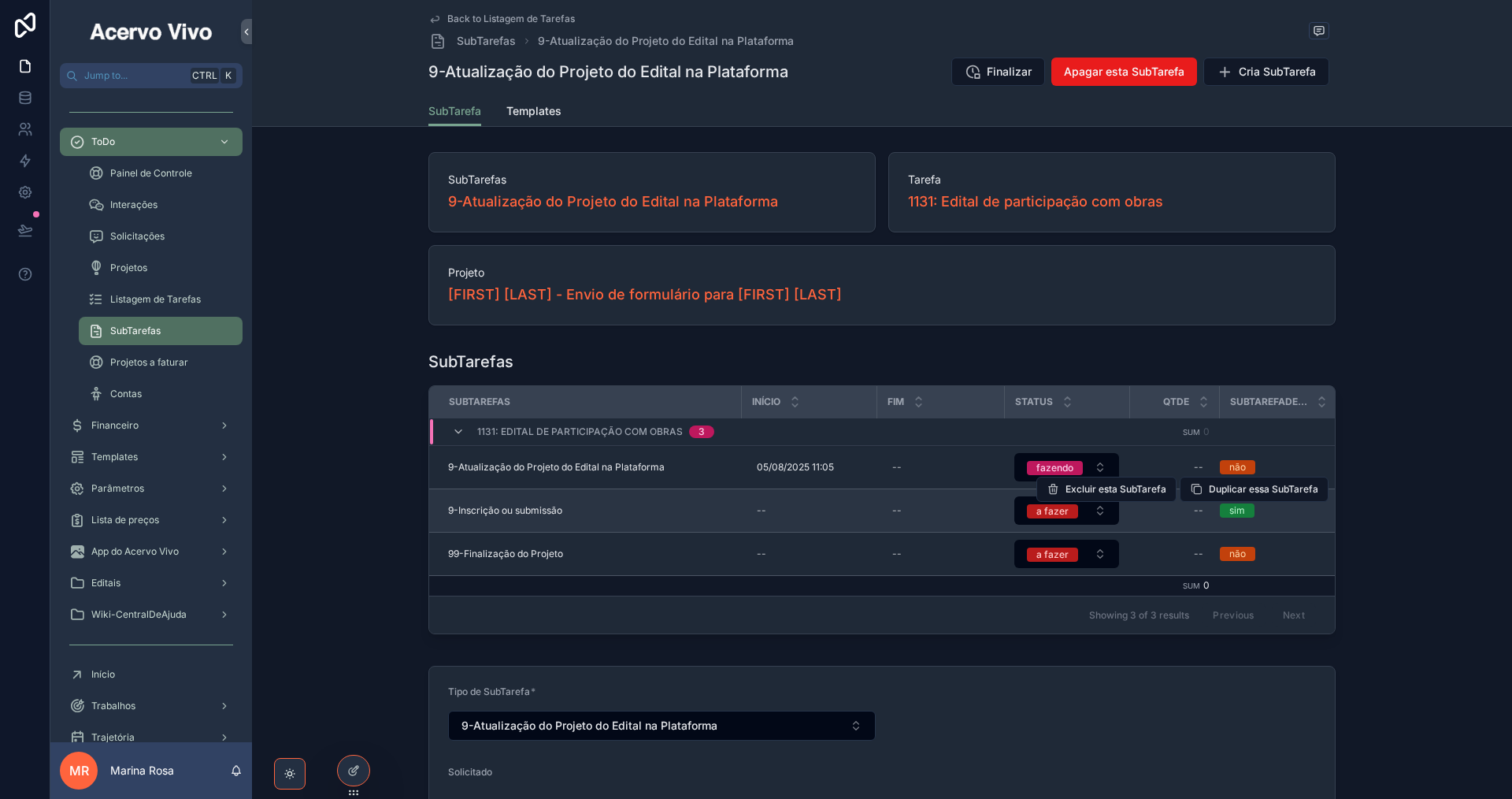 click on "9-Inscrição ou submissão" at bounding box center [585, 511] 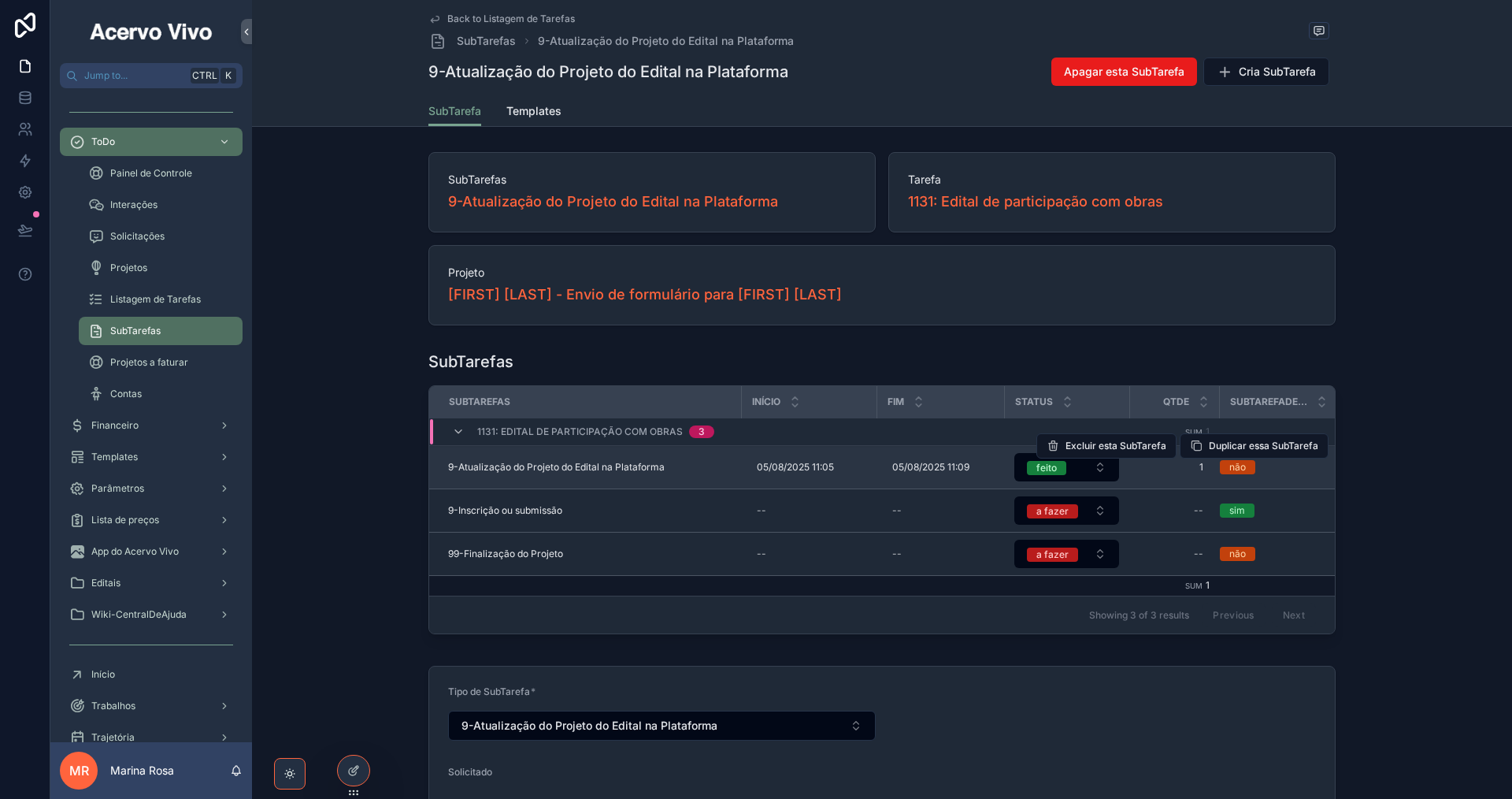 type on "**********" 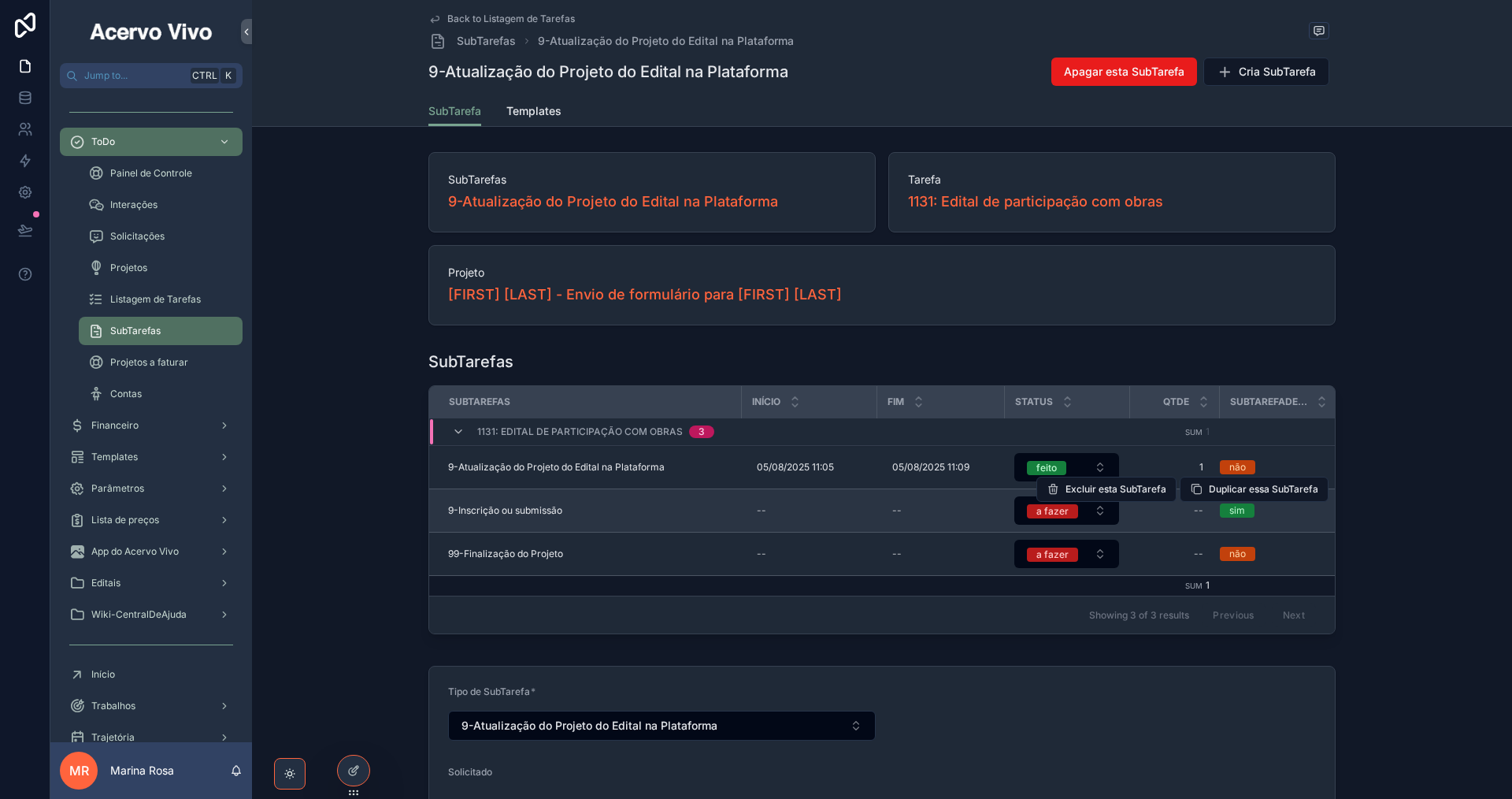 click on "9-Inscrição ou submissão" at bounding box center (505, 511) 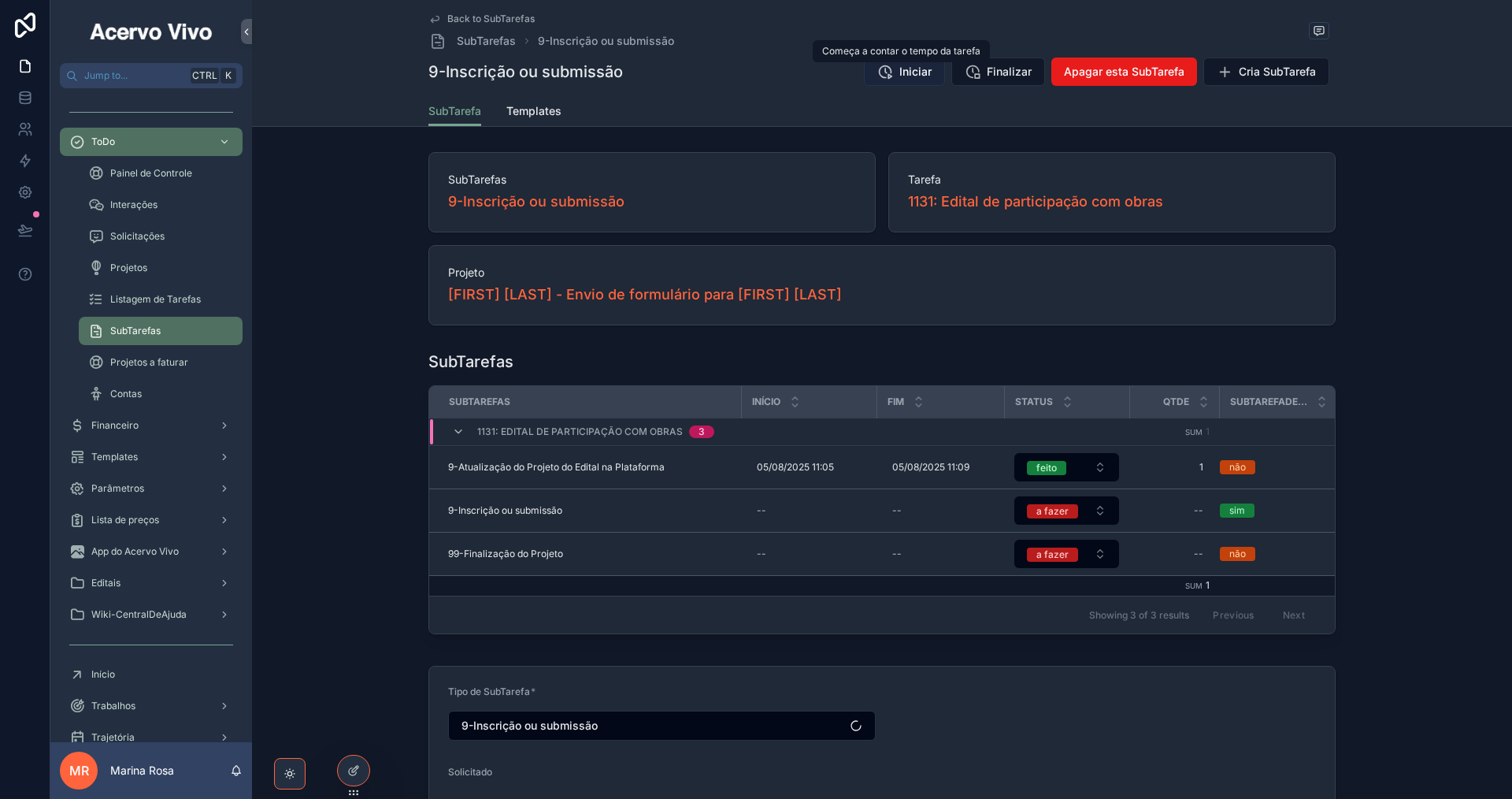 click on "Iniciar" at bounding box center [904, 72] 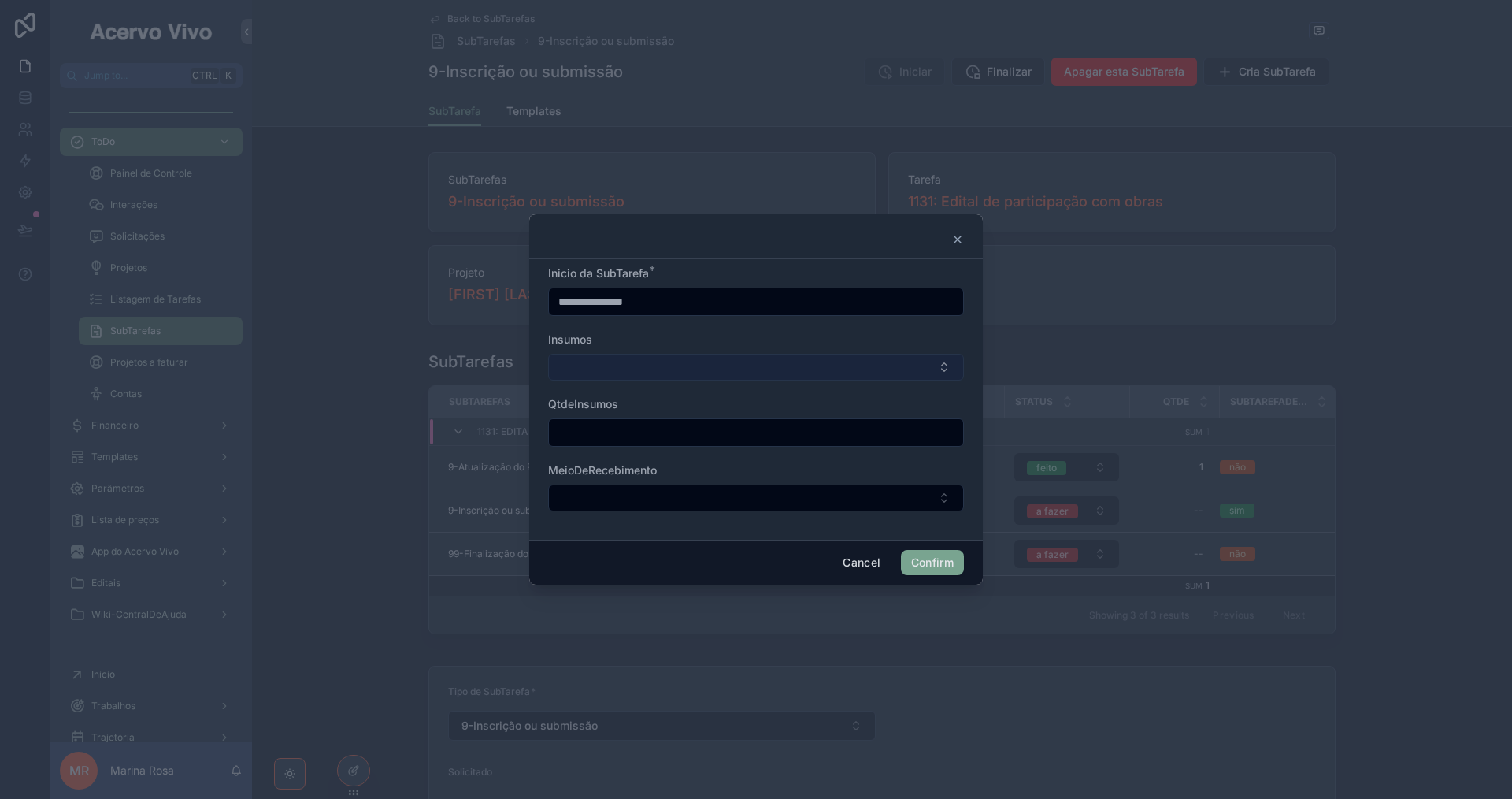 click at bounding box center [756, 367] 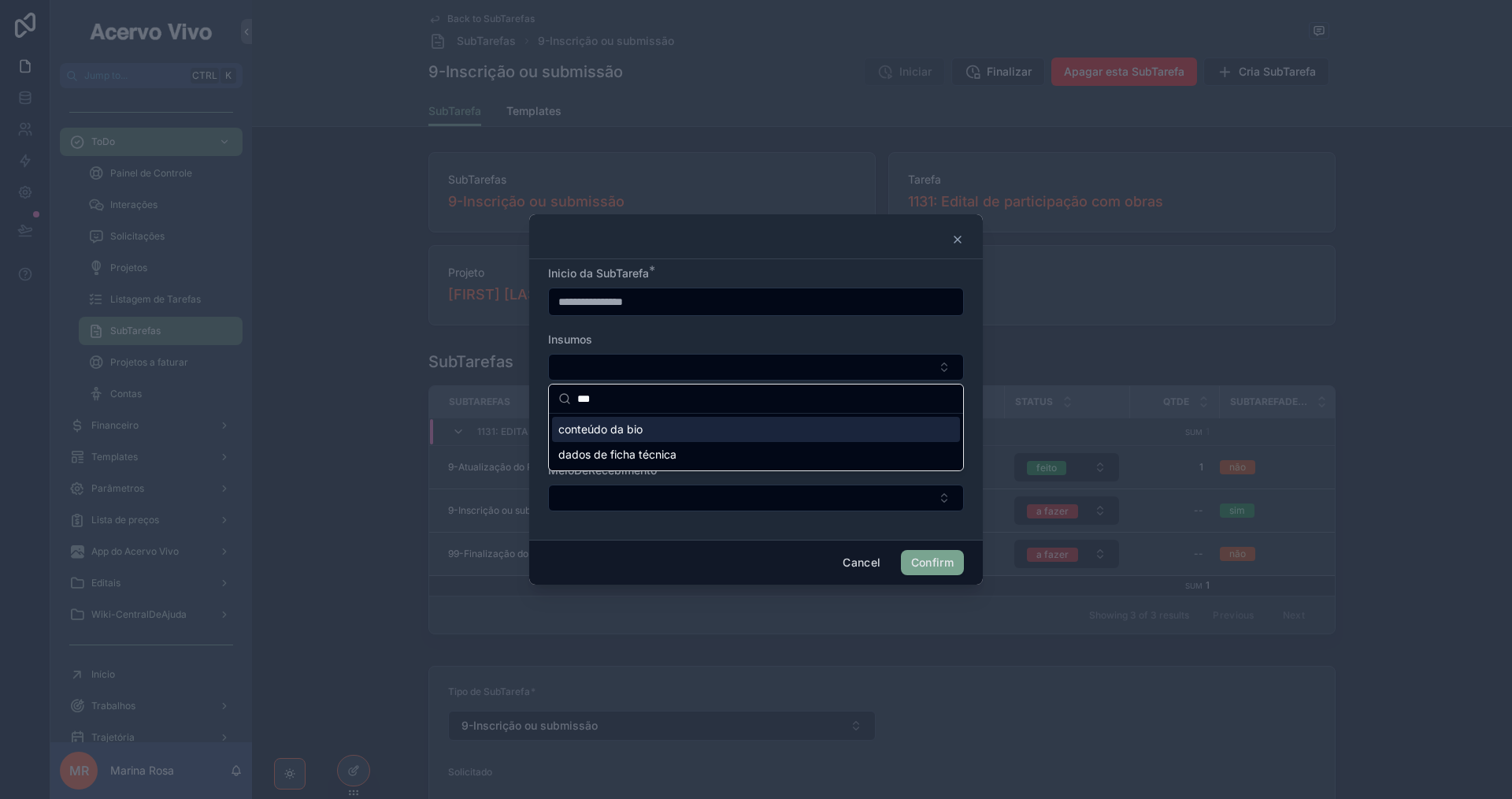 scroll, scrollTop: 0, scrollLeft: 0, axis: both 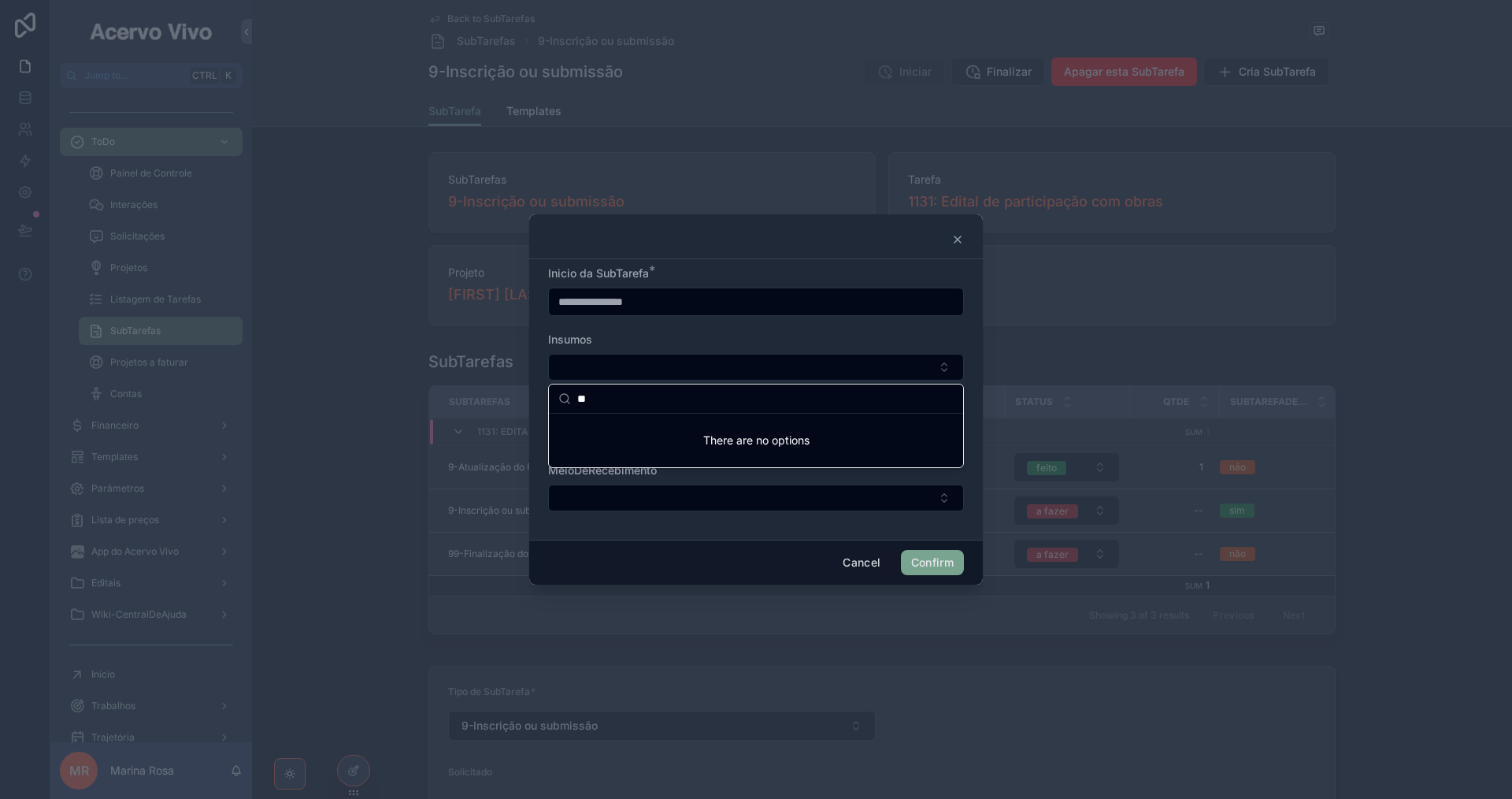 type on "*" 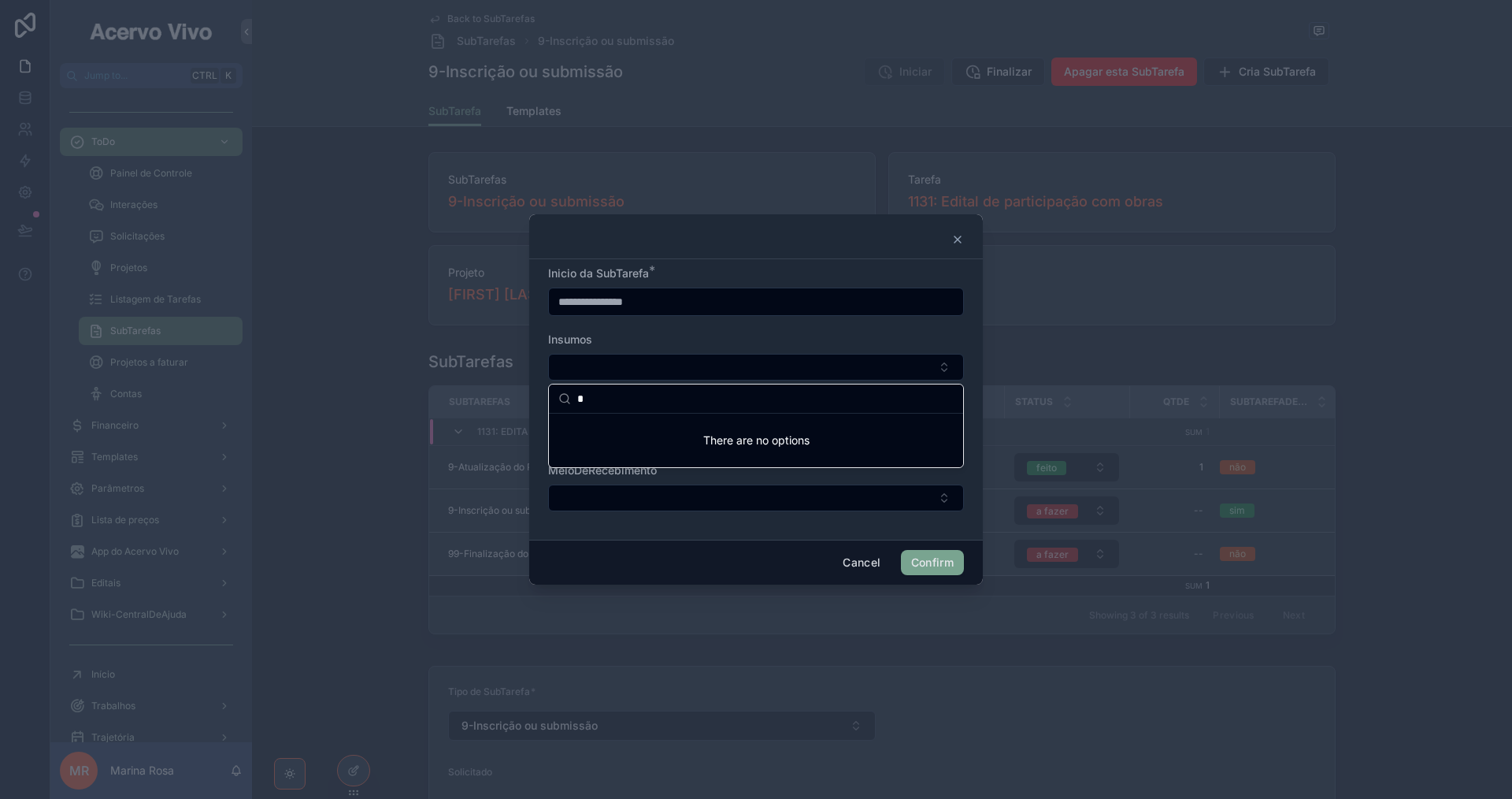 type 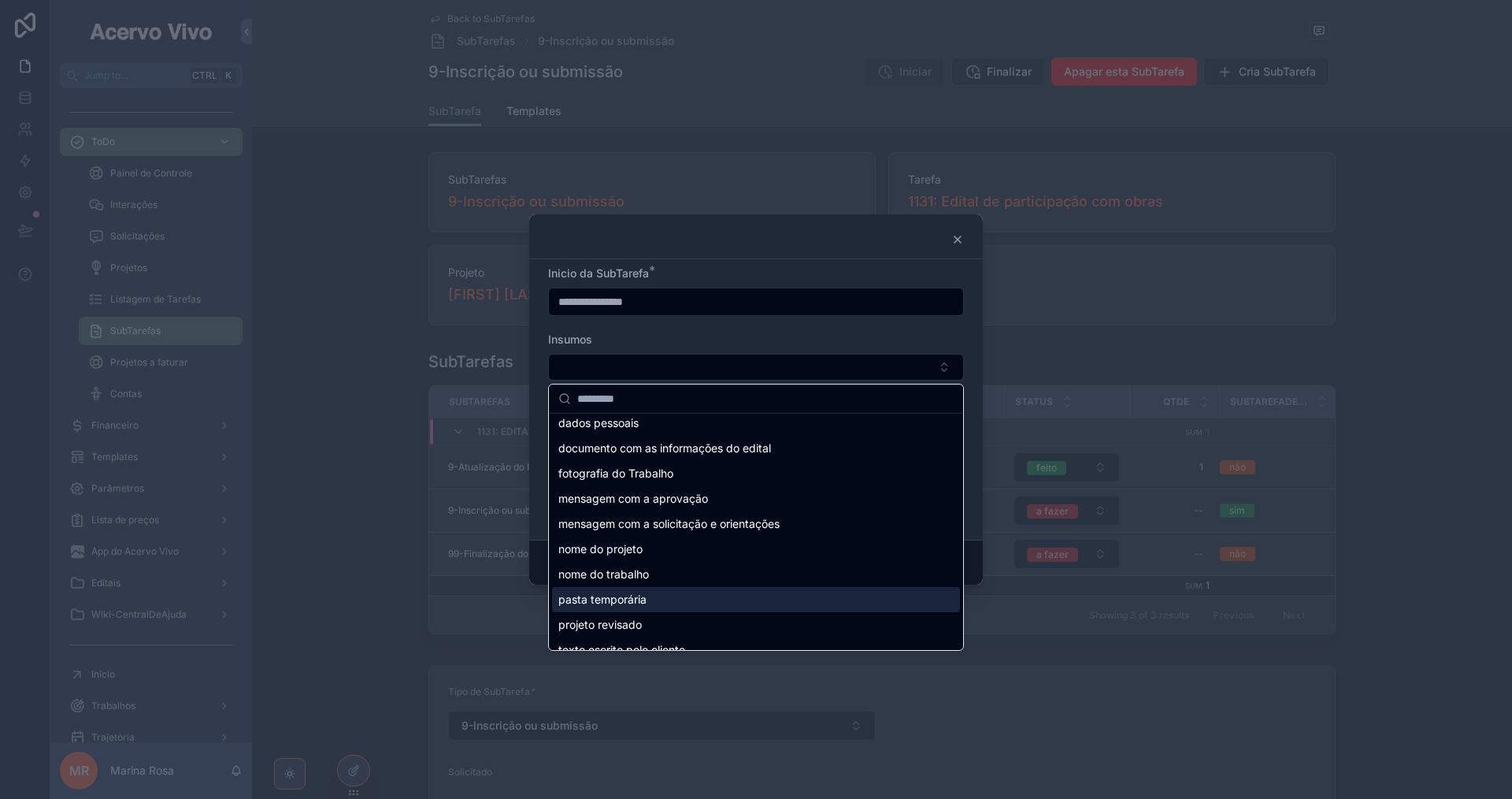 scroll, scrollTop: 173, scrollLeft: 0, axis: vertical 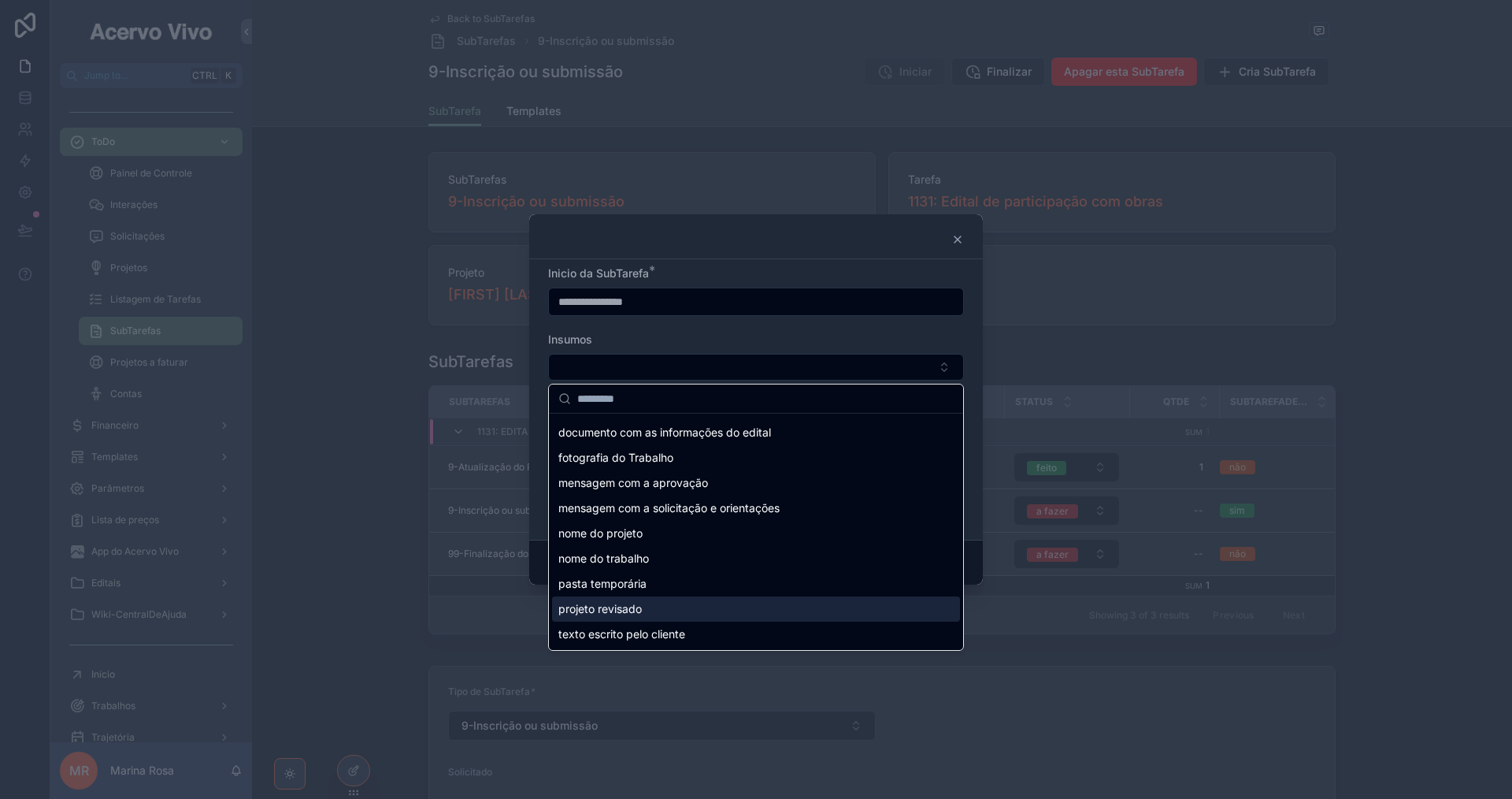 click on "projeto revisado" at bounding box center (756, 609) 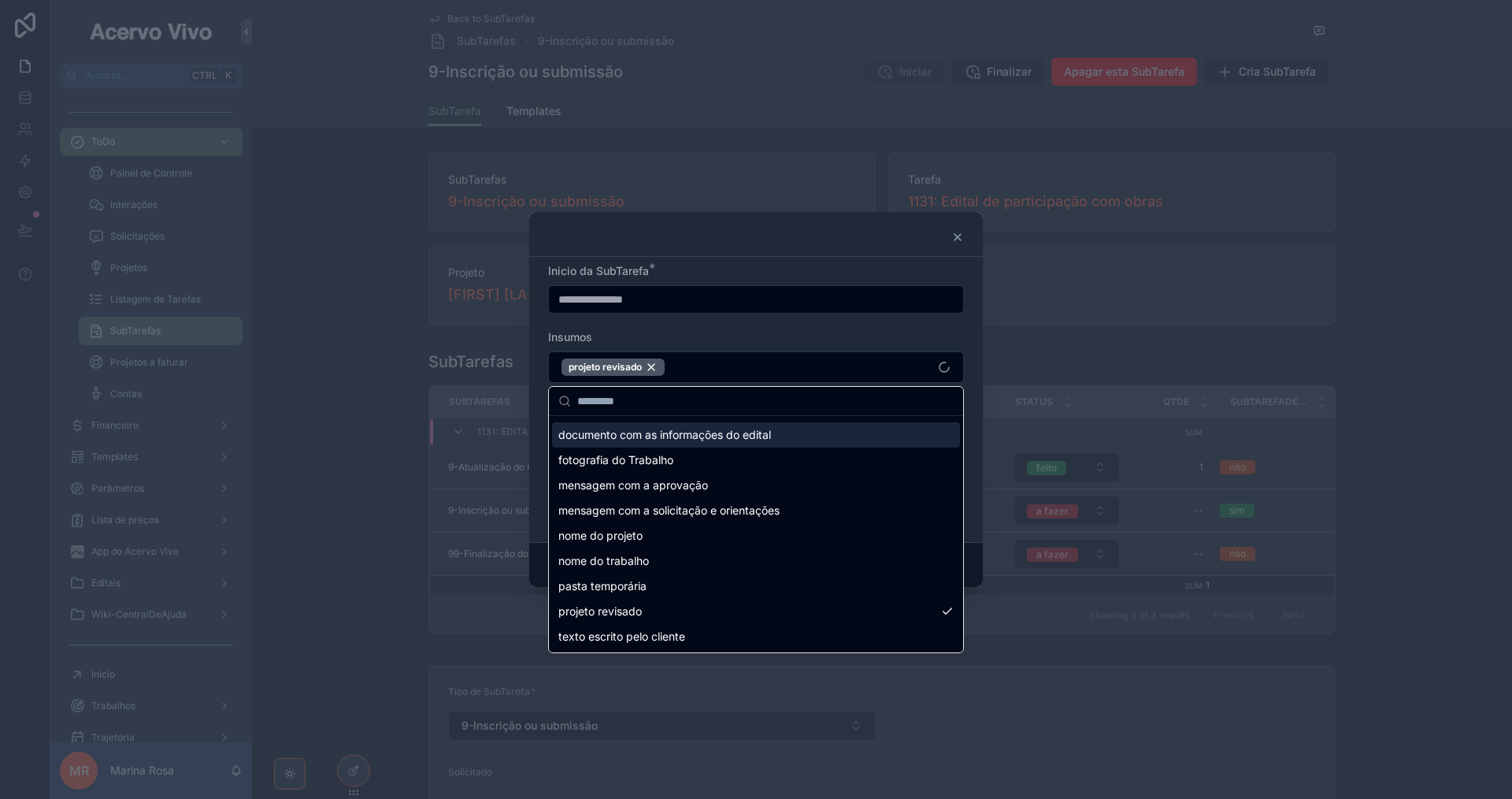 scroll, scrollTop: 0, scrollLeft: 0, axis: both 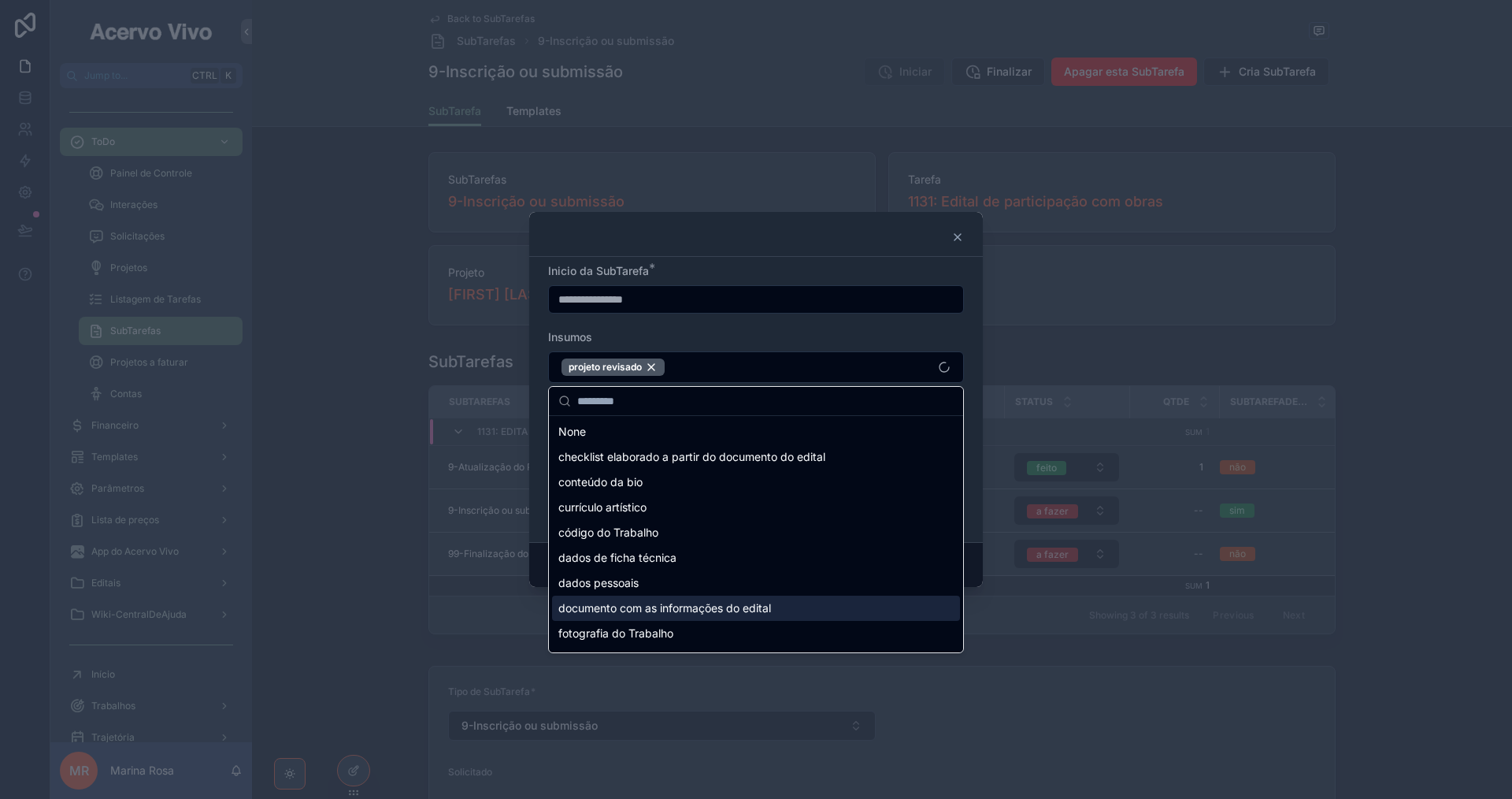 click on "Insumos" at bounding box center (756, 337) 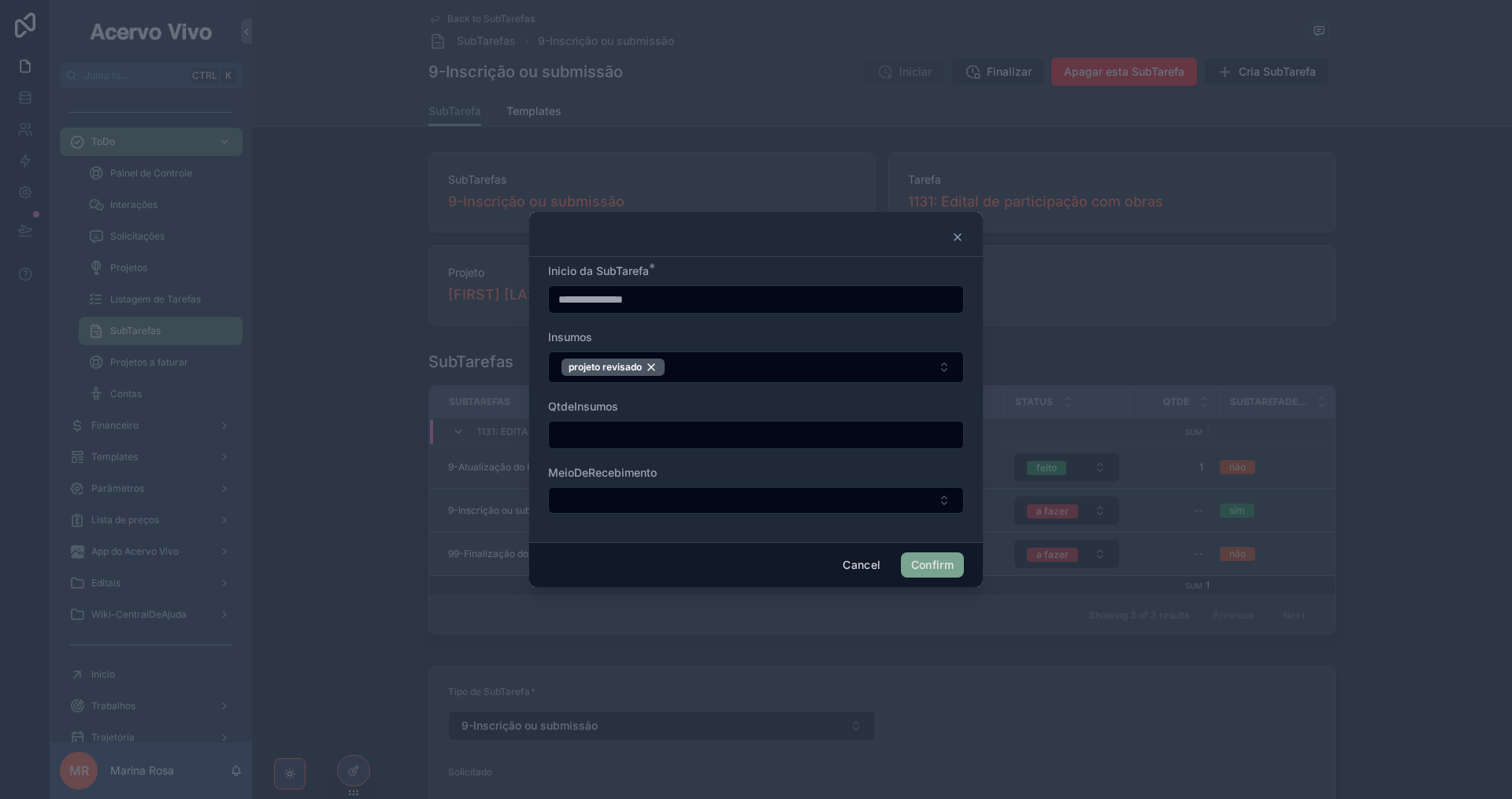 click at bounding box center (756, 435) 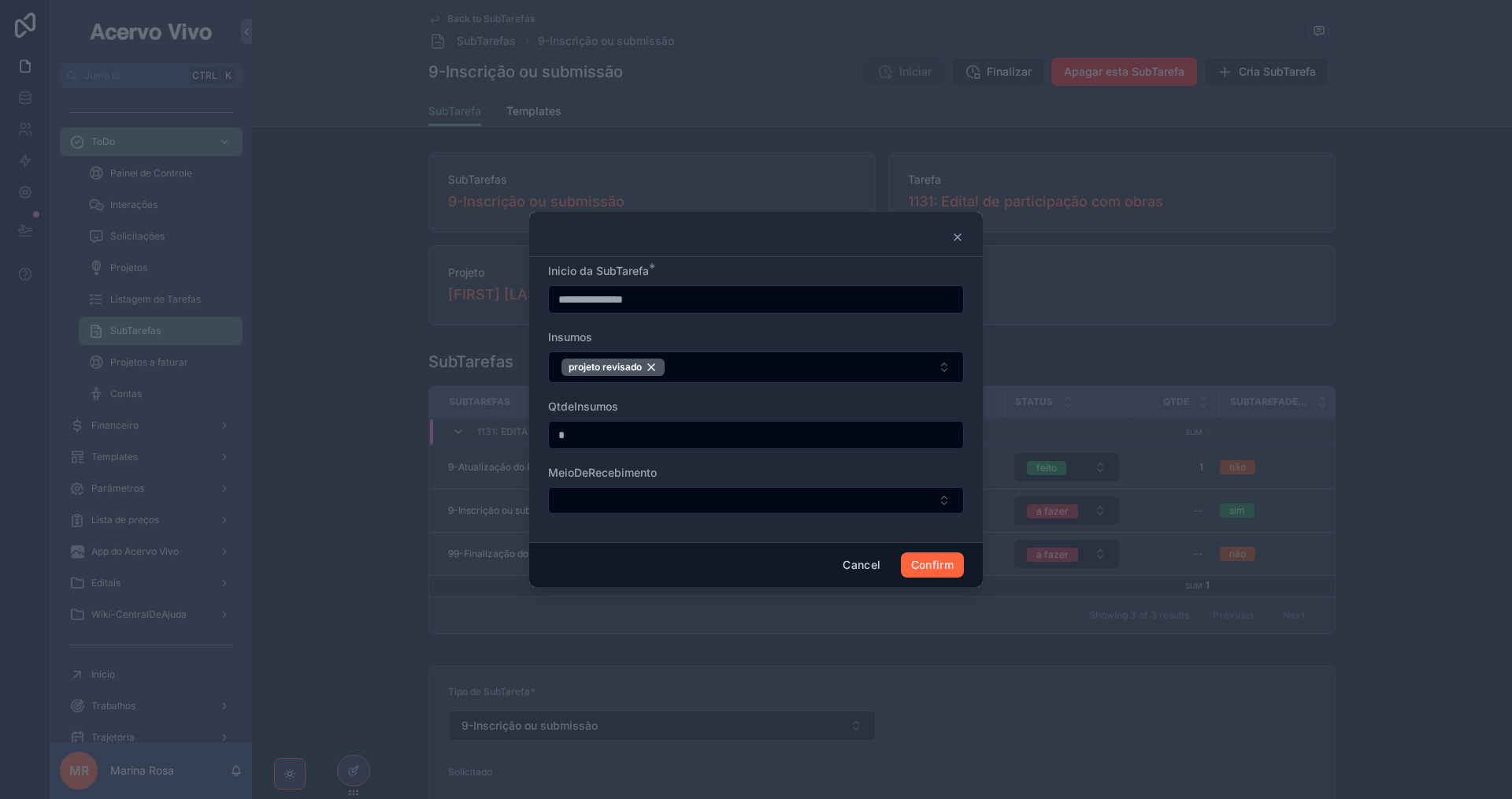 type on "*" 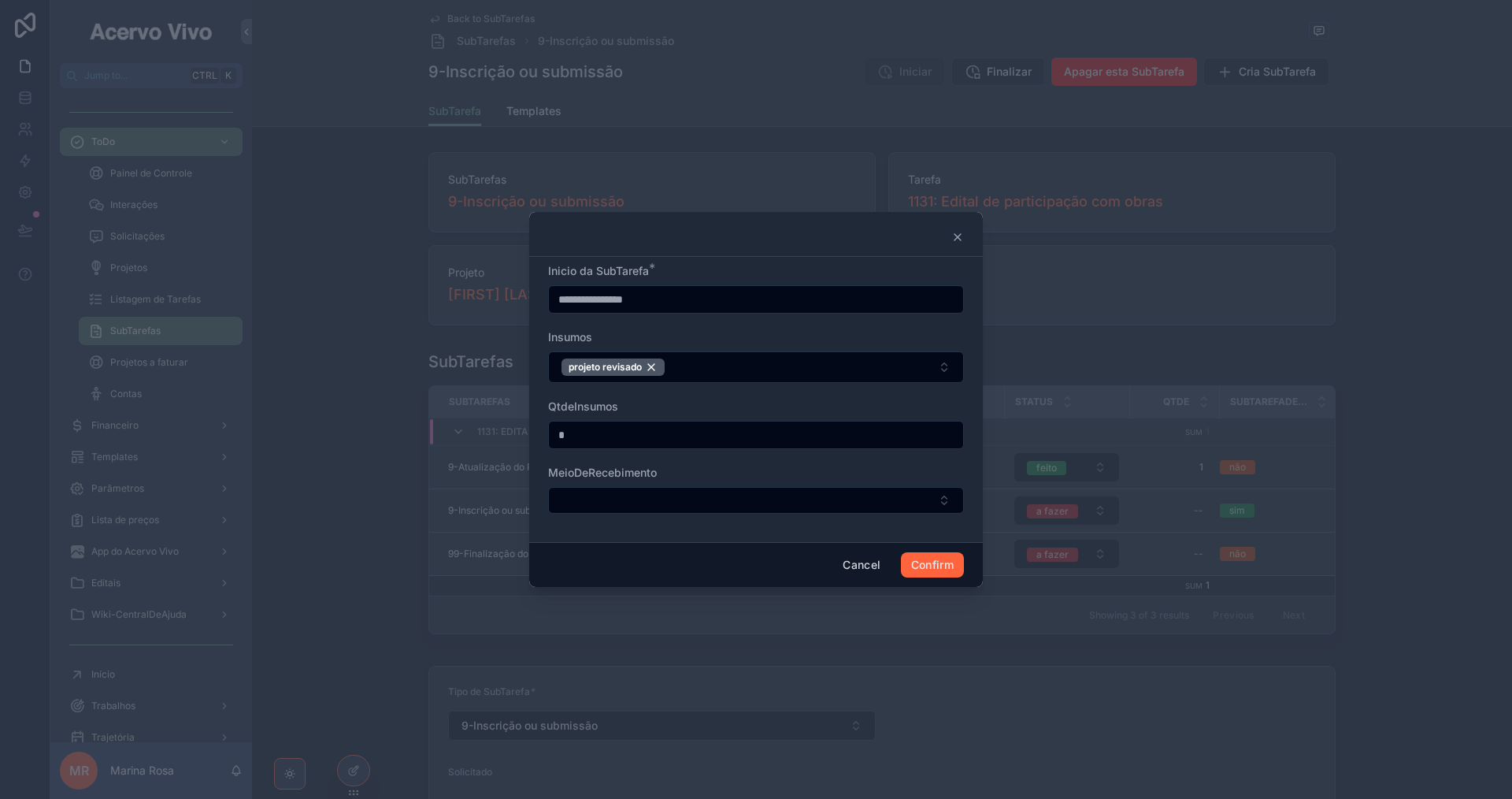 click on "Confirm" at bounding box center (932, 565) 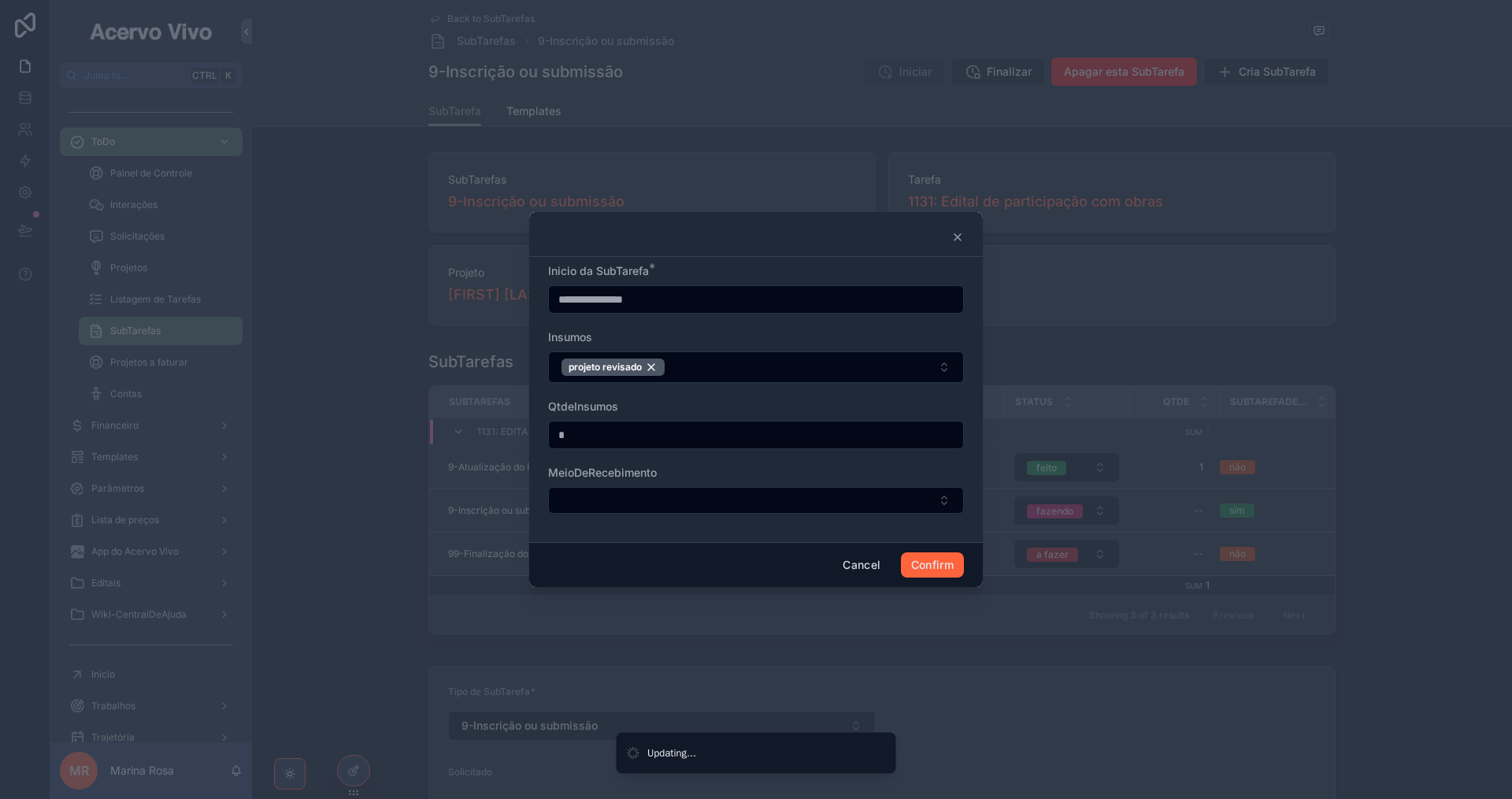 type on "**********" 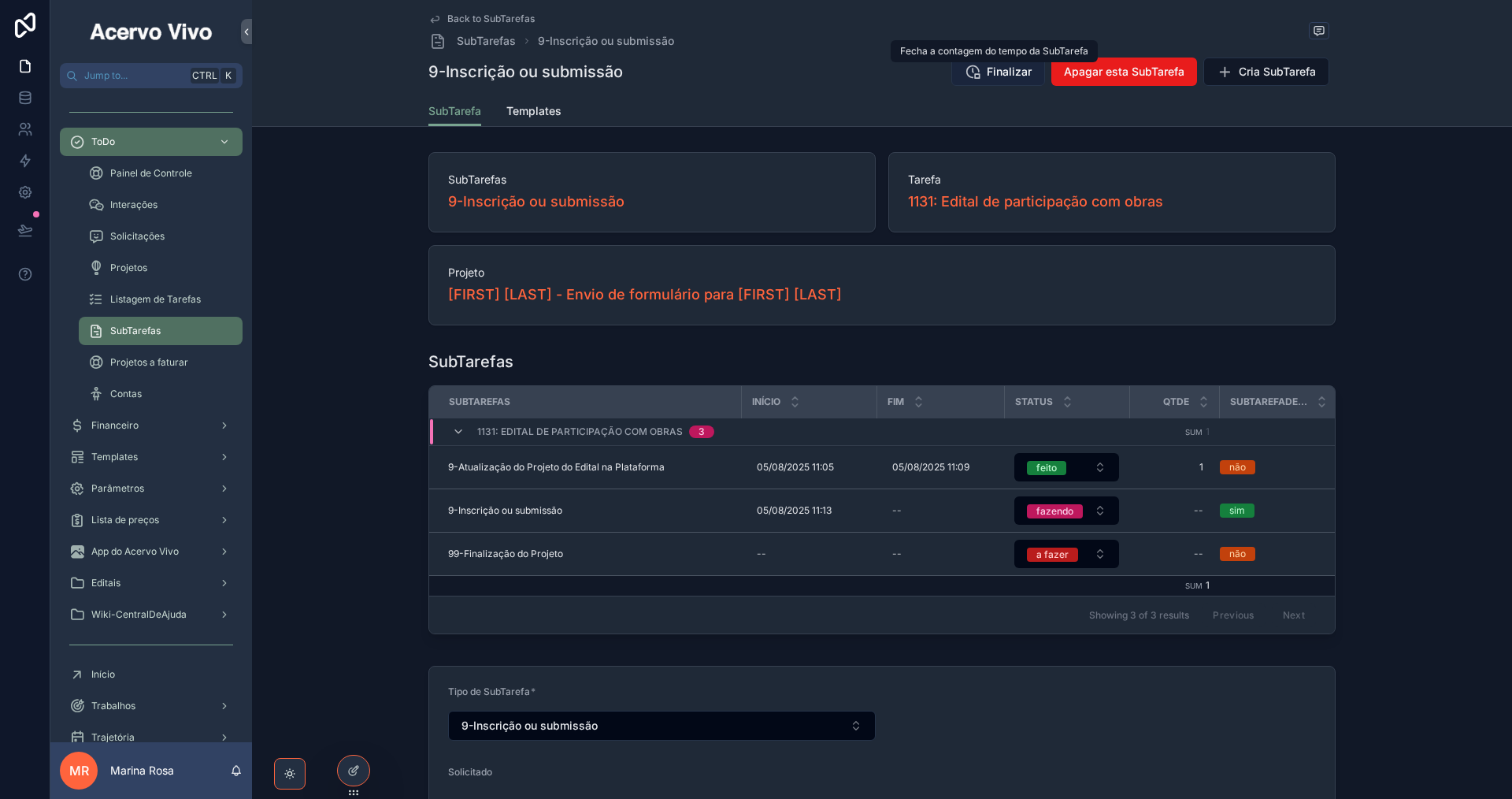 click on "Finalizar" at bounding box center (1009, 72) 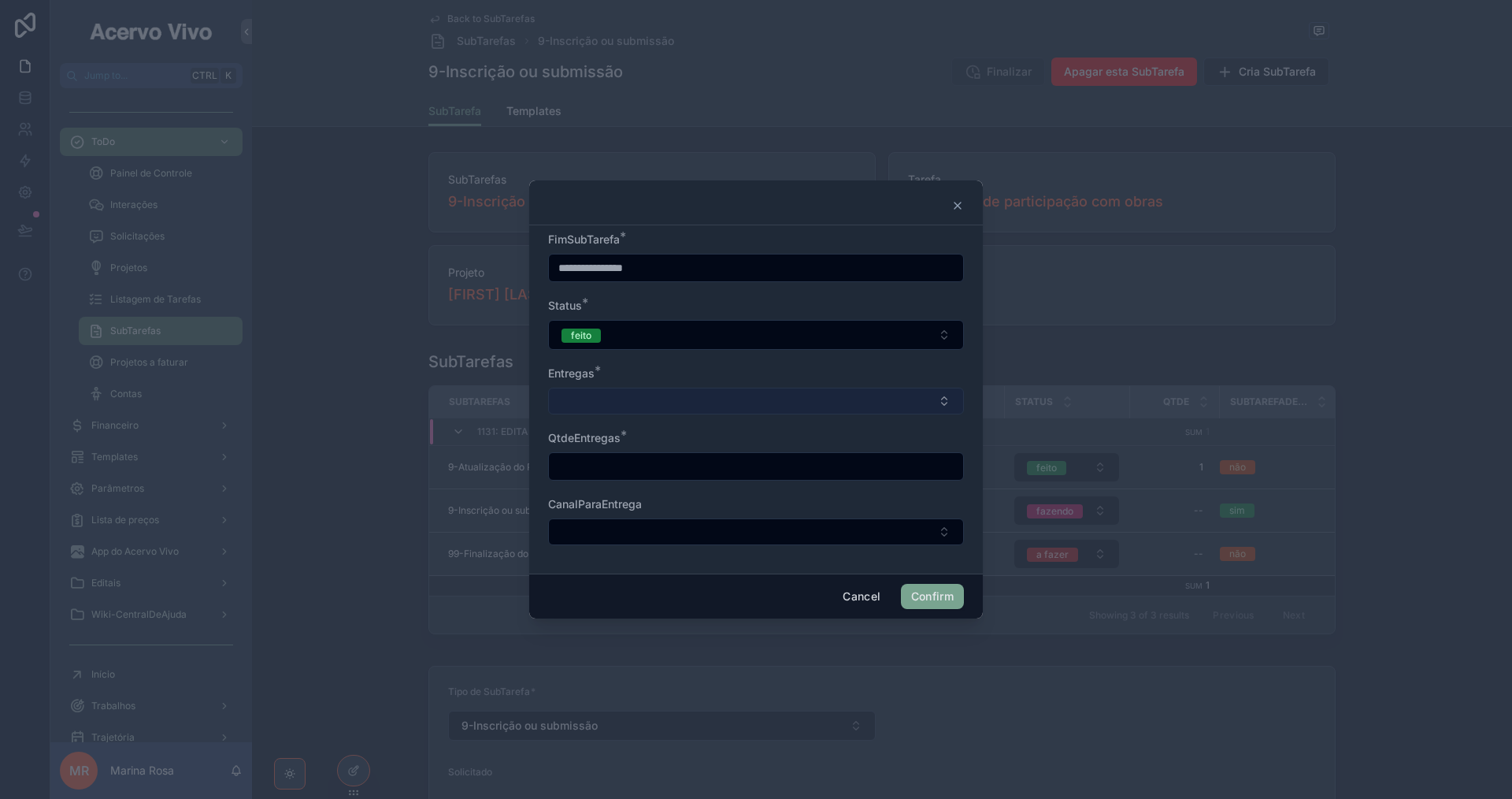 click at bounding box center (756, 401) 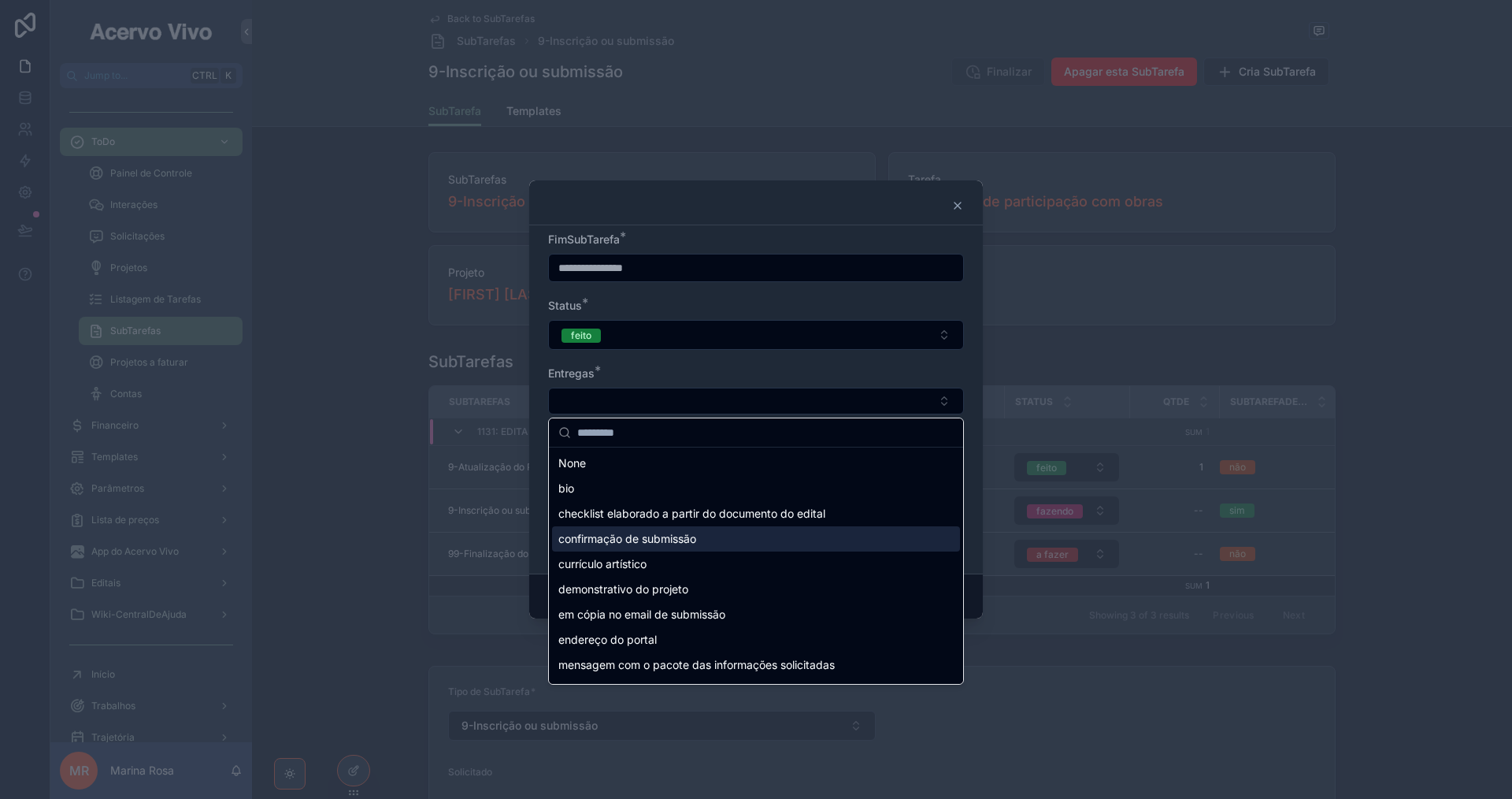click on "confirmação de submissão" at bounding box center (756, 539) 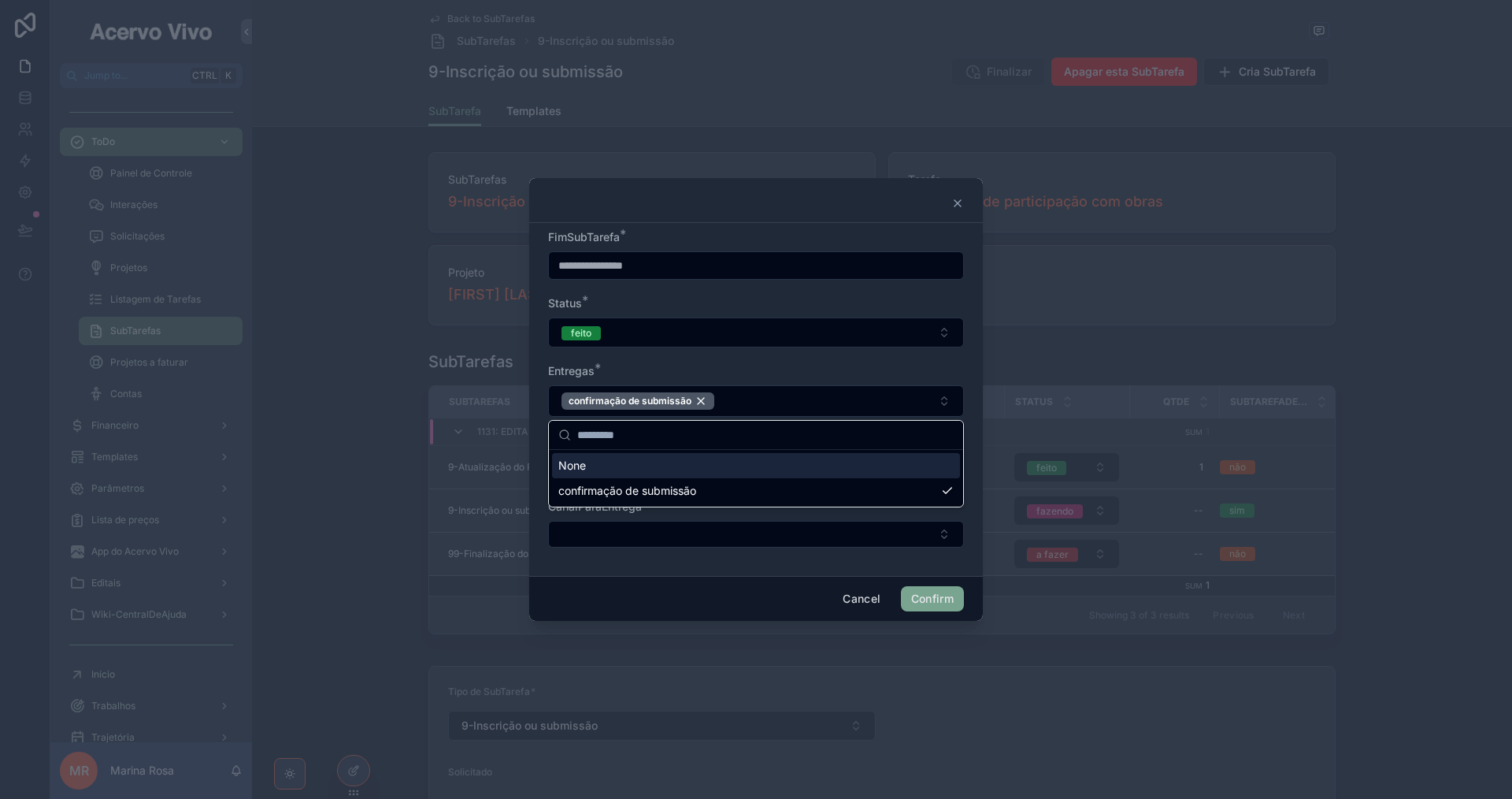 click on "Entregas *" at bounding box center [756, 371] 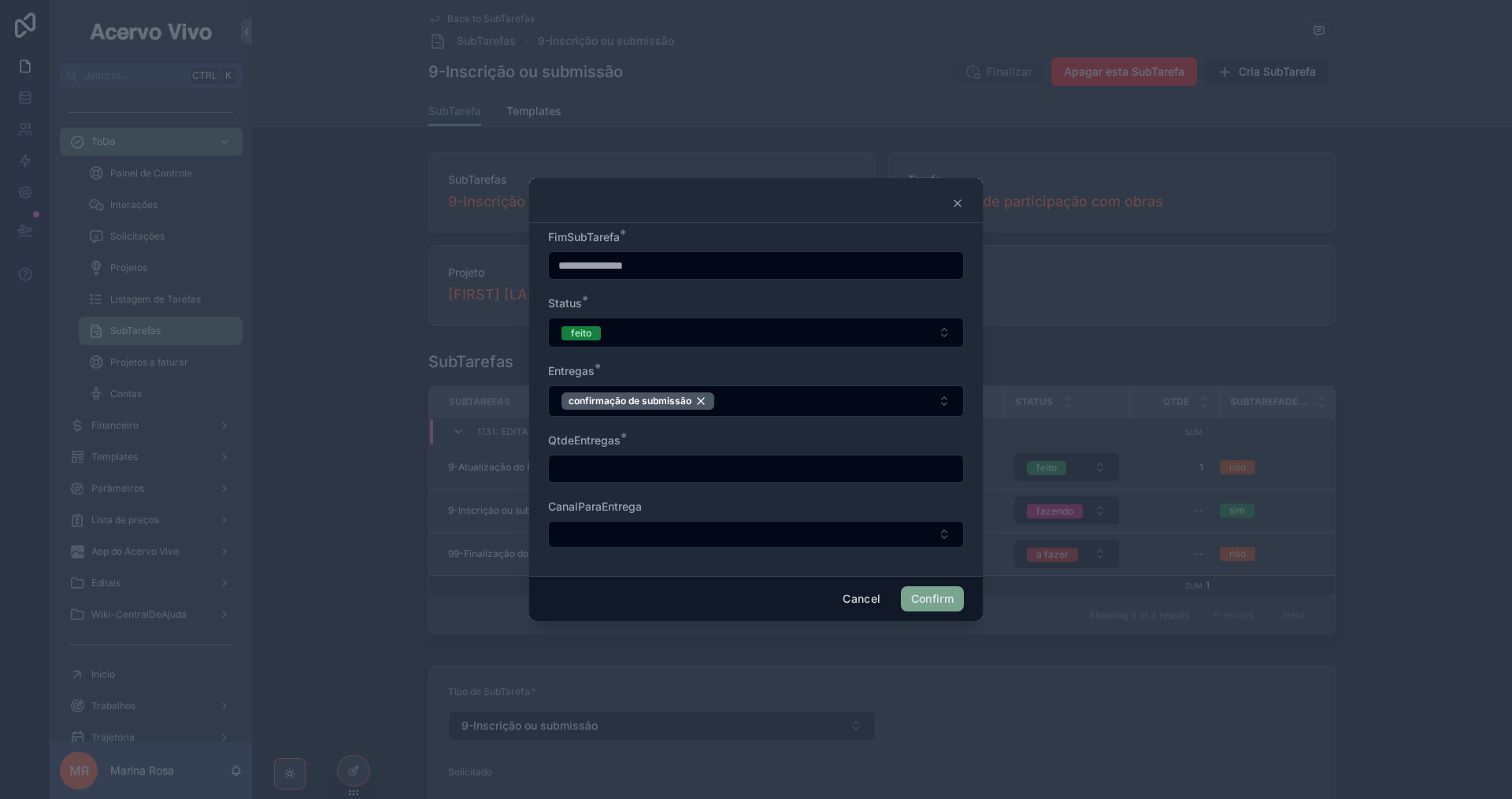 click at bounding box center (756, 469) 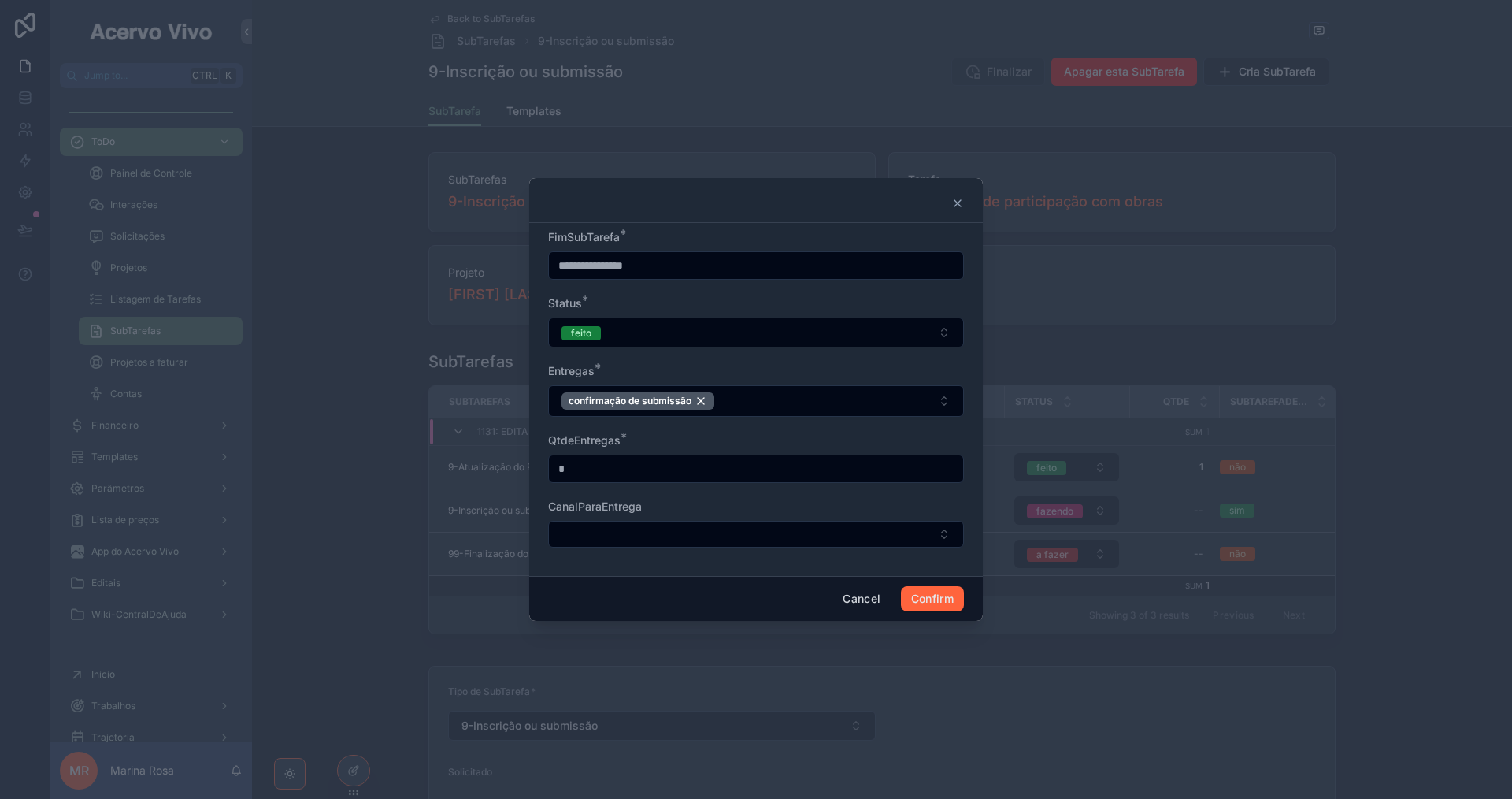 type on "*" 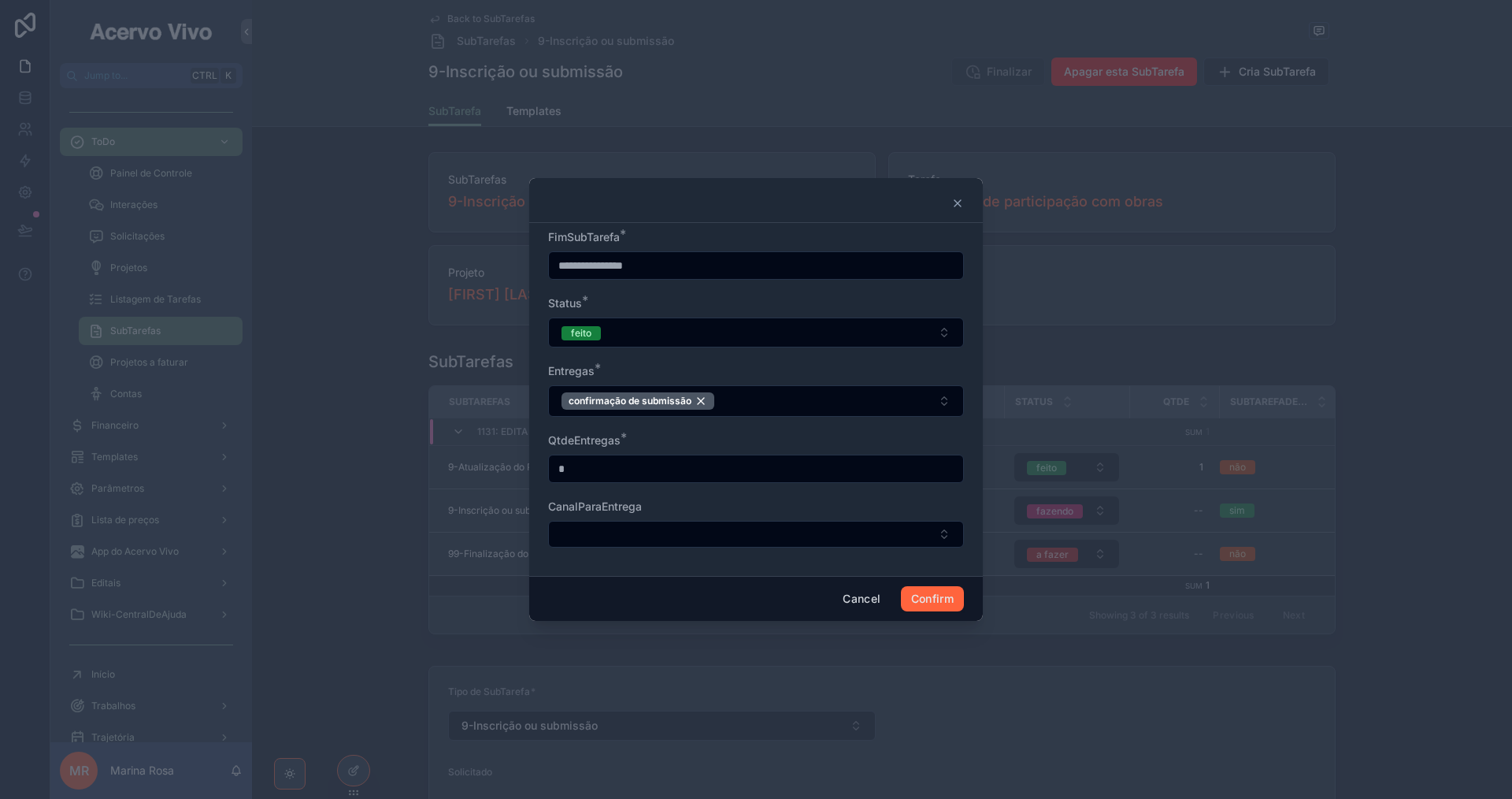 click on "Confirm" at bounding box center (932, 599) 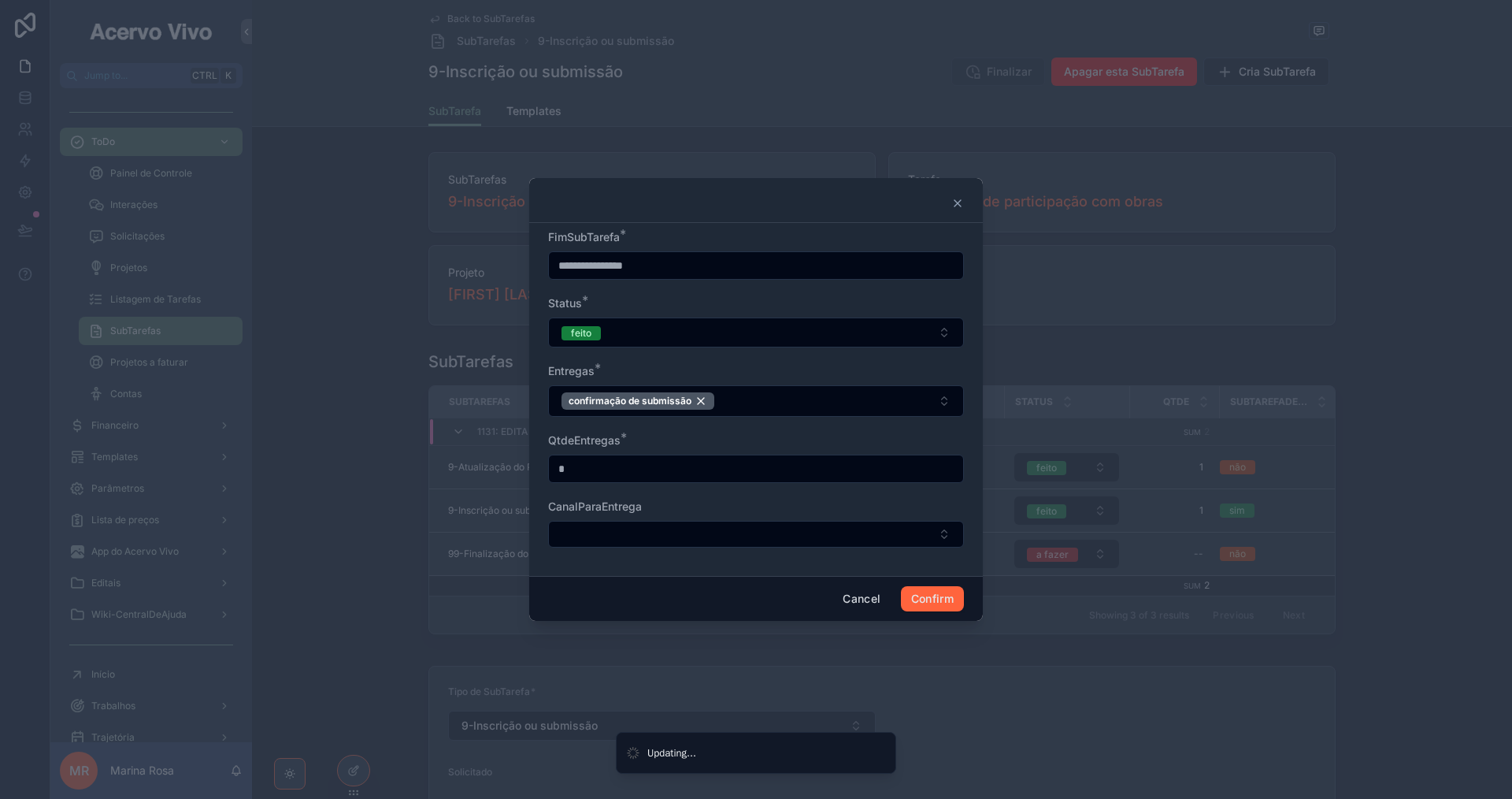 type on "**********" 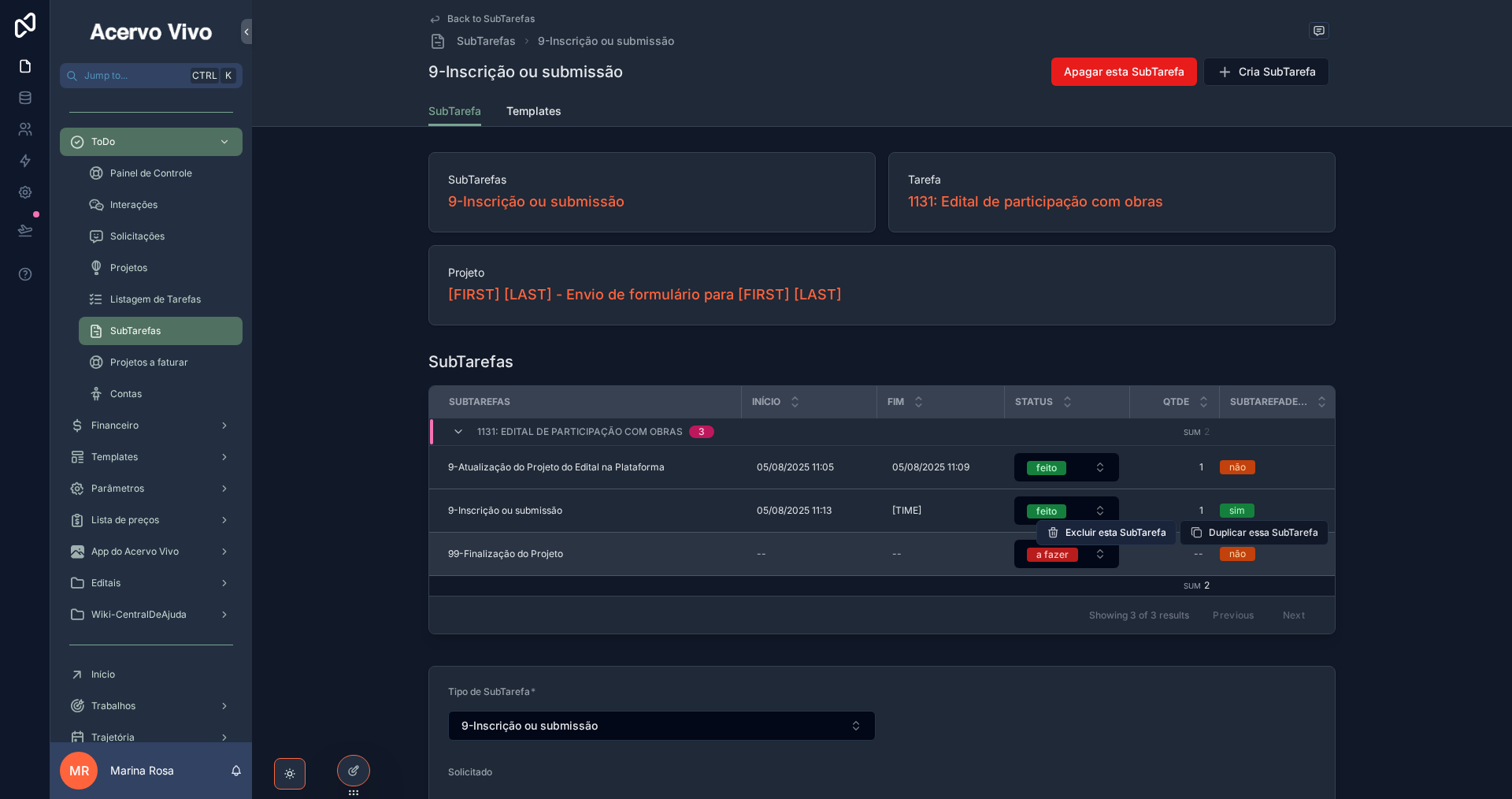 click on "Excluir esta SubTarefa" at bounding box center (1116, 533) 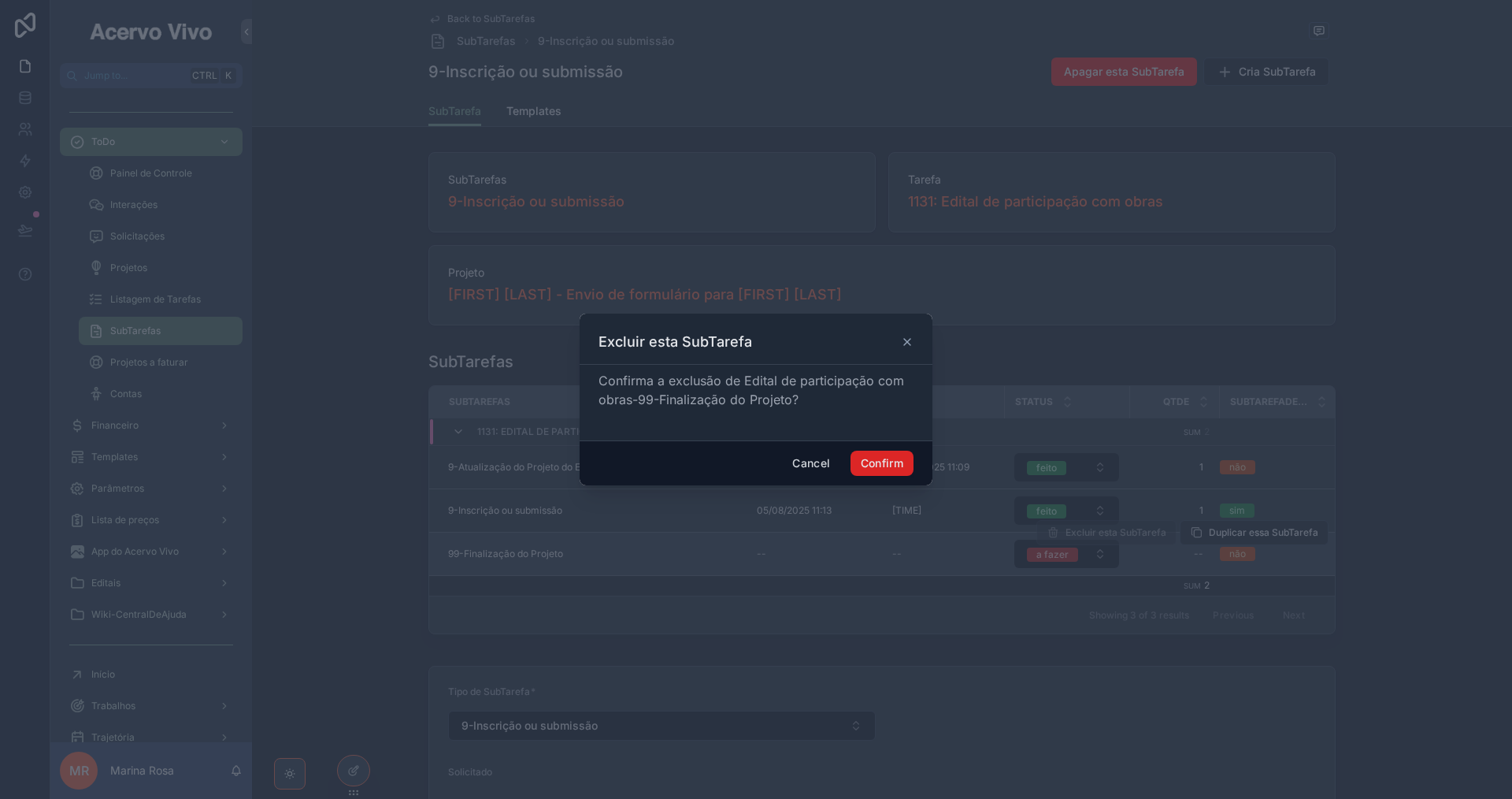 click on "Confirm" at bounding box center [882, 463] 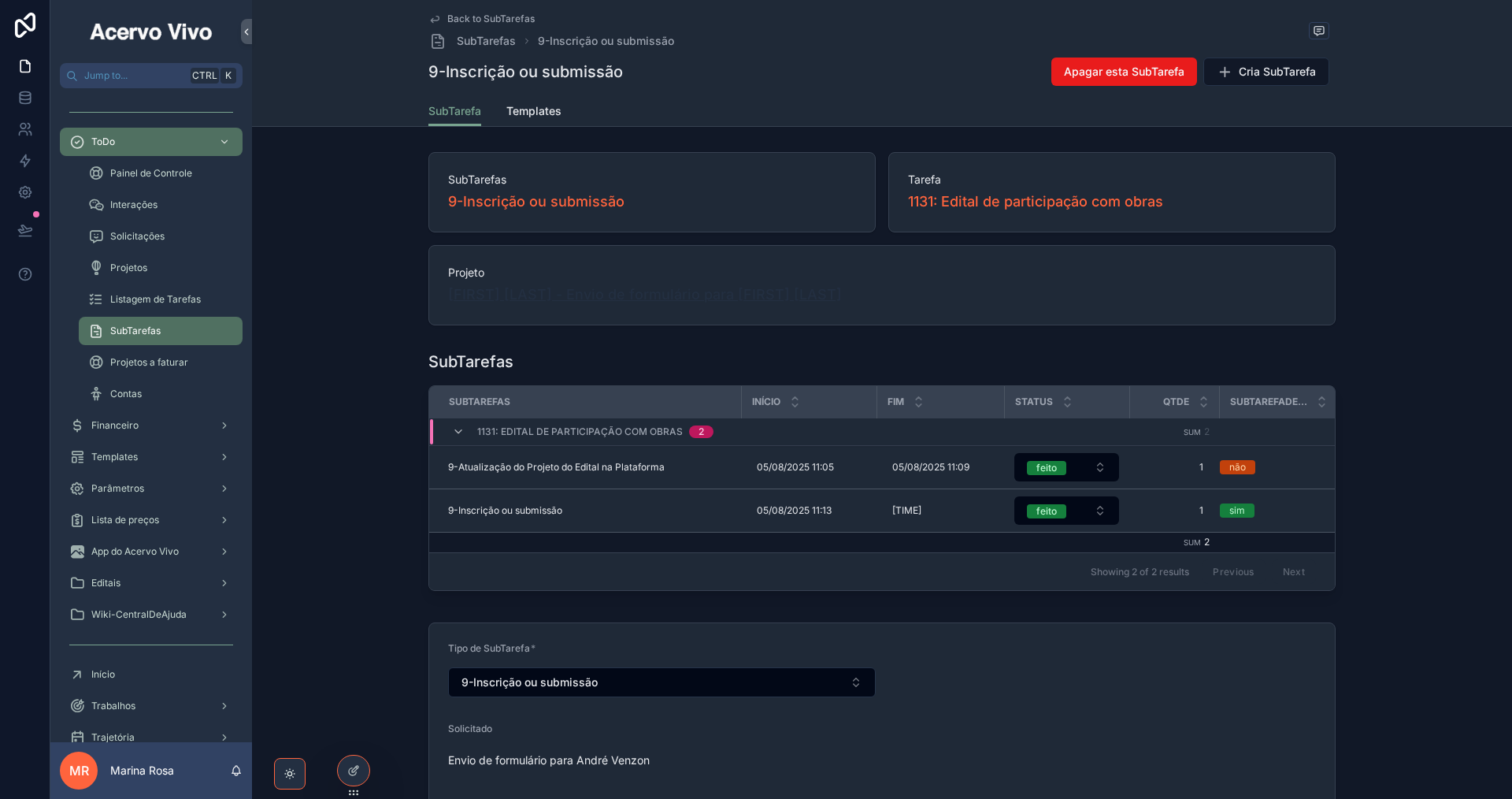 click on "[NAME] - Envio de formulário para [NAME]" at bounding box center (595, 295) 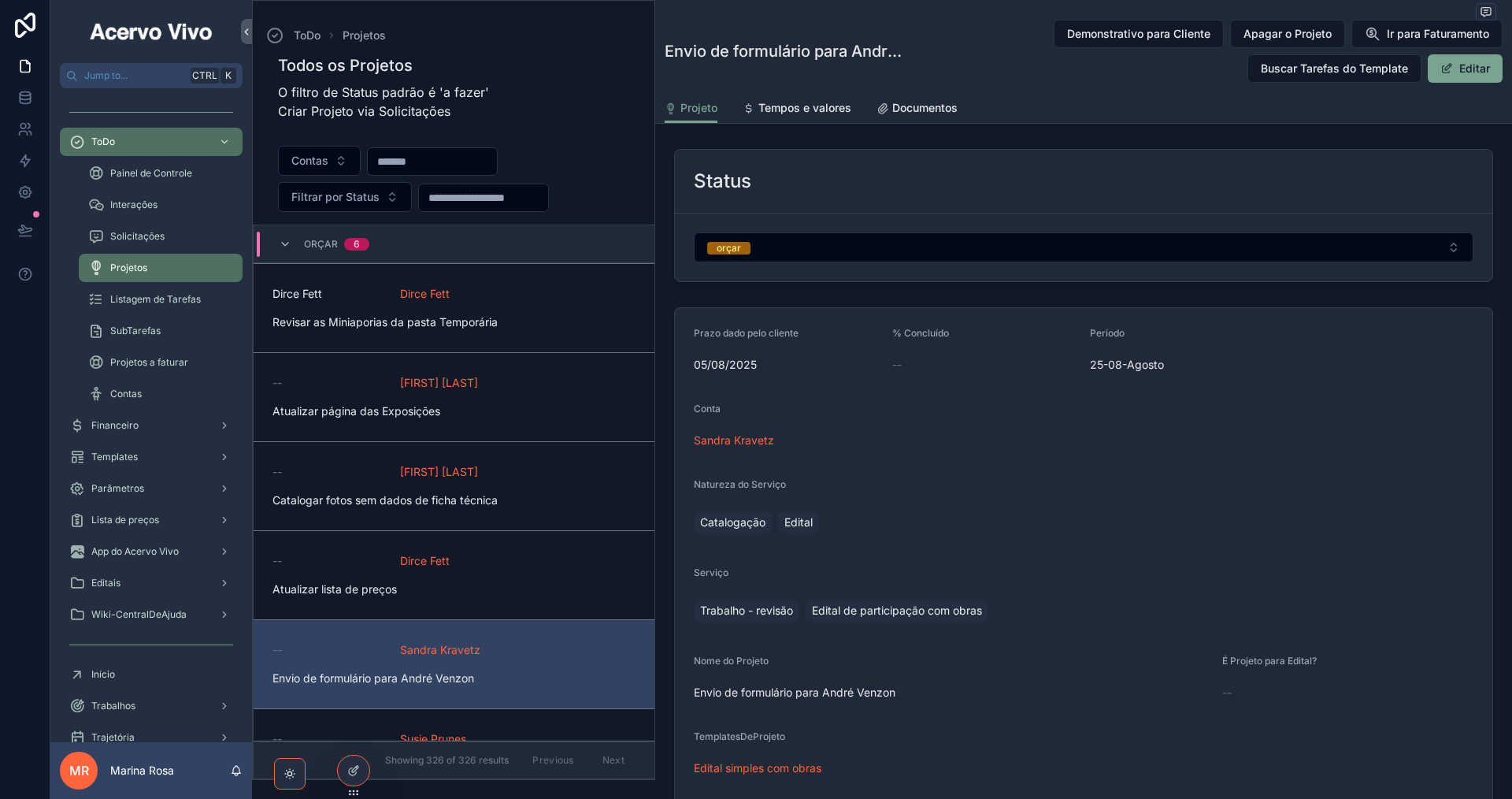 scroll, scrollTop: 394, scrollLeft: 0, axis: vertical 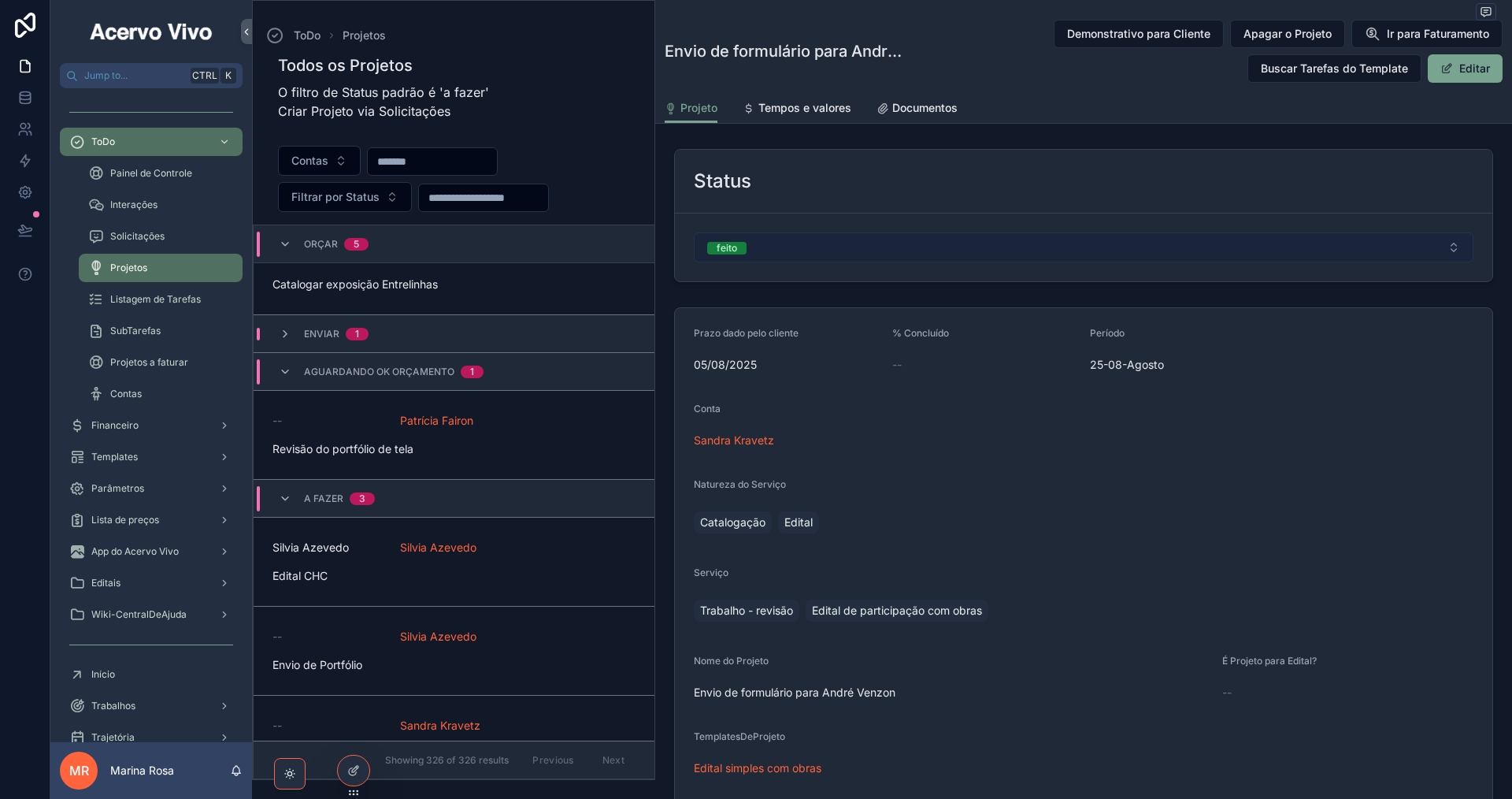 click on "feito" at bounding box center (1084, 247) 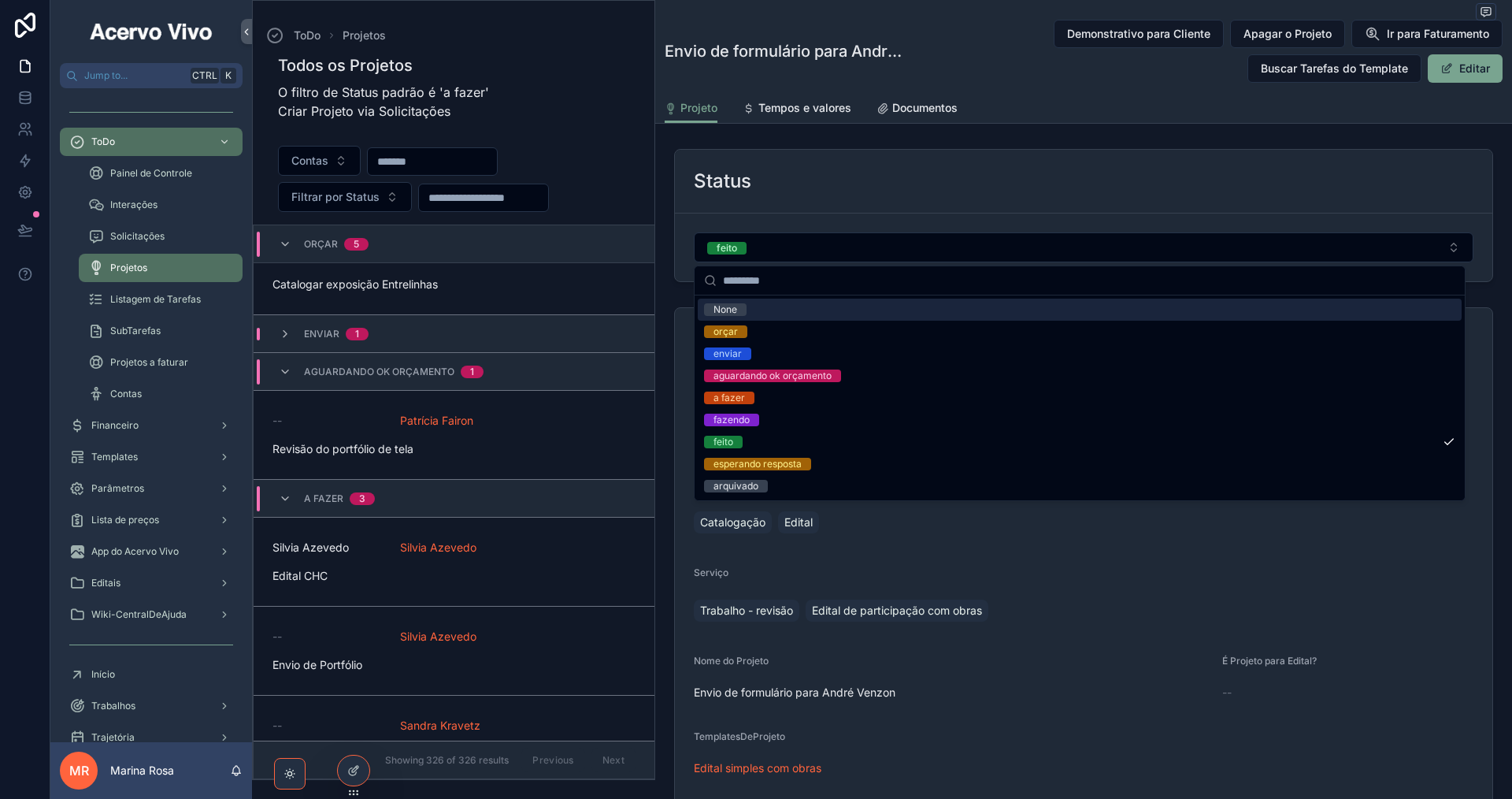 click on "Status" at bounding box center (1084, 181) 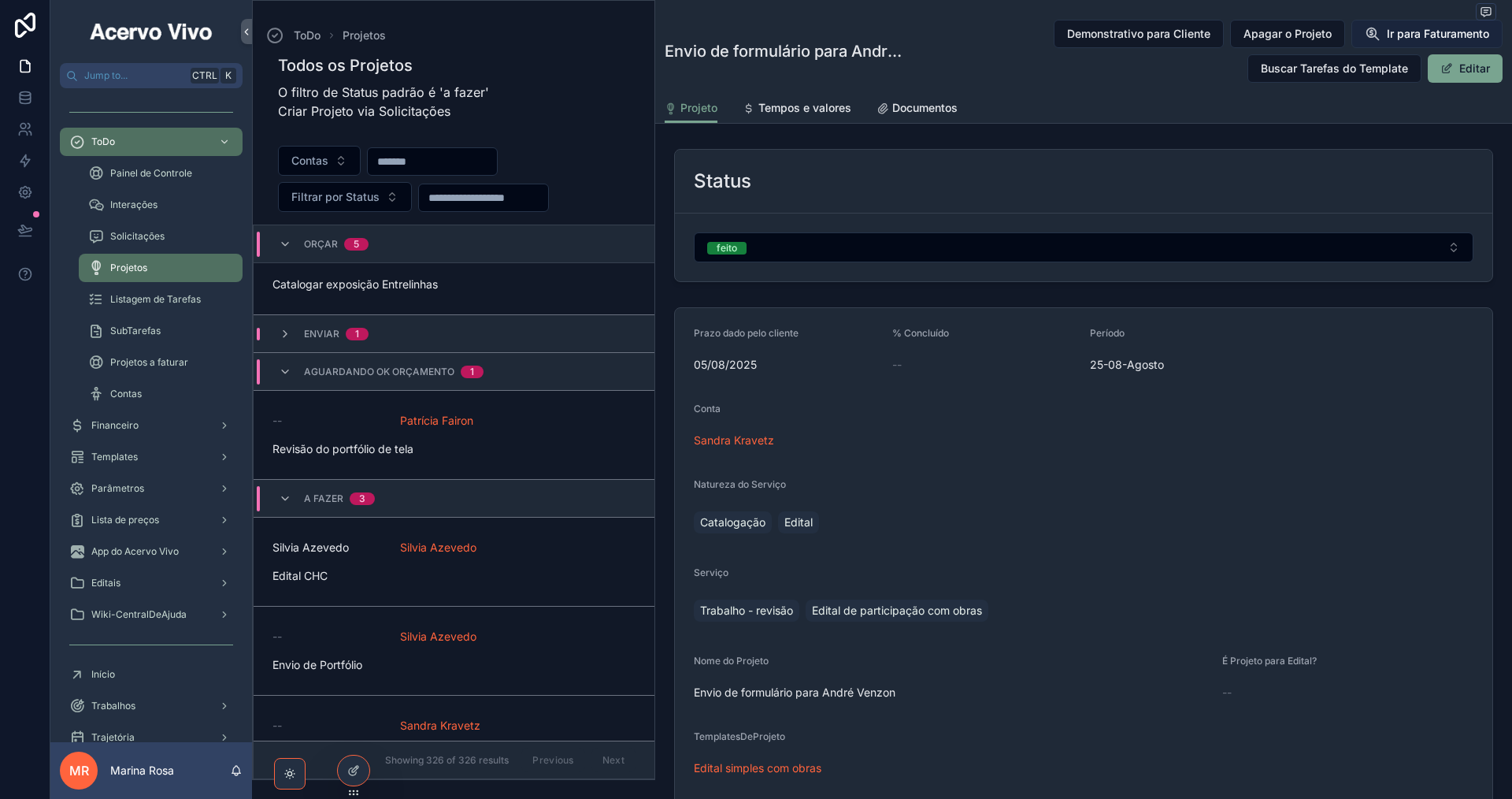 click on "Ir para Faturamento" at bounding box center (1438, 34) 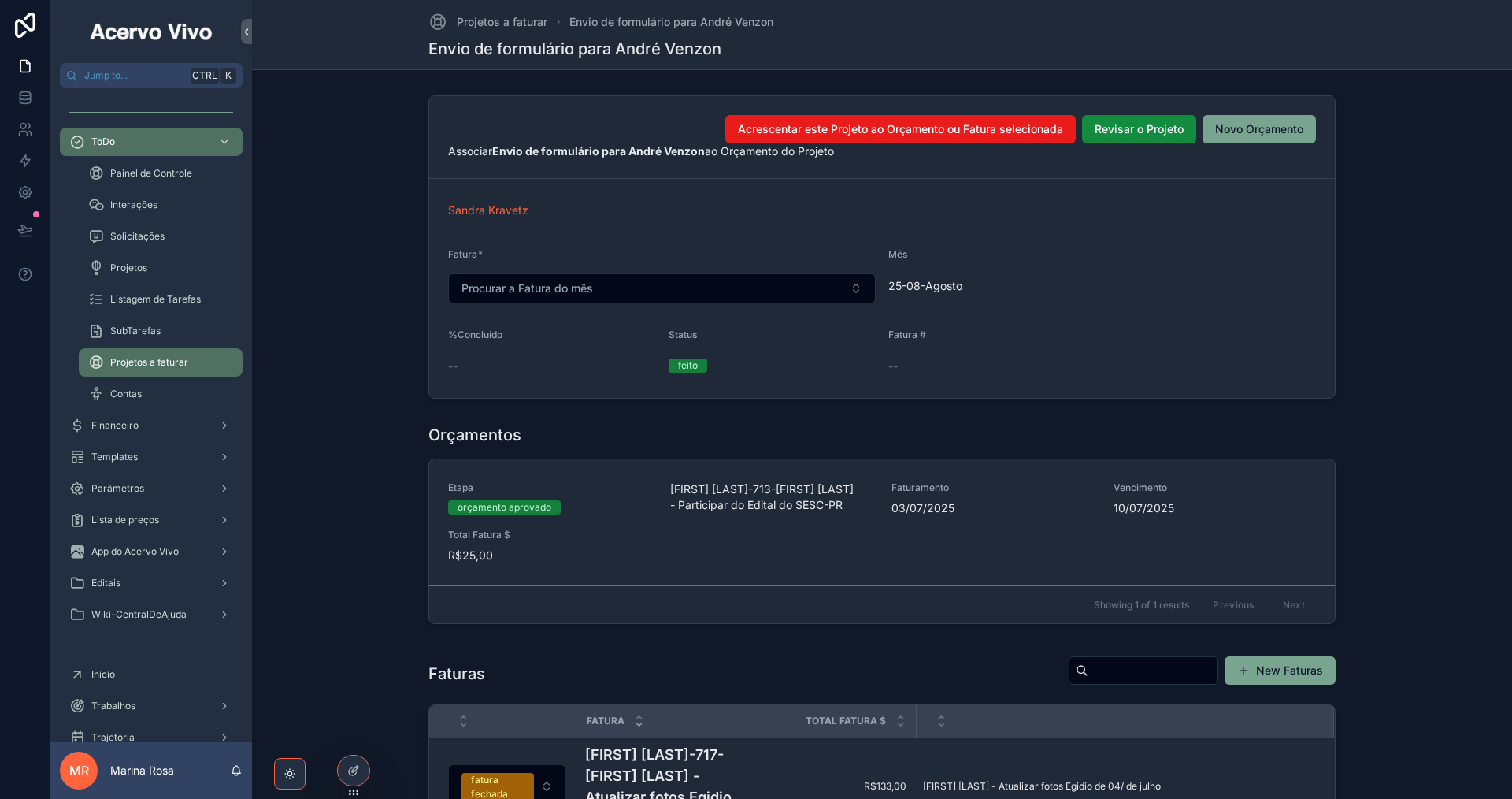 click on "Etapa orçamento aprovado [FIRST] [LAST]-713-[FIRST] [LAST] - Participar do Edital do SESC-PR Faturamento 03/07/2025 Vencimento 10/07/2025 Total Fatura $ R$25,00" at bounding box center [882, 522] 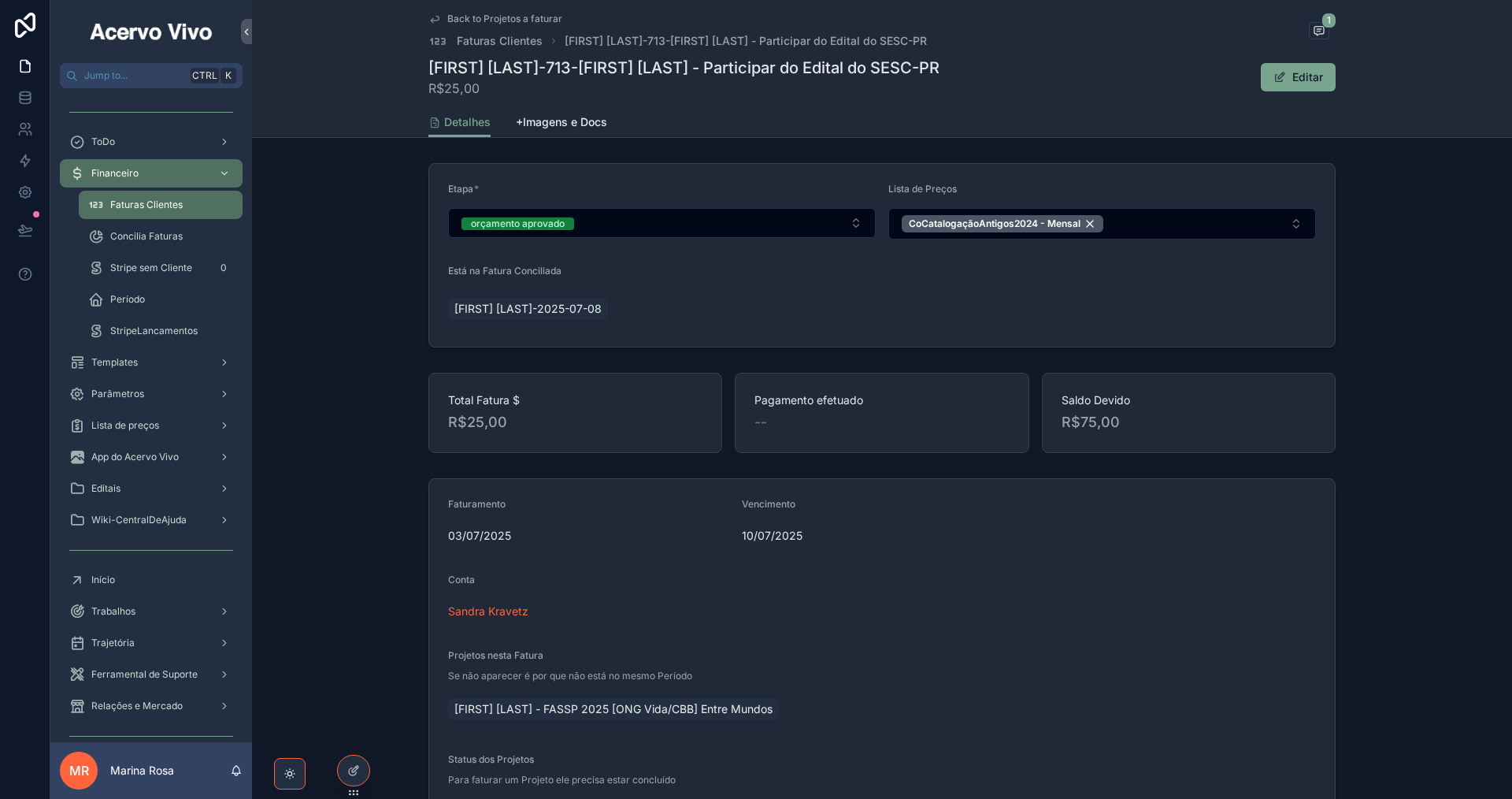 click on "Back to Projetos a faturar" at bounding box center [505, 19] 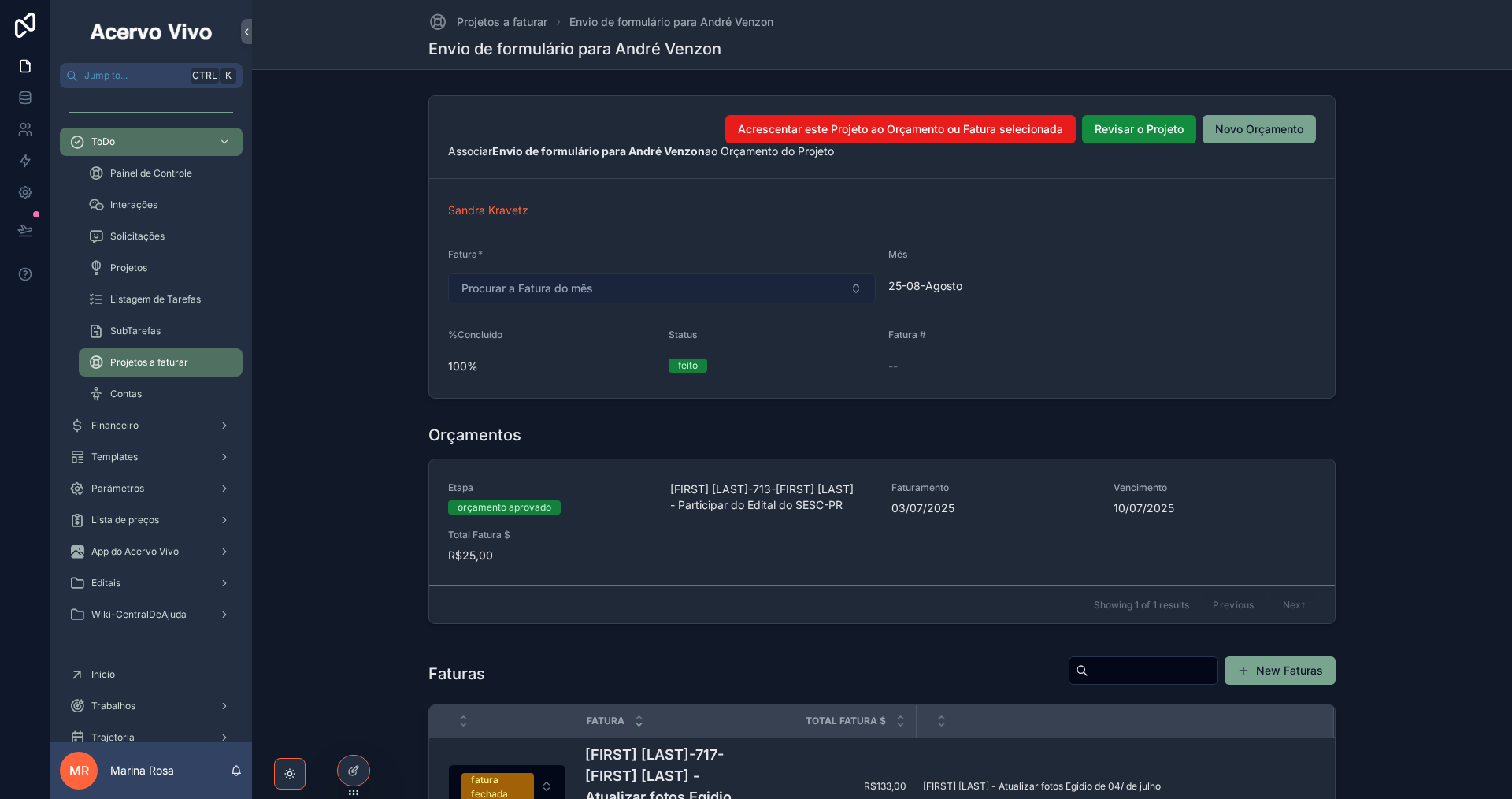 click on "Procurar a Fatura do mês" at bounding box center (662, 288) 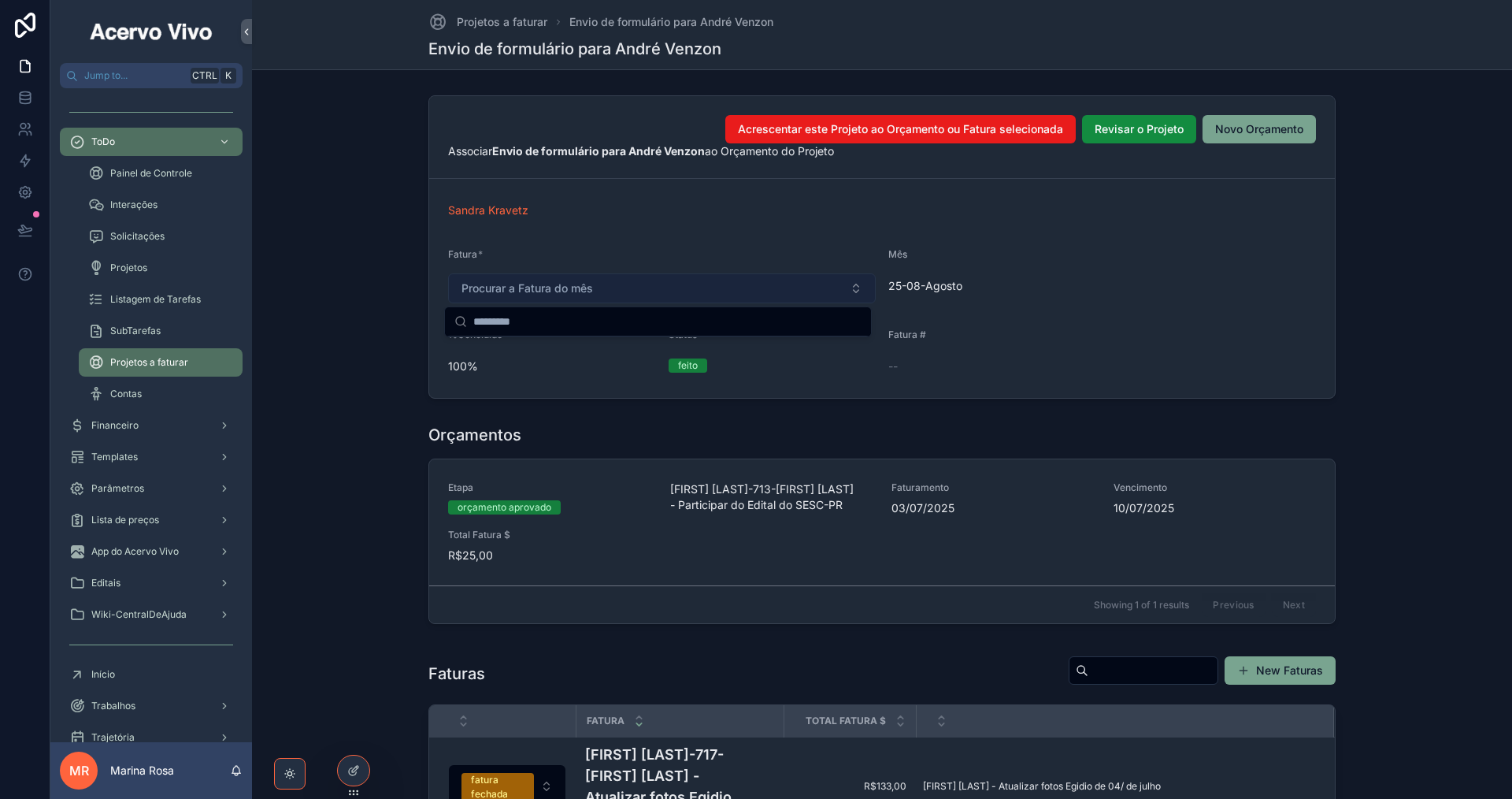 click on "Procurar a Fatura do mês" at bounding box center (662, 288) 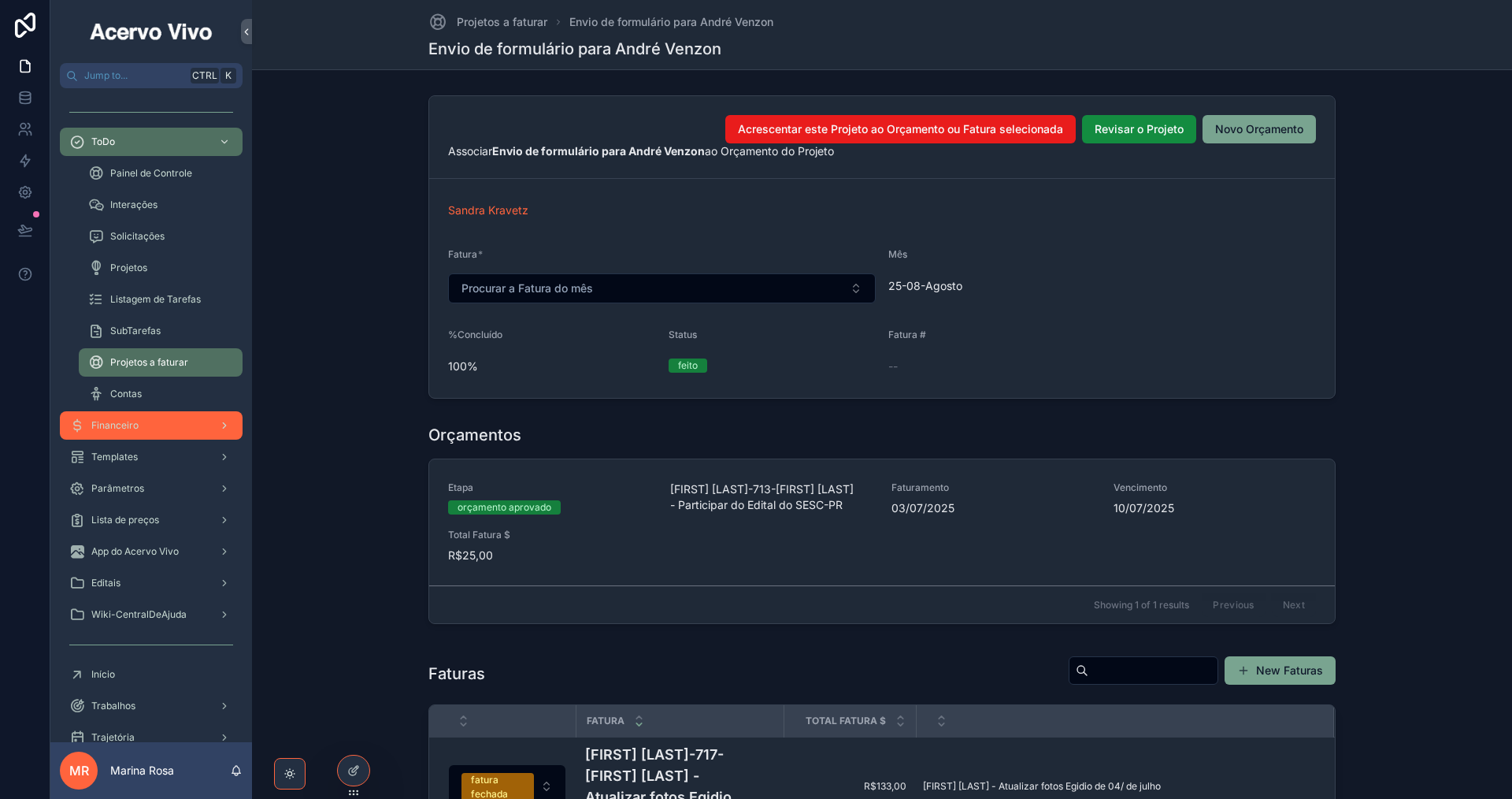 click on "Financeiro" at bounding box center [151, 426] 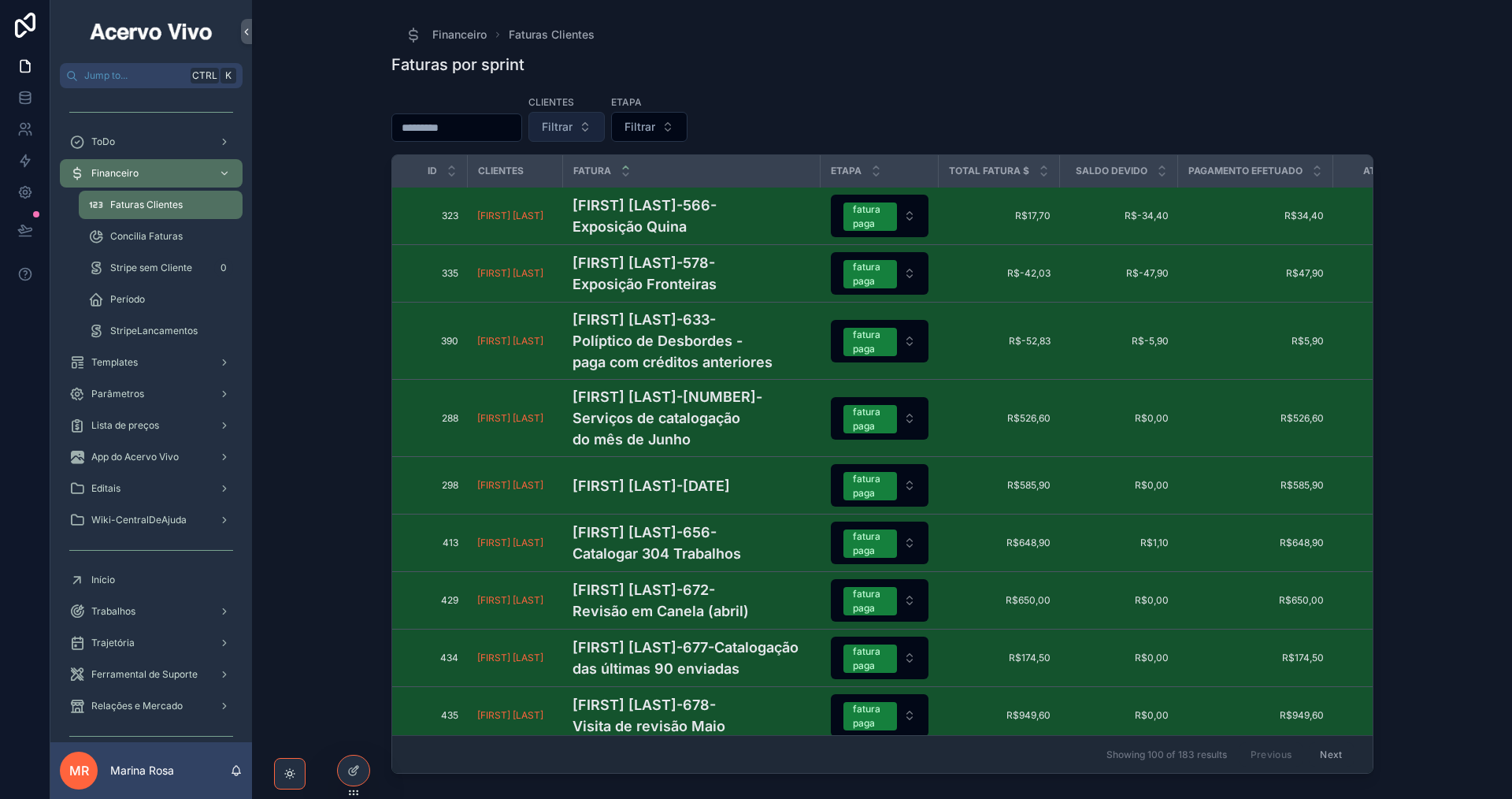 click on "Filtrar" at bounding box center (557, 127) 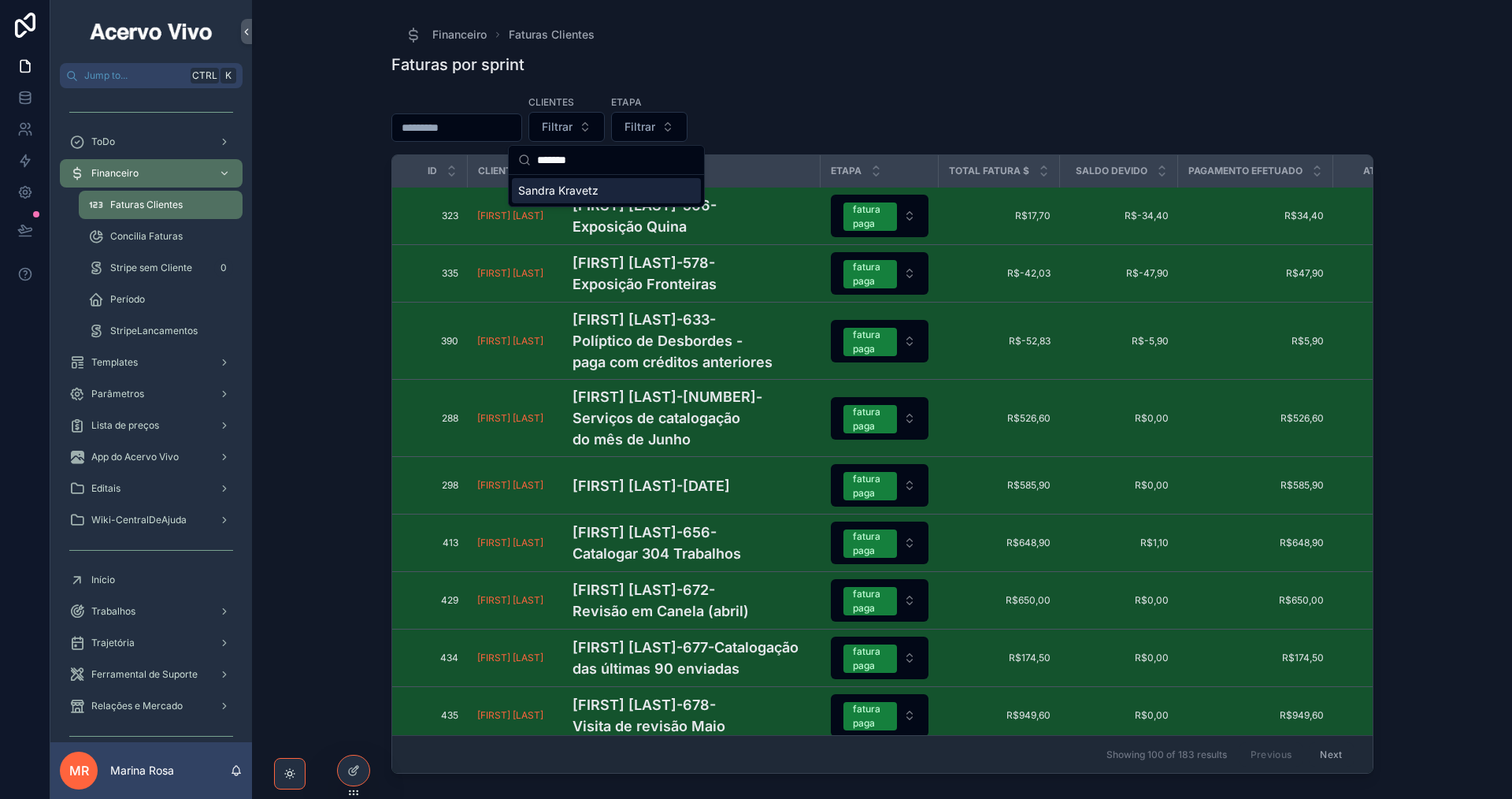 type on "*******" 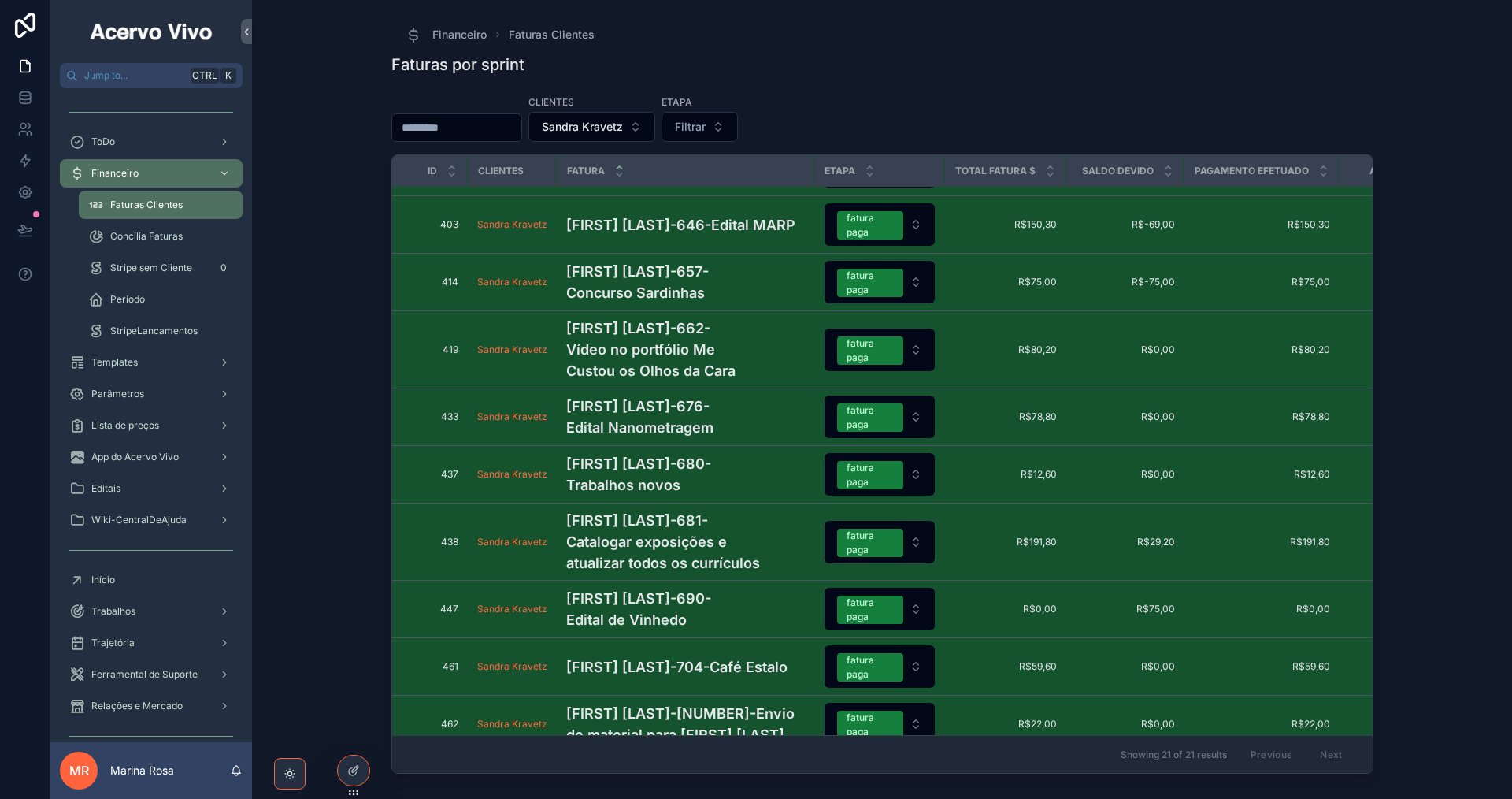 scroll, scrollTop: 786, scrollLeft: 0, axis: vertical 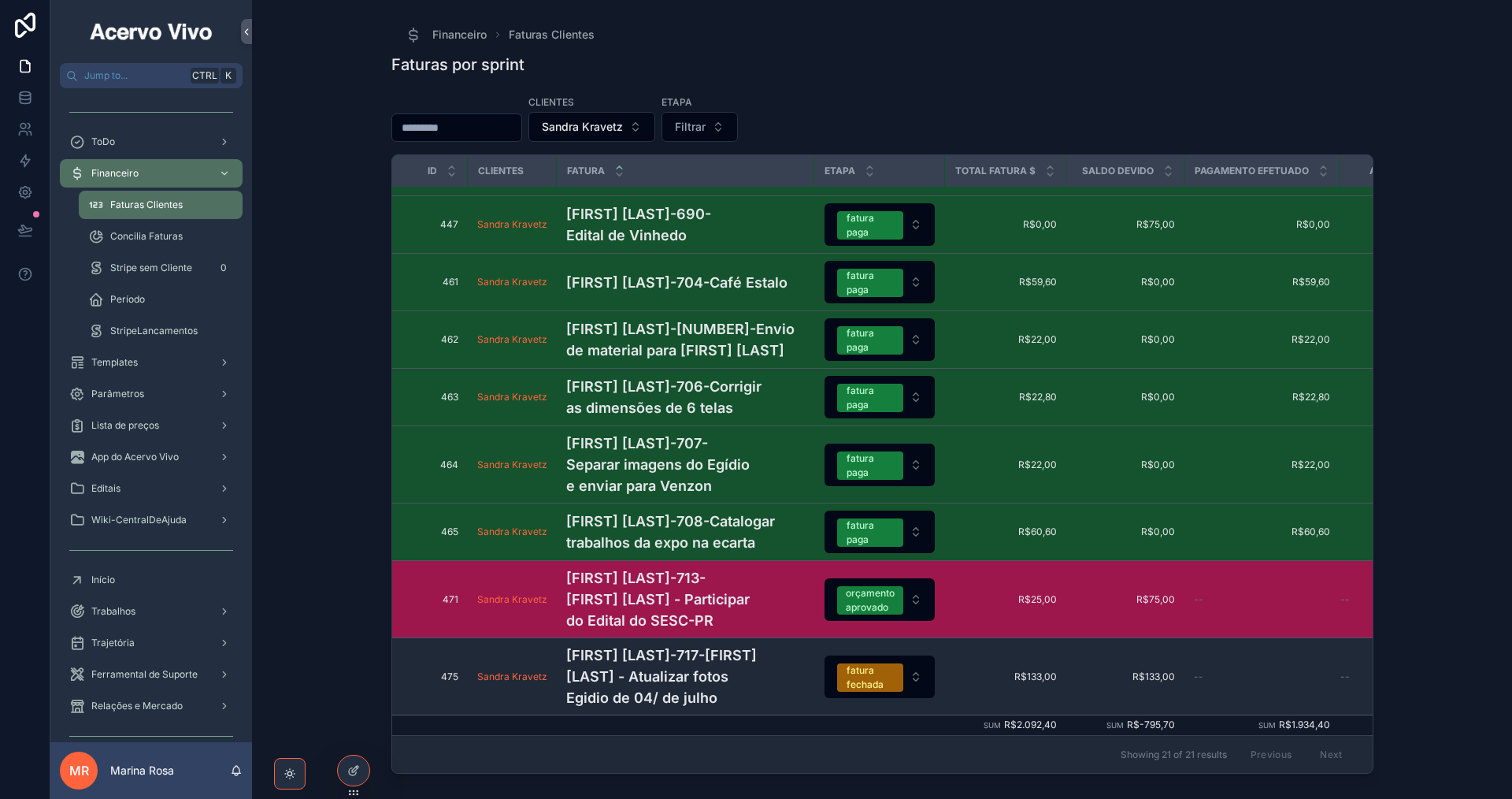 click on "[NAME]-[NUMBER]-[NAME] - Participar do Edital do SESC-PR" at bounding box center [685, 822] 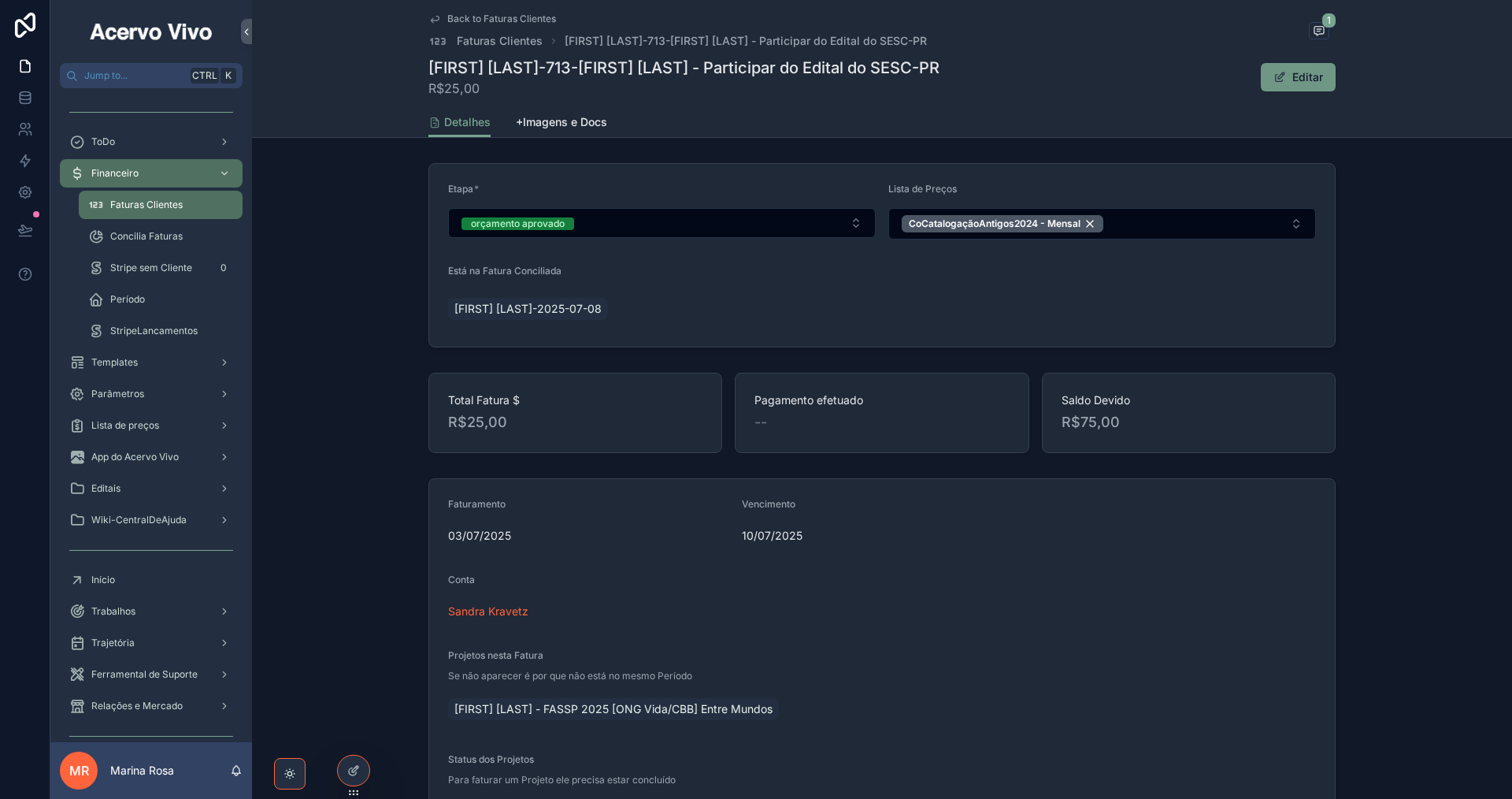 click on "Editar" at bounding box center (1298, 77) 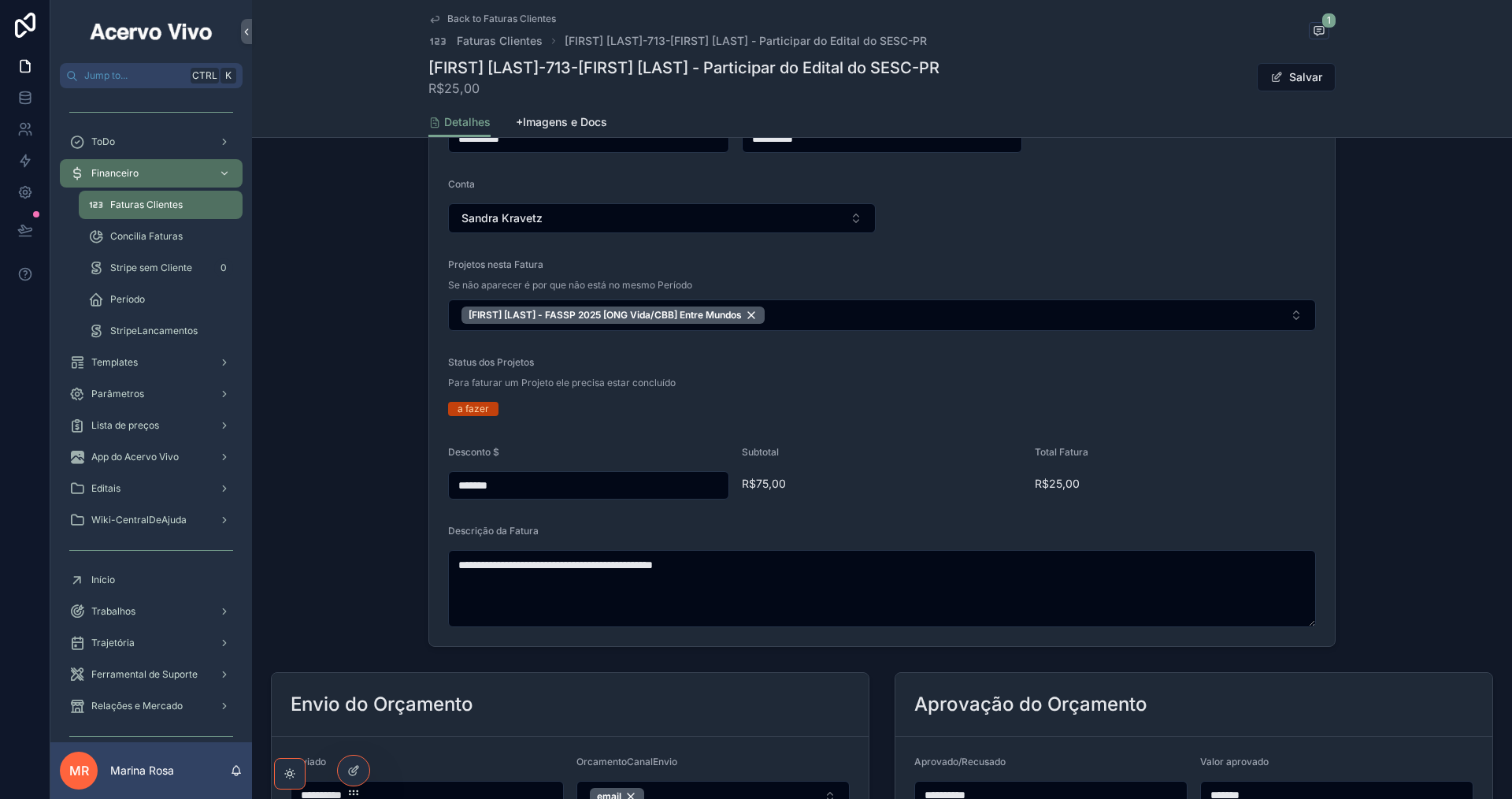 scroll, scrollTop: 394, scrollLeft: 0, axis: vertical 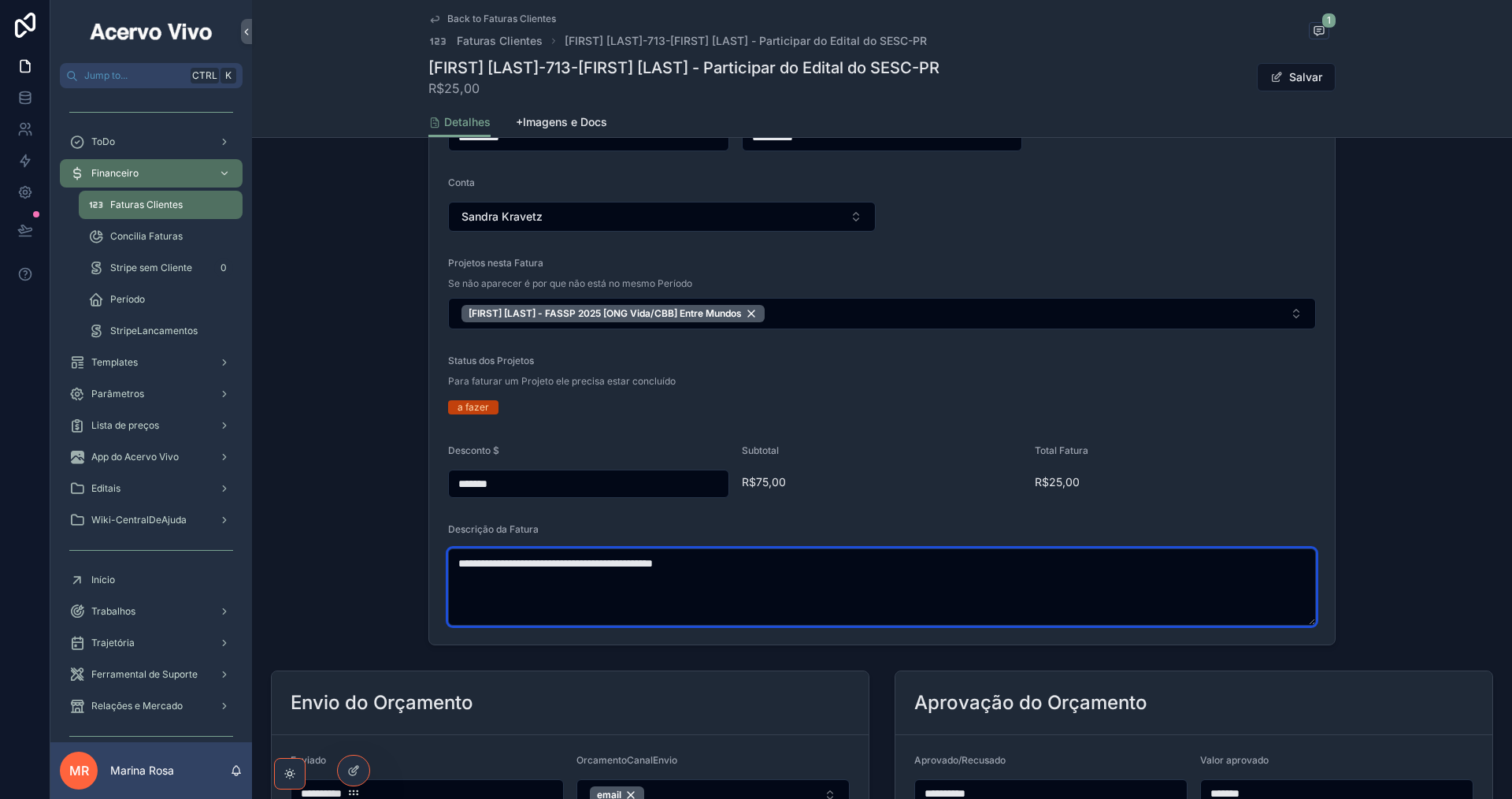 drag, startPoint x: 546, startPoint y: 563, endPoint x: 829, endPoint y: 570, distance: 283.0866 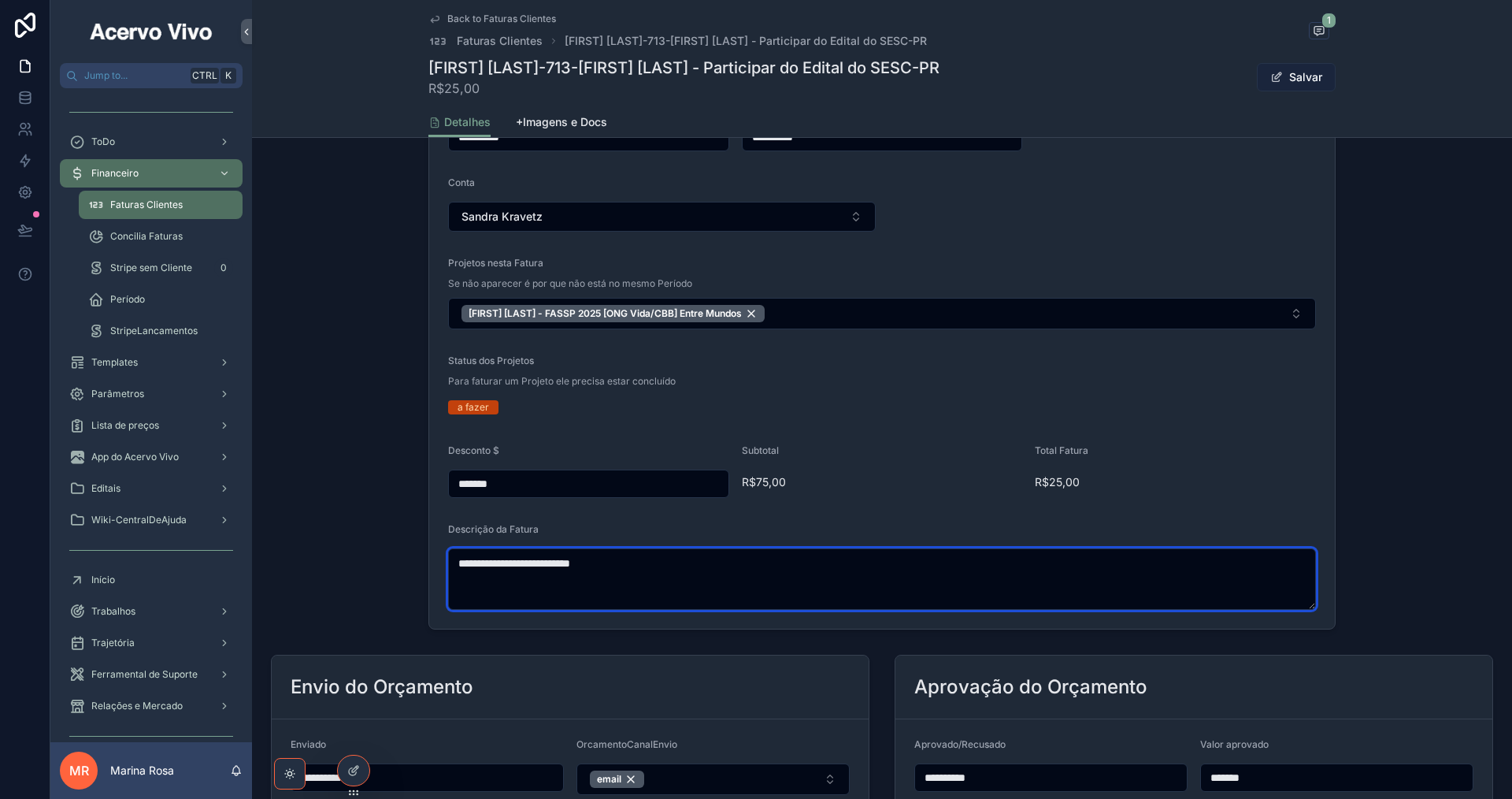 type on "**********" 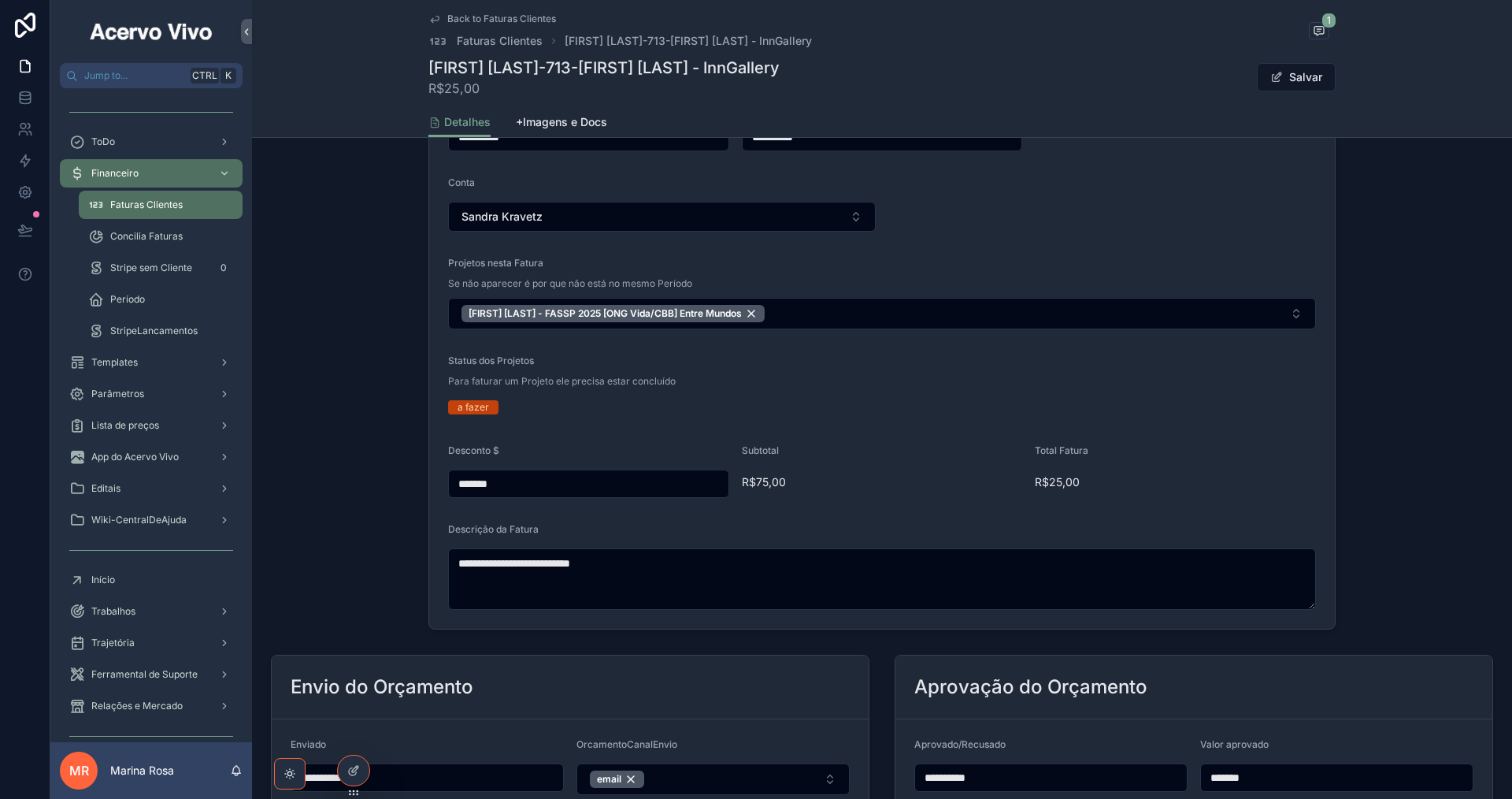 drag, startPoint x: 1296, startPoint y: 73, endPoint x: 1288, endPoint y: 108, distance: 35.902646 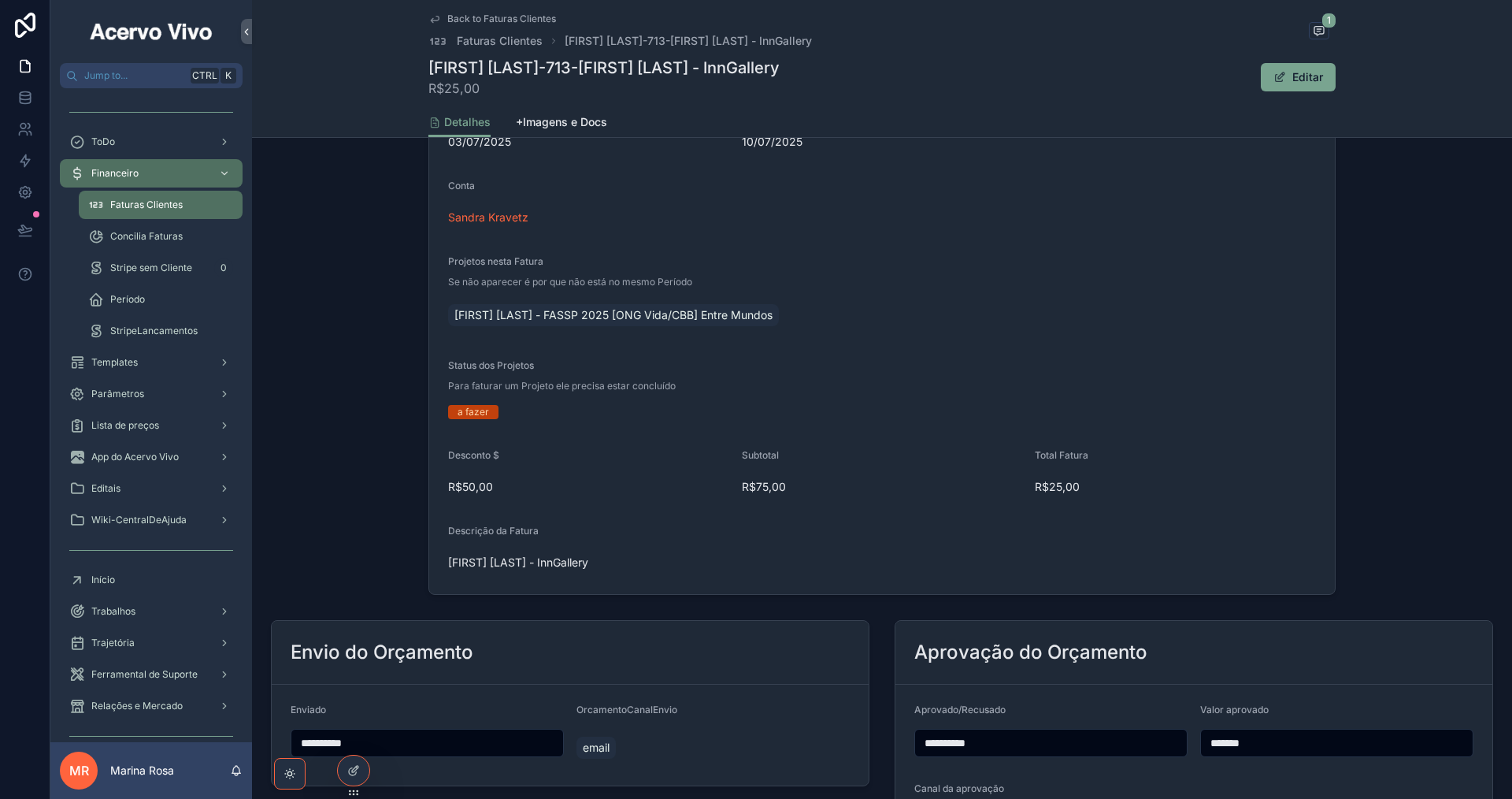 scroll, scrollTop: 400, scrollLeft: 0, axis: vertical 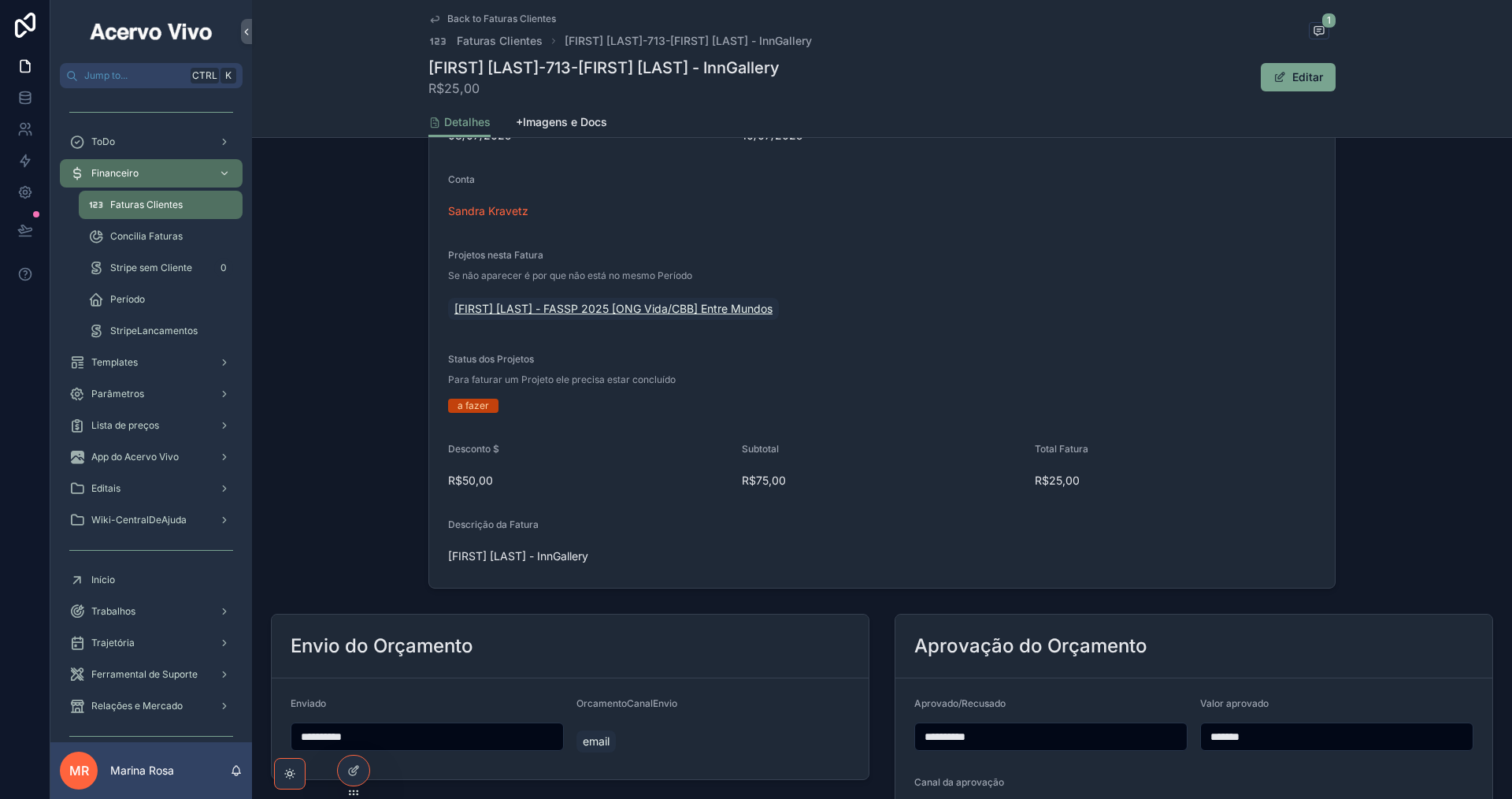 click on "[FIRST] [LAST] - FASSP [DATE] [BRAND] Entre Mundos" at bounding box center [598, 309] 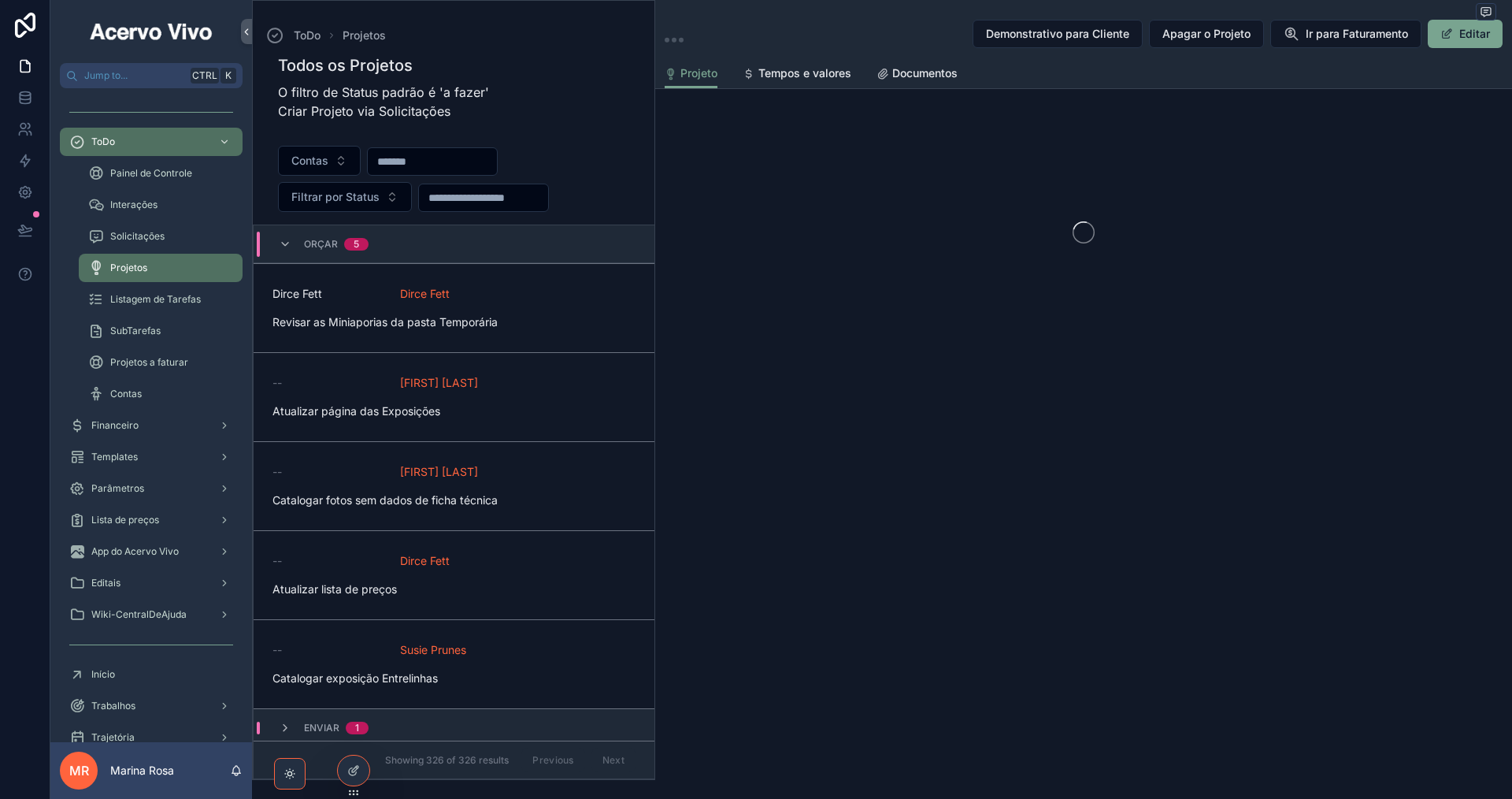 scroll, scrollTop: 0, scrollLeft: 0, axis: both 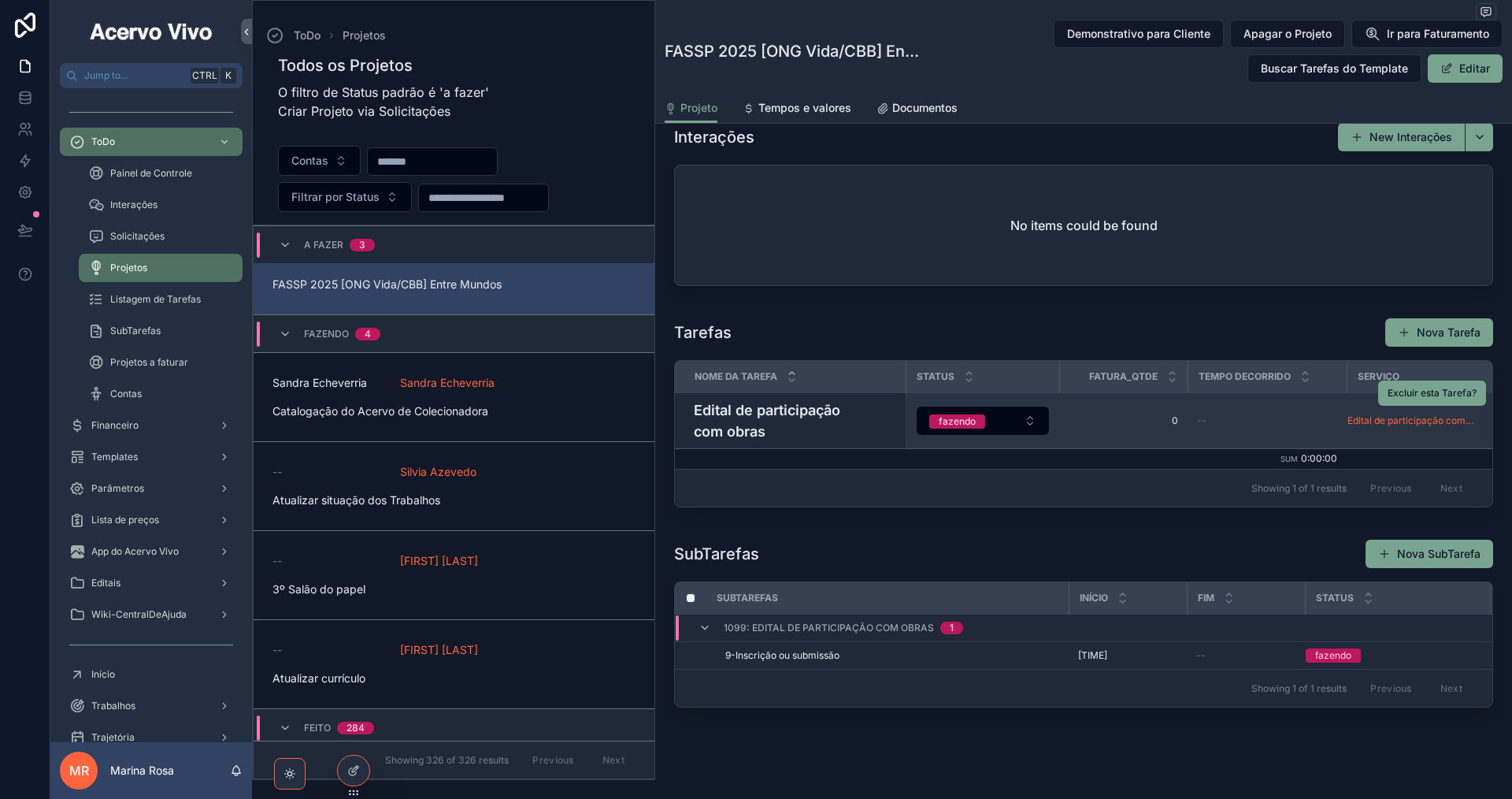click on "Edital de participação com obras" at bounding box center [795, 421] 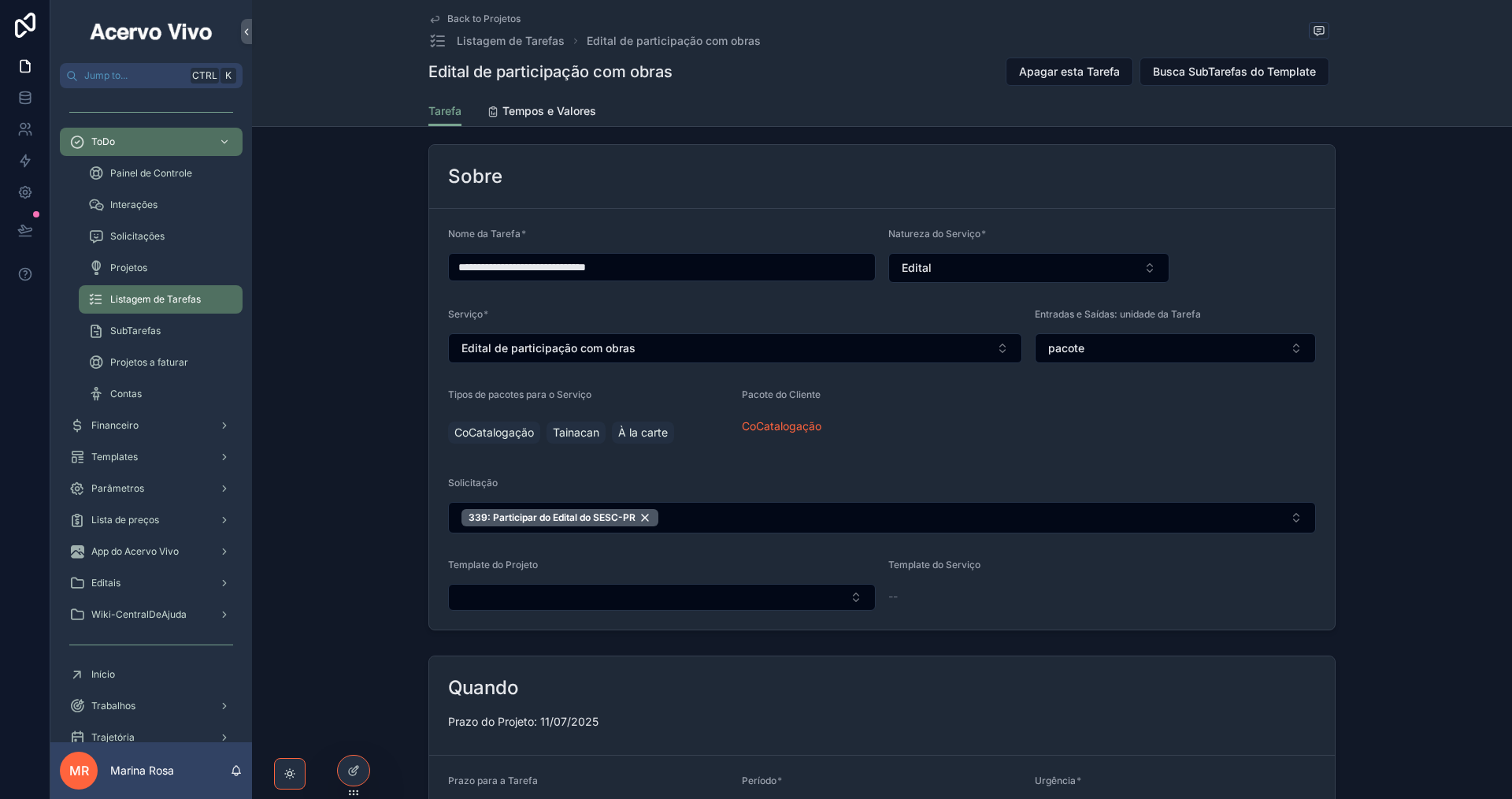 scroll, scrollTop: 394, scrollLeft: 0, axis: vertical 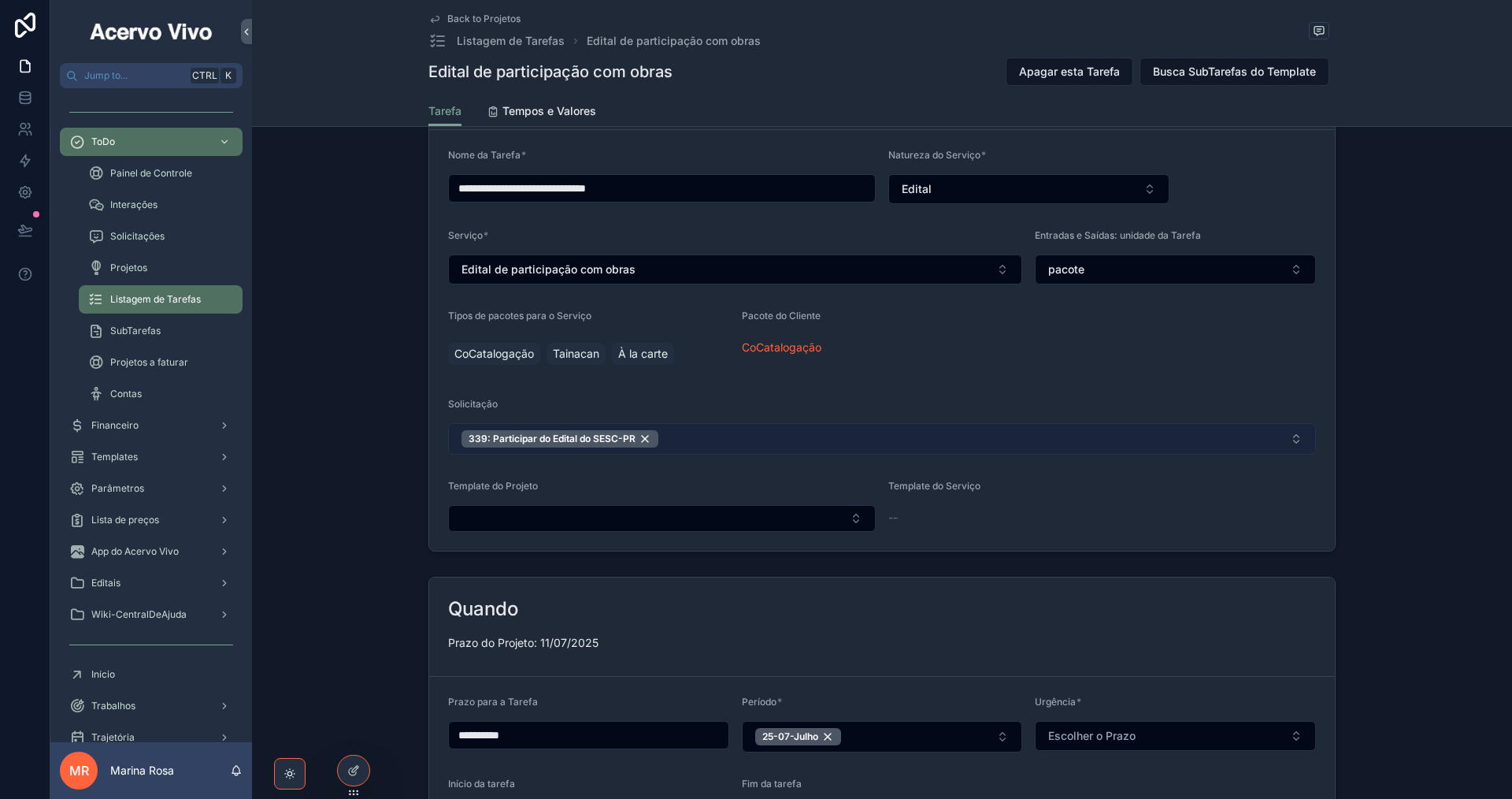 click on "339: Participar do Edital do SESC-PR" at bounding box center [882, 439] 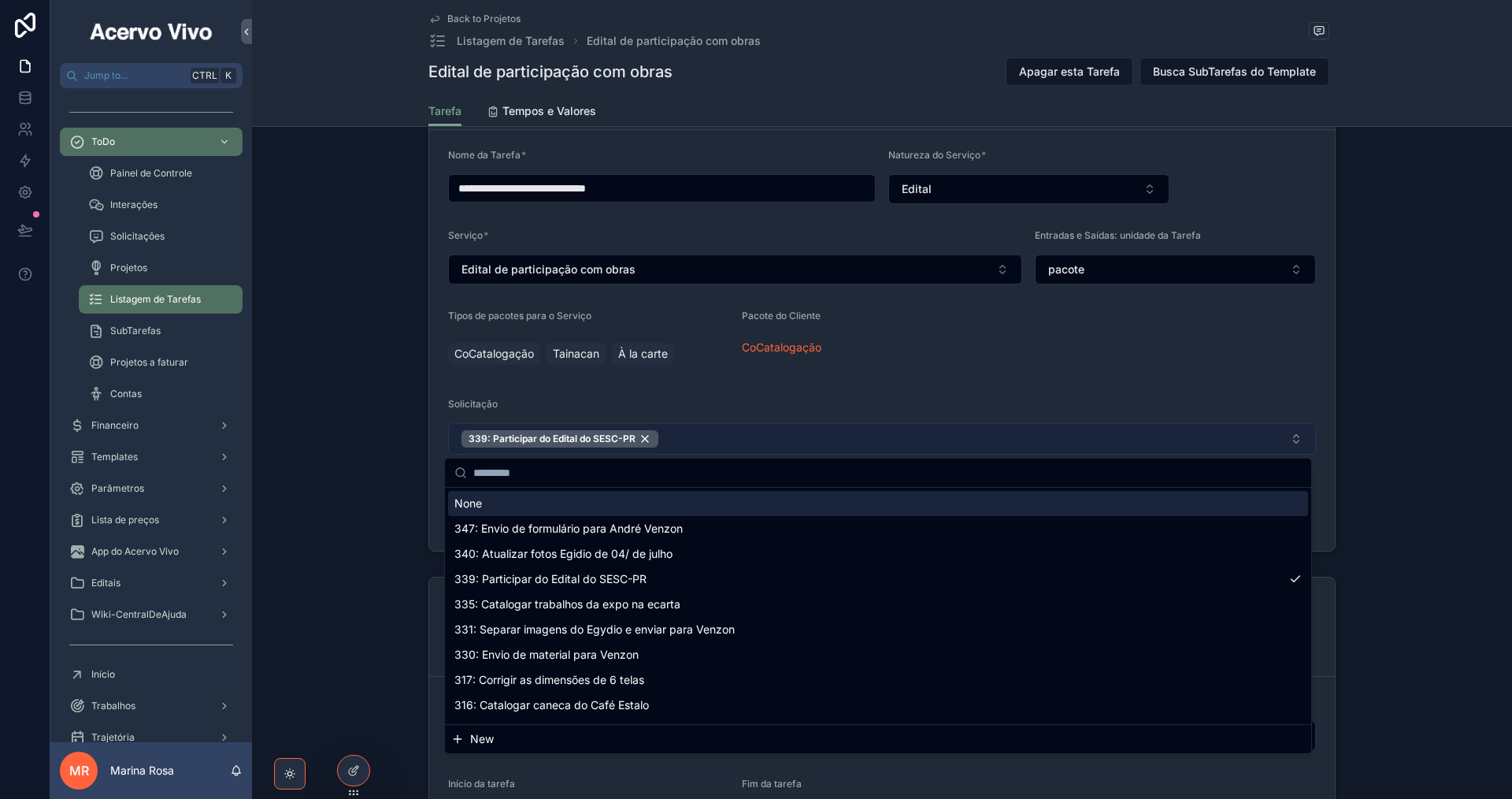 click on "339: Participar do Edital do SESC-PR" at bounding box center (882, 439) 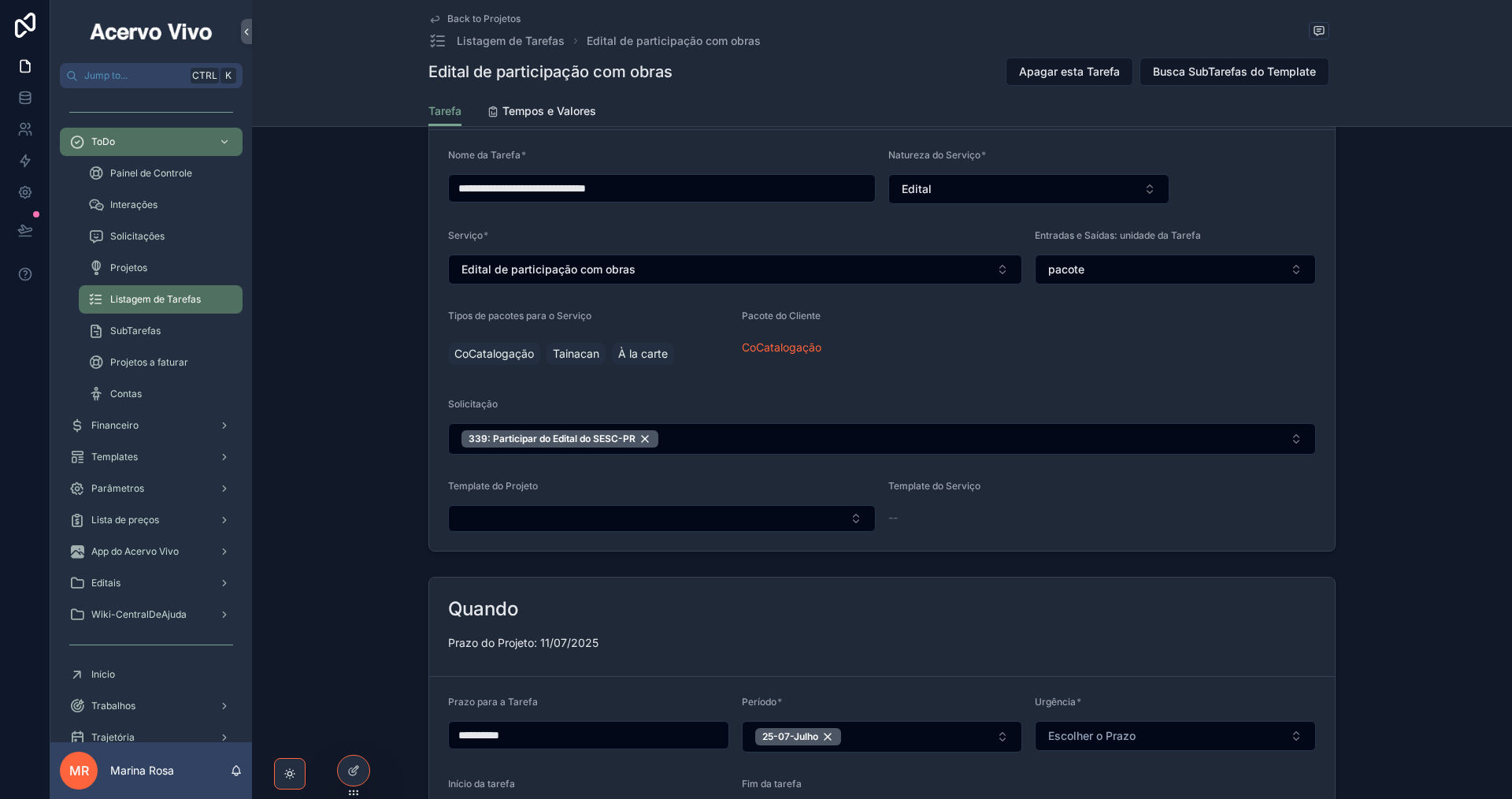 click on "**********" at bounding box center [882, 340] 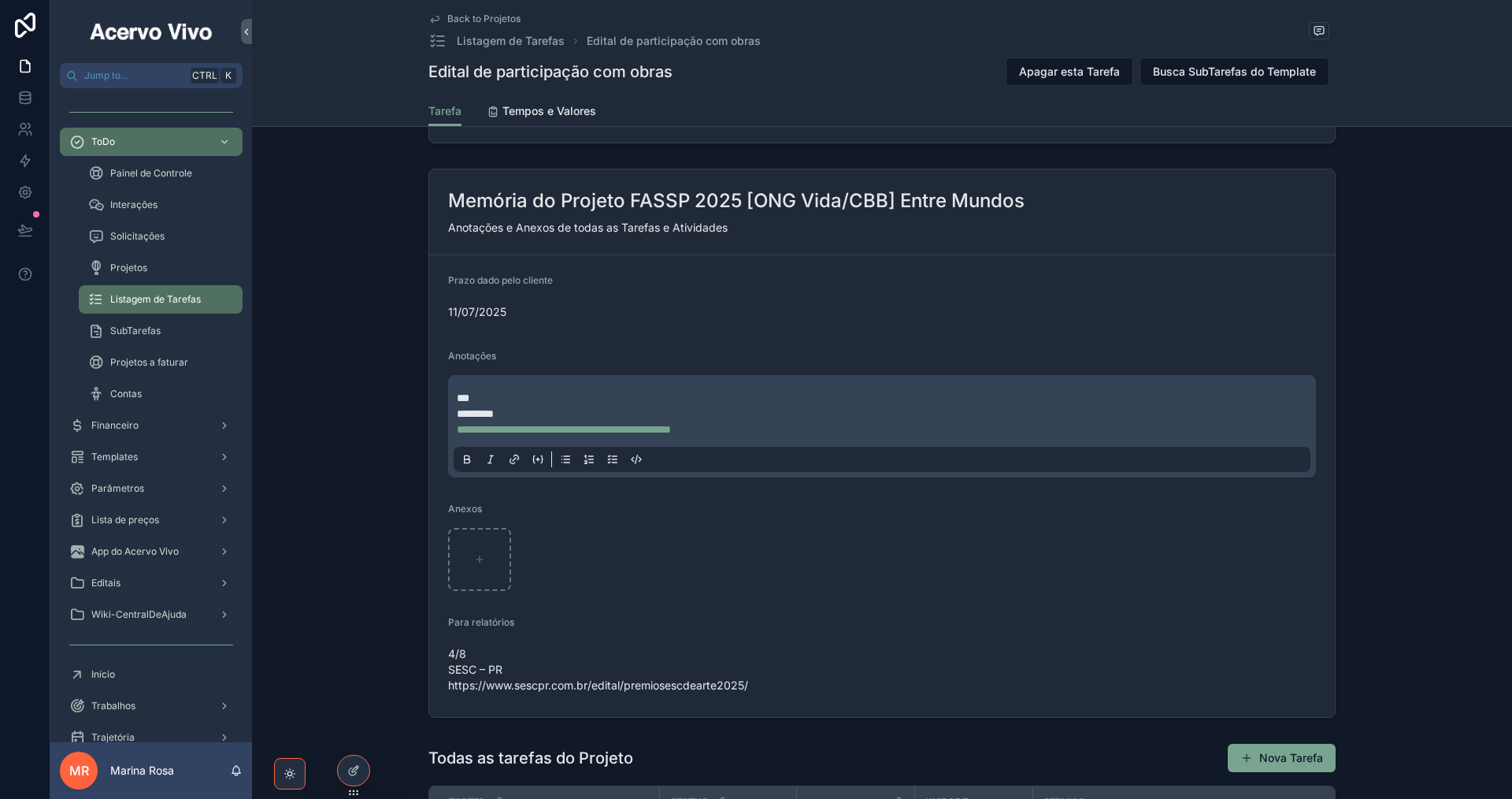 scroll, scrollTop: 1103, scrollLeft: 0, axis: vertical 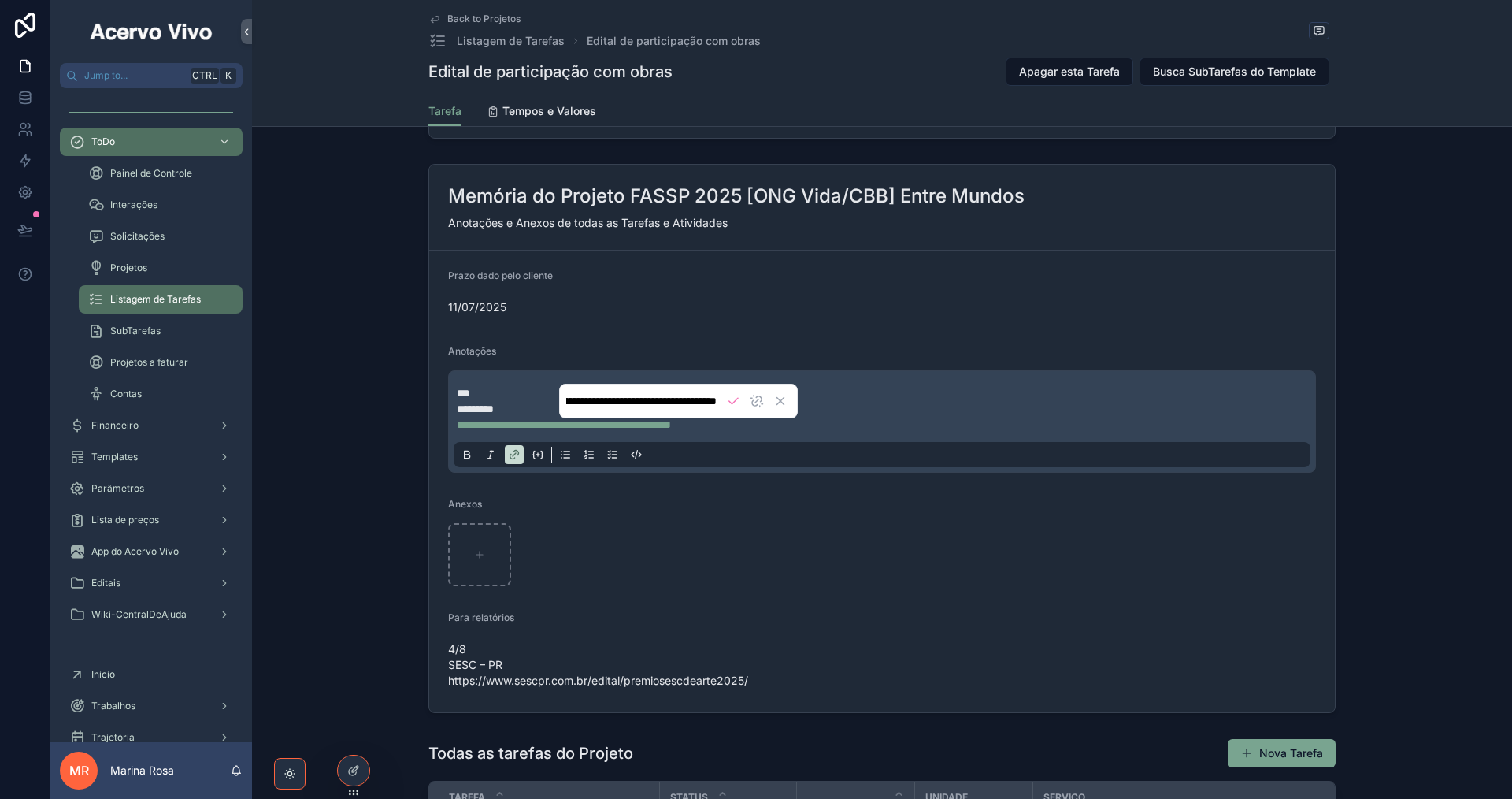 drag, startPoint x: 792, startPoint y: 429, endPoint x: 455, endPoint y: 384, distance: 339.99118 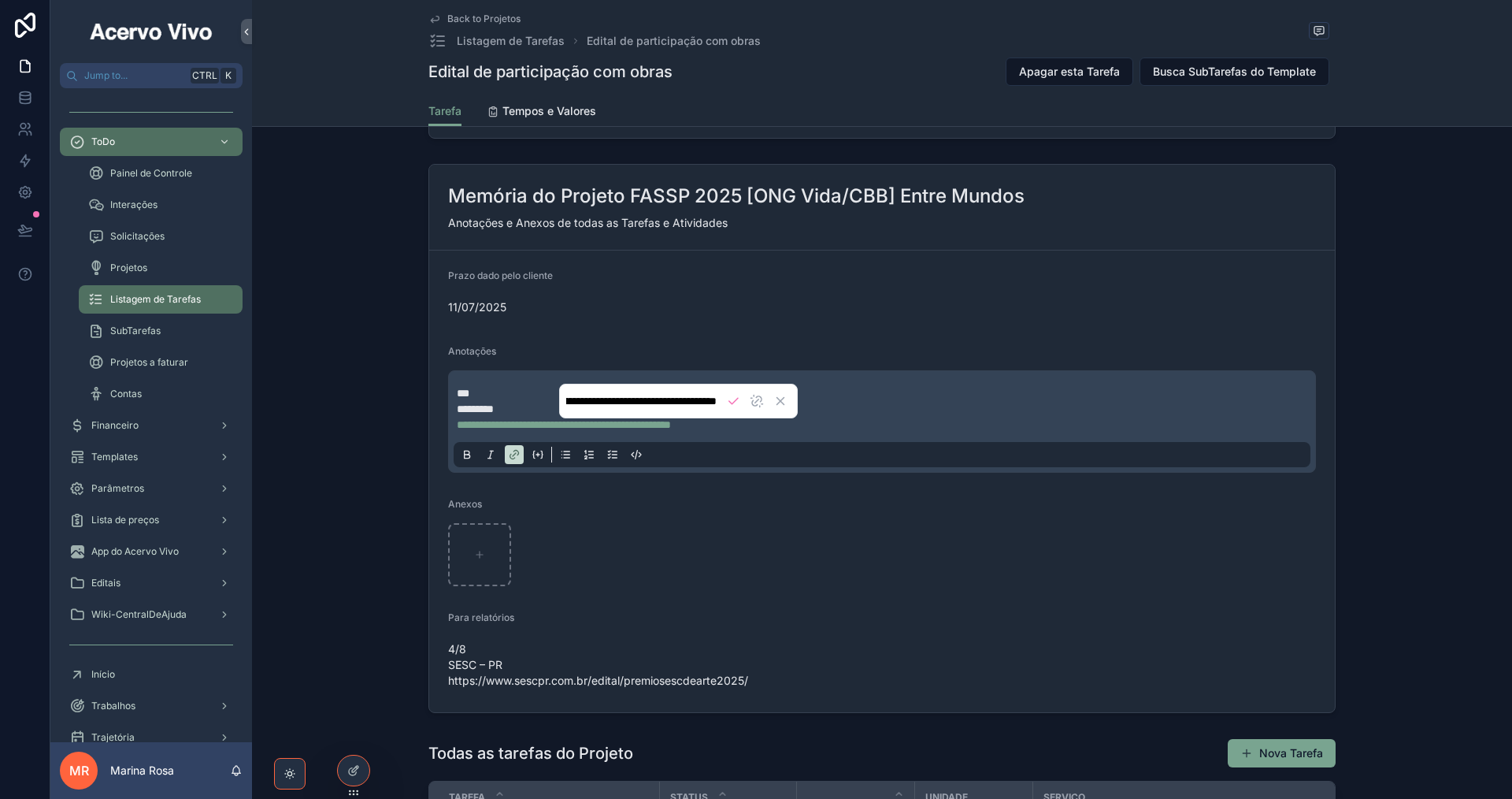 click on "**********" at bounding box center [882, 422] 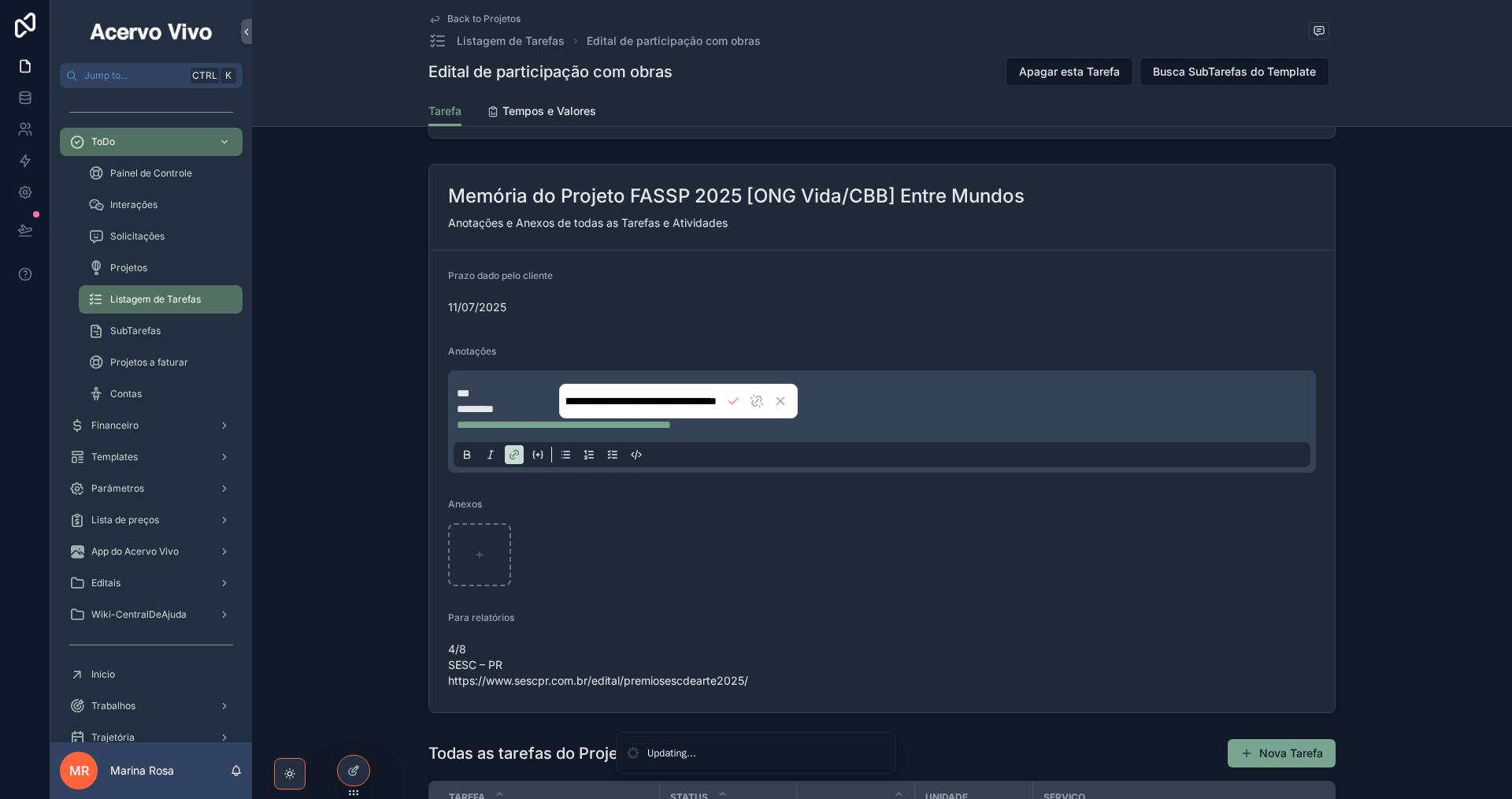 scroll, scrollTop: 0, scrollLeft: 0, axis: both 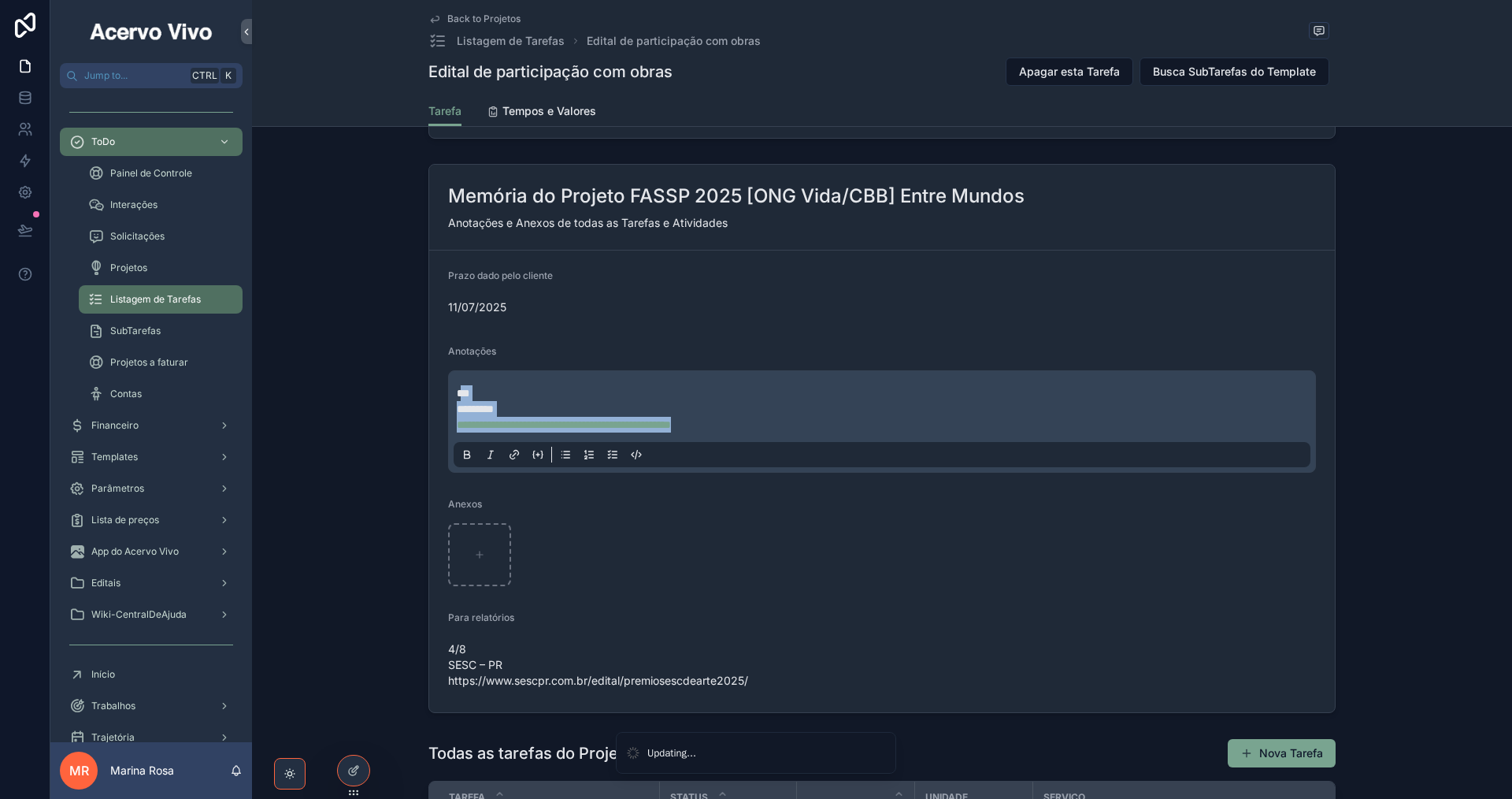 drag, startPoint x: 458, startPoint y: 393, endPoint x: 821, endPoint y: 431, distance: 364.9836 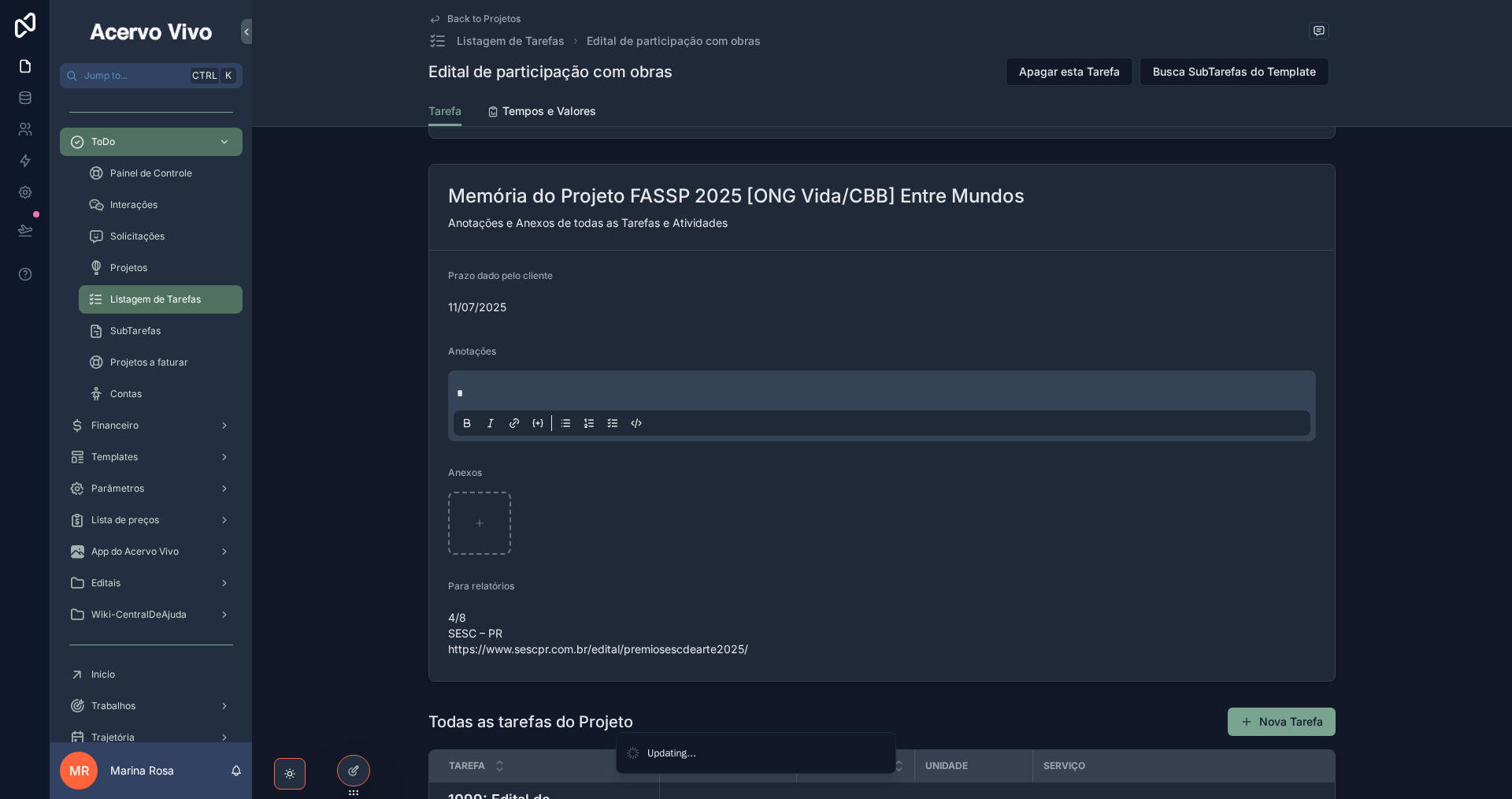 type 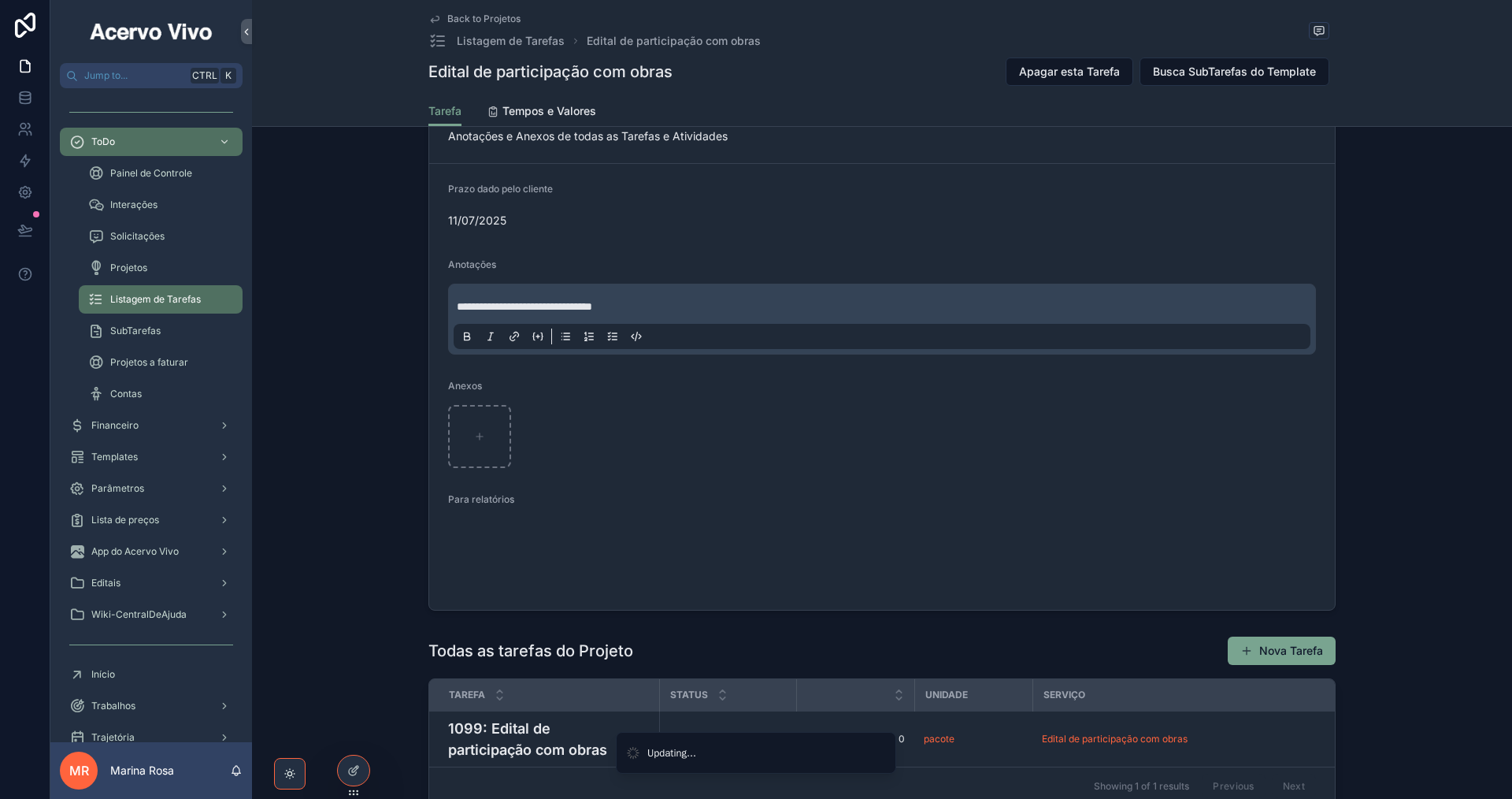 scroll, scrollTop: 1418, scrollLeft: 0, axis: vertical 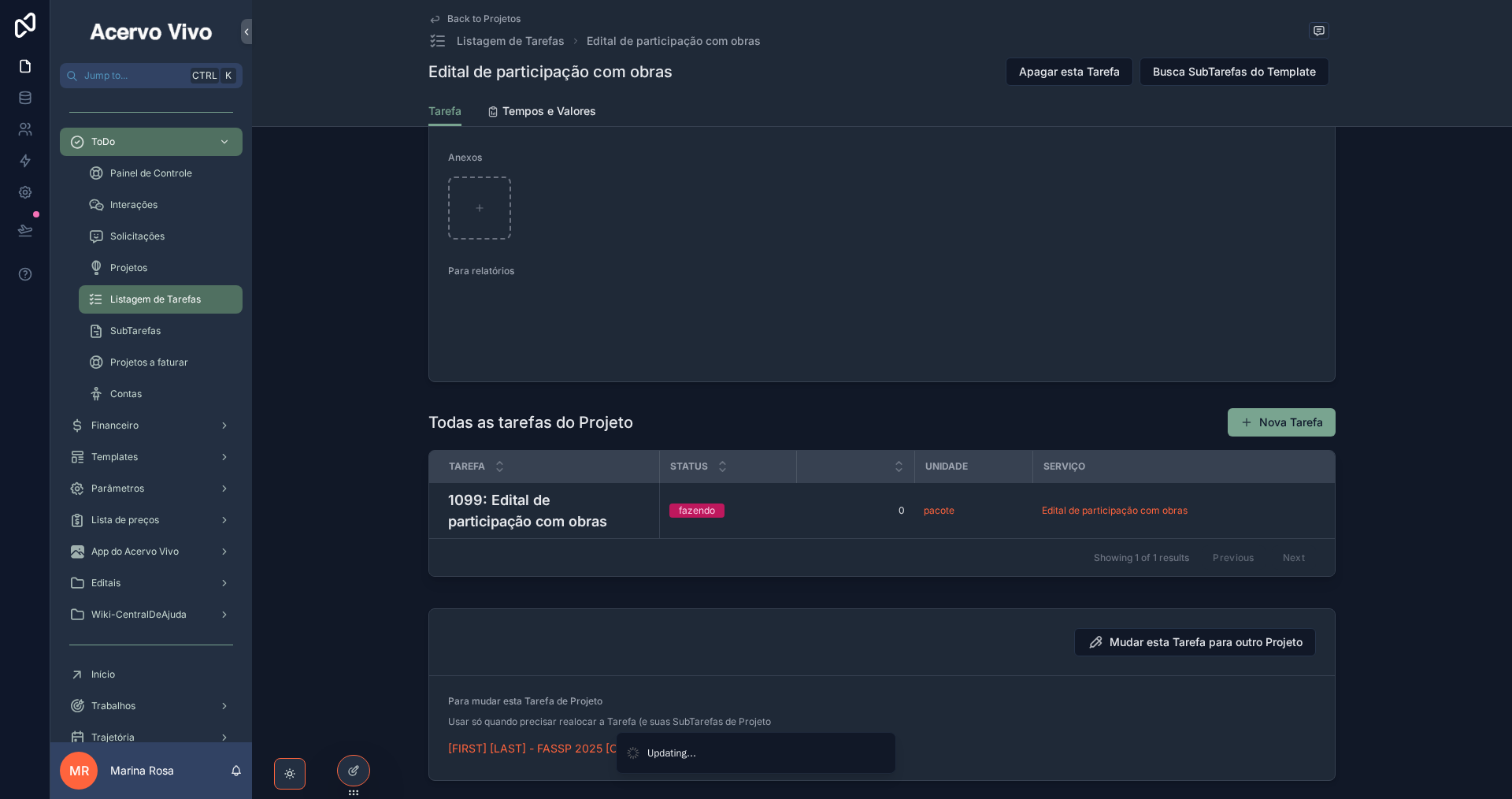 click on "1099: Edital de participação com obras" at bounding box center (549, 511) 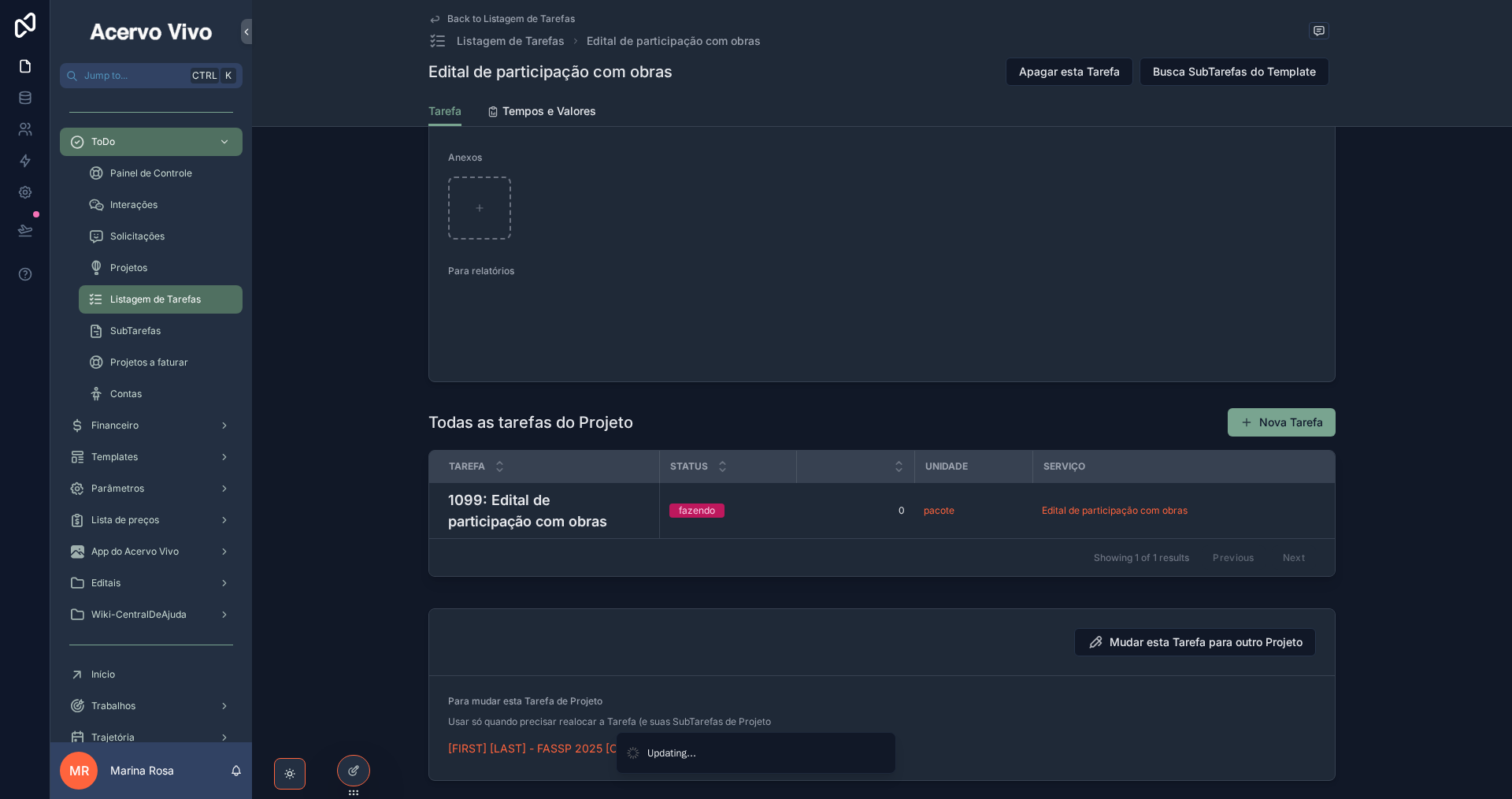 scroll, scrollTop: 0, scrollLeft: 0, axis: both 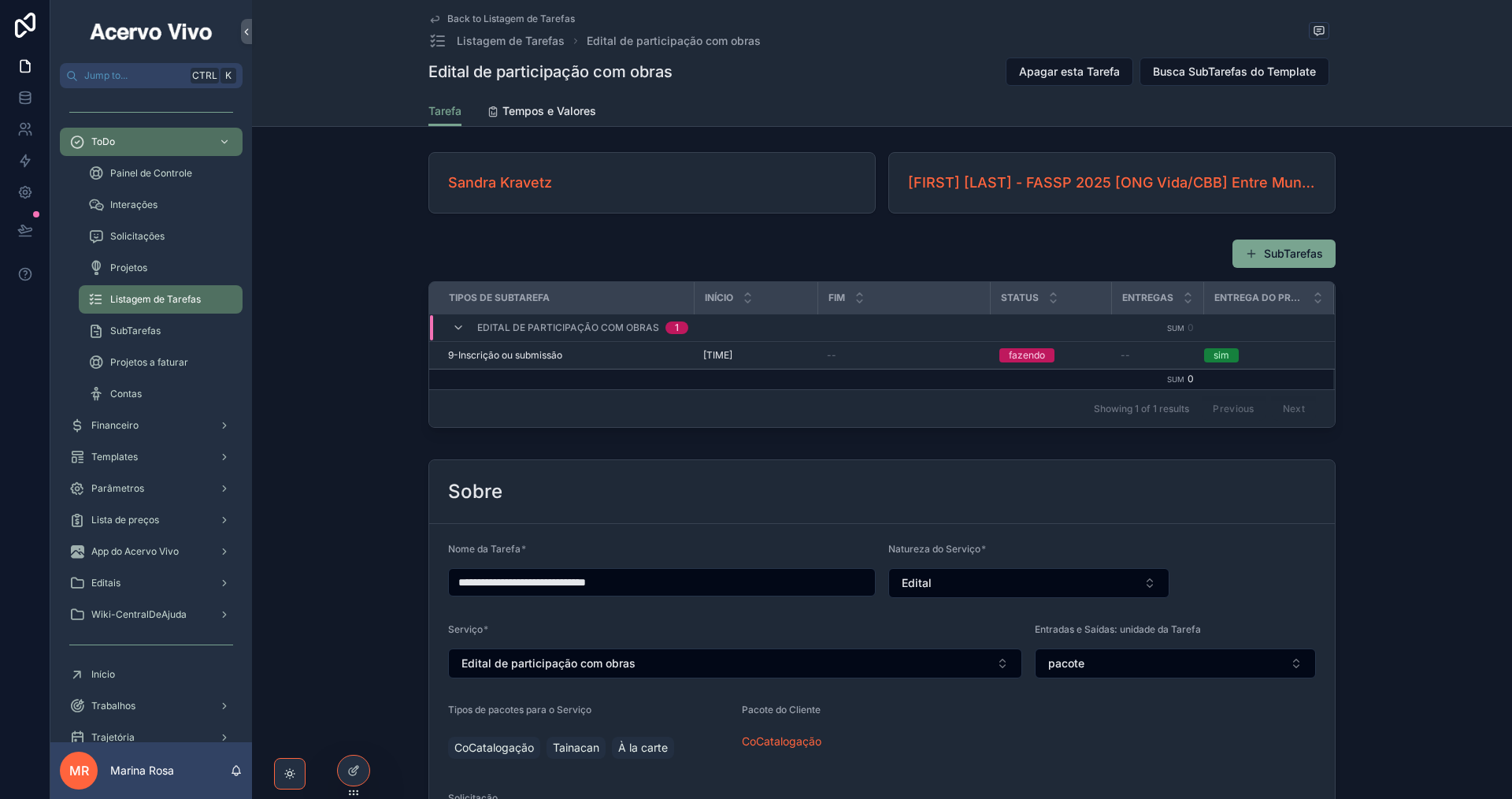 click on "[DATE] [TIME]" at bounding box center (734, 355) 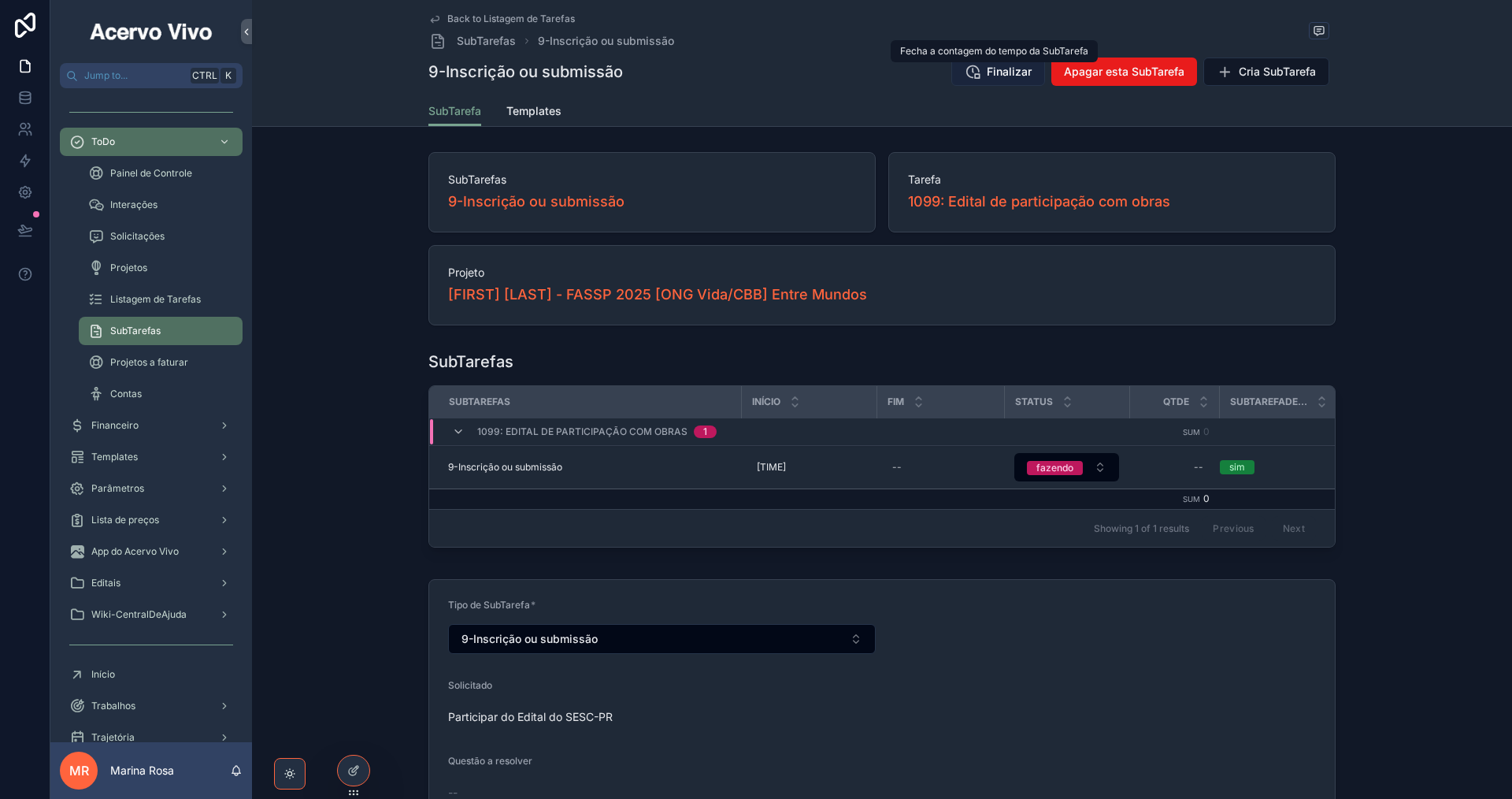 click on "Finalizar" at bounding box center (1009, 72) 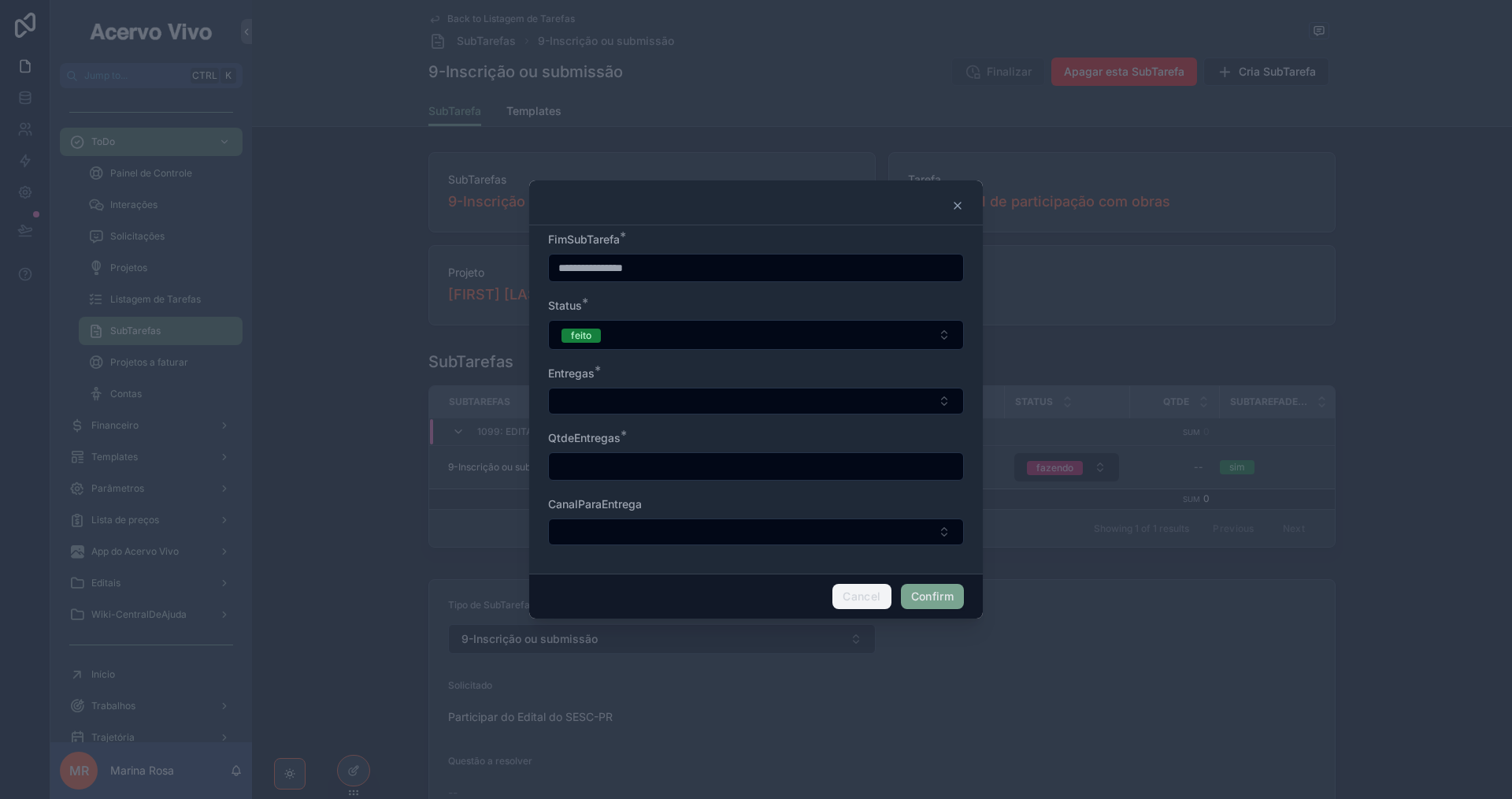 click on "Cancel" at bounding box center (862, 596) 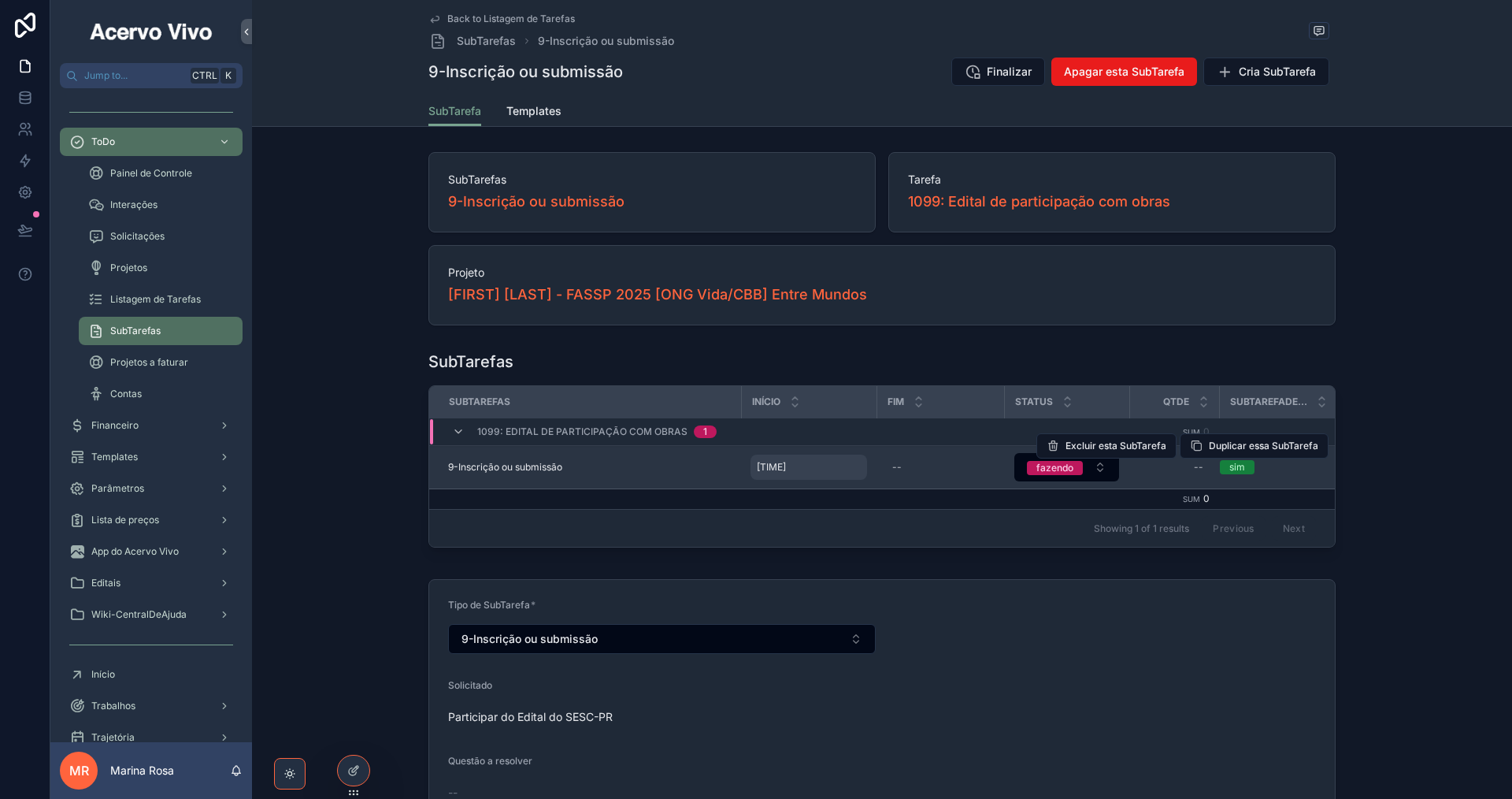 click on "[DATE] [TIME]" at bounding box center [788, 467] 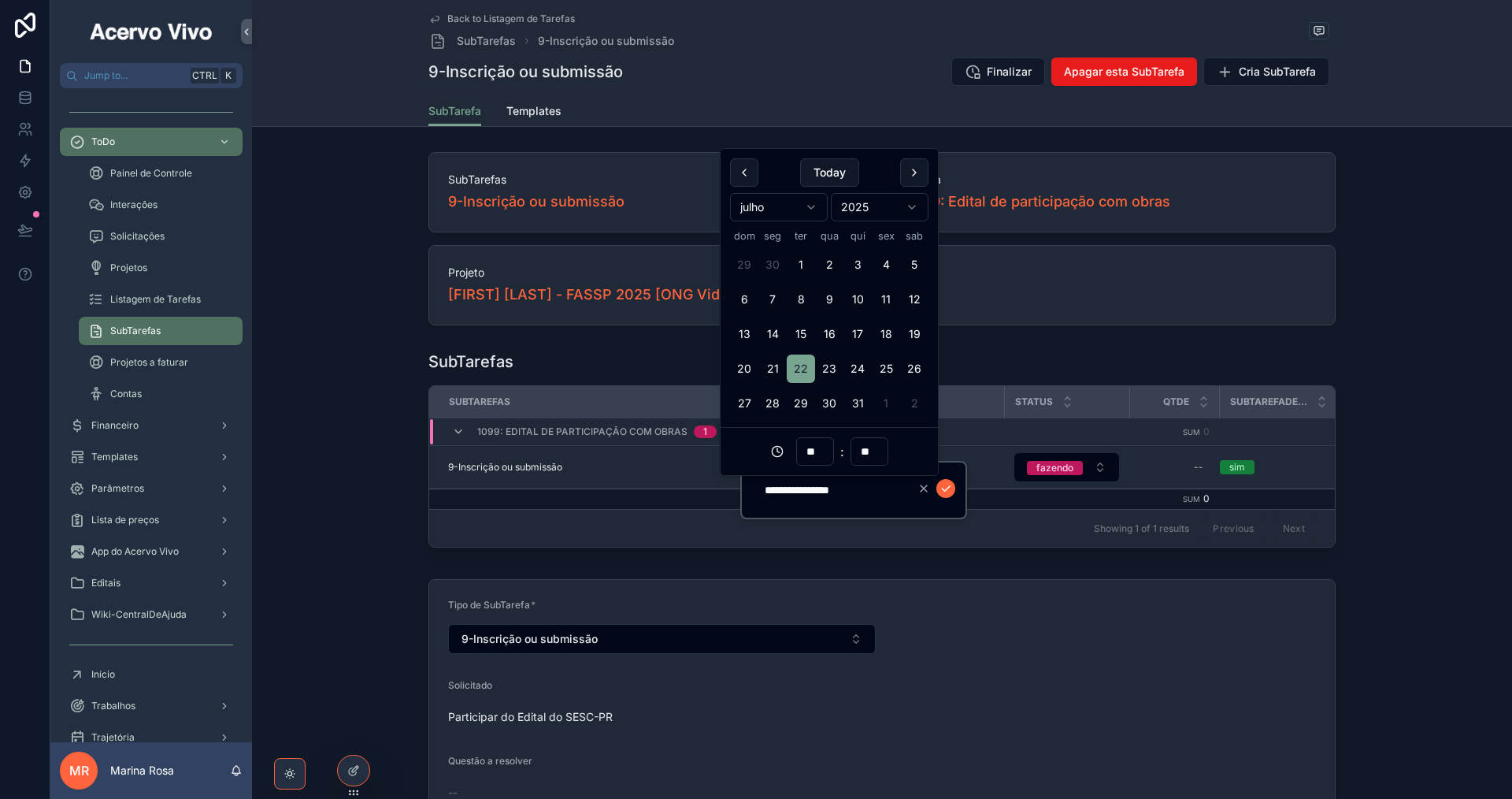 click 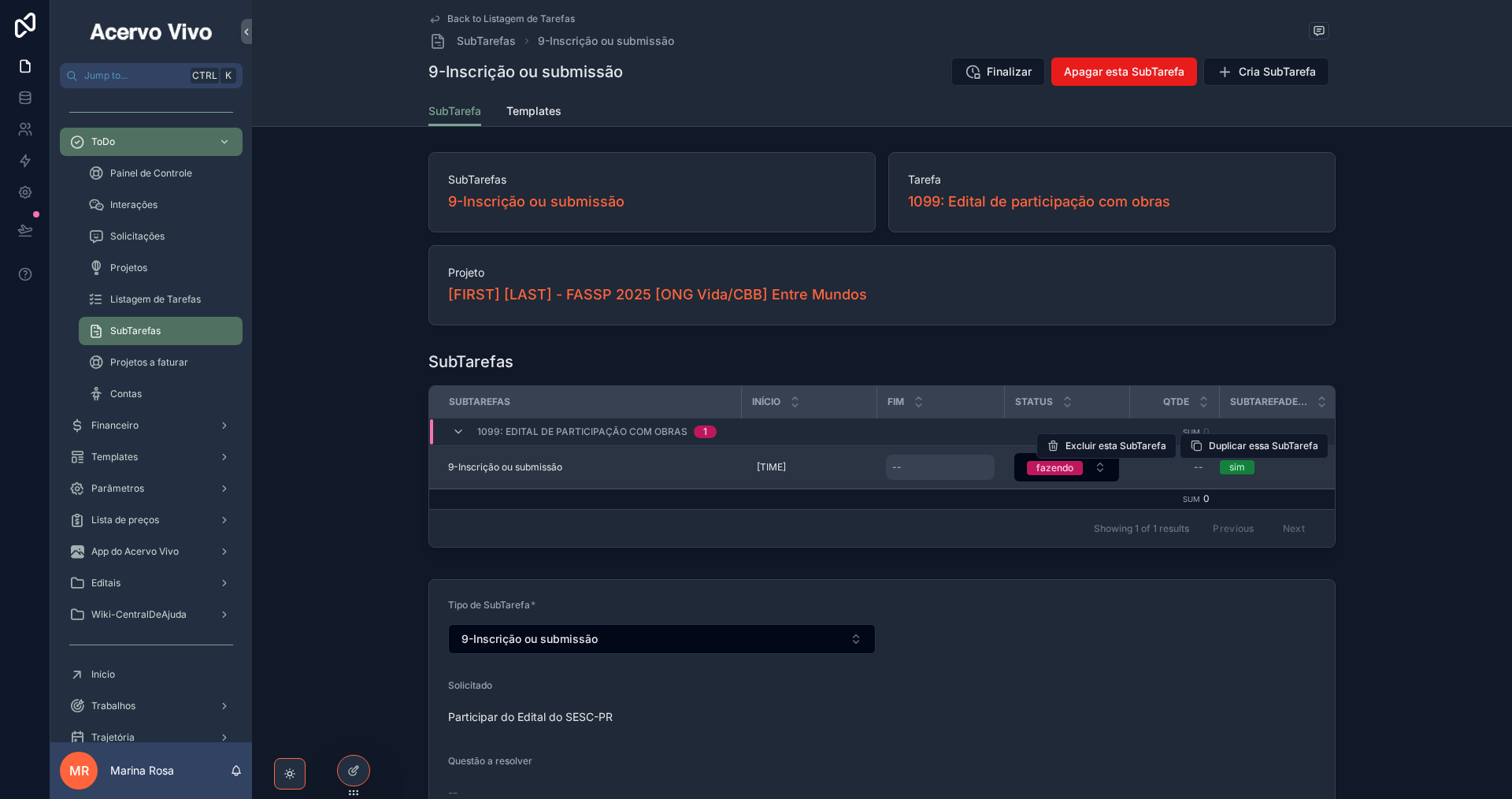 click on "--" at bounding box center (940, 467) 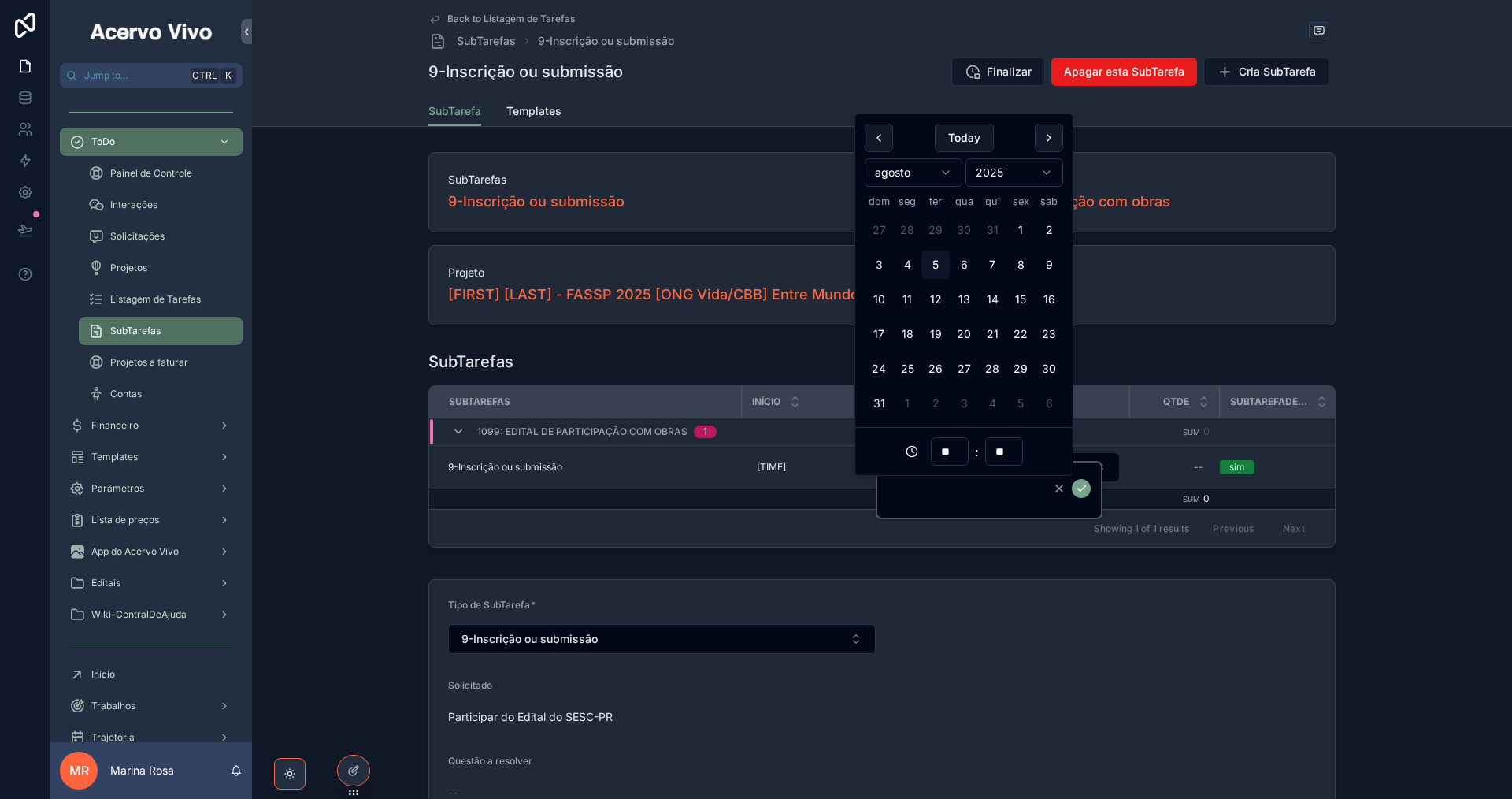 type on "**********" 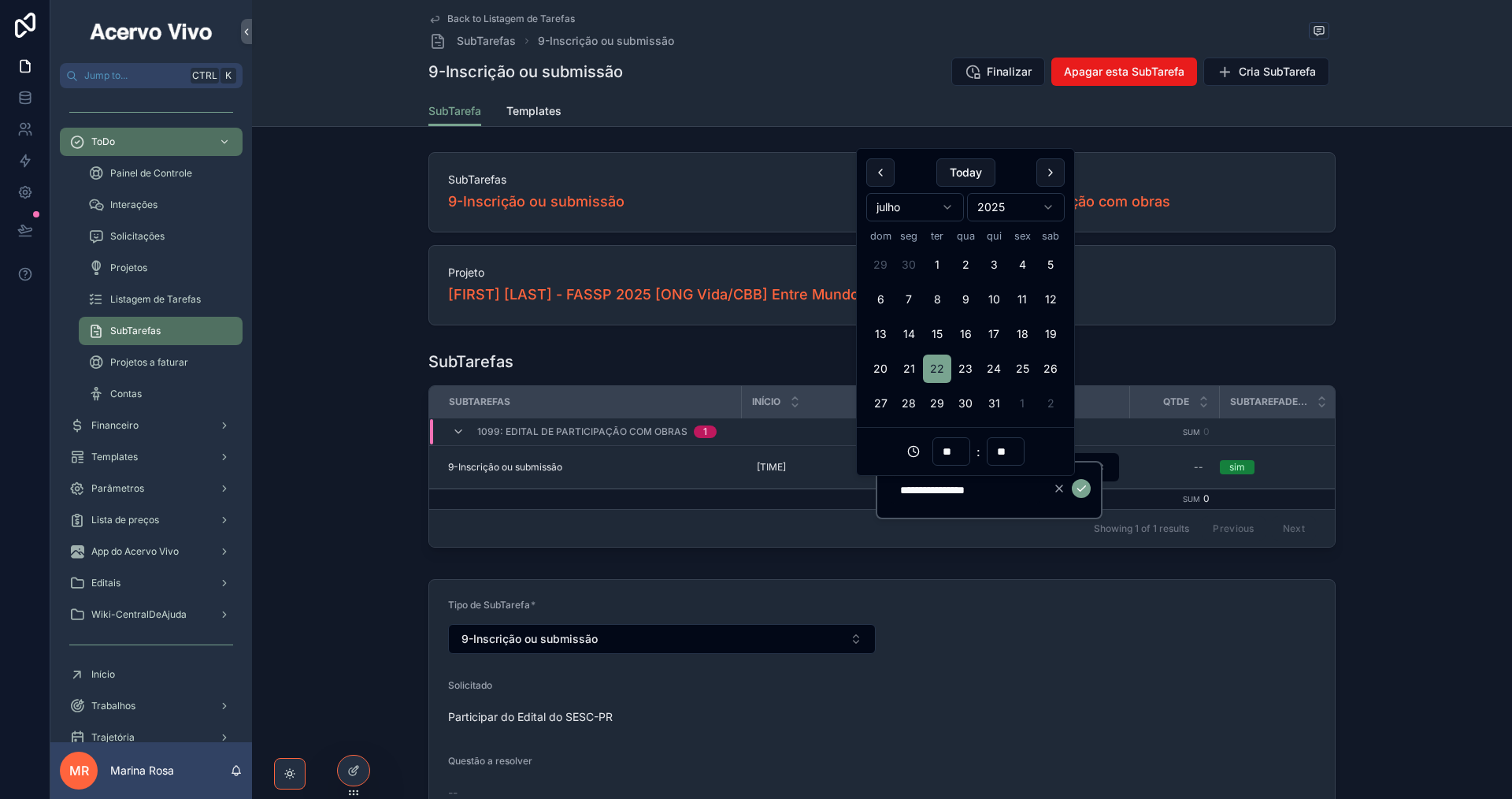 type on "**********" 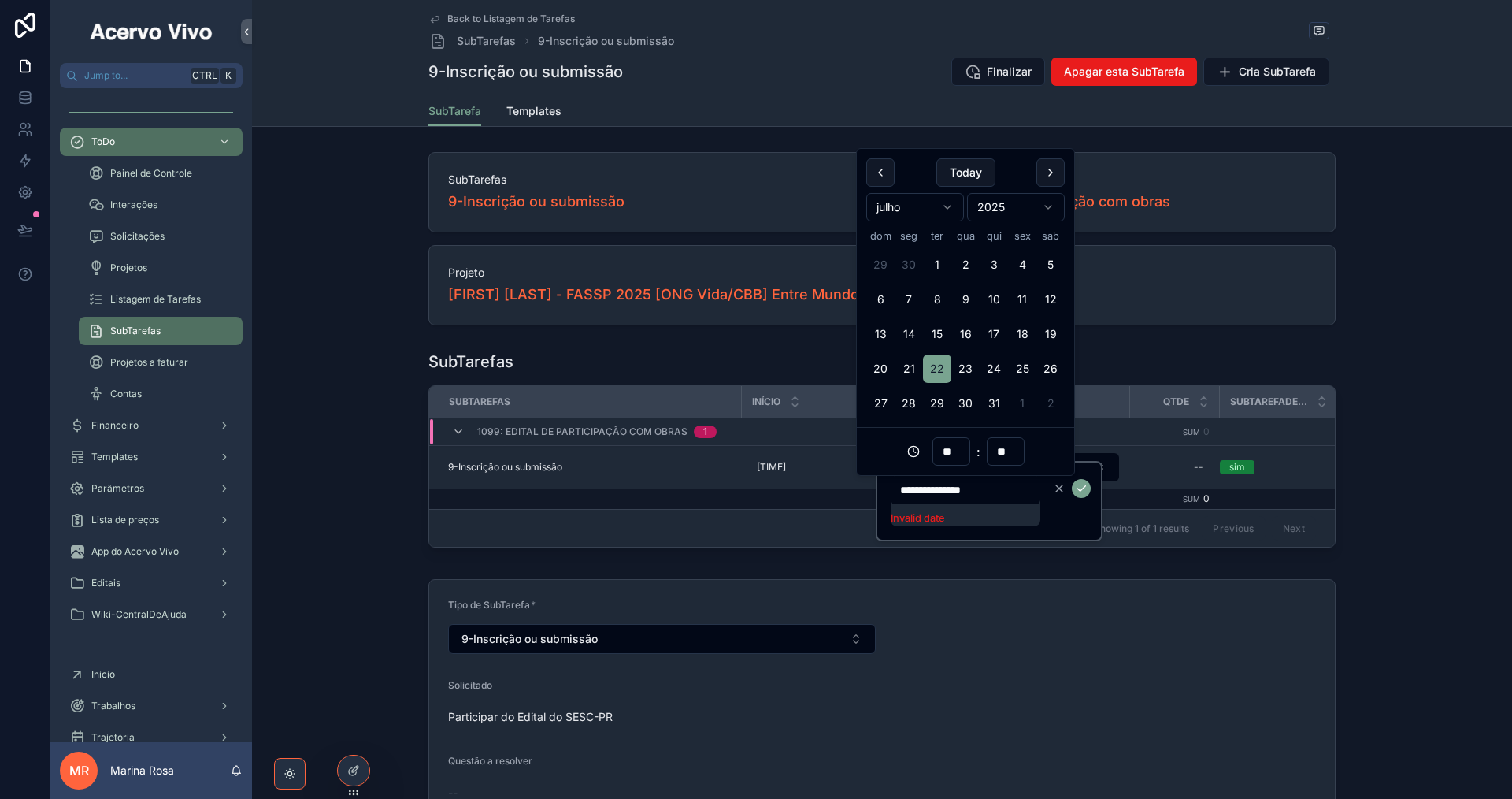 type on "**********" 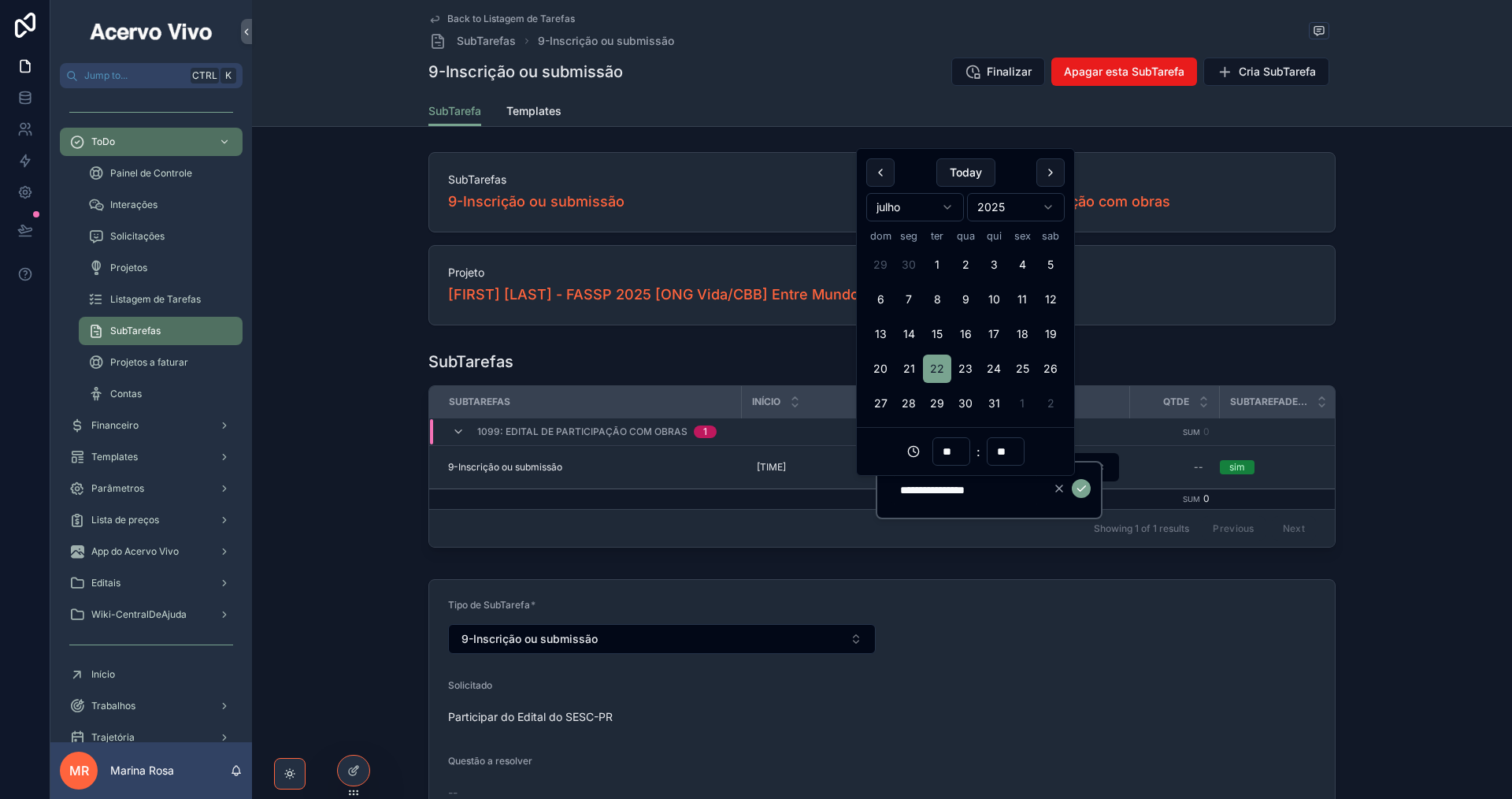 type on "**********" 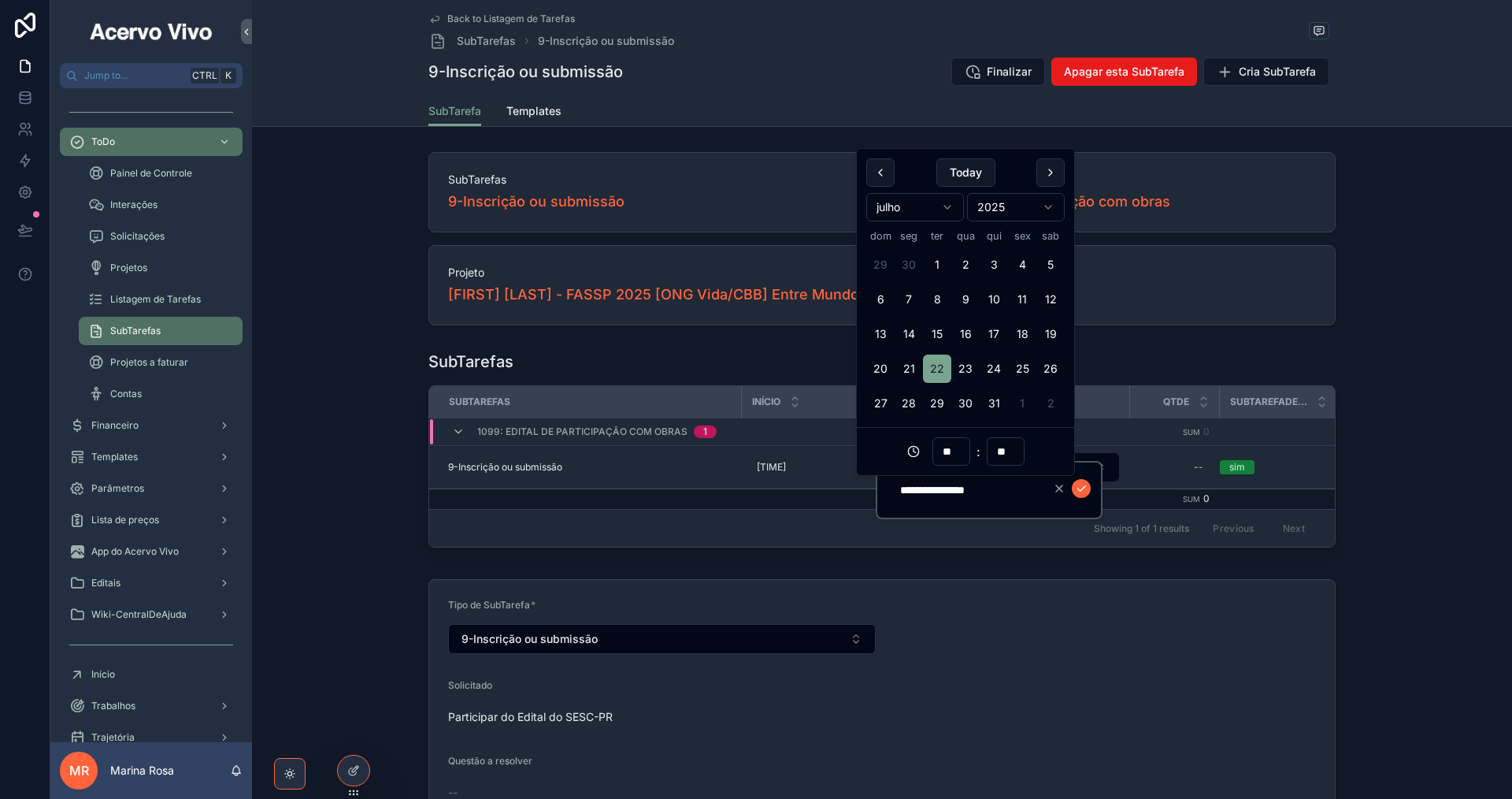 type on "**********" 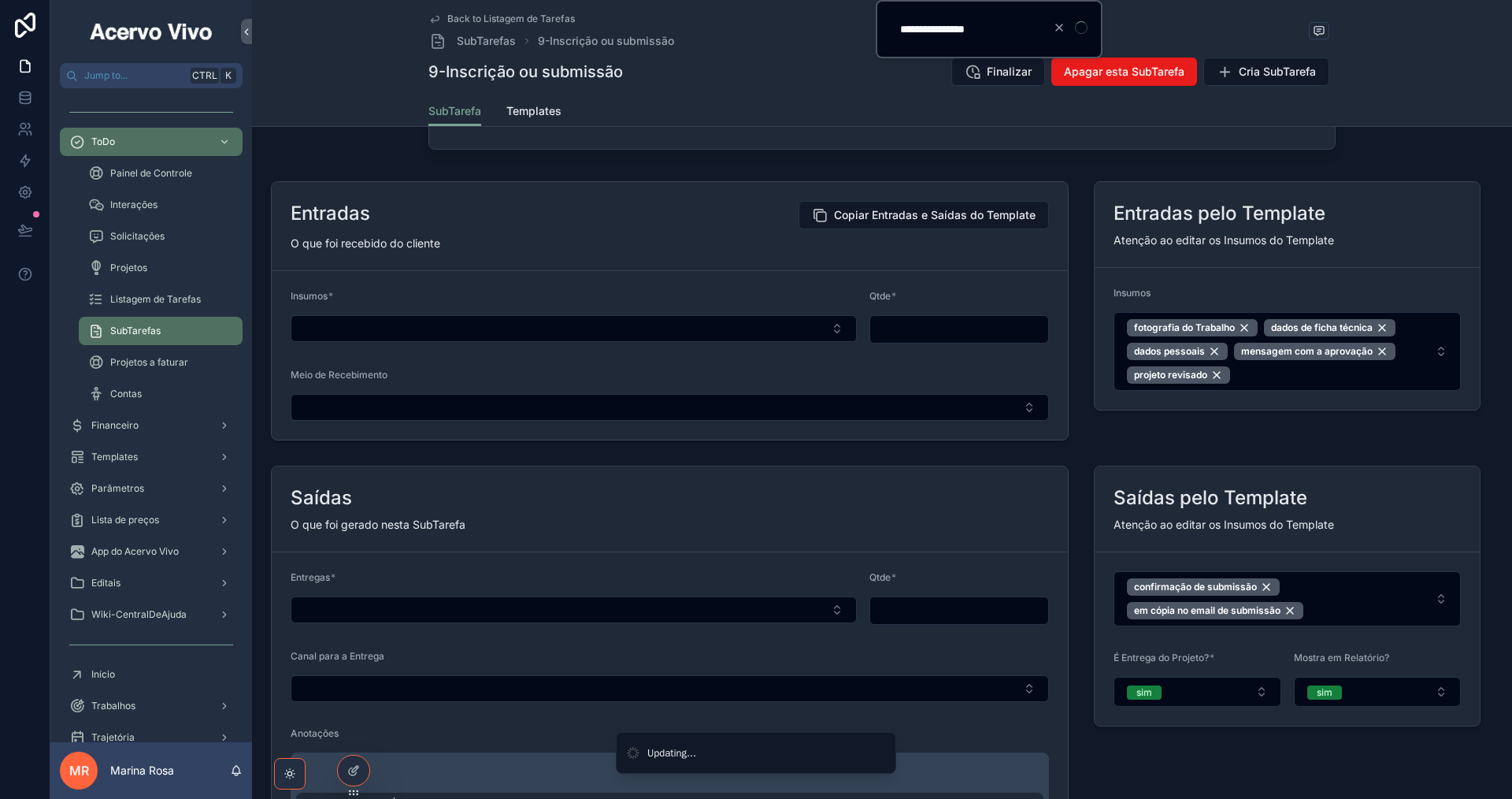 scroll, scrollTop: 1418, scrollLeft: 0, axis: vertical 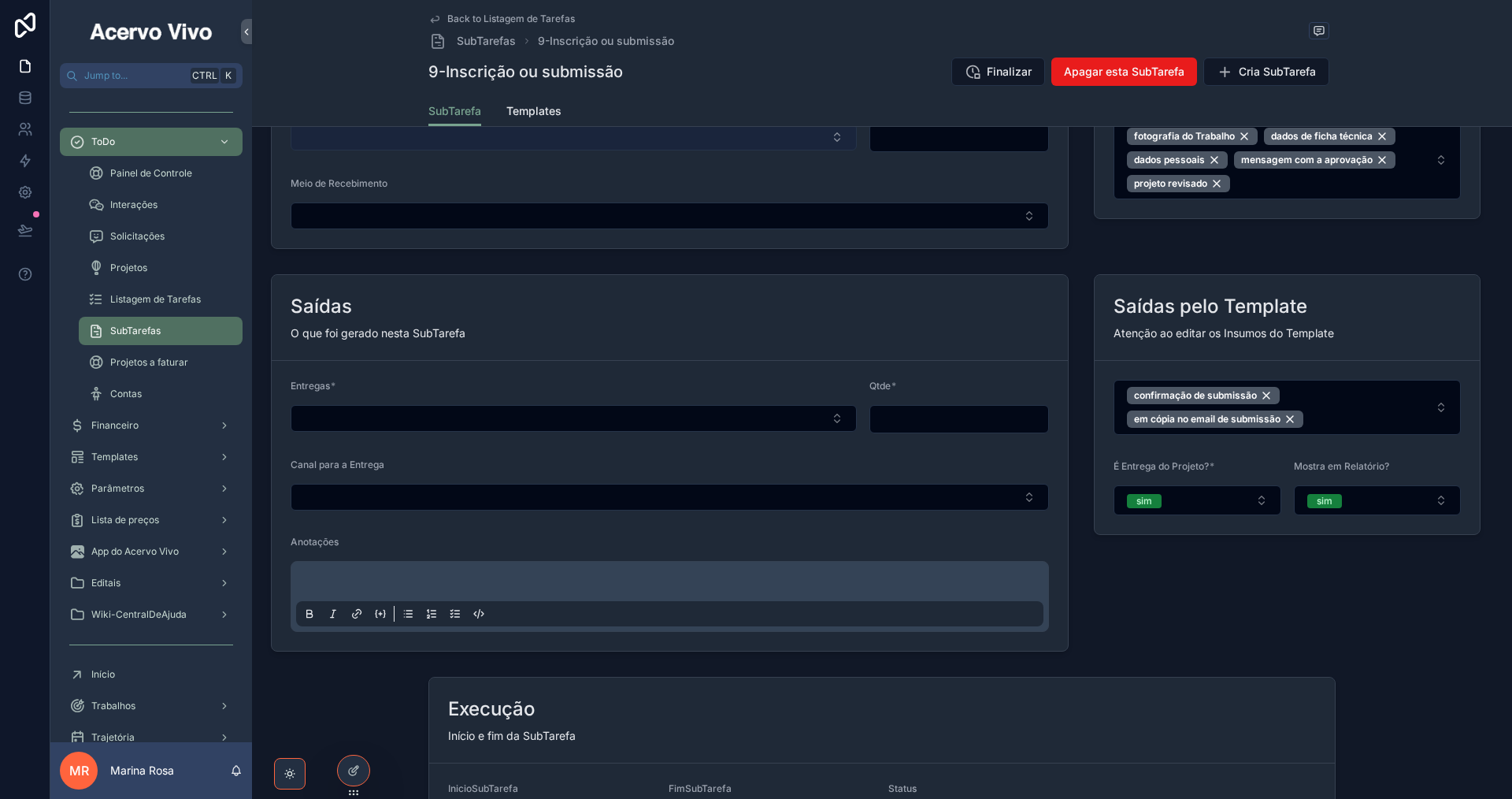 click at bounding box center (573, 137) 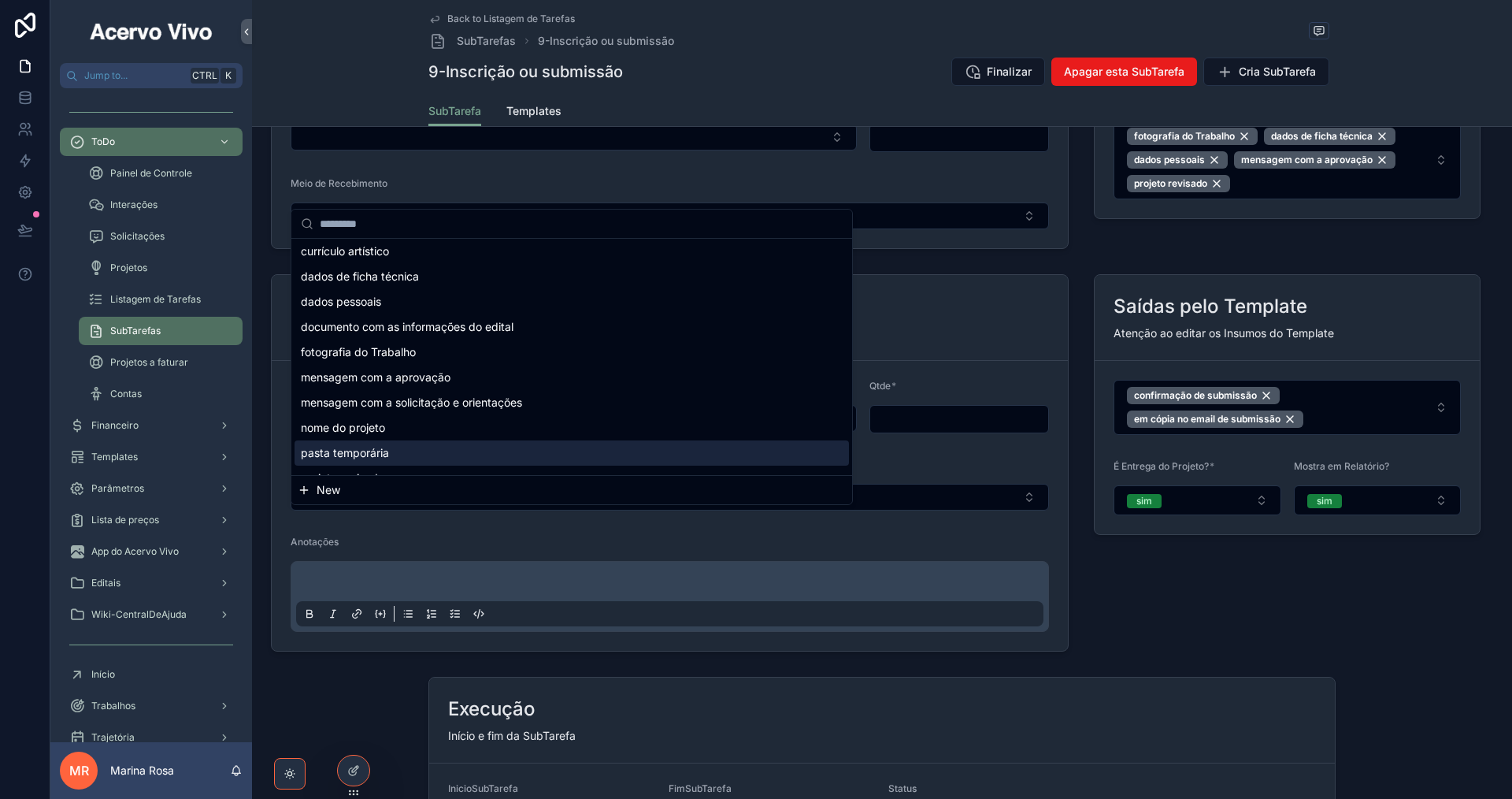 scroll, scrollTop: 148, scrollLeft: 0, axis: vertical 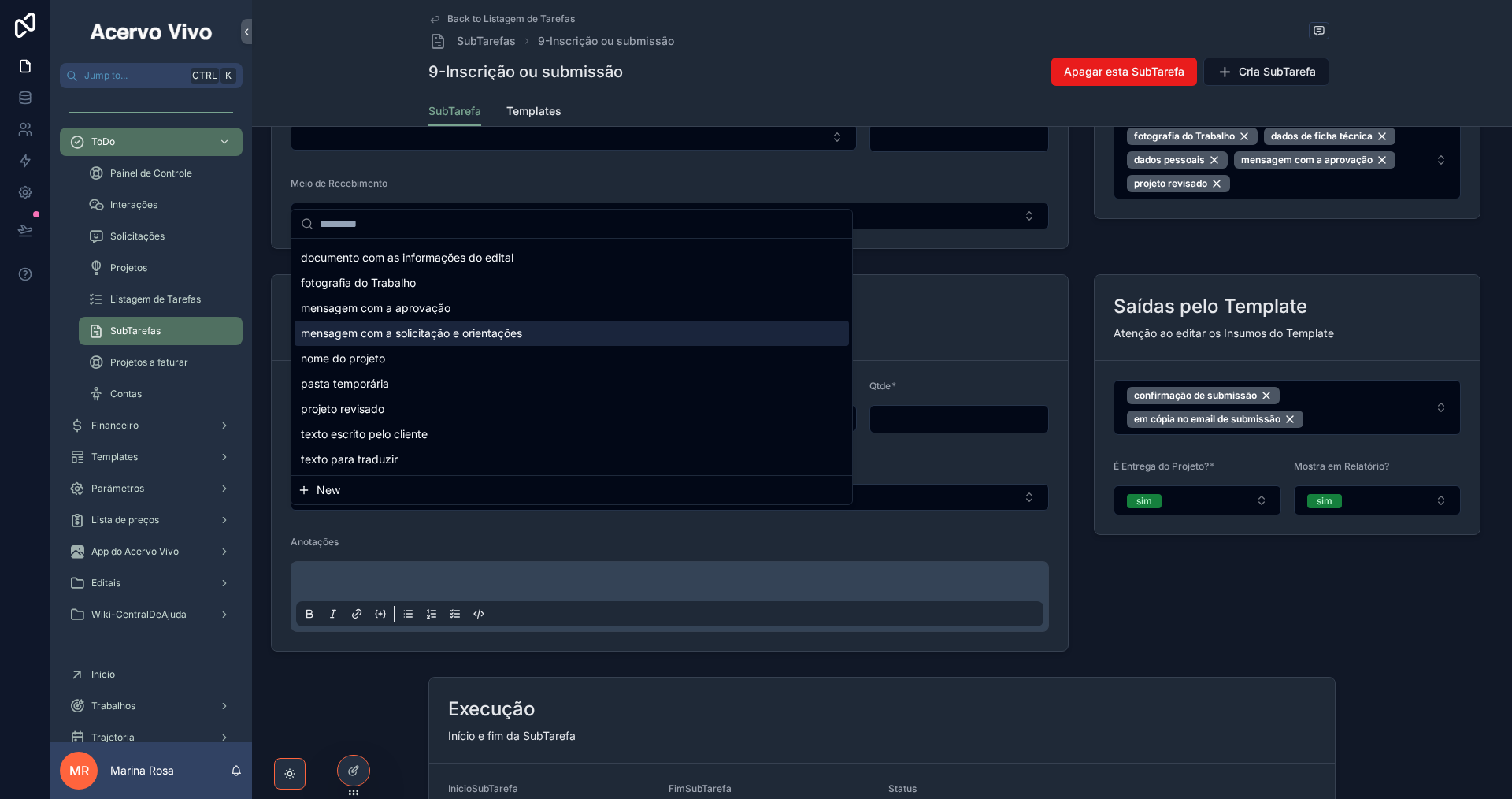 drag, startPoint x: 499, startPoint y: 336, endPoint x: 850, endPoint y: 243, distance: 363.1116 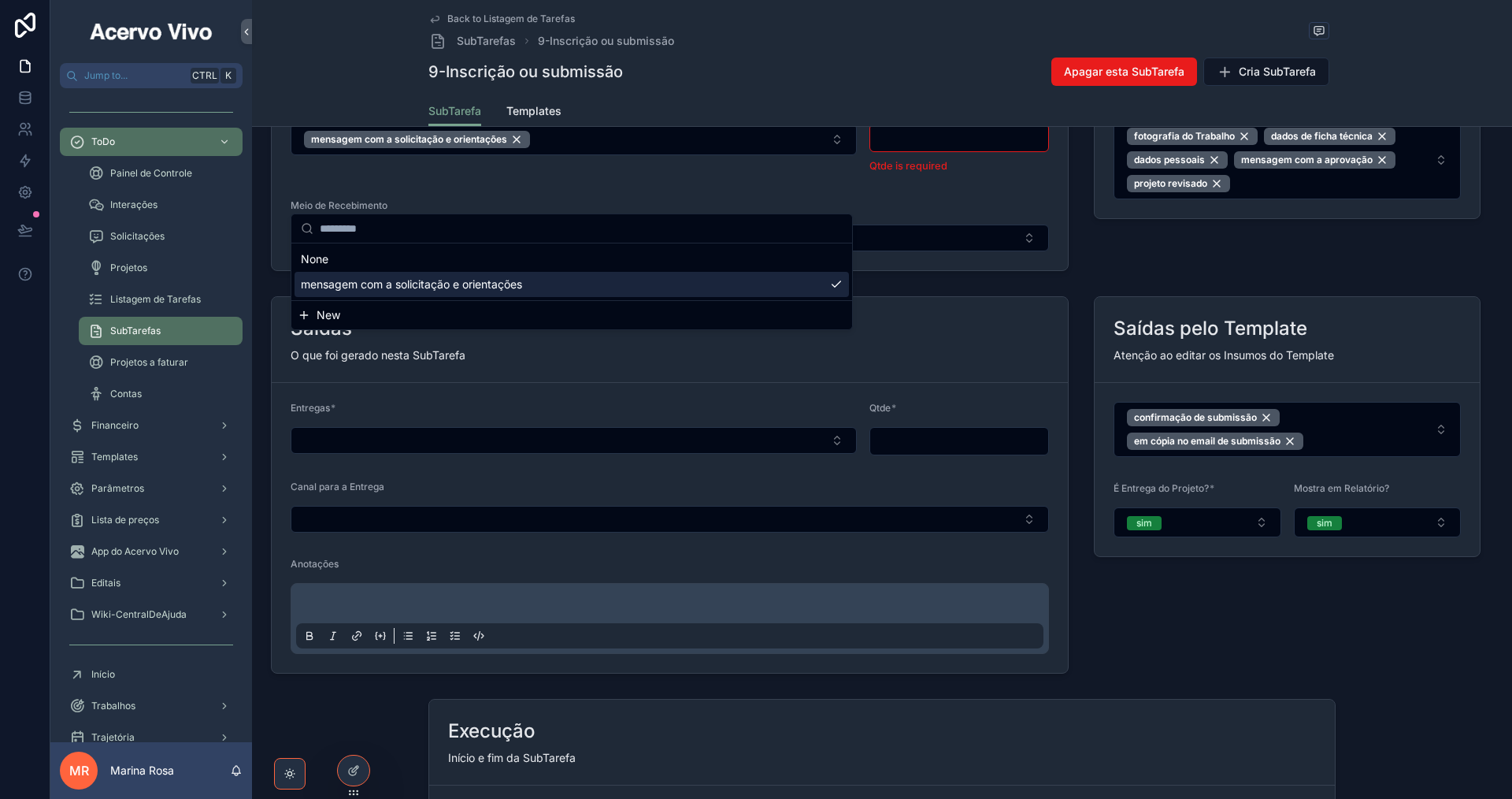 scroll, scrollTop: 0, scrollLeft: 0, axis: both 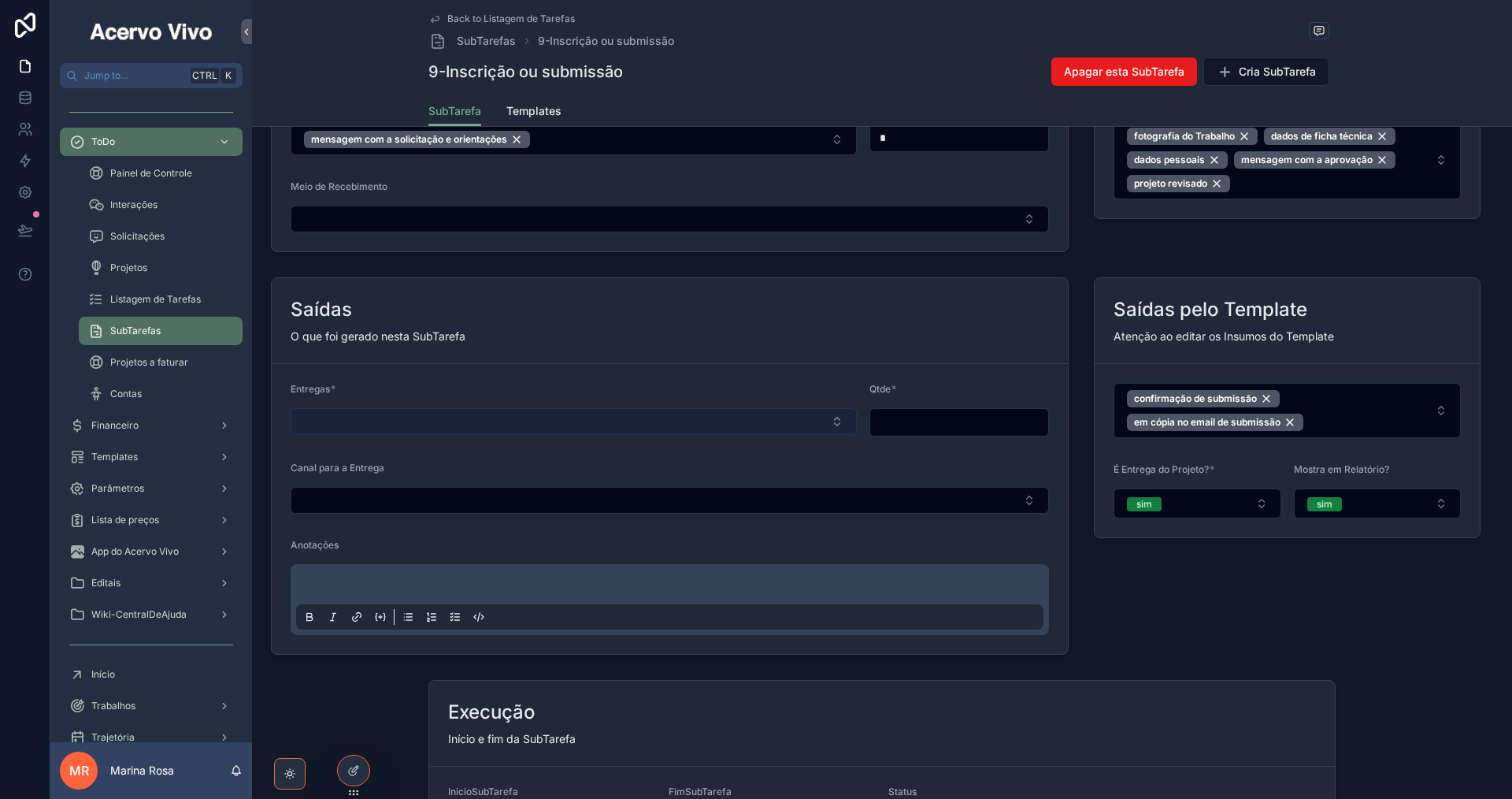 type on "*" 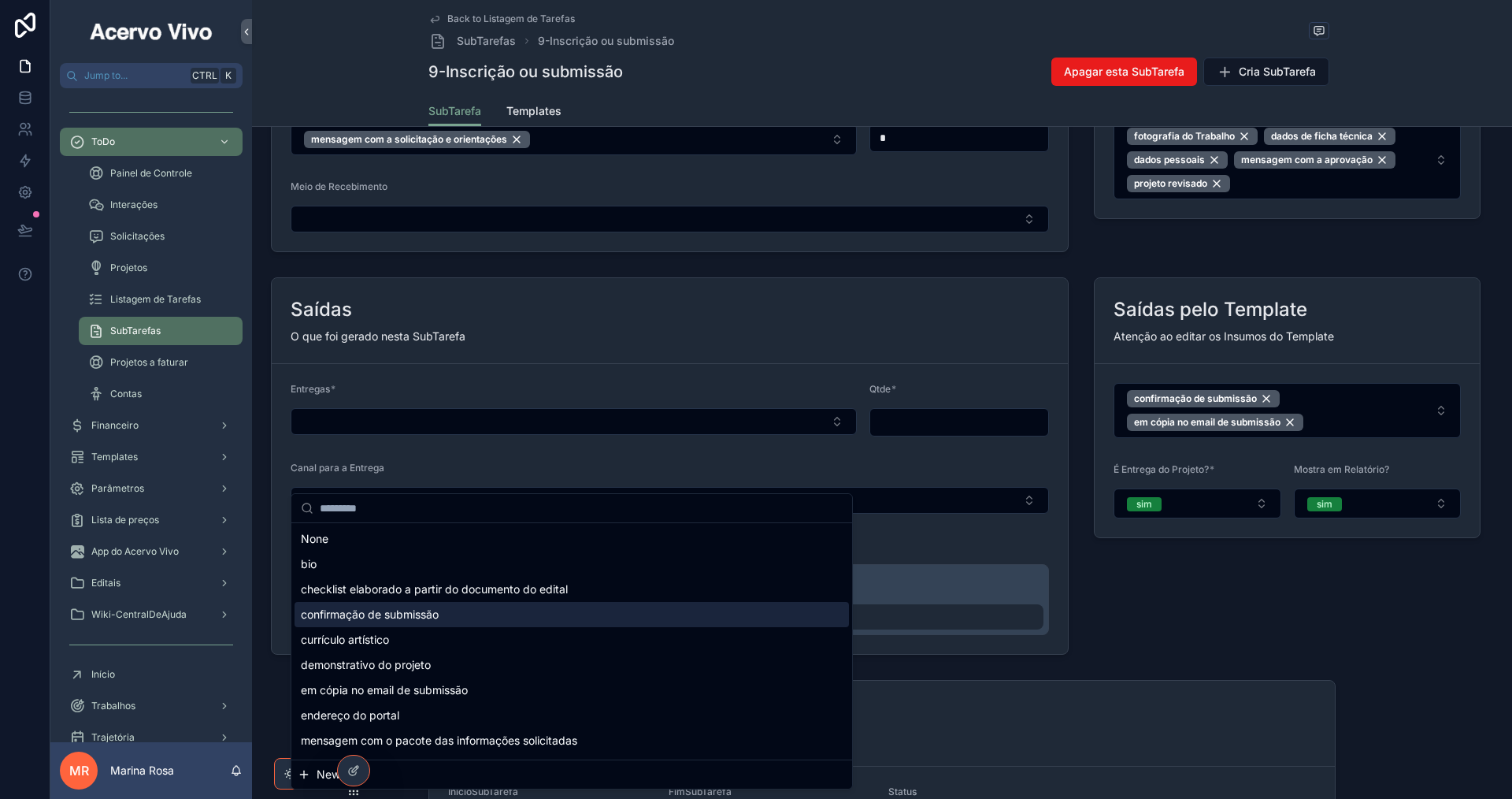 click on "confirmação de submissão" at bounding box center (369, 615) 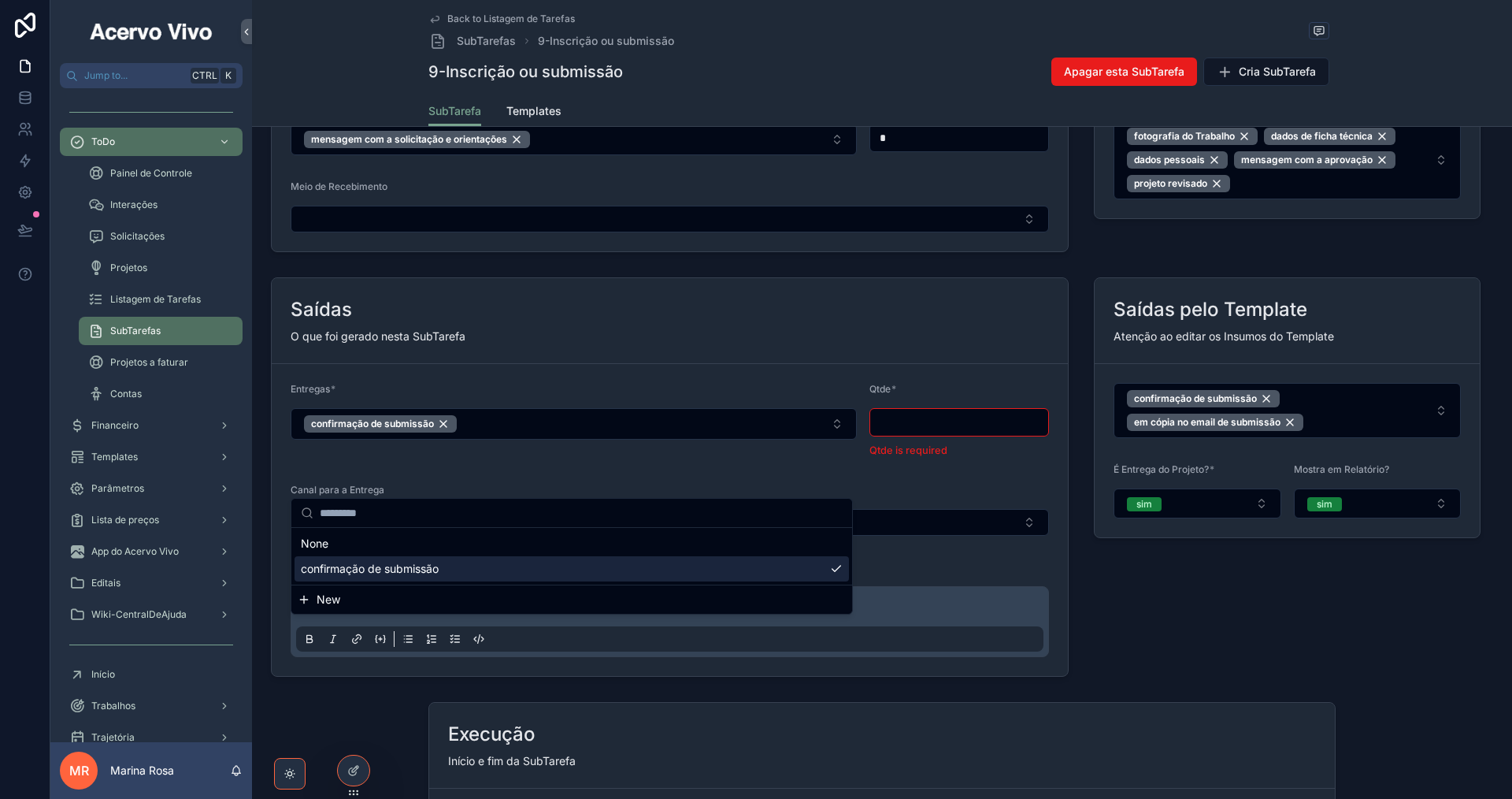 click at bounding box center [959, 422] 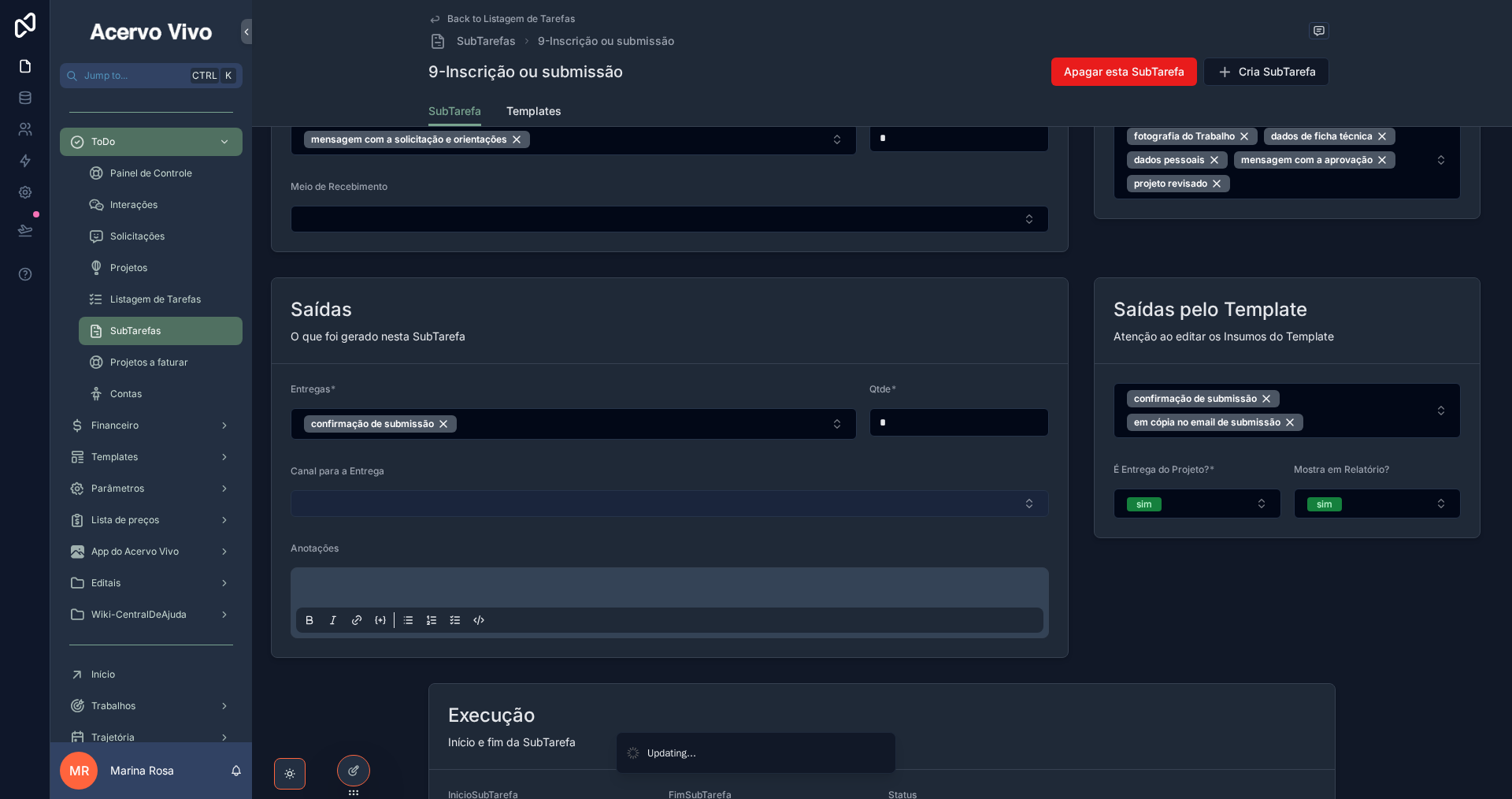 type on "*" 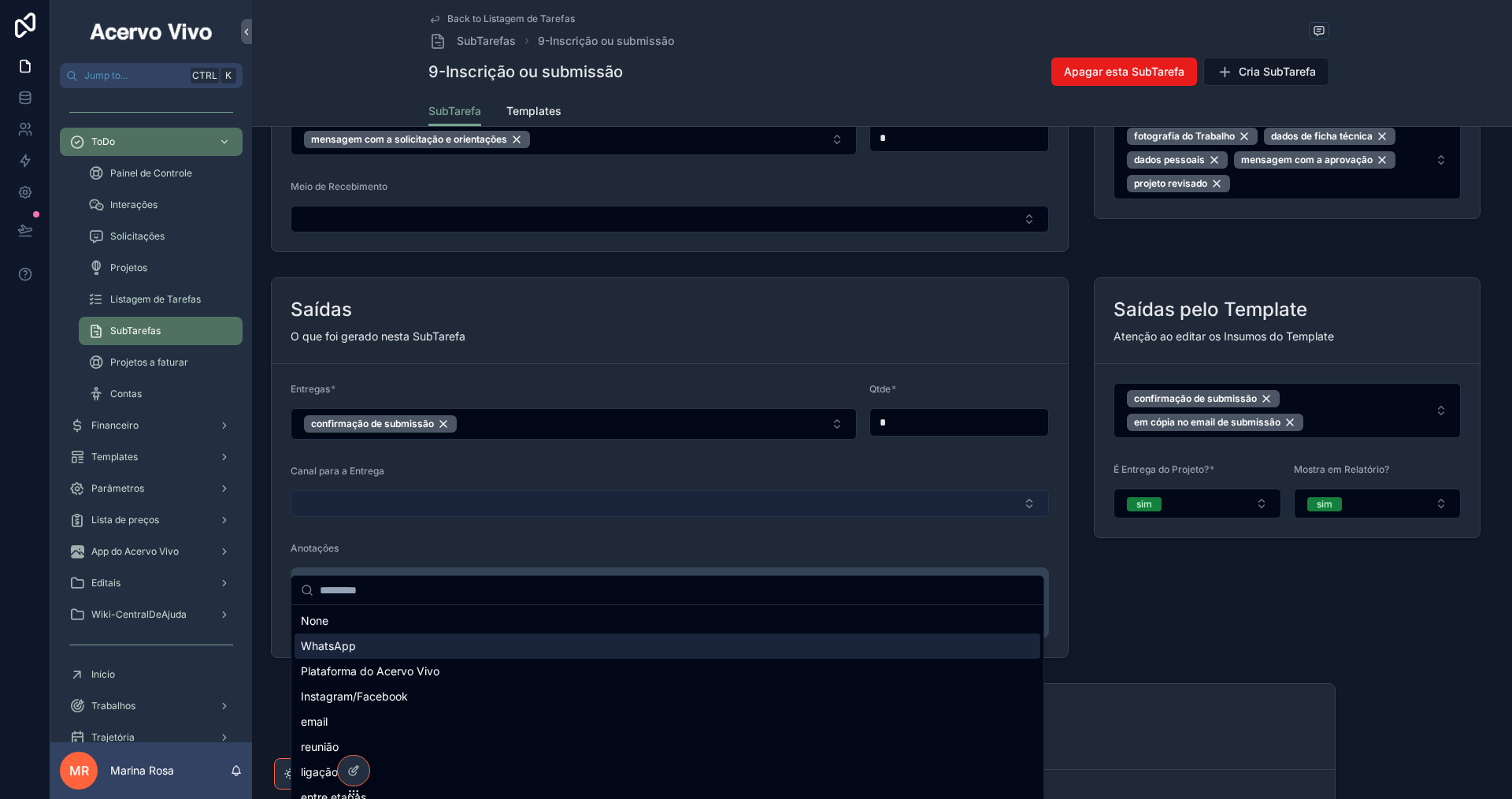 drag, startPoint x: 397, startPoint y: 648, endPoint x: 481, endPoint y: 555, distance: 125.31959 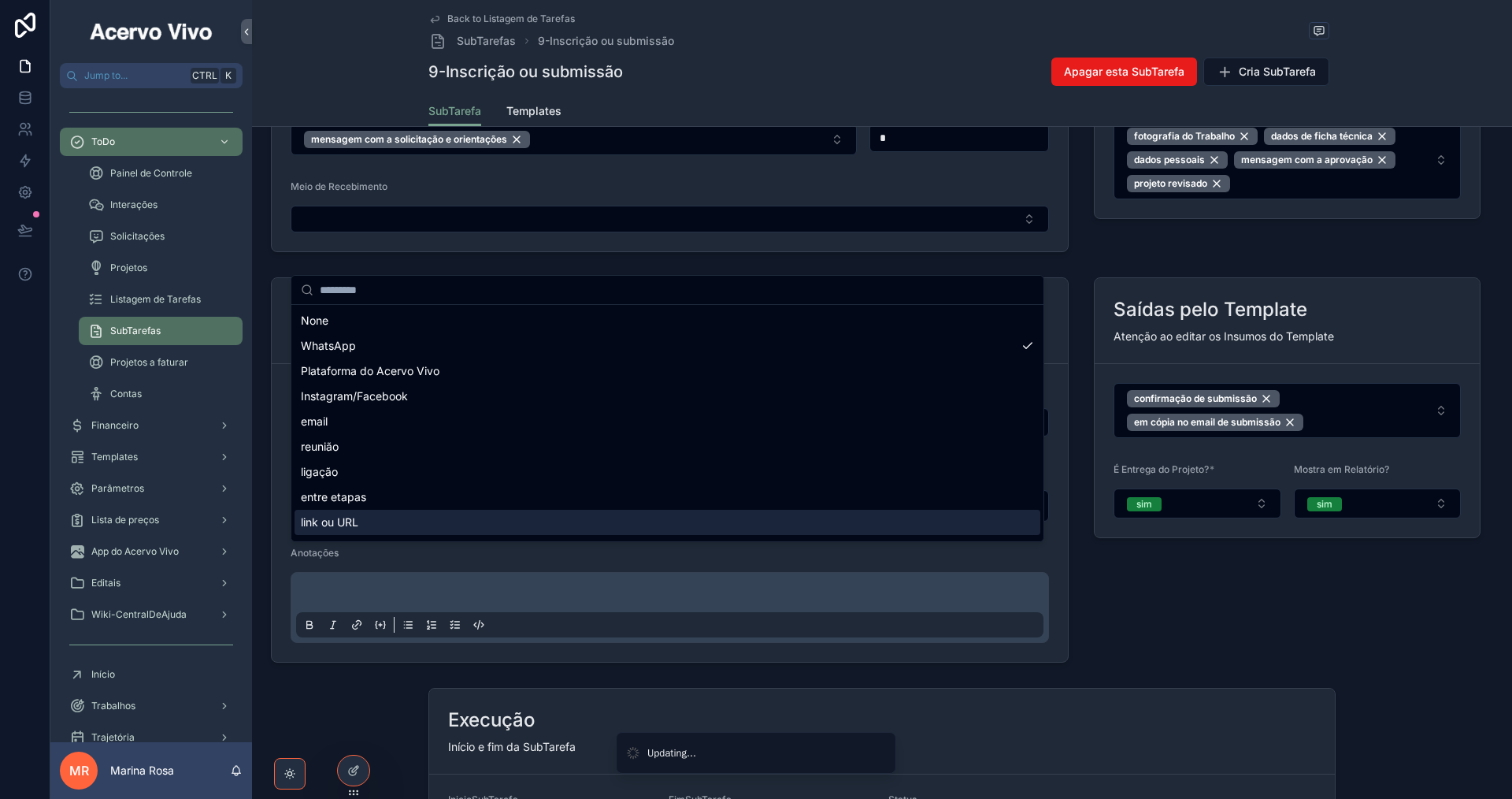 click on "Jump to... Ctrl K ToDo Painel de Controle Interações Solicitações Projetos Listagem de Tarefas SubTarefas Projetos a faturar Contas Financeiro Templates Parâmetros Lista de preços App do Acervo Vivo Editais Wiki-CentralDeAjuda Início Trabalhos Trajetória Ferramental de Suporte Relações e Mercado Coleção Minha conta Central de Ajuda LLZD-Liliana Zuccardi ArtDestination MR Marina Rosa Back to Listagem de Tarefas SubTarefas 9-Inscrição ou submissão 9-Inscrição ou submissão Apagar esta SubTarefa Cria SubTarefa SubTarefa SubTarefa Templates SubTarefas 9-Inscrição ou submissão Tarefa 1099: Edital de participação com obras Projeto [FIRST] [LAST] - FASSP 2025 [ONG Vida/CBB] Entre Mundos SubTarefas SubTarefas Início Fim Status Qtde SubTarefadeEntregaDoProjetFromTiposDeSubTarefas 1099: Edital de participação com obras 1 Sum 1 9-Inscrição ou submissão 22/07/2025 12:17 22/07/2025 12:17 22/07/2025 12:20 22/07/2025 12:20 fazendo 1 1 sim Excluir esta SubTarefa Duplicar essa SubTarefa Sum 1 Next" at bounding box center (781, 400) 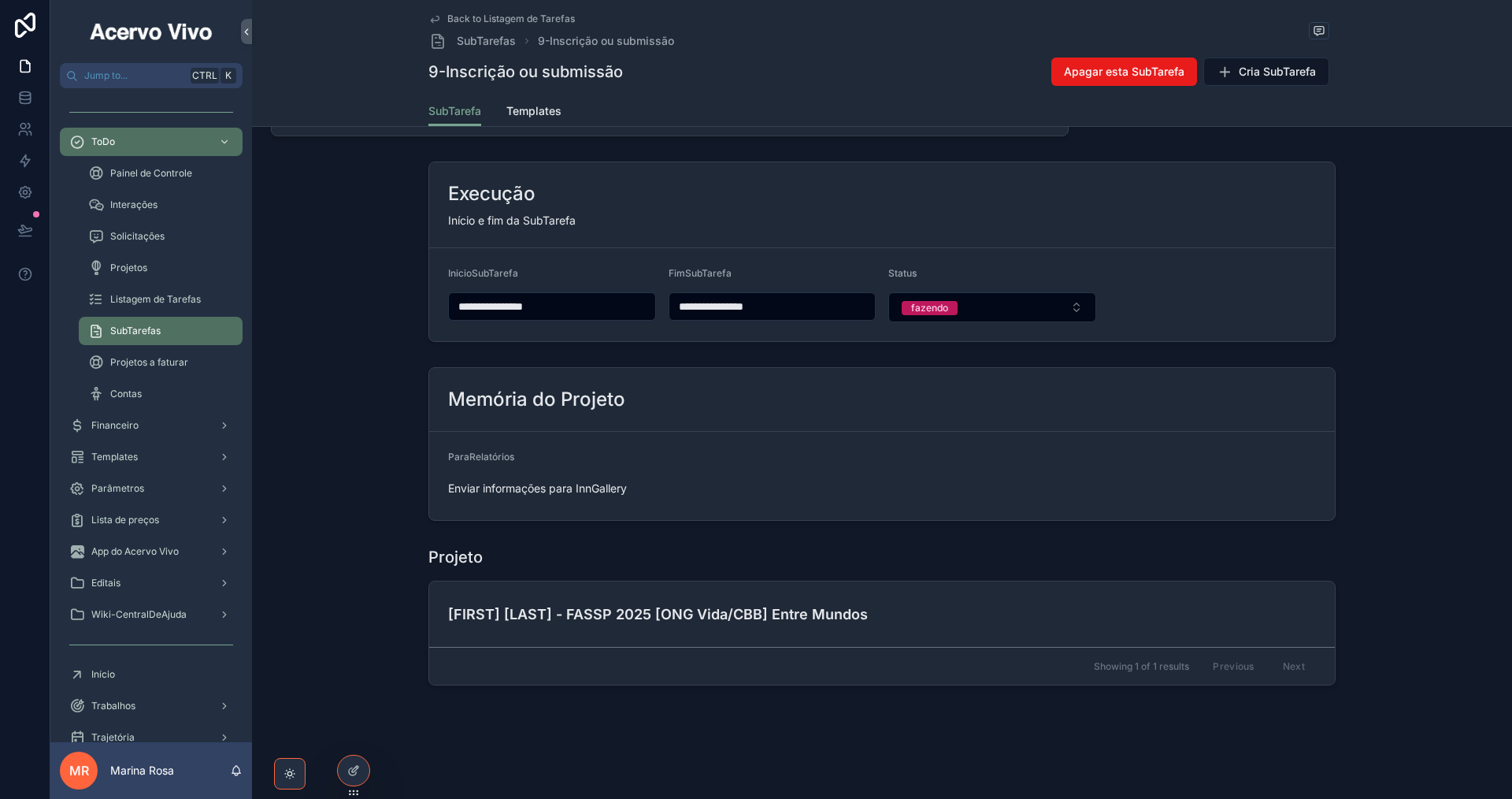 scroll, scrollTop: 1811, scrollLeft: 0, axis: vertical 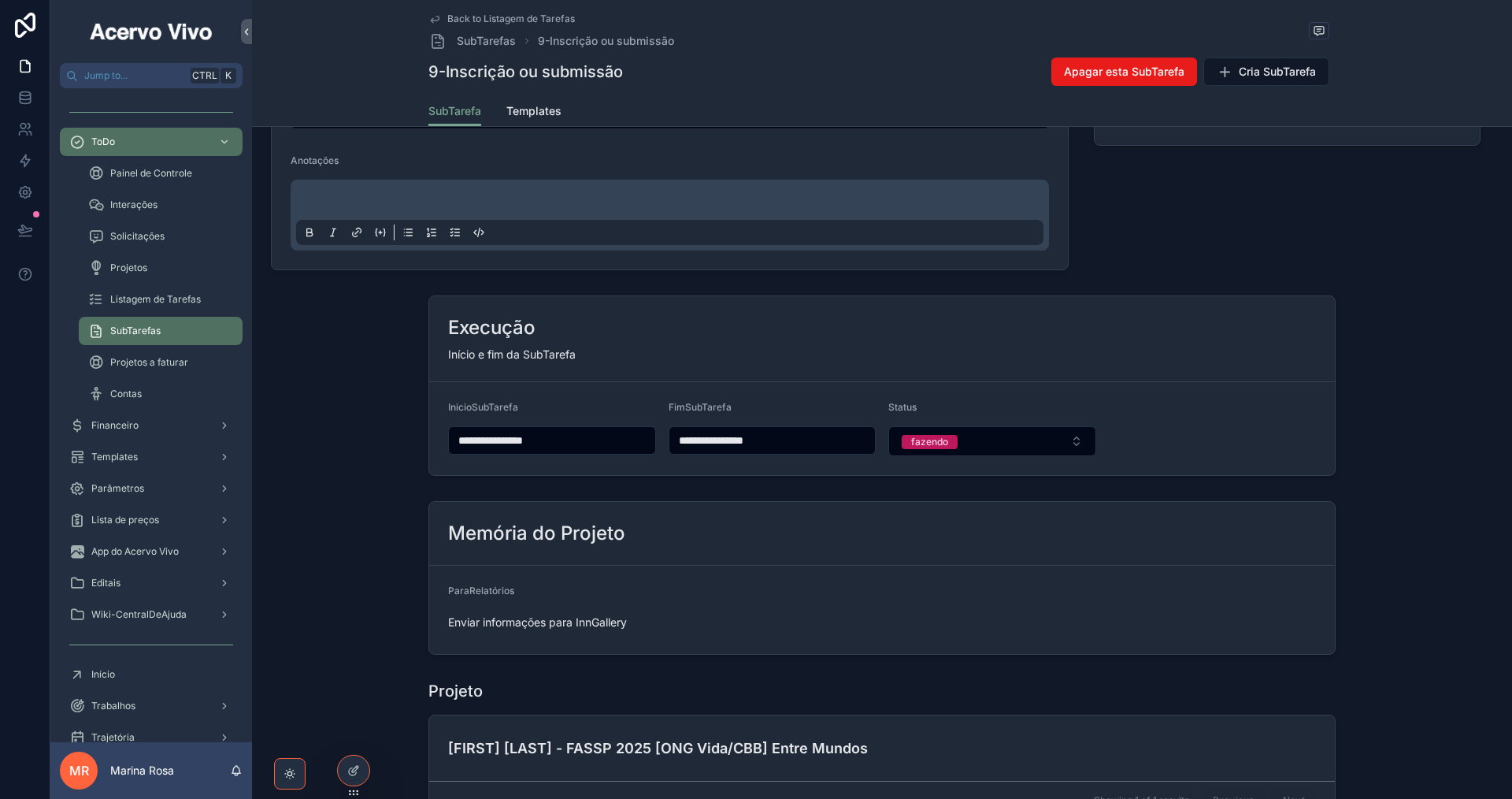 click on "Execução" at bounding box center (882, 328) 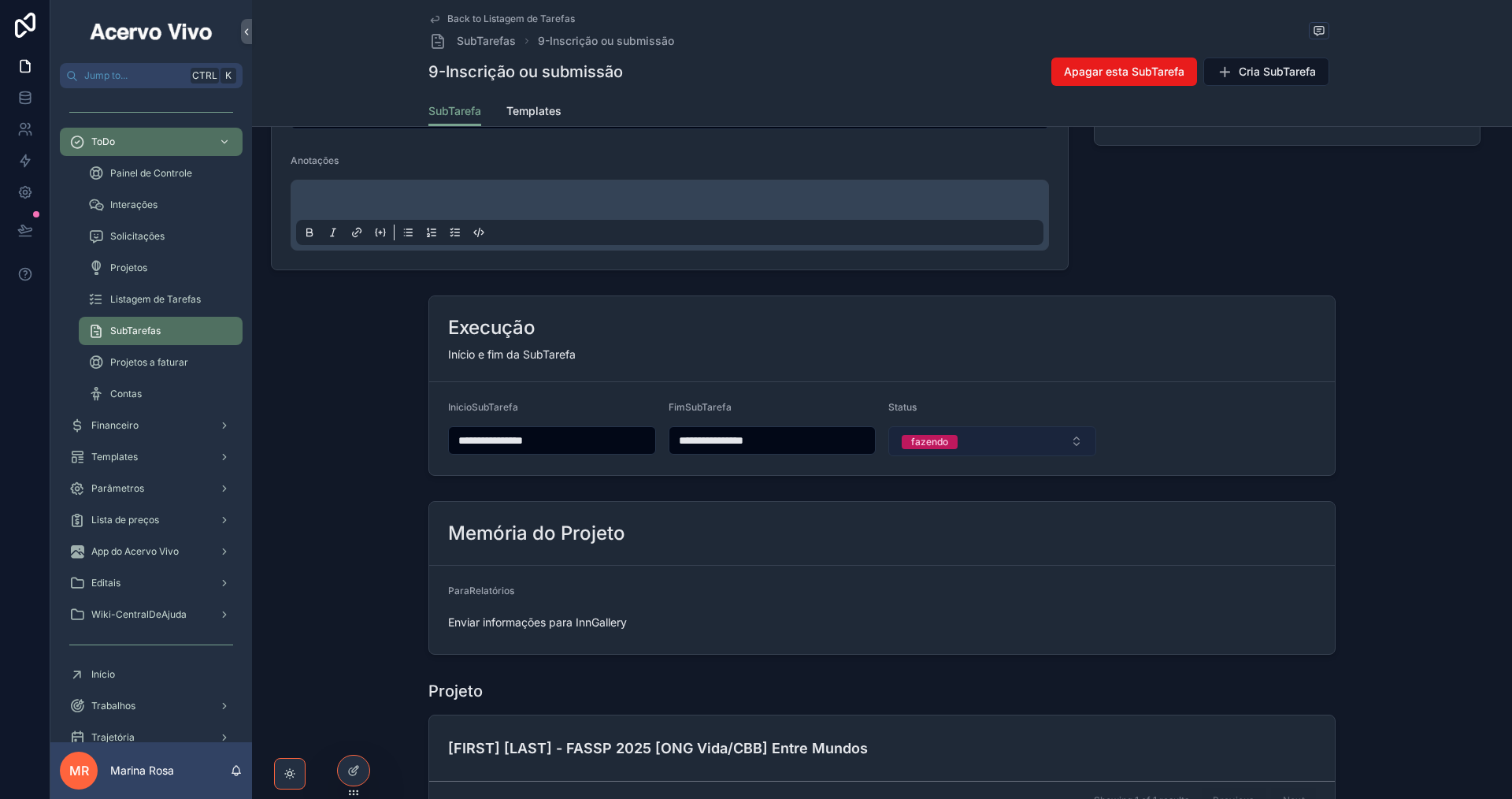 click on "fazendo" at bounding box center (992, 441) 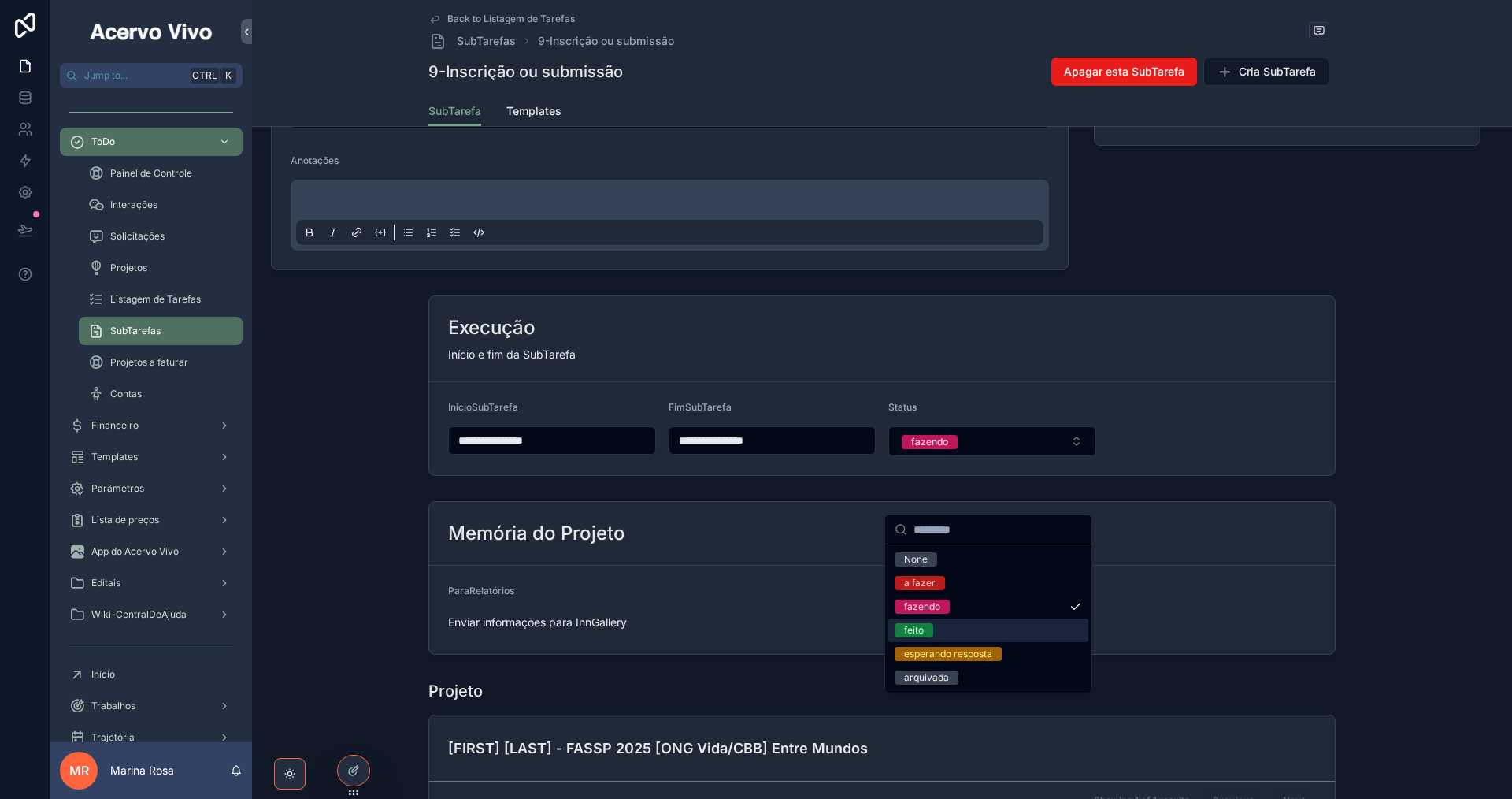 click on "feito" at bounding box center (988, 630) 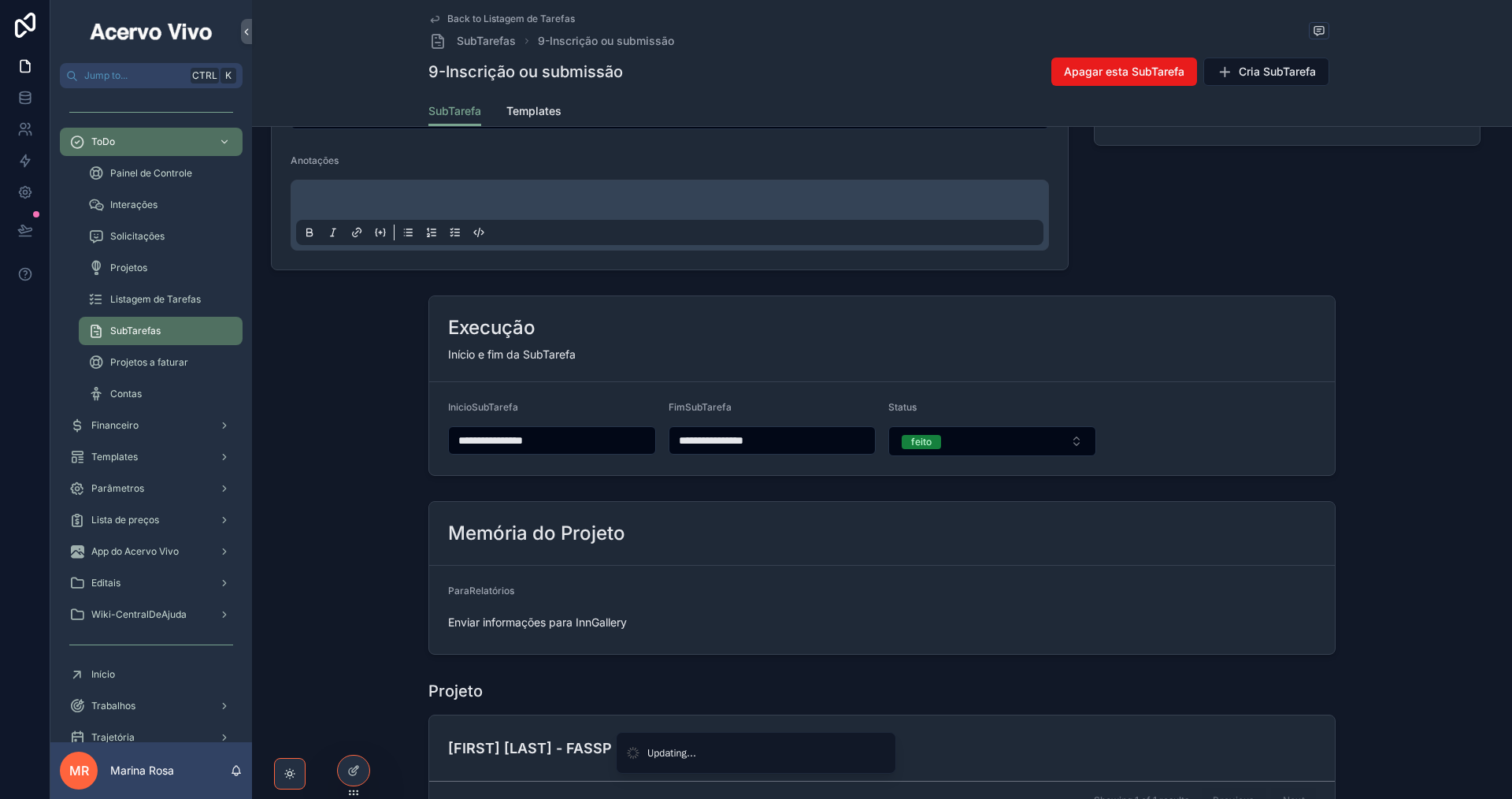 click on "Execução Início e fim da SubTarefa" at bounding box center [882, 339] 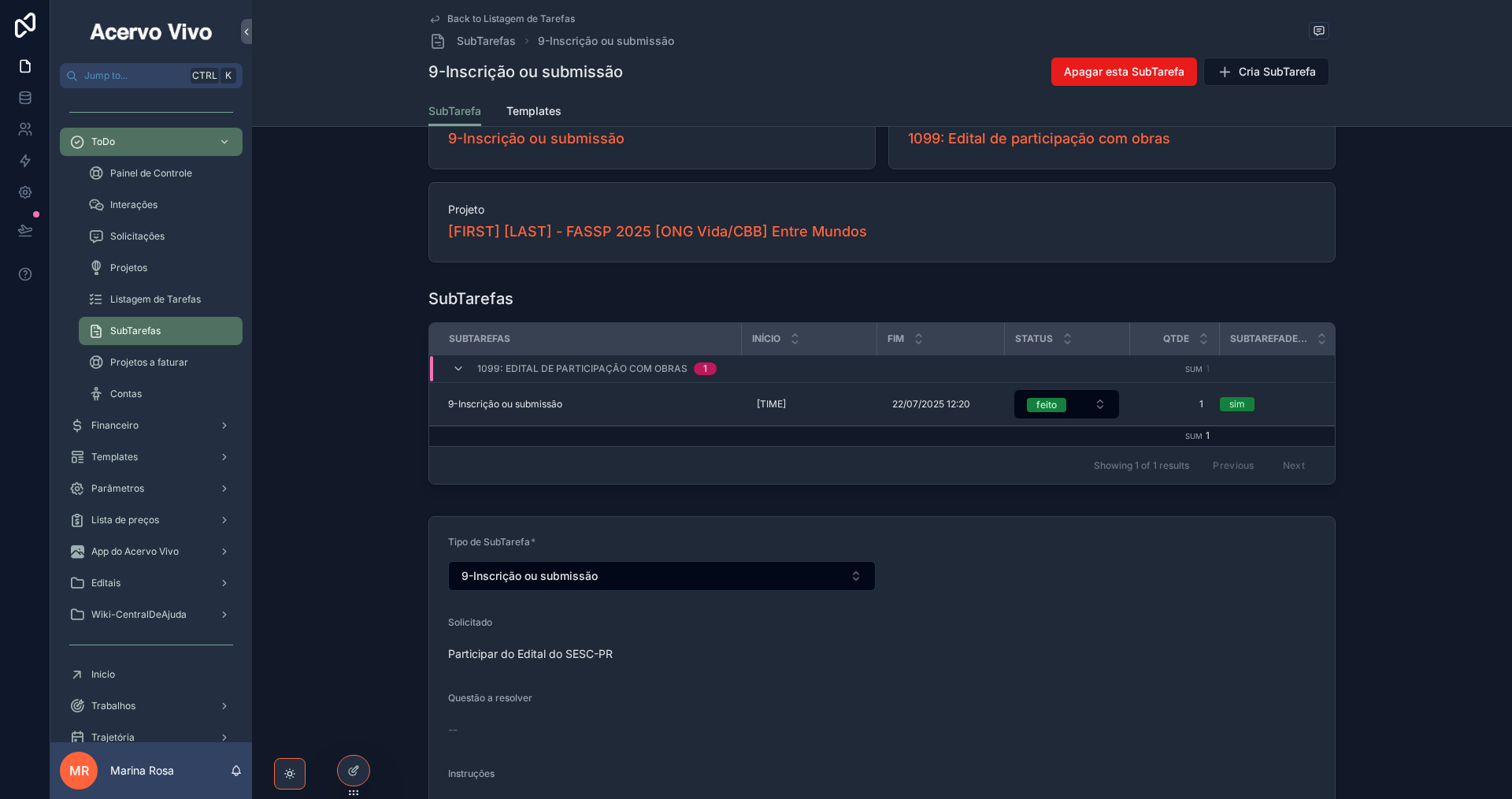 scroll, scrollTop: 0, scrollLeft: 0, axis: both 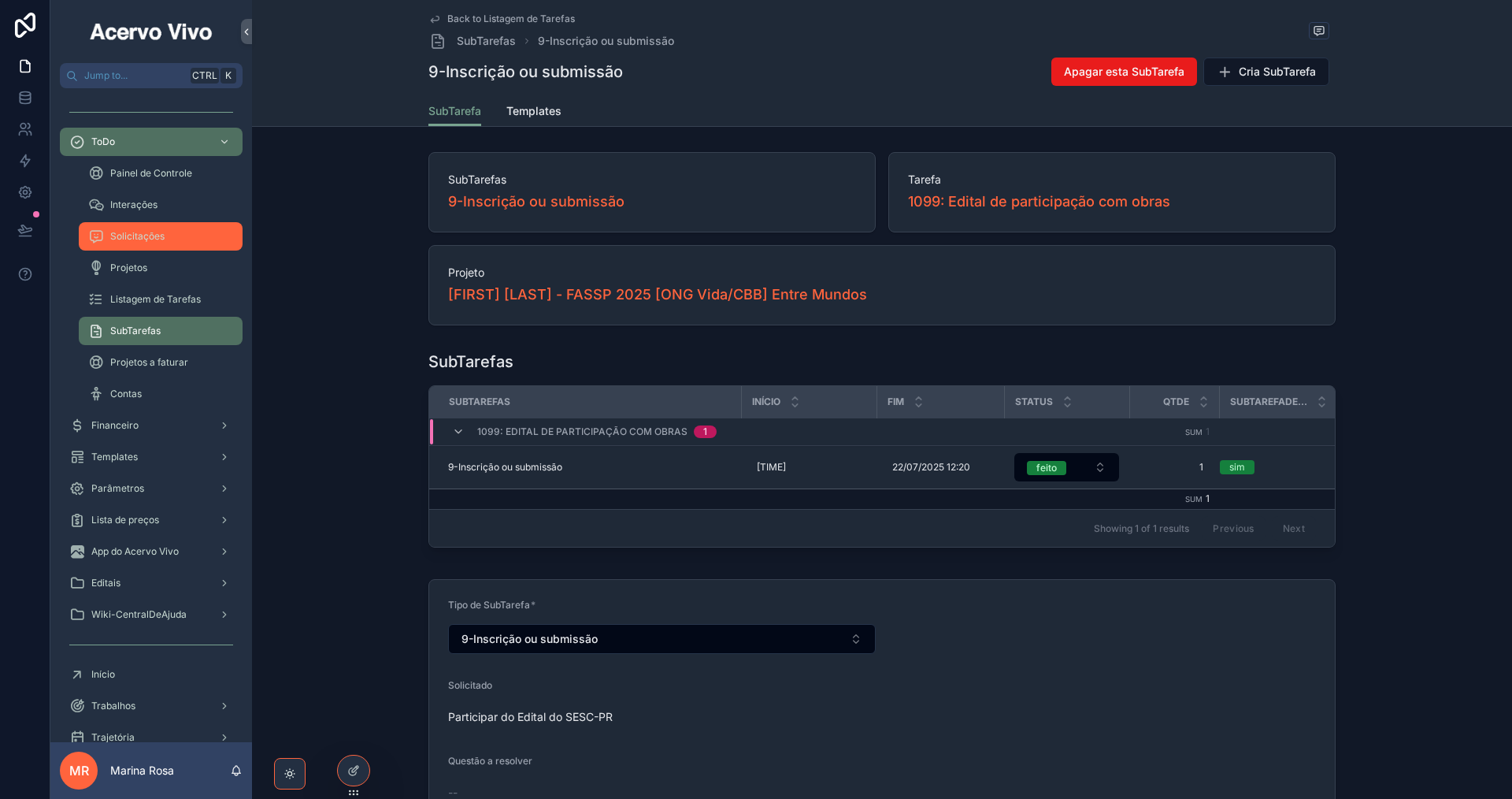 click on "Solicitações" at bounding box center (137, 236) 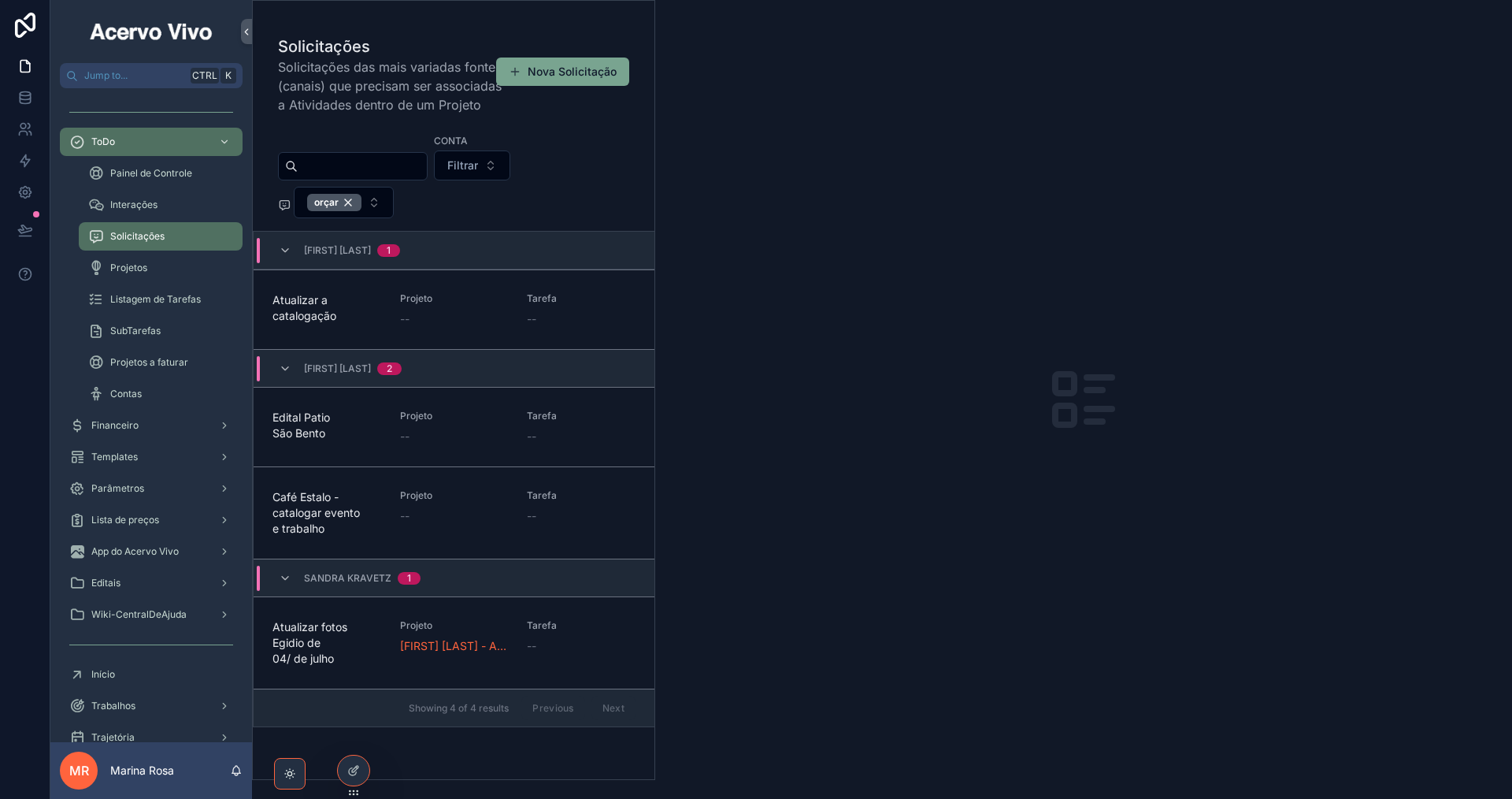 click at bounding box center [362, 166] 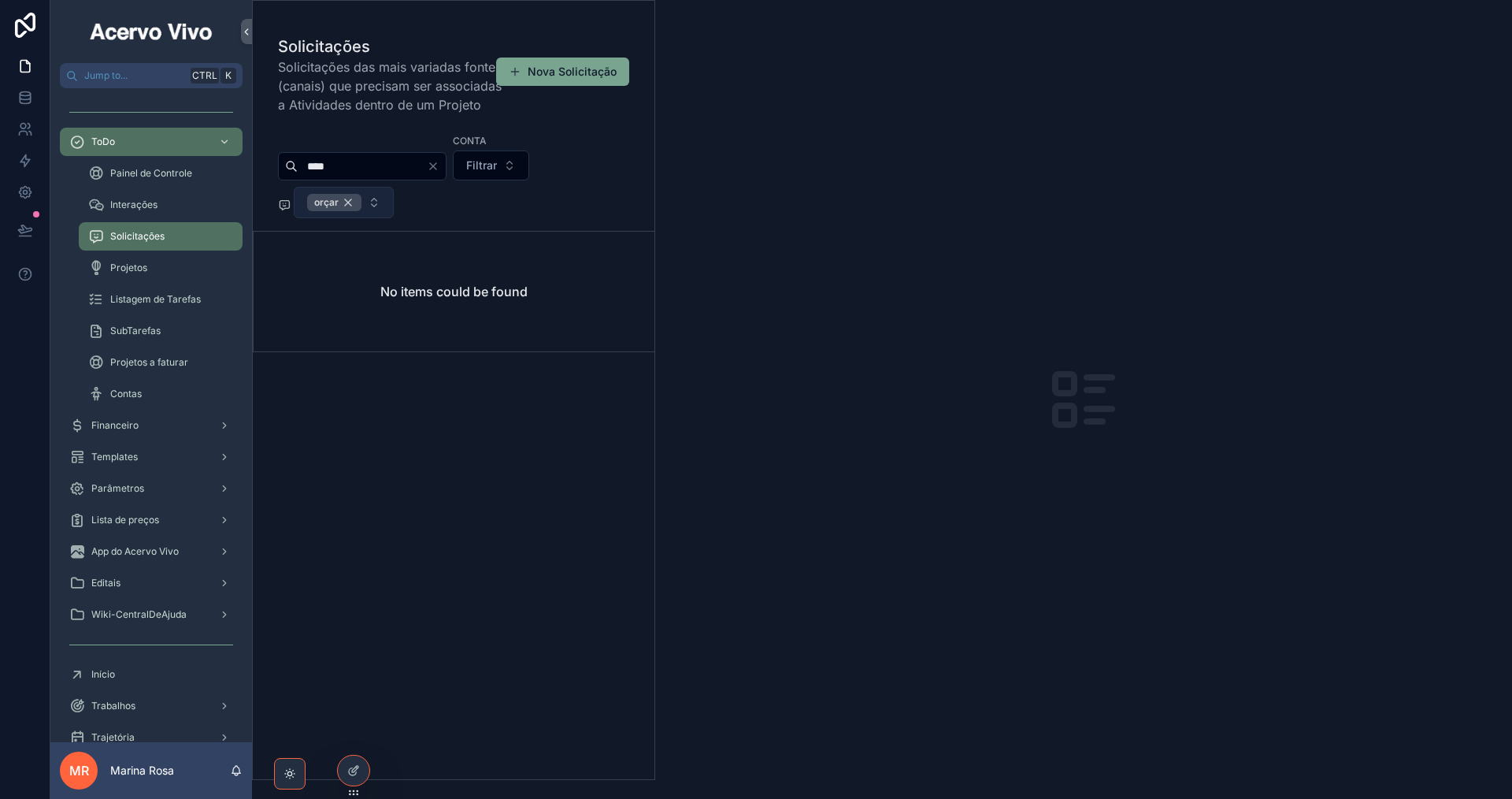 type on "****" 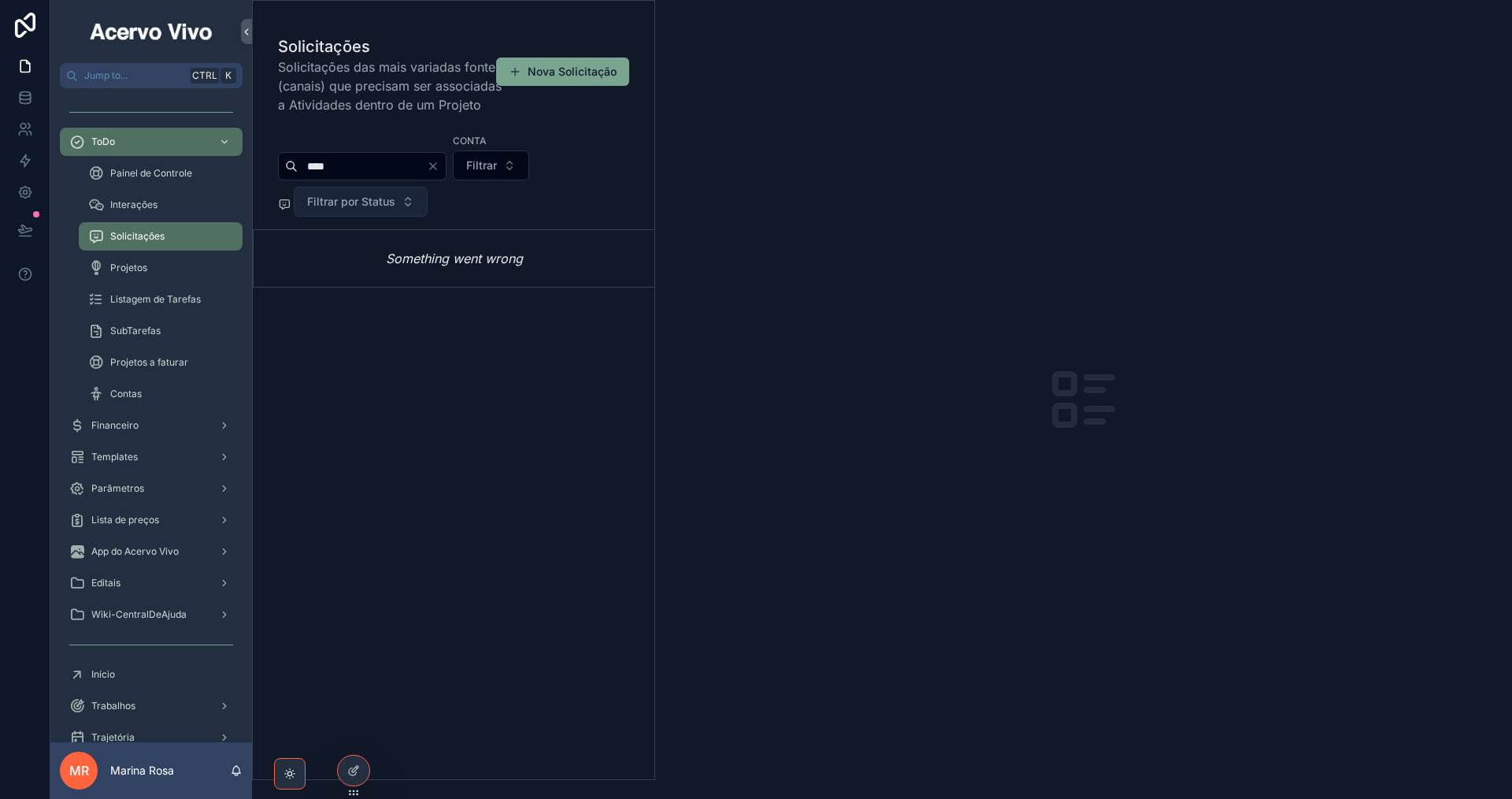 click on "****" at bounding box center (362, 166) 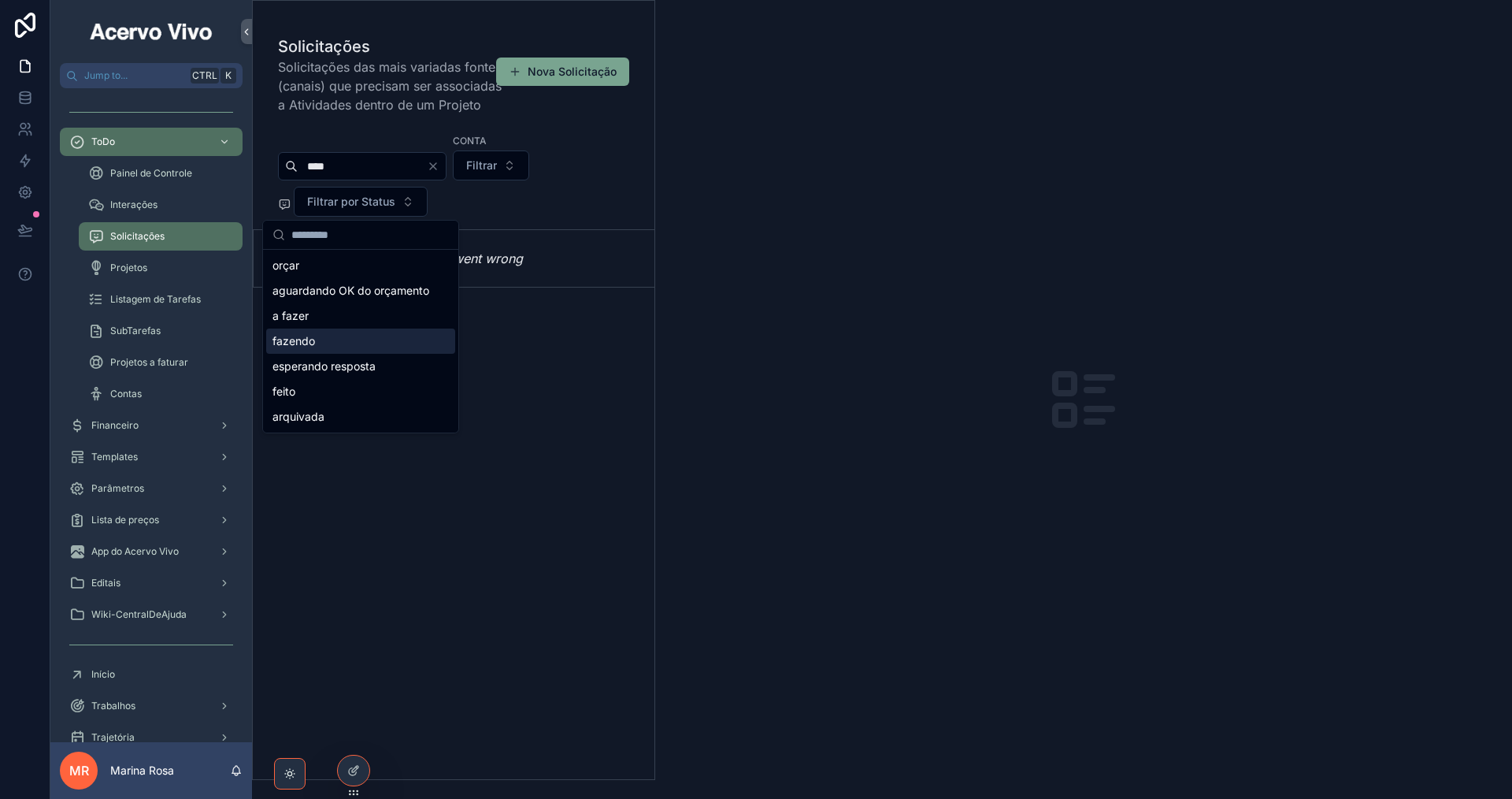 click on "fazendo" at bounding box center (361, 341) 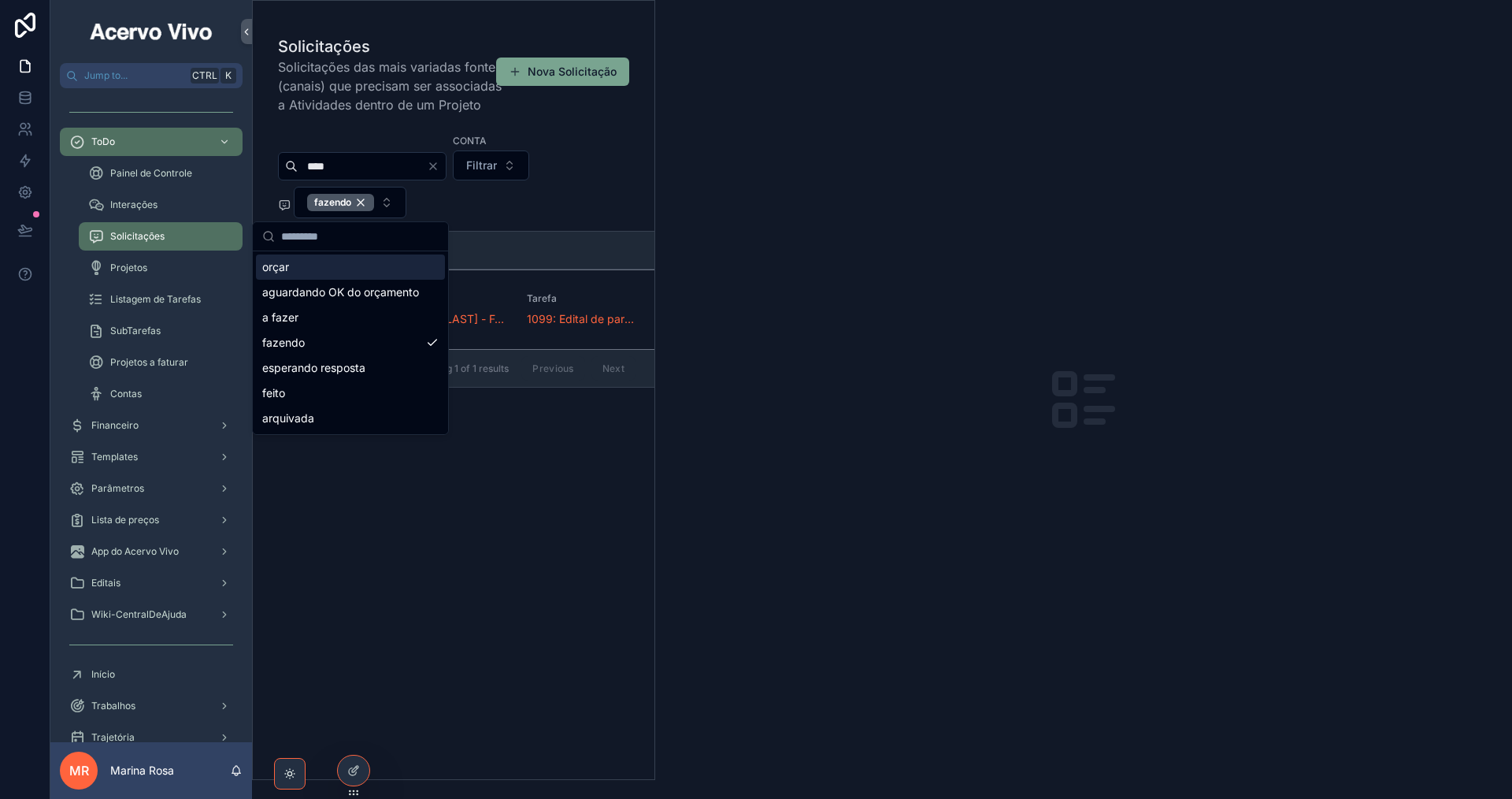 click on "**** Conta Filtrar fazendo" at bounding box center (454, 179) 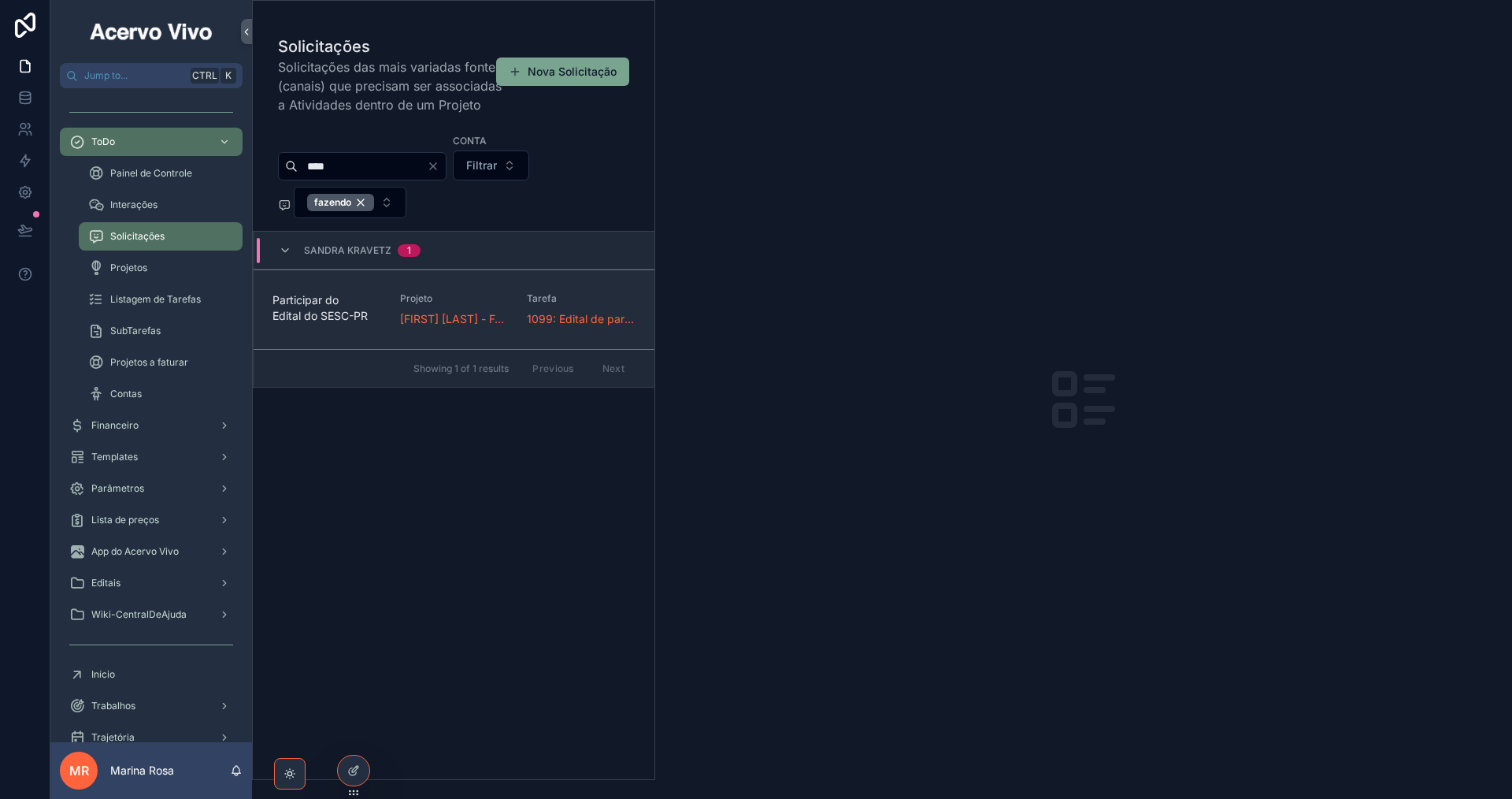 click on "Participar do Edital do [BRAND] Projeto [FIRST] [LAST] - FASSP [DATE] [BRAND] Entre Mundos Tarefa [NUMBER]: Edital de participação com obras" at bounding box center (454, 309) 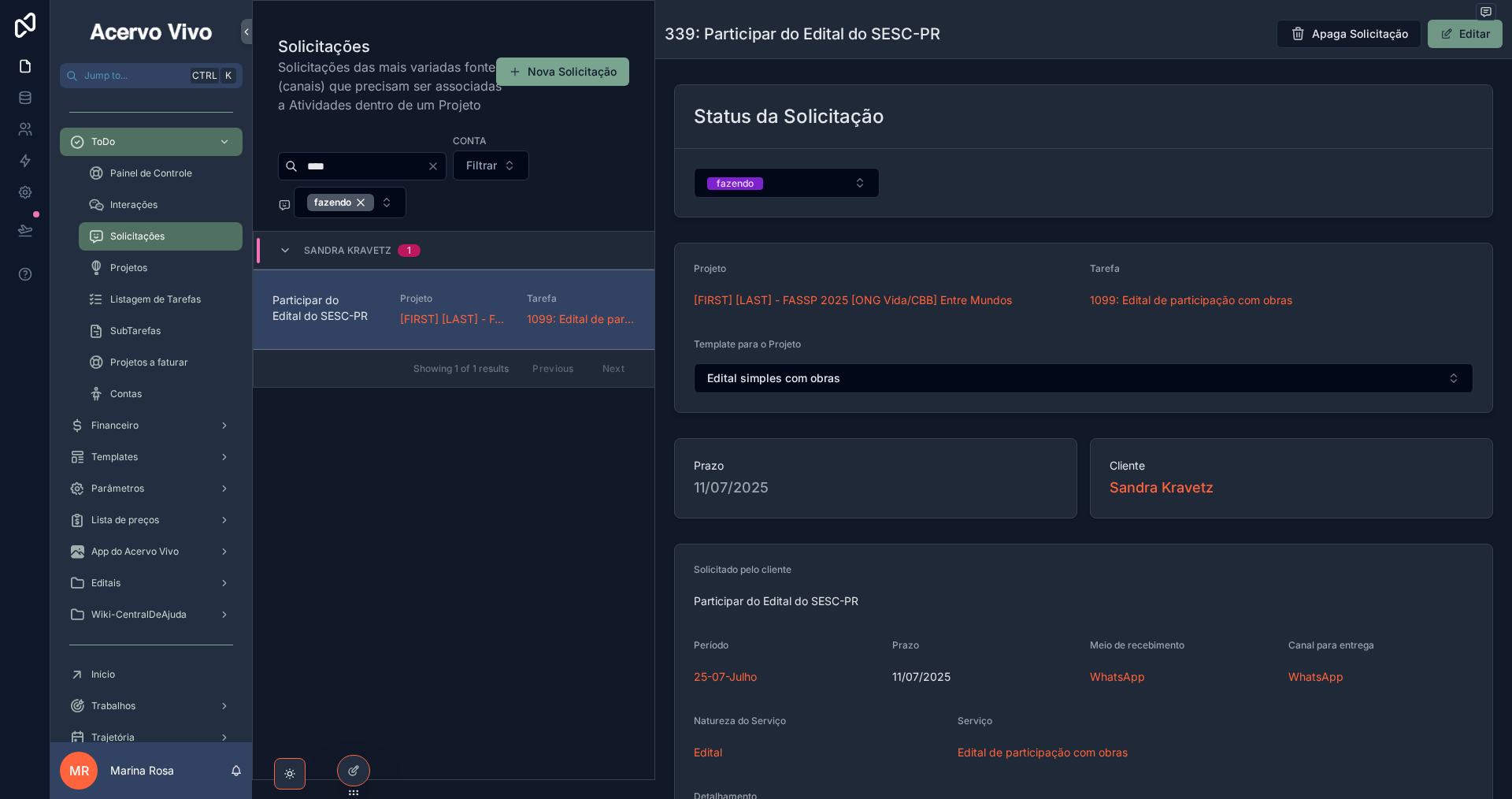 click on "Editar" at bounding box center (1465, 34) 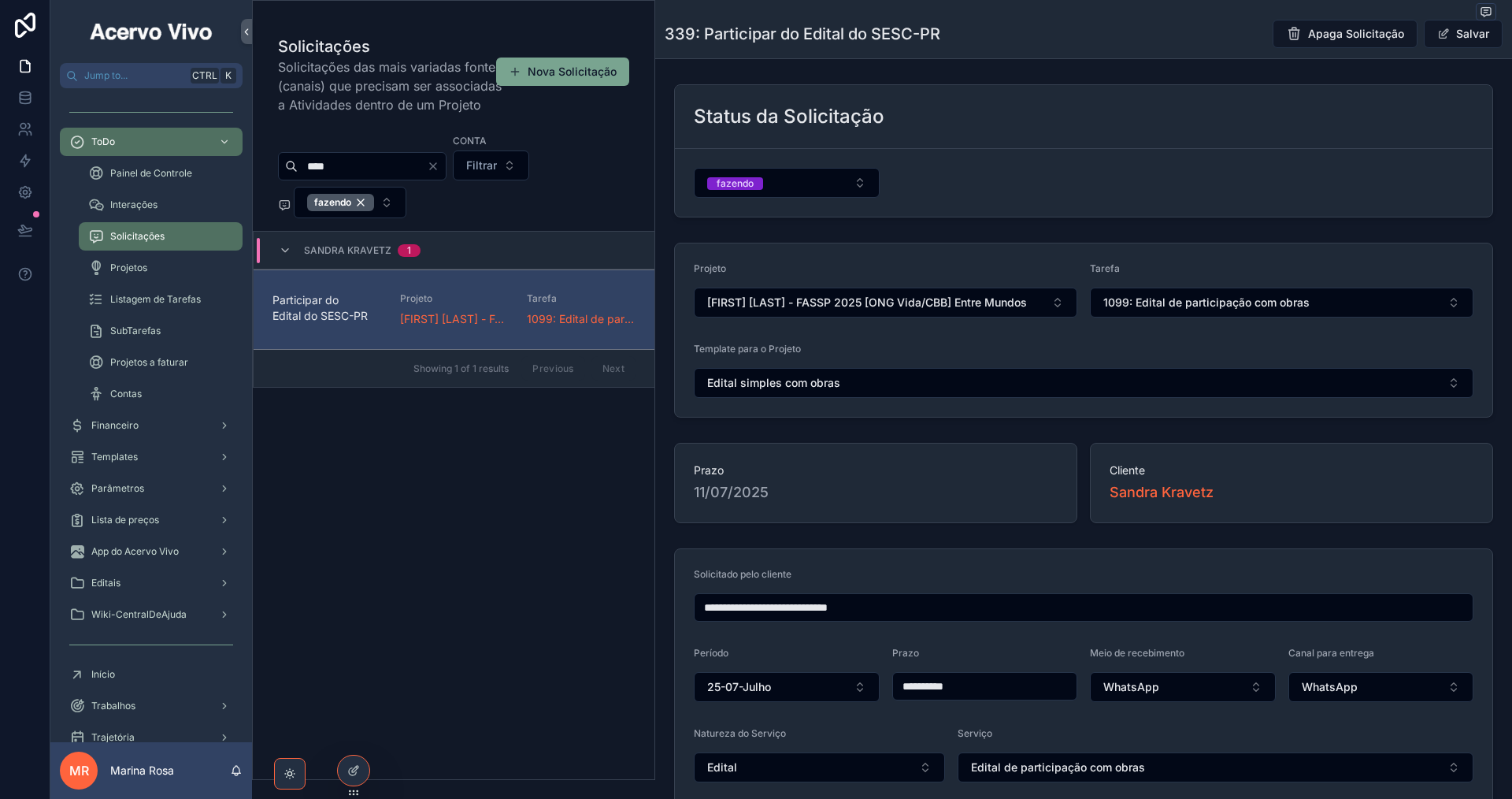 drag, startPoint x: 895, startPoint y: 610, endPoint x: 573, endPoint y: 666, distance: 326.83329 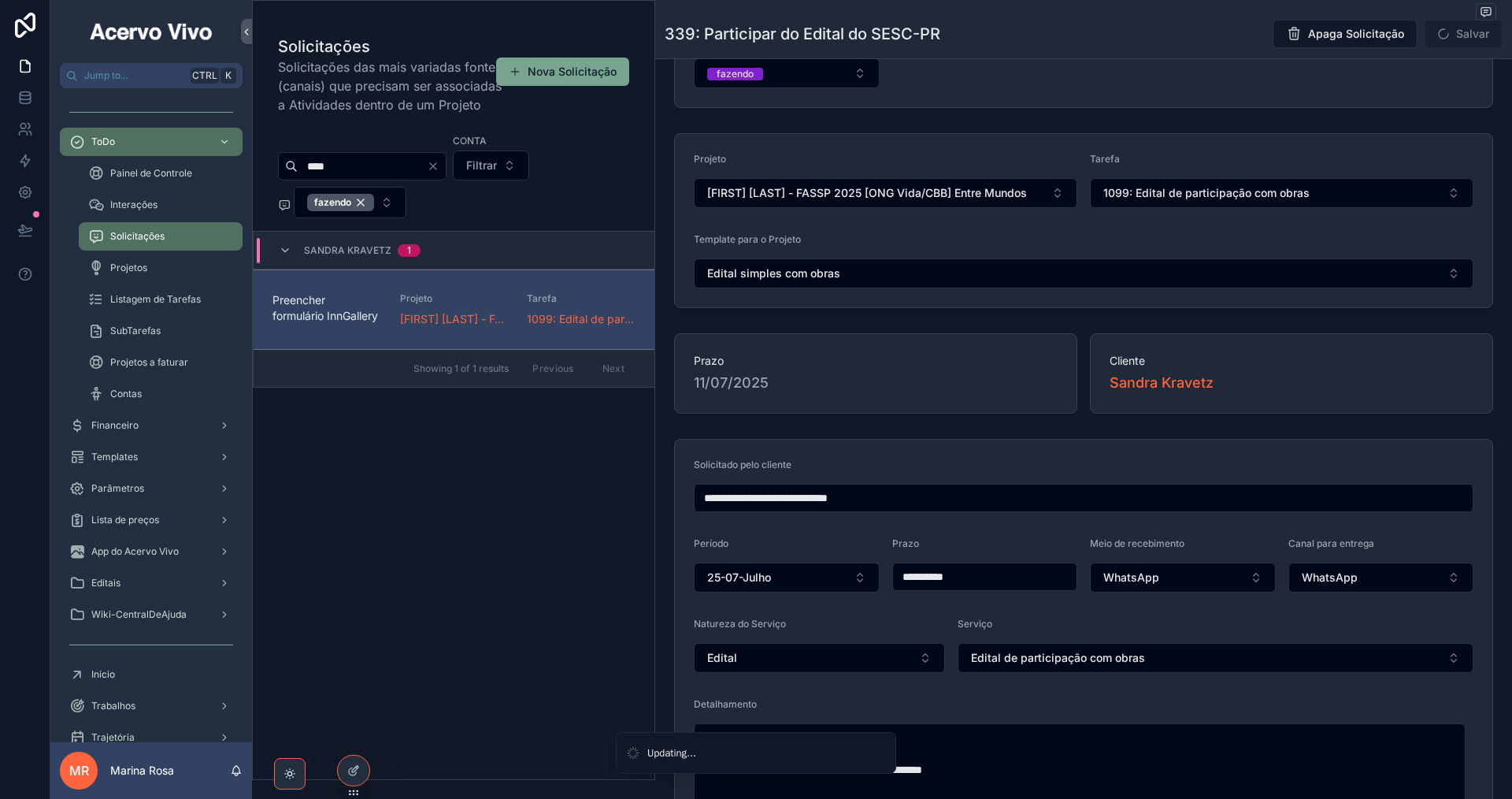scroll, scrollTop: 315, scrollLeft: 0, axis: vertical 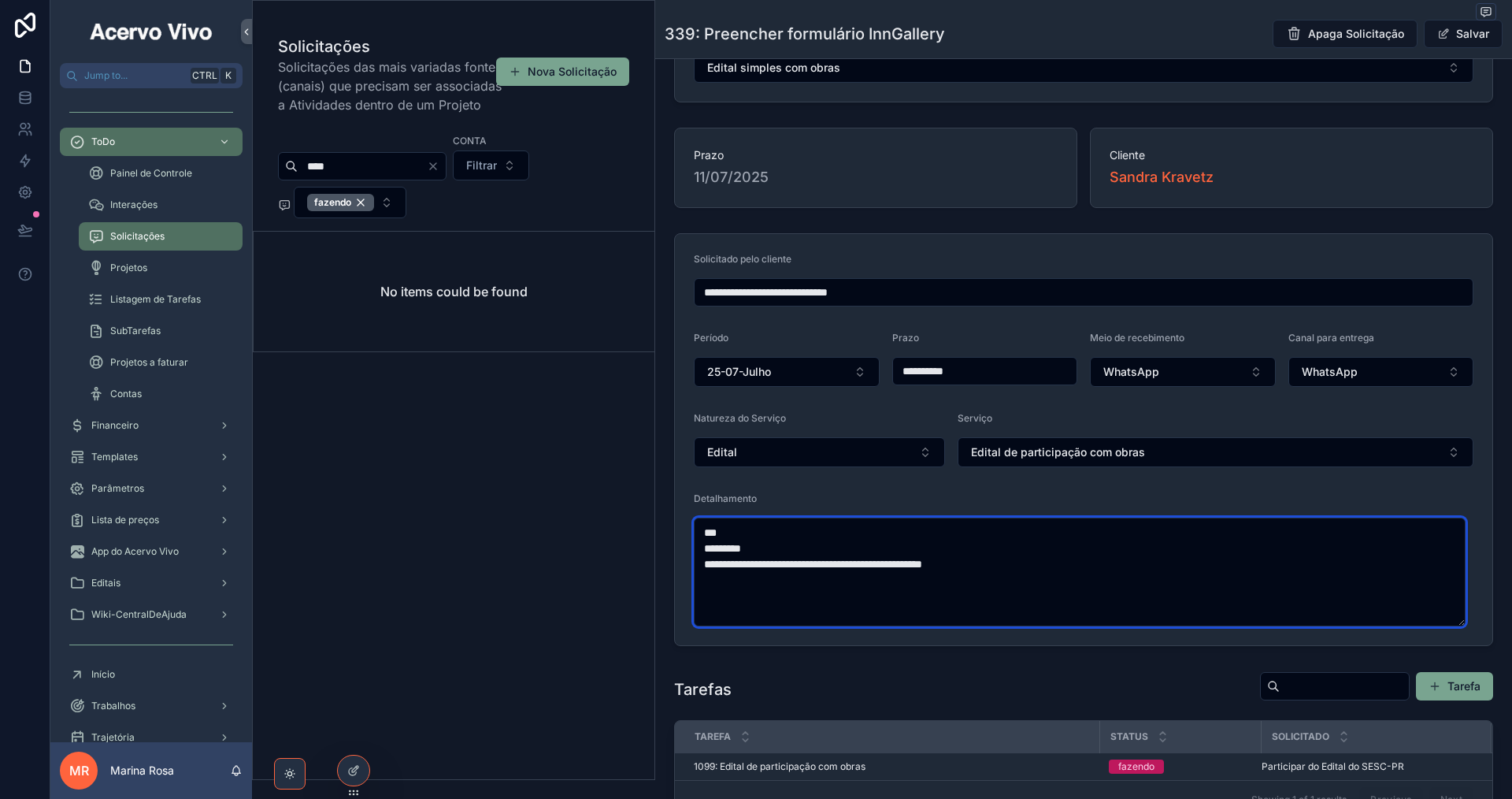 drag, startPoint x: 1080, startPoint y: 578, endPoint x: 649, endPoint y: 535, distance: 433.1397 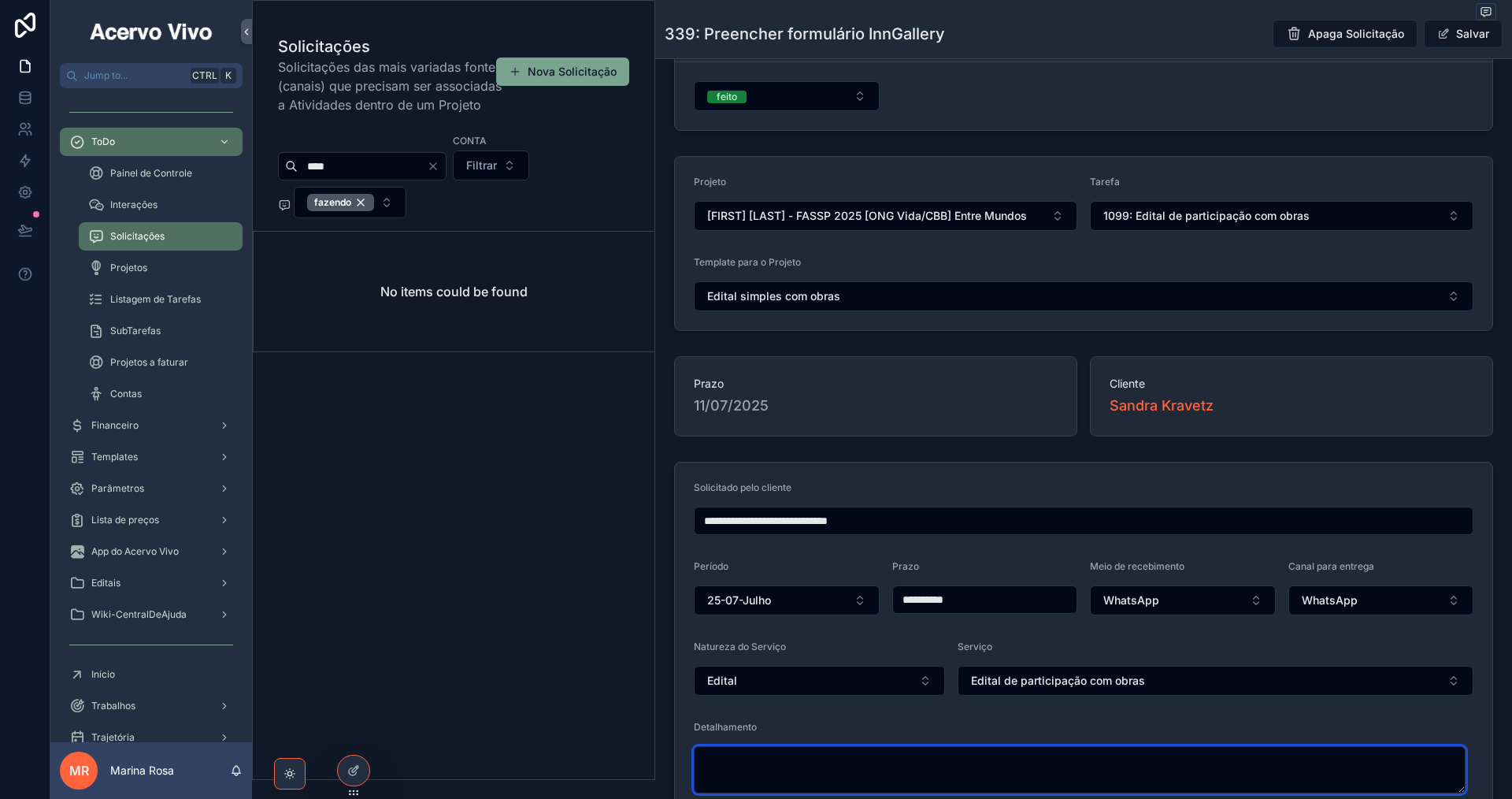 scroll, scrollTop: 394, scrollLeft: 0, axis: vertical 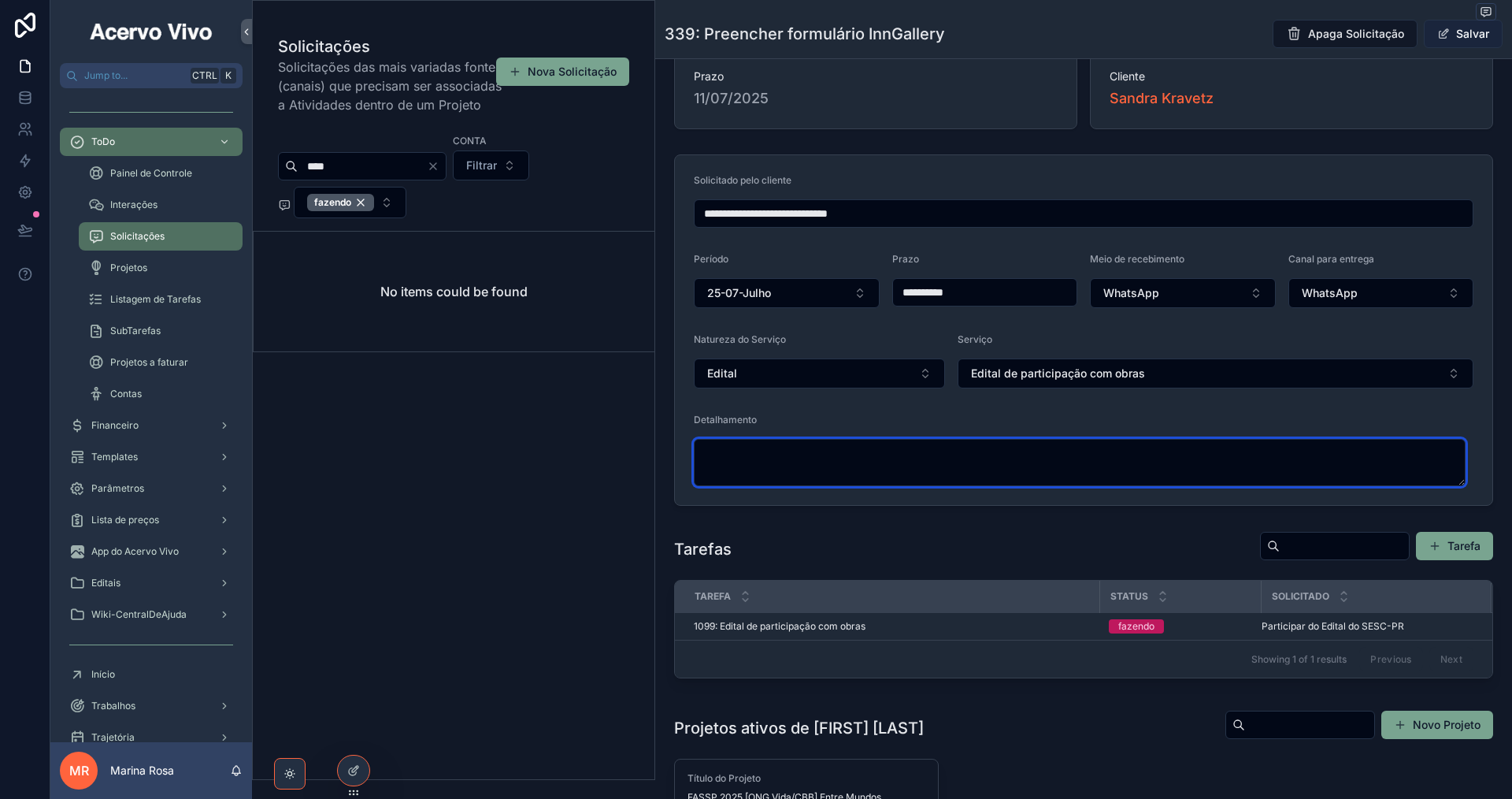 type 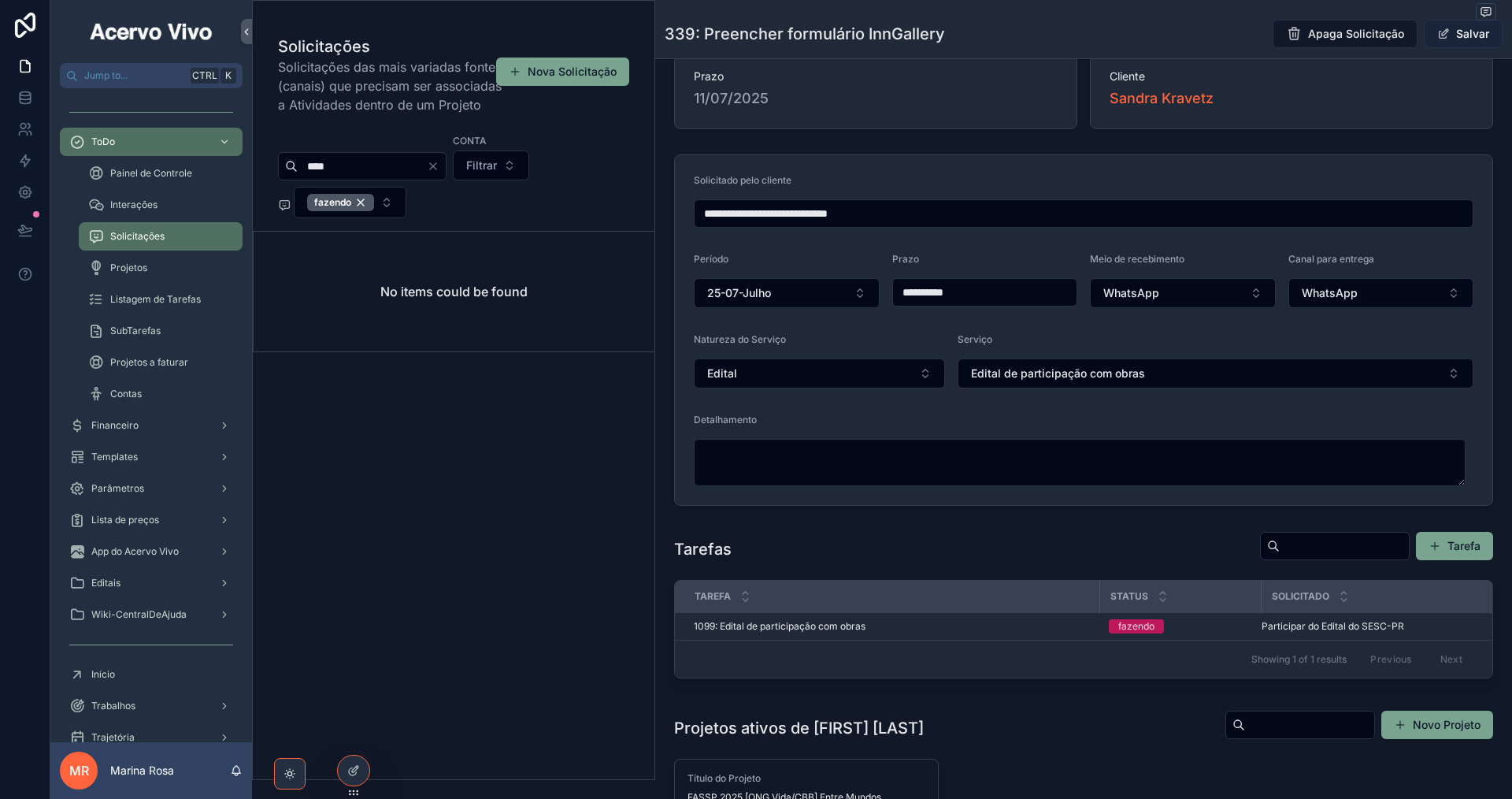 click on "Salvar" at bounding box center (1463, 34) 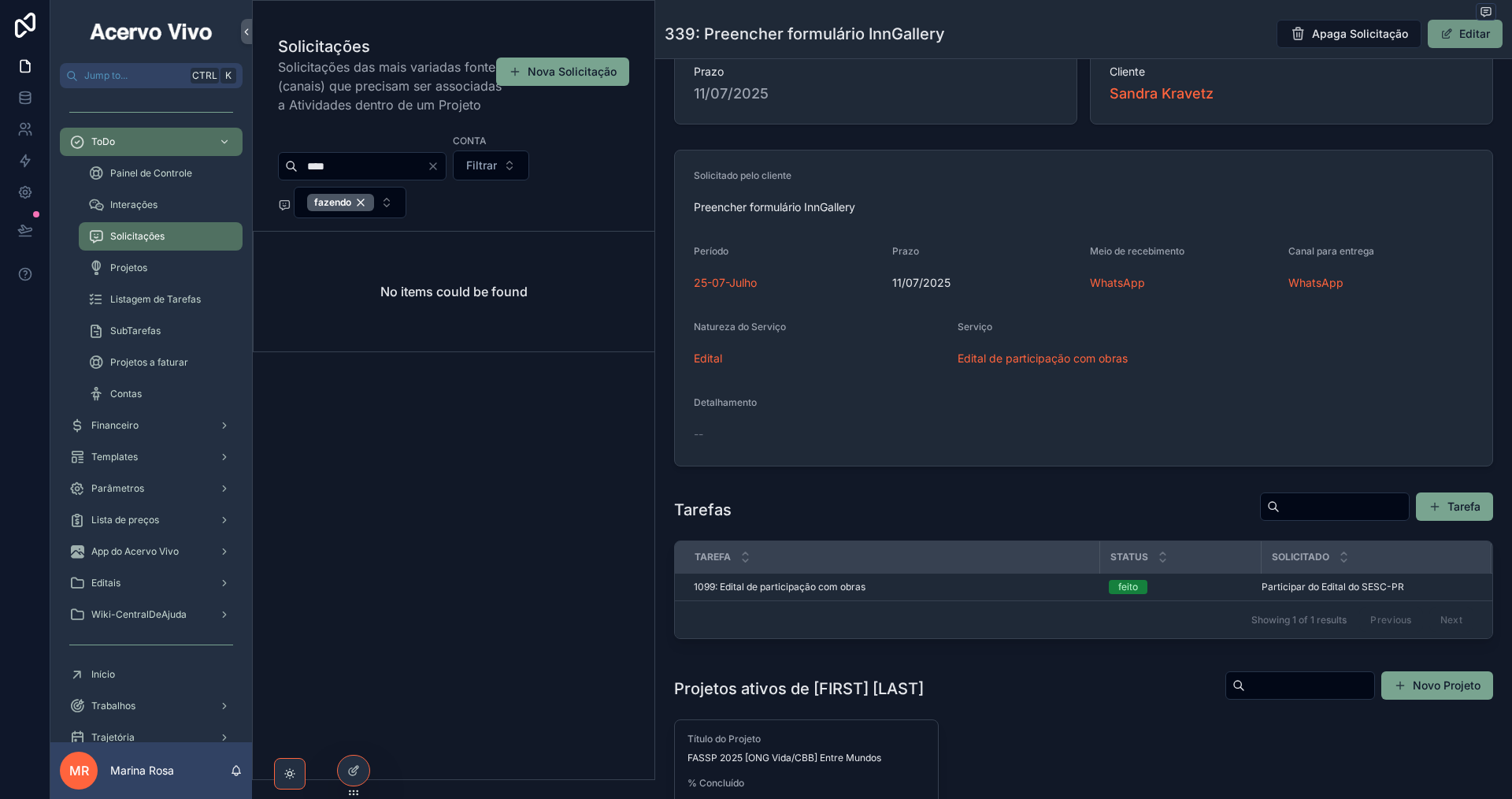 scroll, scrollTop: 389, scrollLeft: 0, axis: vertical 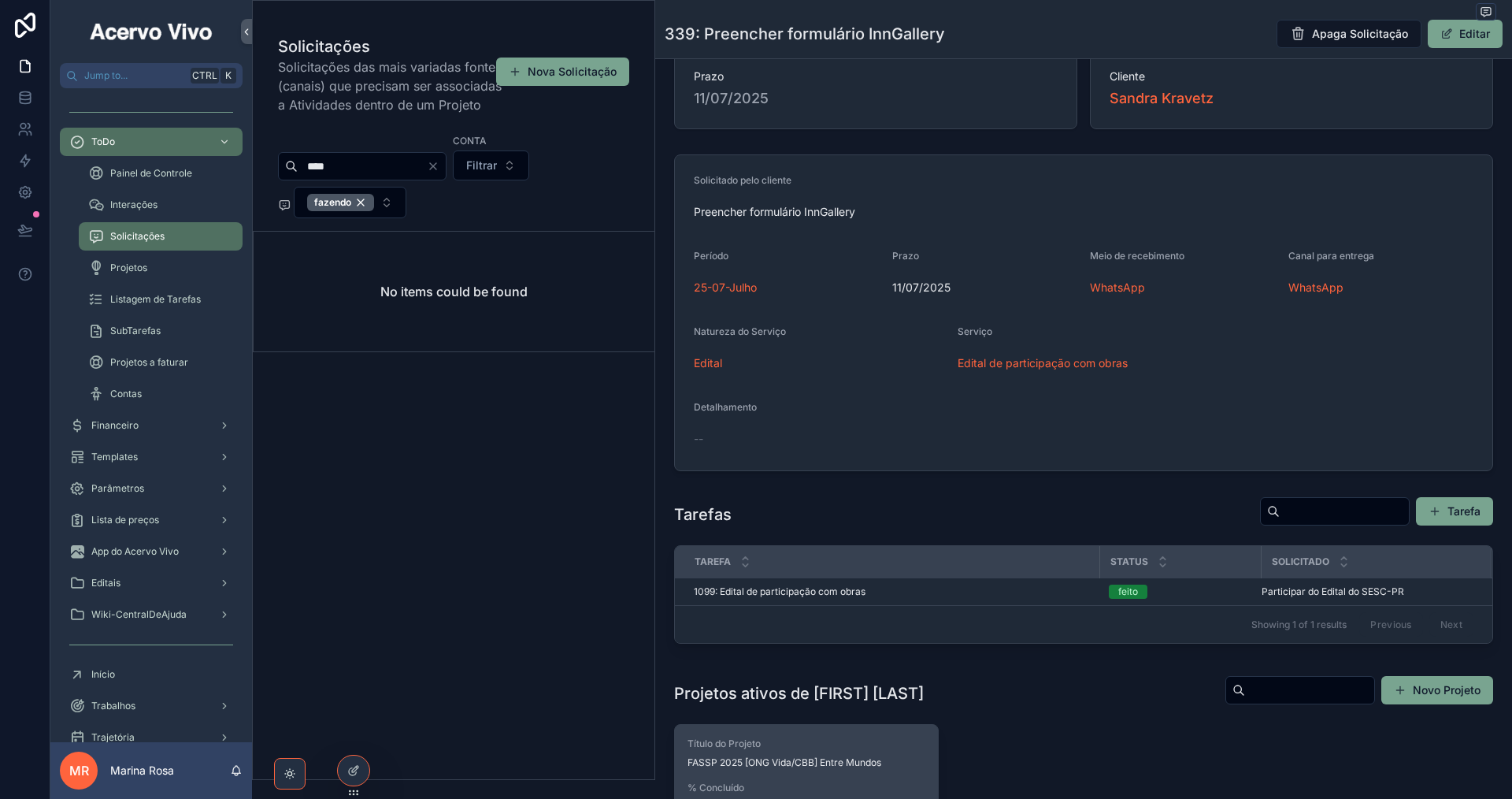 click on "FASSP 2025 [ONG Vida/CBB] Entre Mundos" at bounding box center [806, 763] 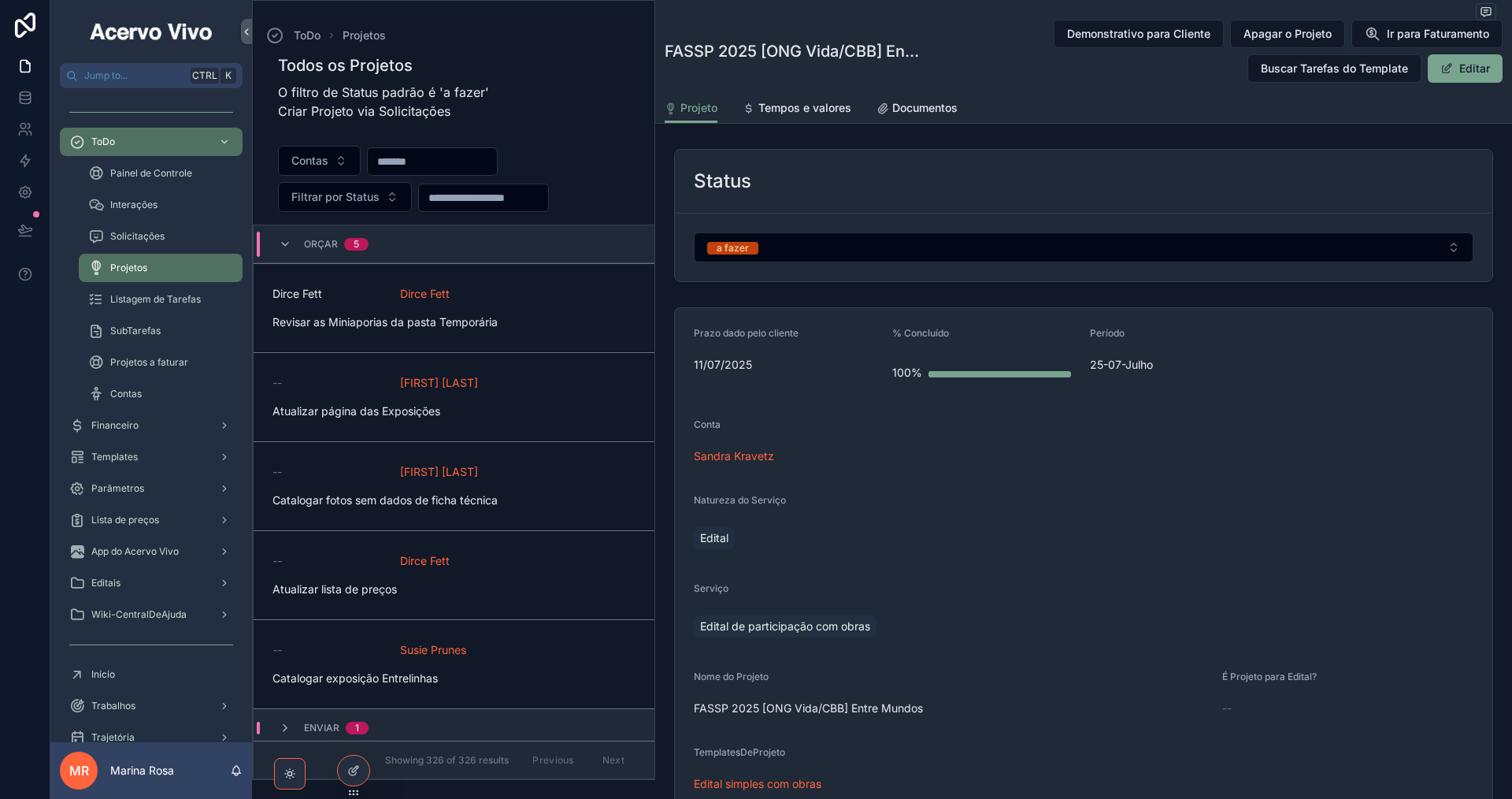 scroll, scrollTop: 864, scrollLeft: 0, axis: vertical 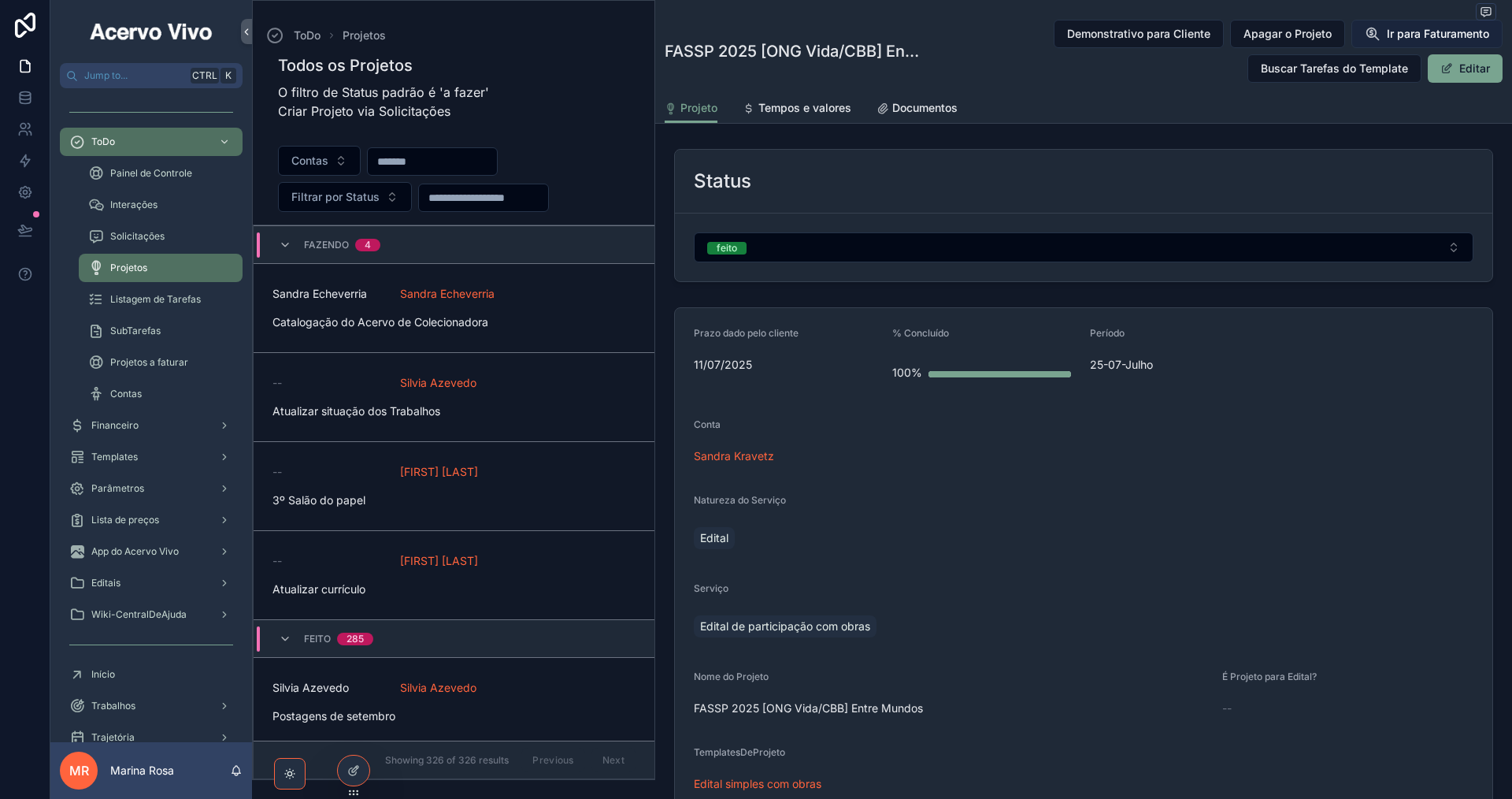 click on "Ir para Faturamento" at bounding box center (1438, 34) 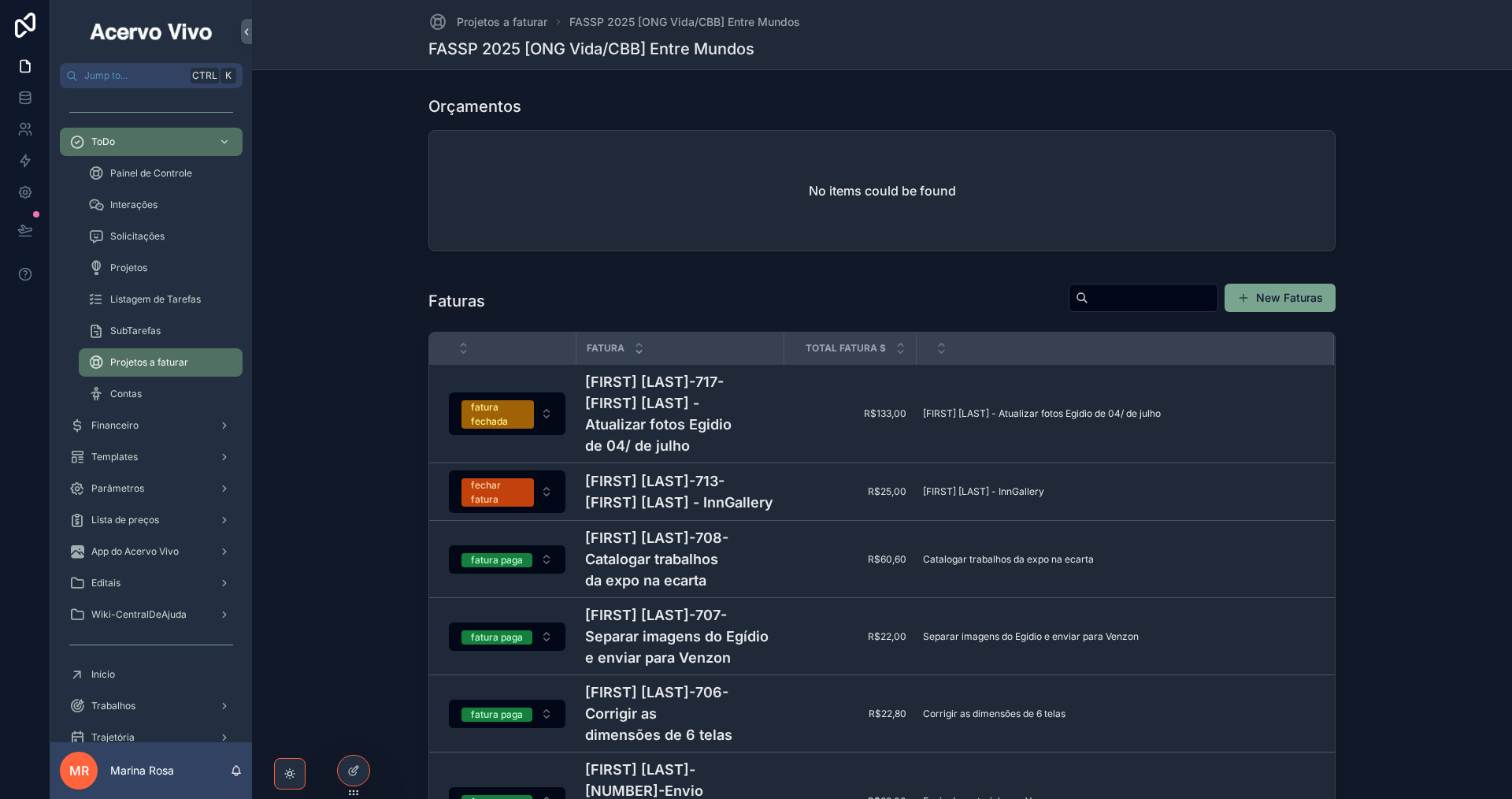 click on "[CLIENT]-713-[CLIENT] - InnGallery" at bounding box center (680, 492) 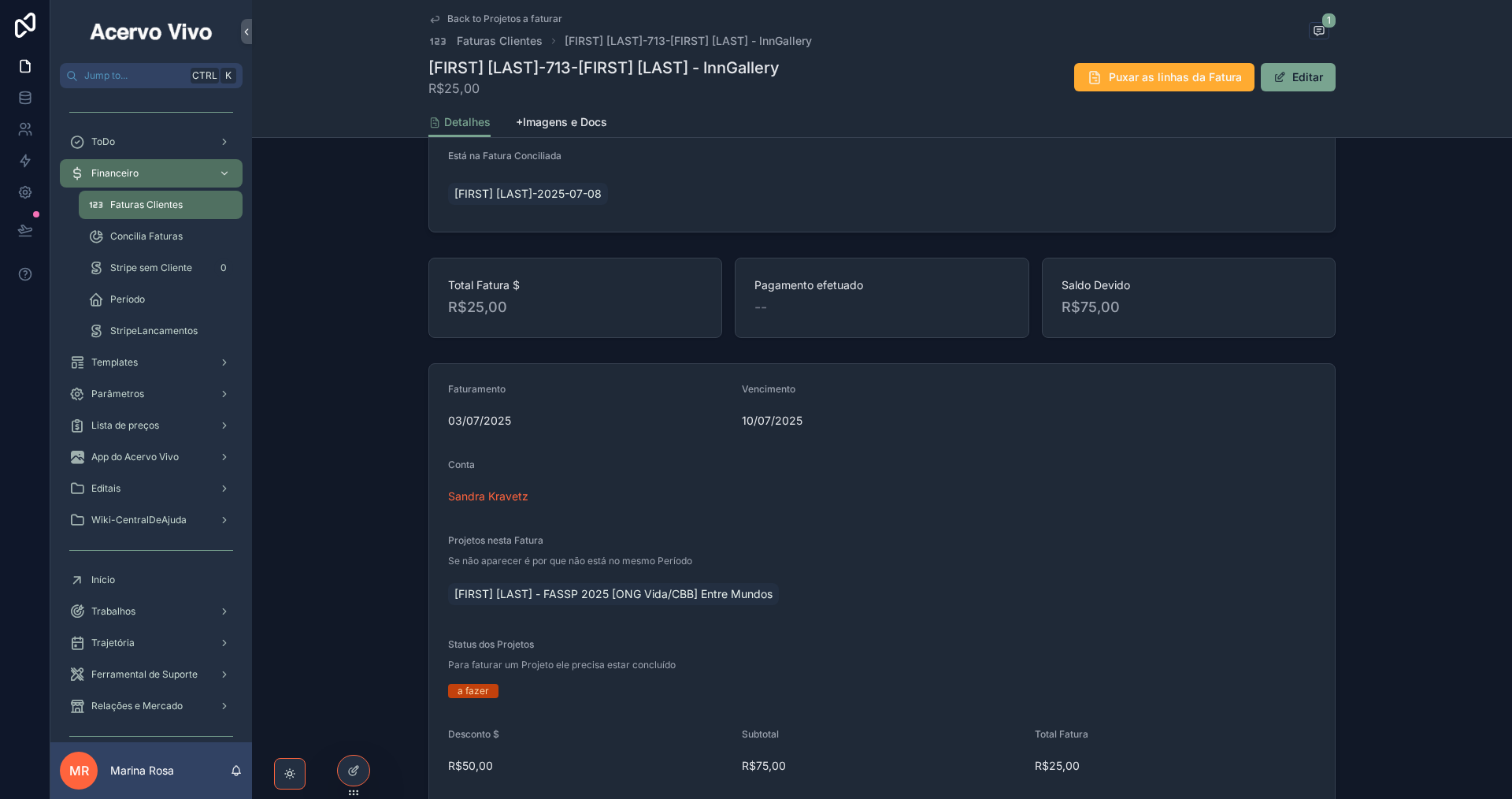 scroll, scrollTop: 0, scrollLeft: 0, axis: both 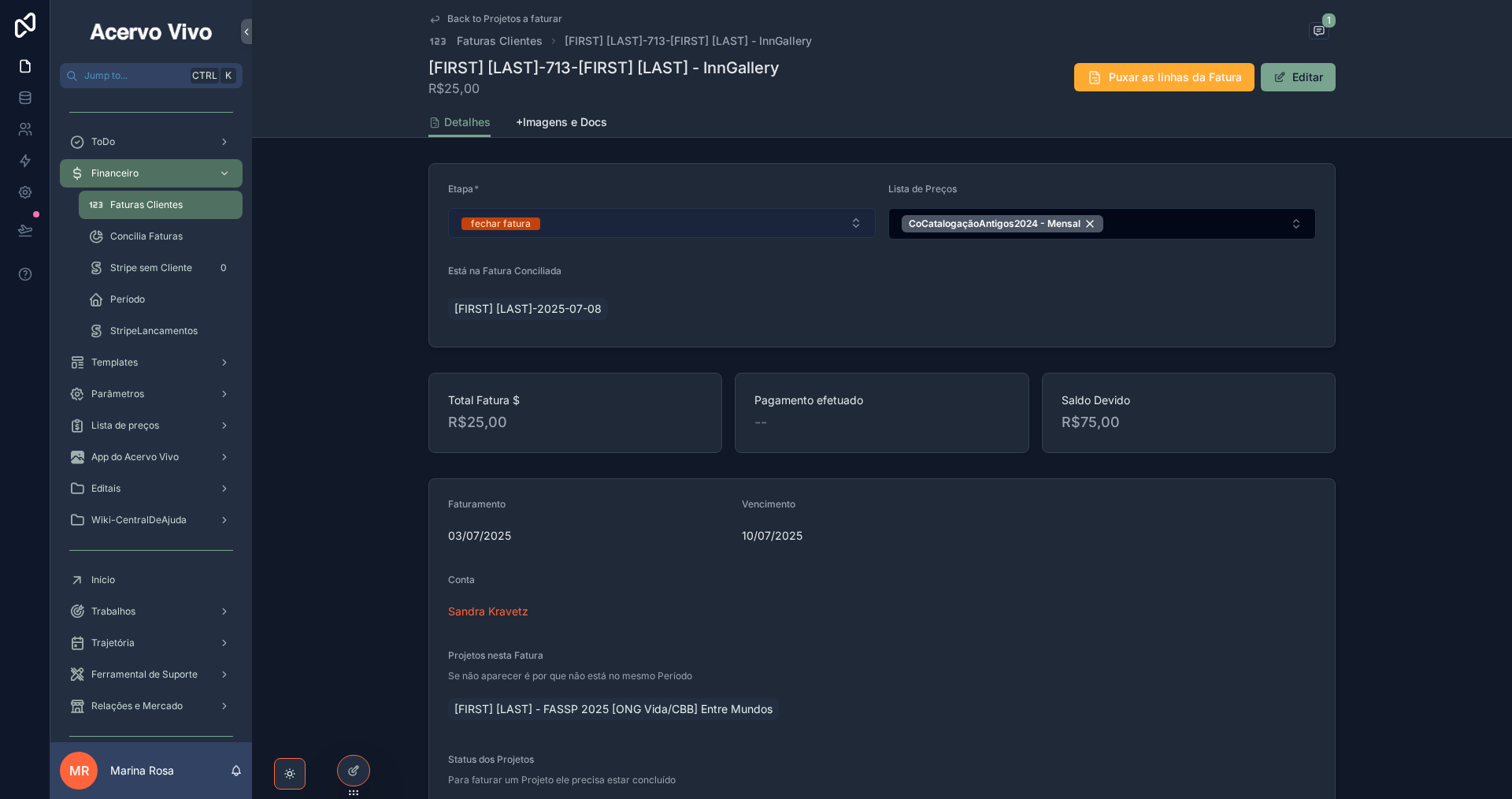 click on "fechar fatura" at bounding box center [662, 223] 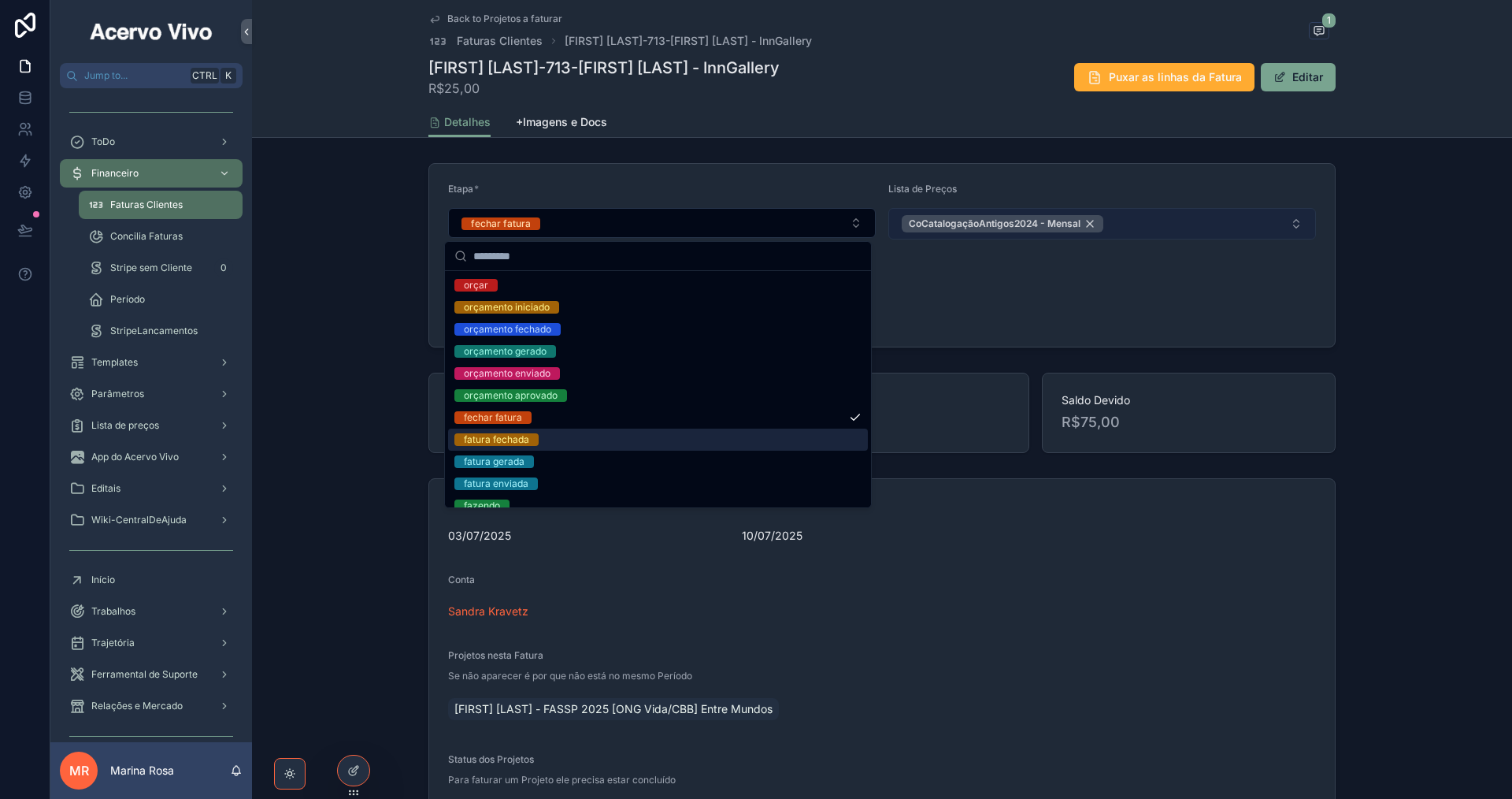 drag, startPoint x: 633, startPoint y: 439, endPoint x: 956, endPoint y: 221, distance: 389.6832 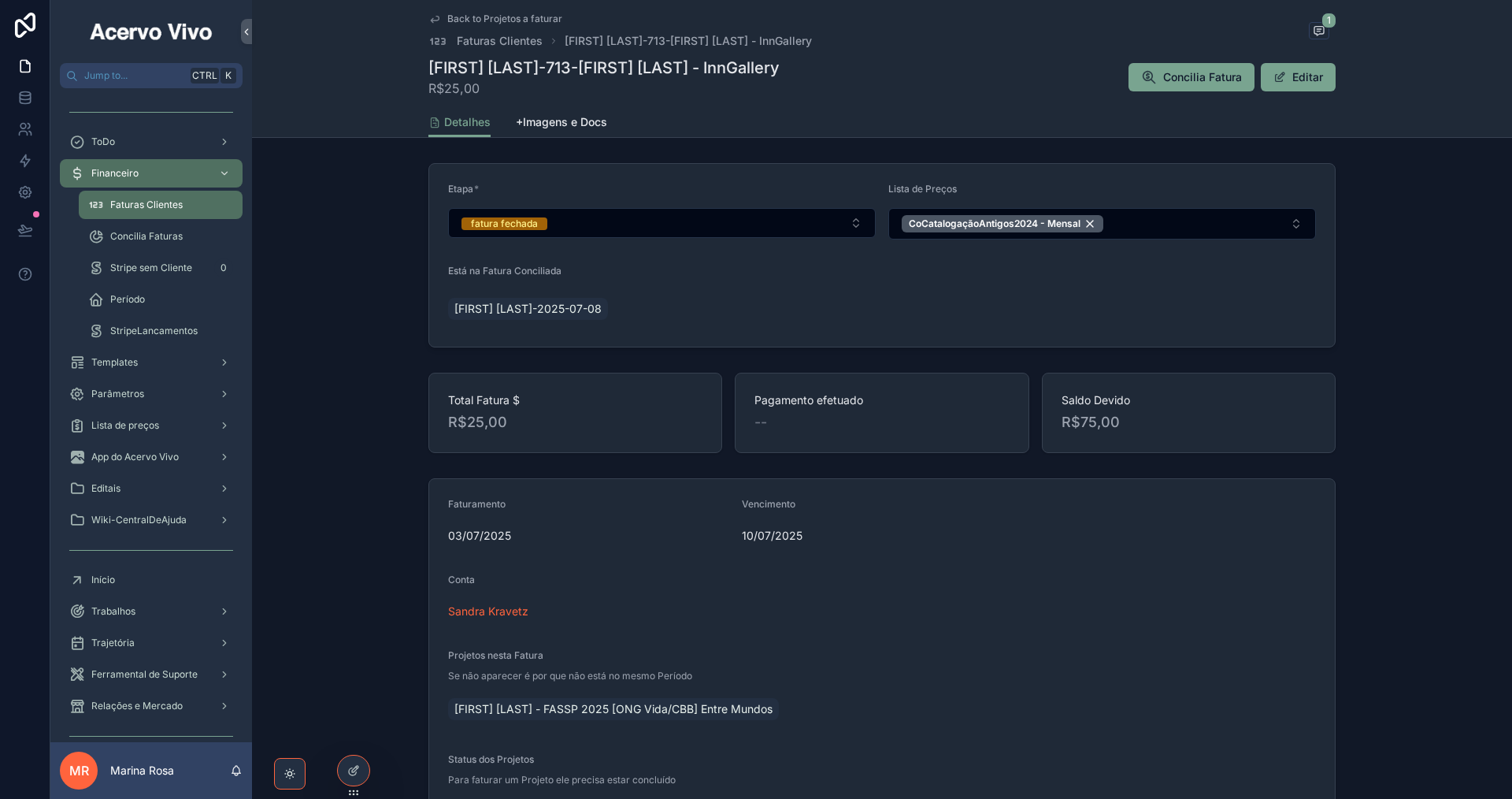 click on "Back to Projetos a faturar" at bounding box center [505, 19] 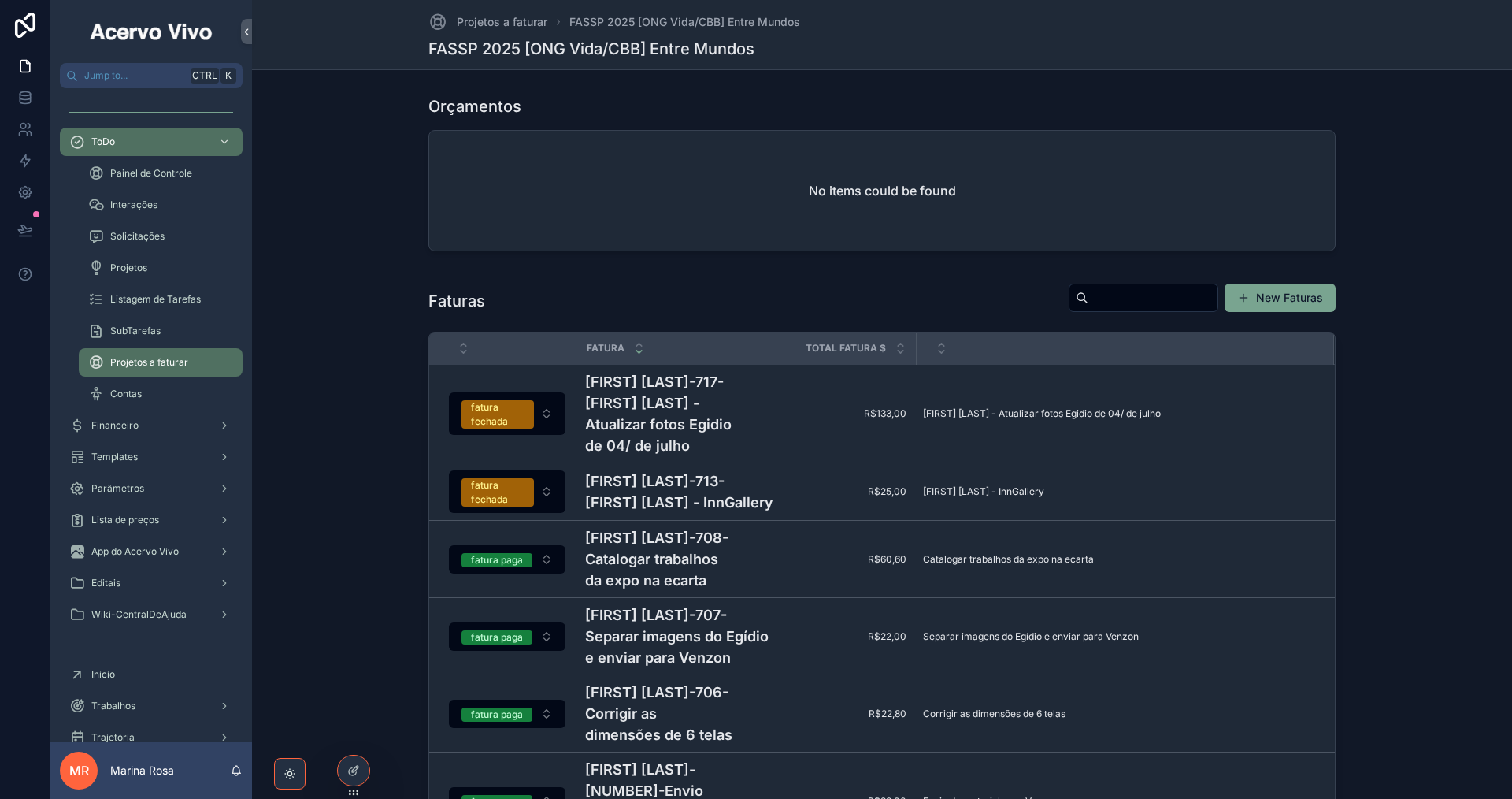 click on "[CLIENT]-713-[CLIENT] - InnGallery" at bounding box center [680, 492] 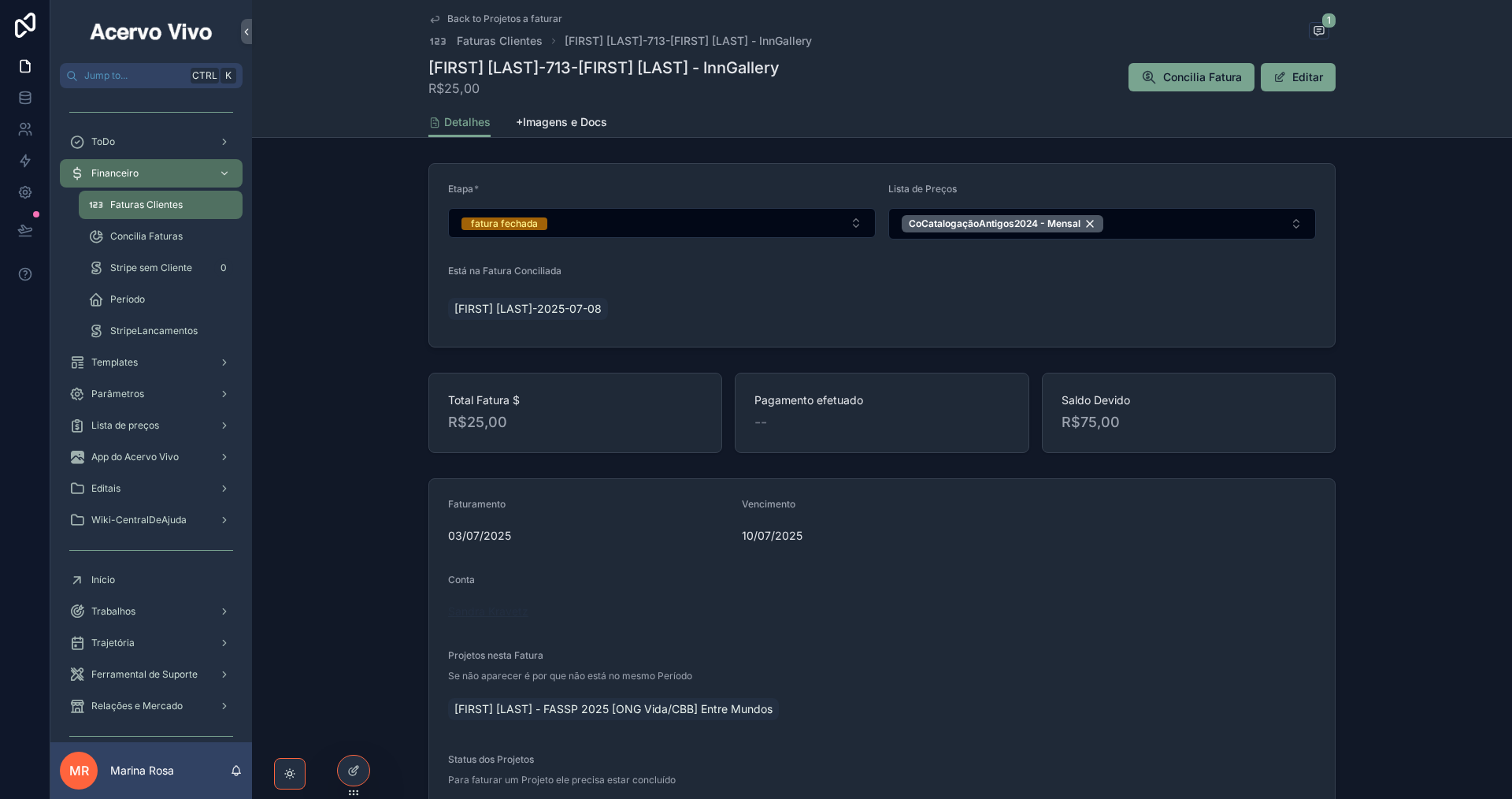 click on "Sandra Kravetz" at bounding box center [488, 611] 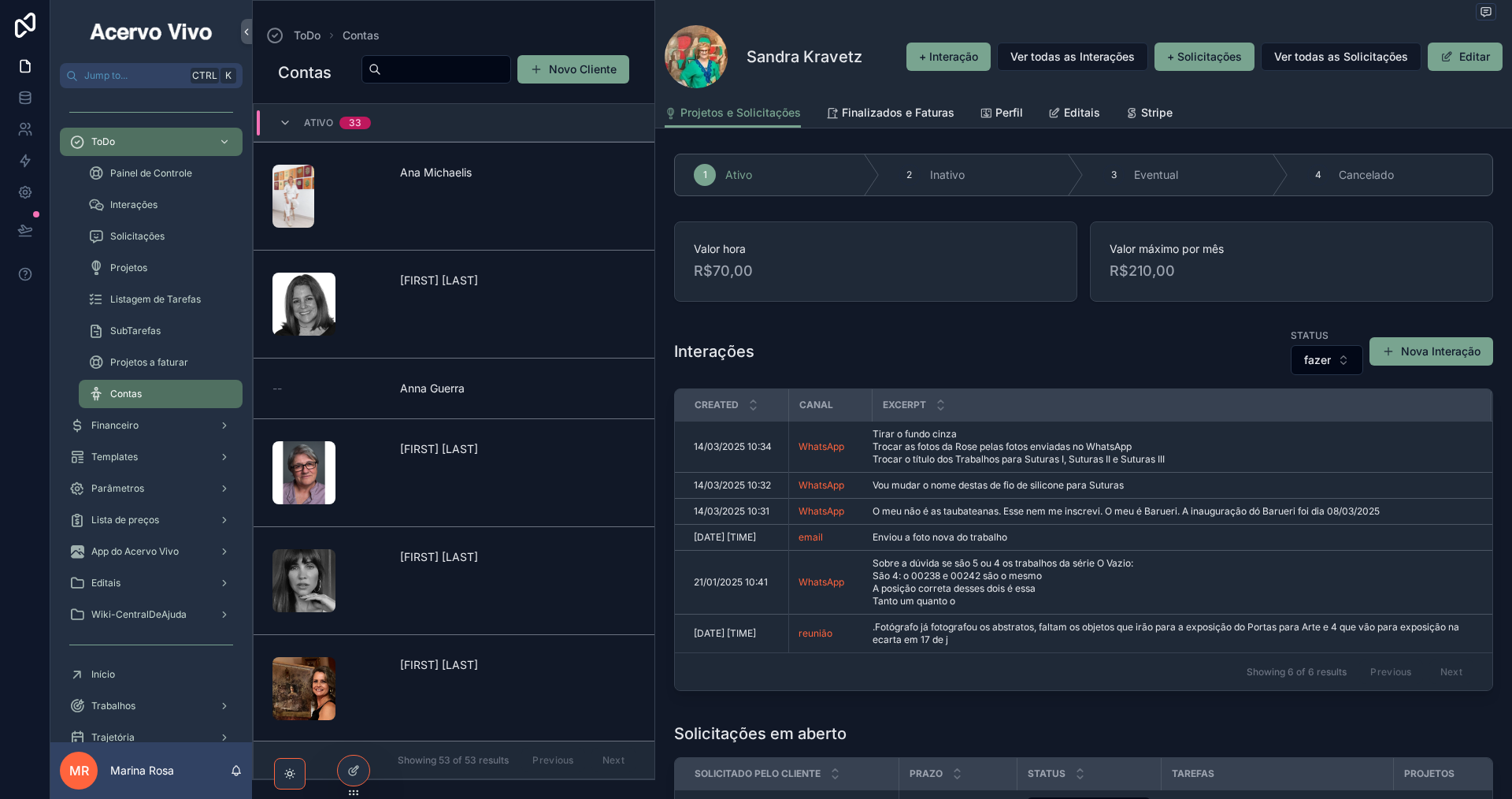 scroll, scrollTop: 315, scrollLeft: 0, axis: vertical 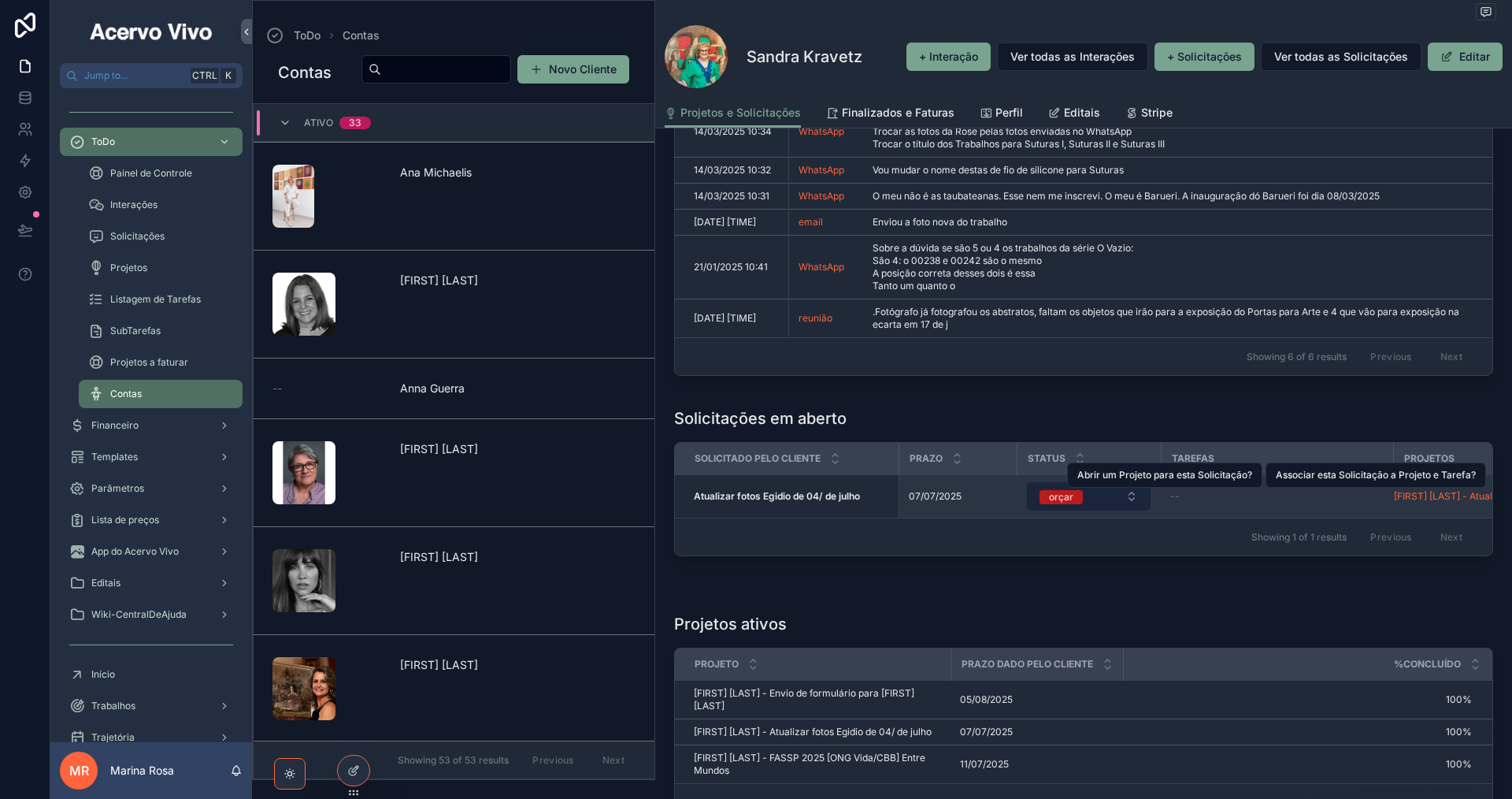 click on "orçar" at bounding box center [1088, 496] 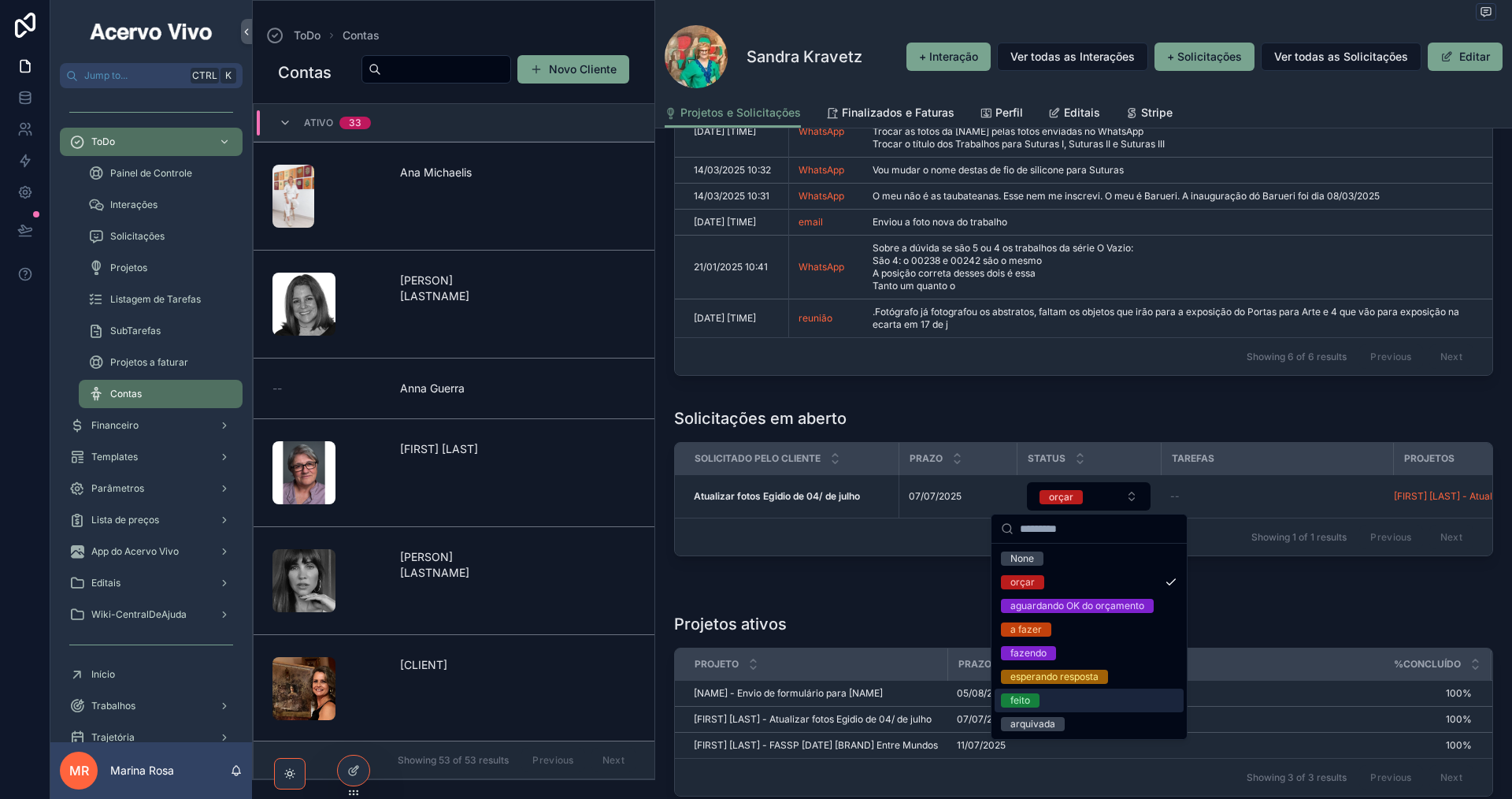 click on "feito" at bounding box center (1089, 701) 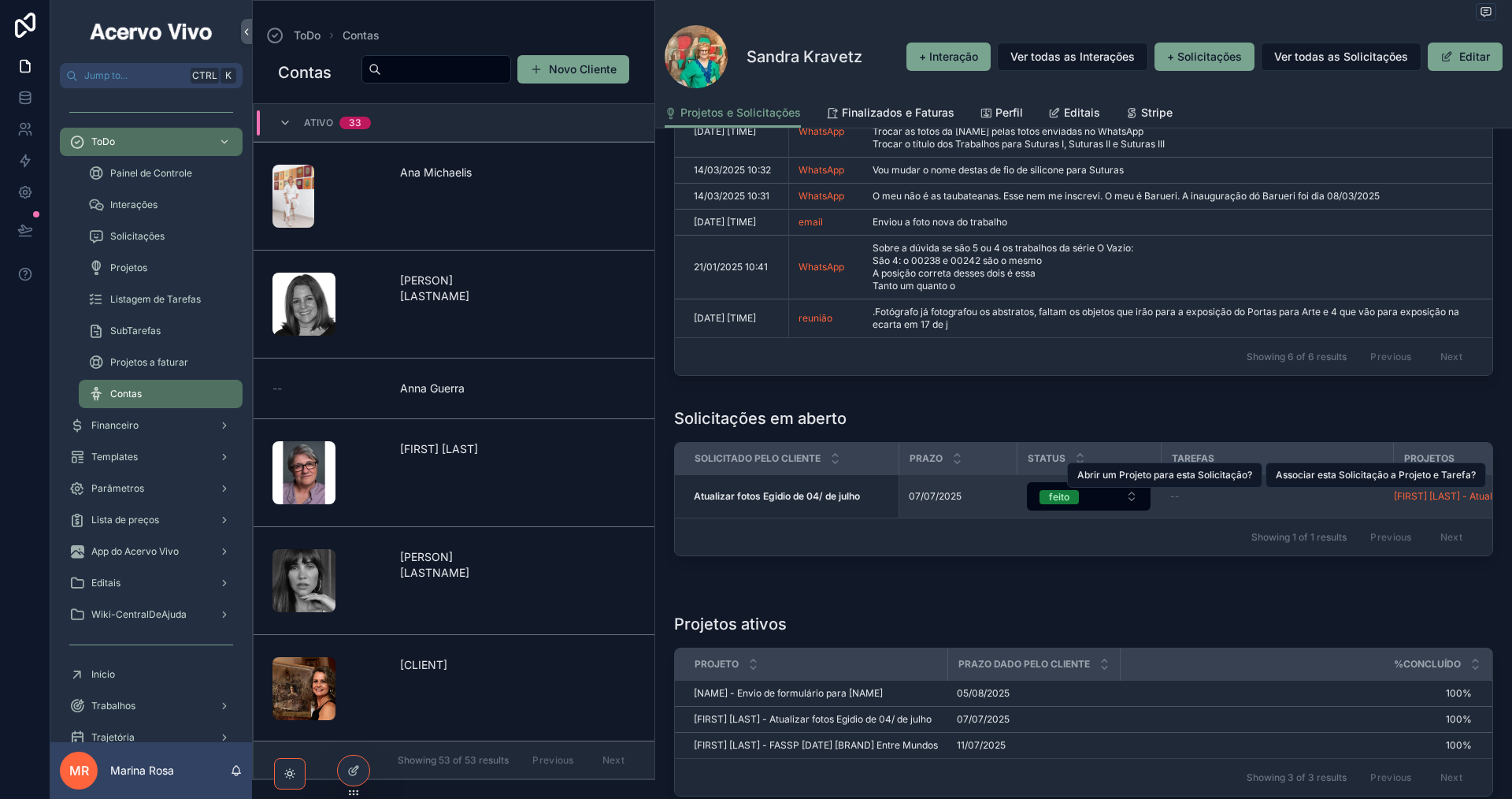 click on "Atualizar fotos Egidio de 04/ de julho" at bounding box center (776, 496) 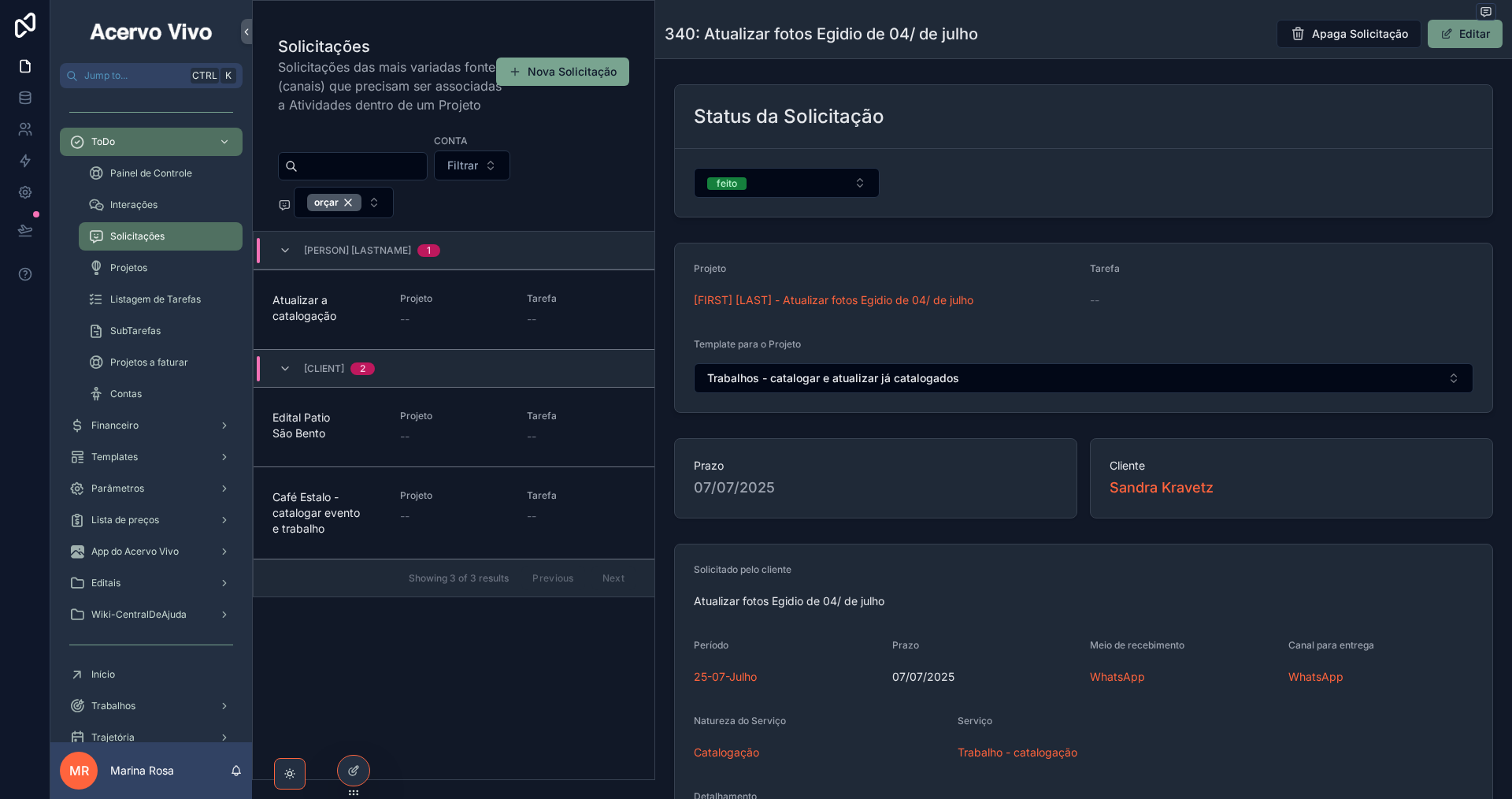 click on "Editar" at bounding box center (1465, 34) 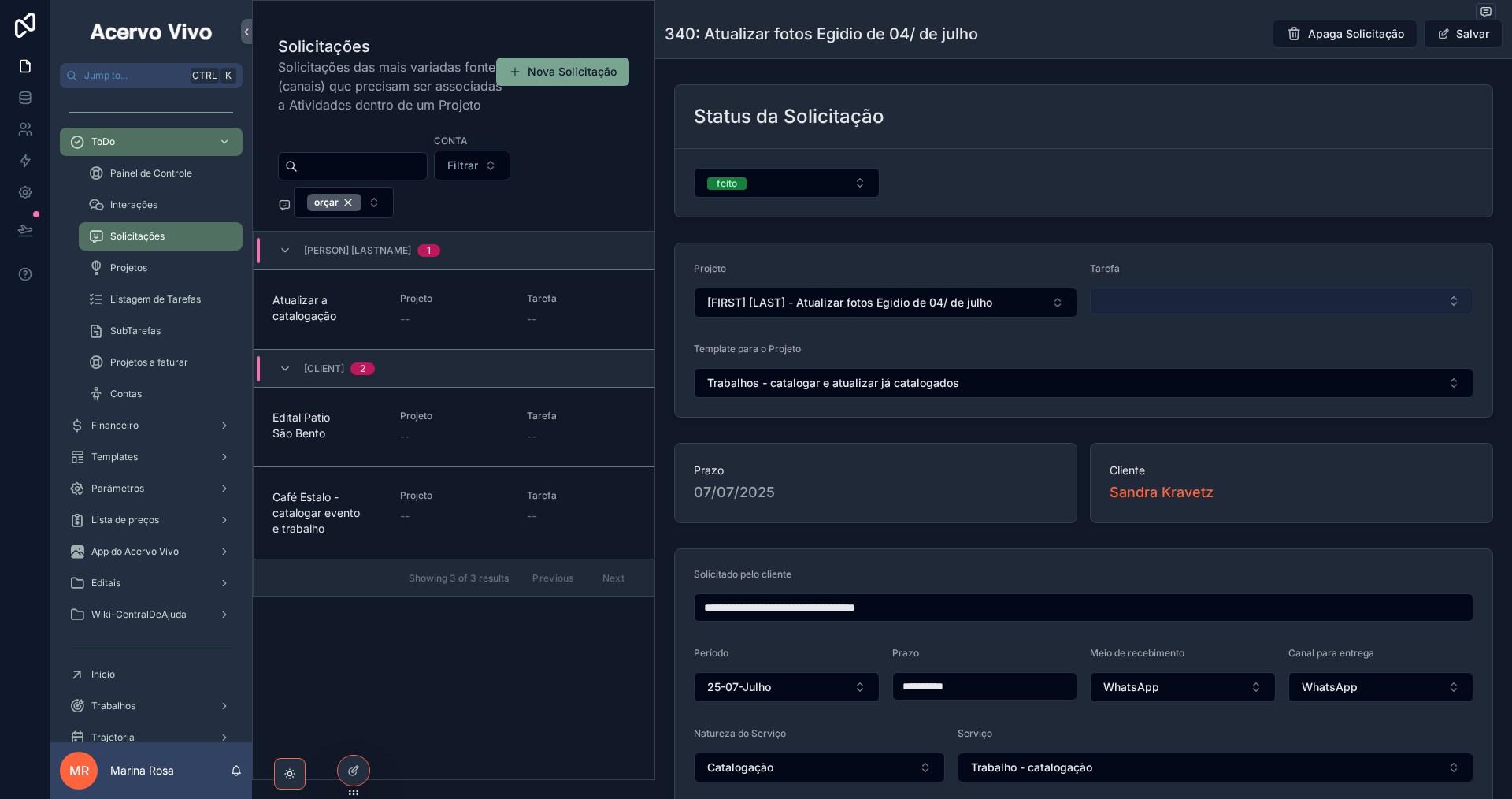 click at bounding box center [1281, 301] 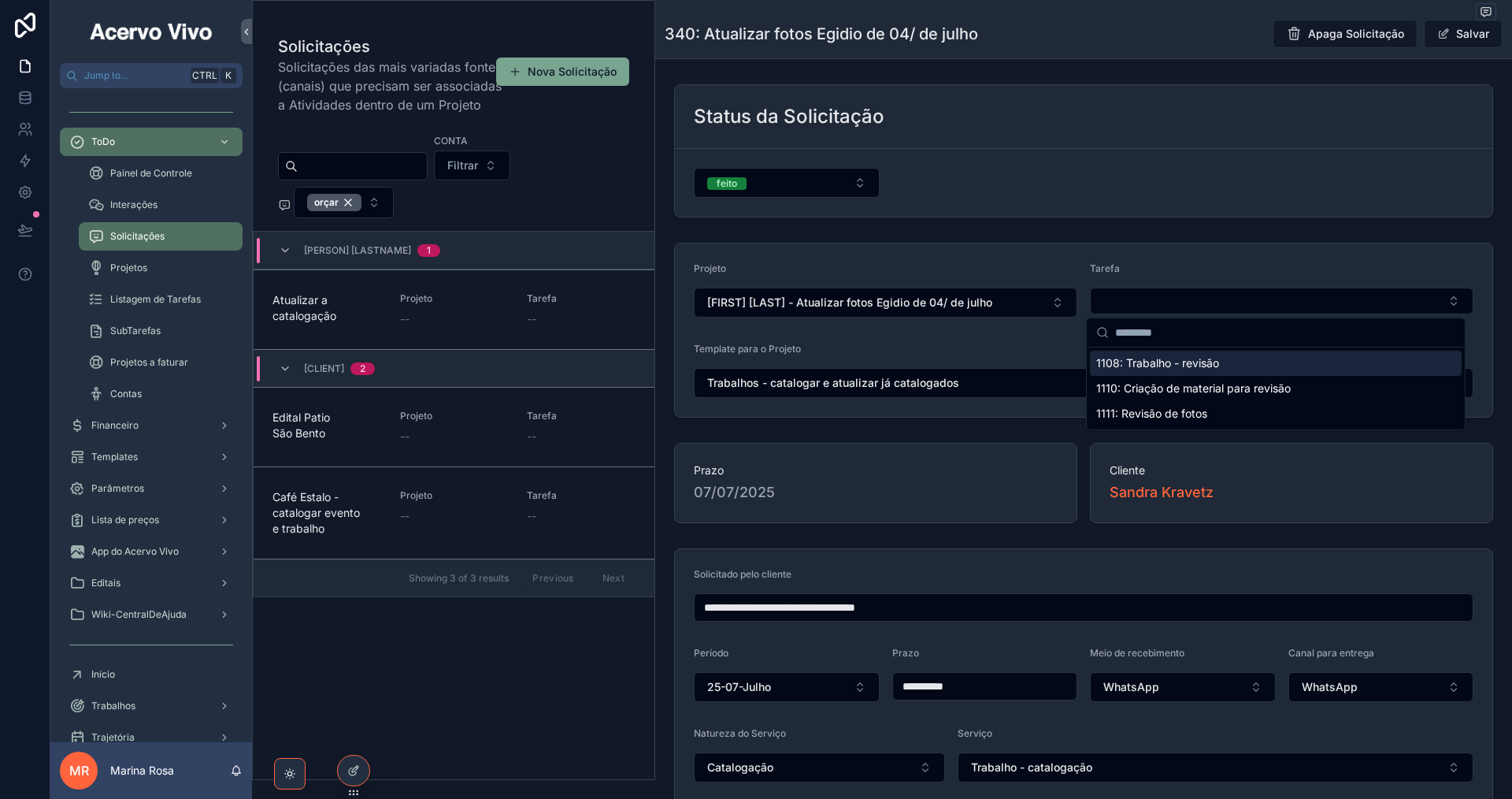 click on "1108: Trabalho - revisão" at bounding box center [1158, 363] 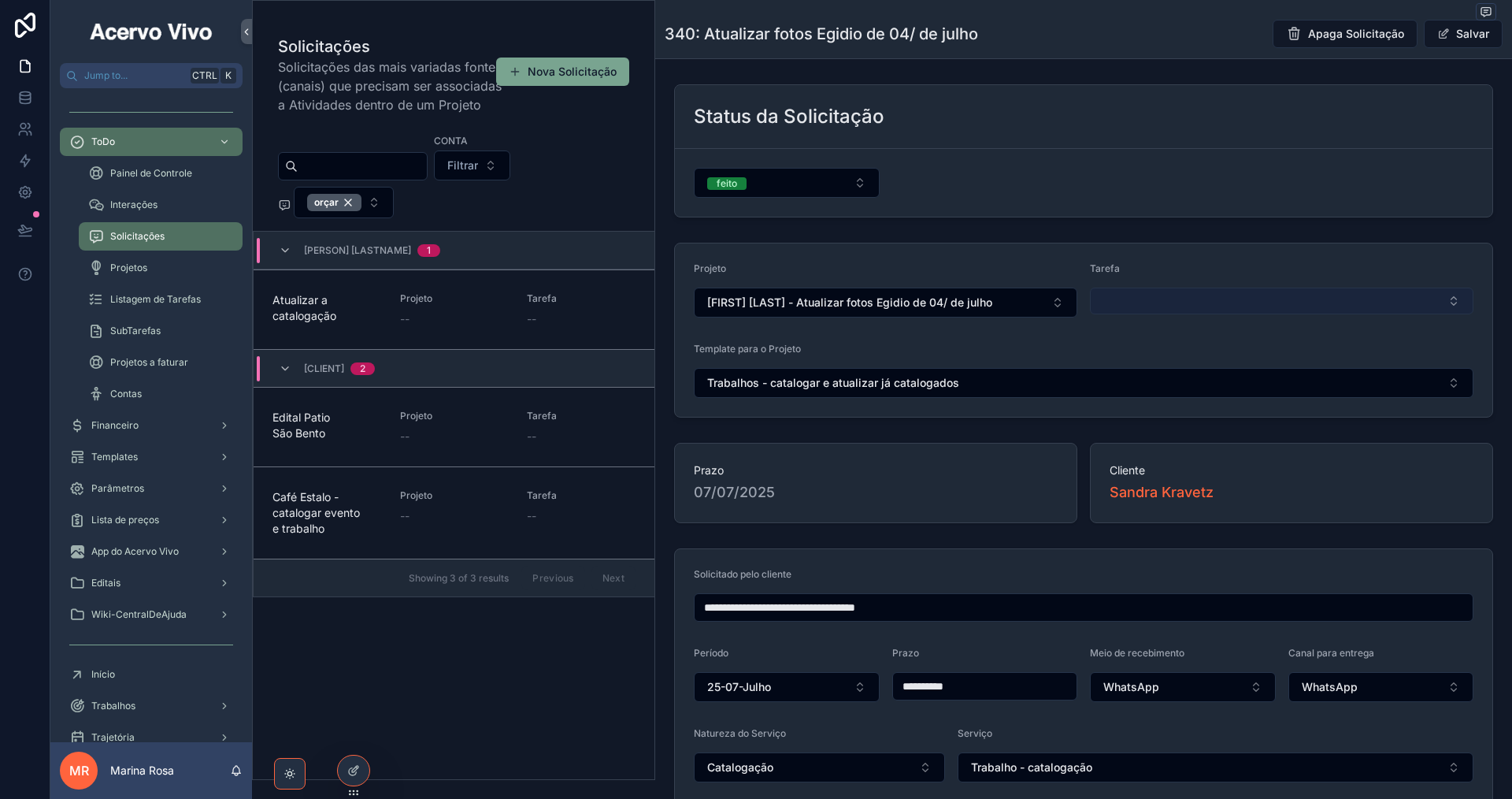 click at bounding box center (1281, 301) 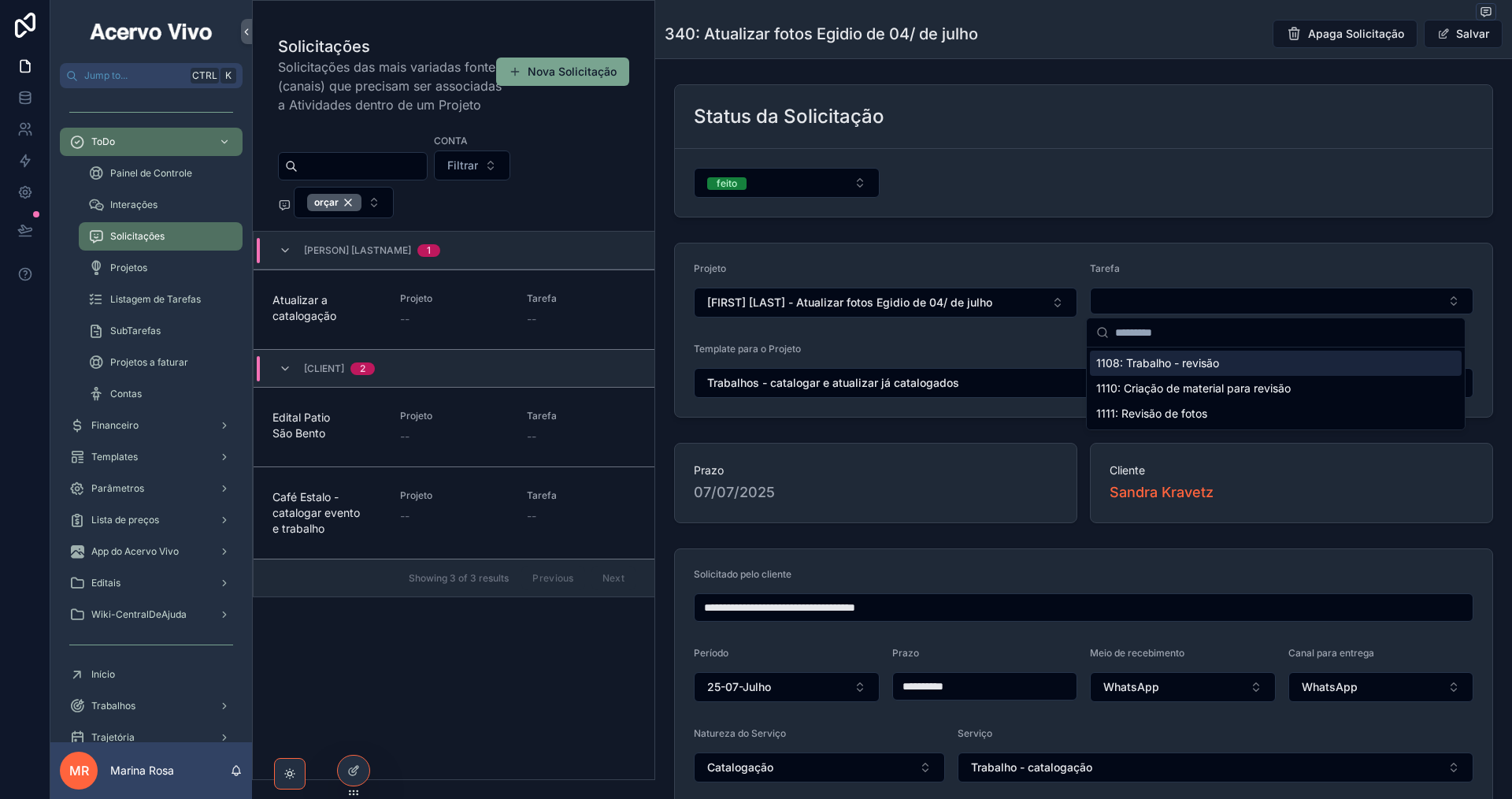 click on "1108: Trabalho - revisão" at bounding box center (1158, 363) 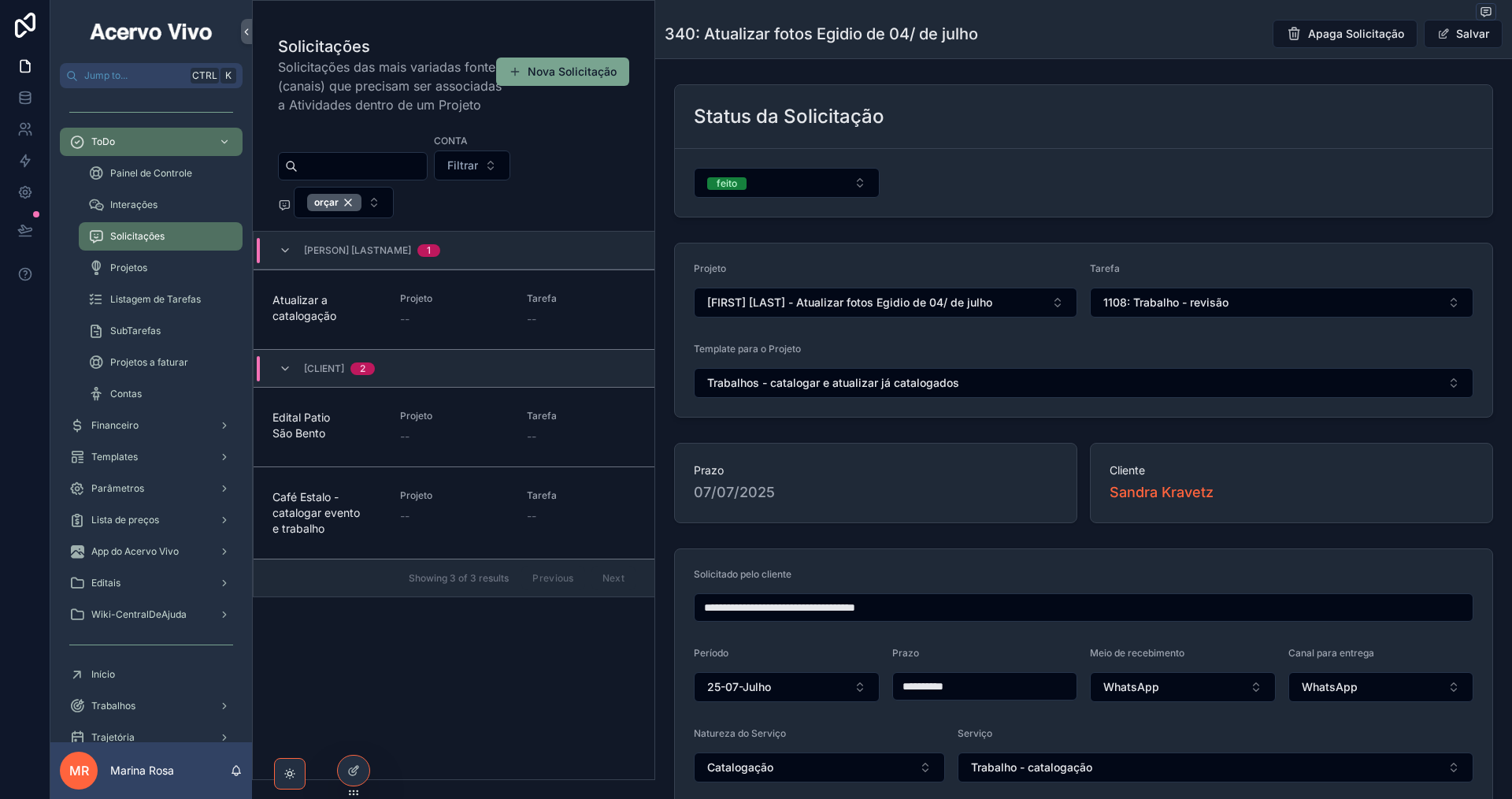 type 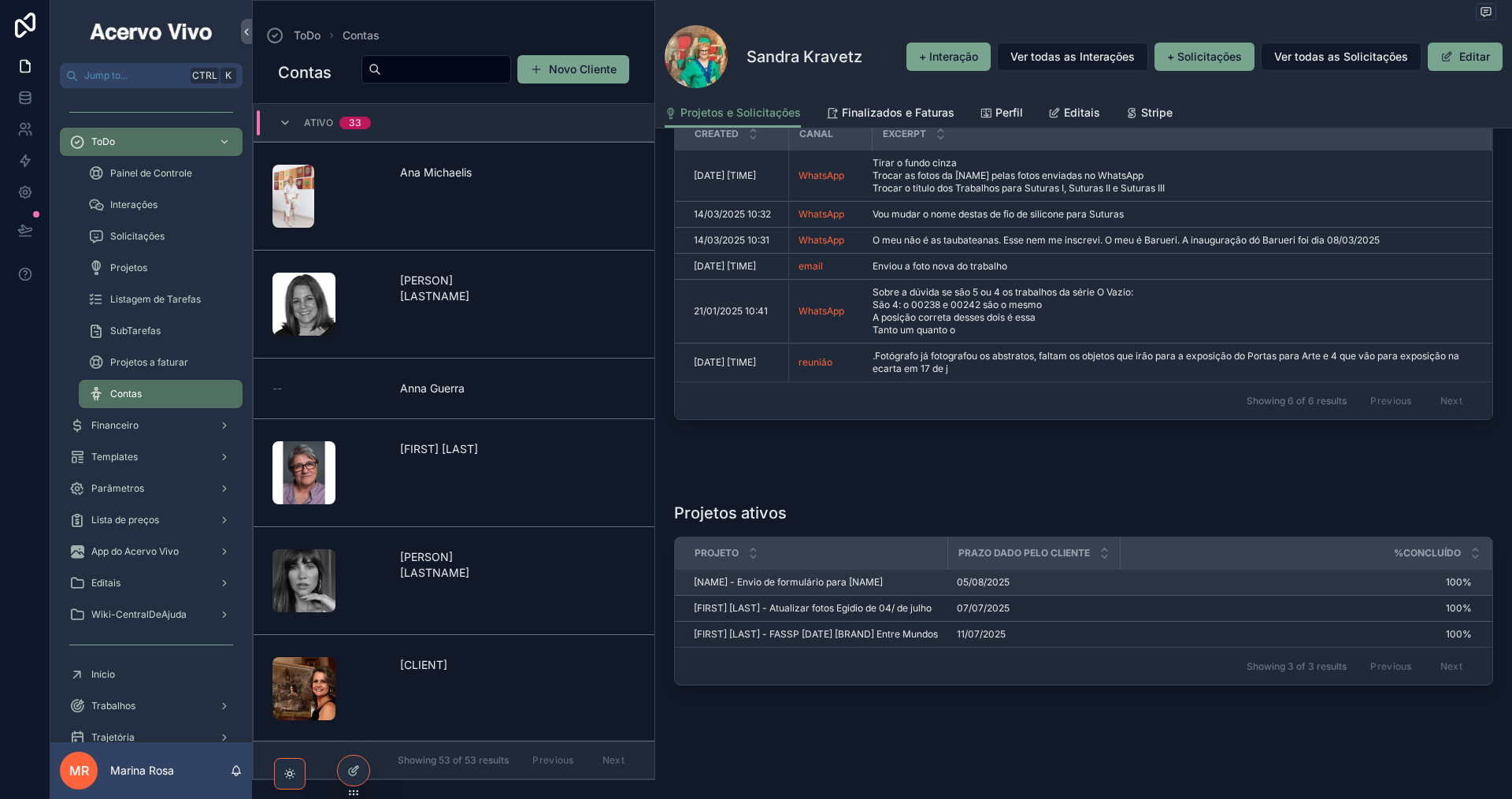 scroll, scrollTop: 296, scrollLeft: 0, axis: vertical 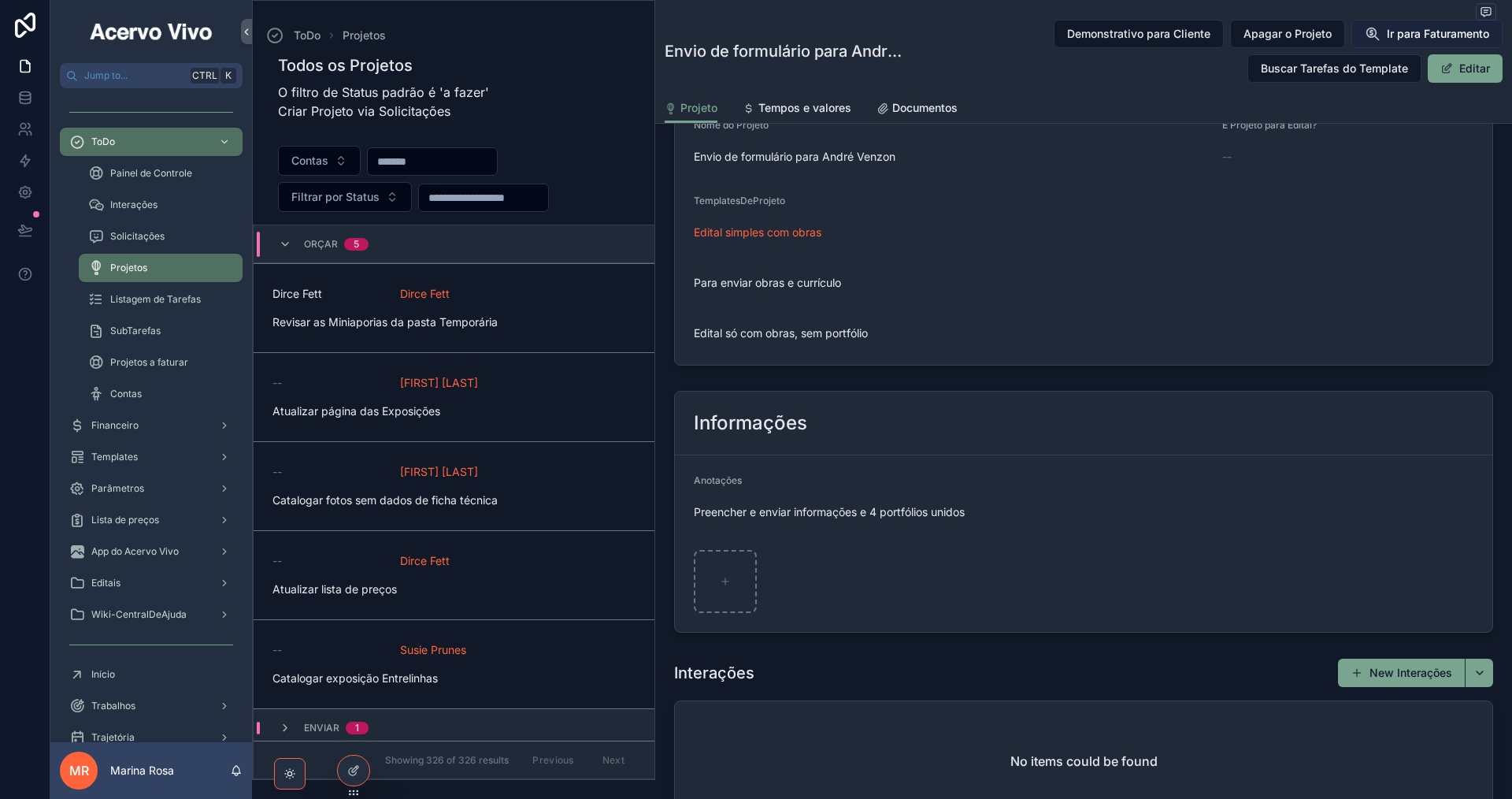 click on "Ir para Faturamento" at bounding box center [1438, 34] 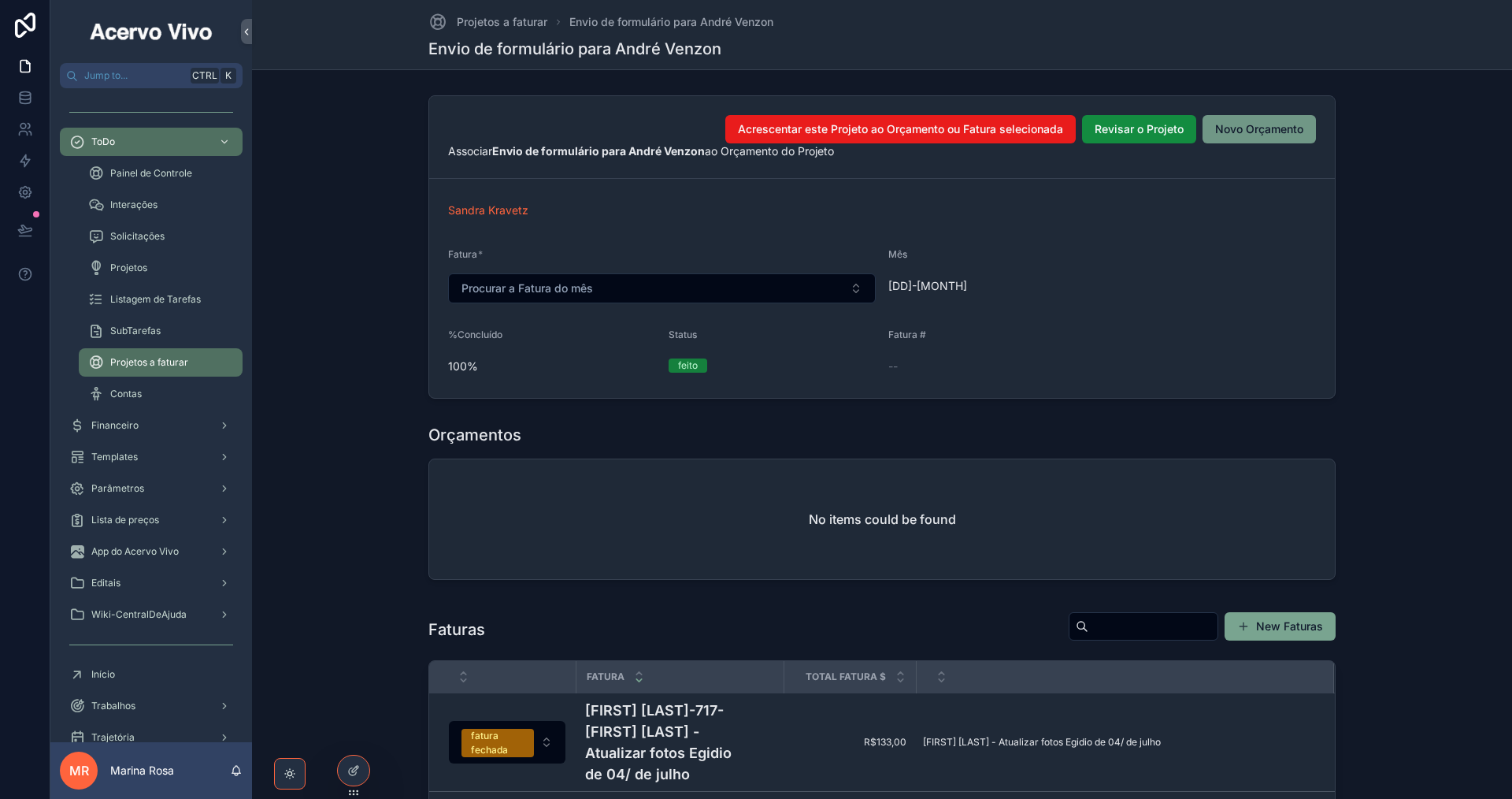 click on "Novo Orçamento" at bounding box center [1259, 129] 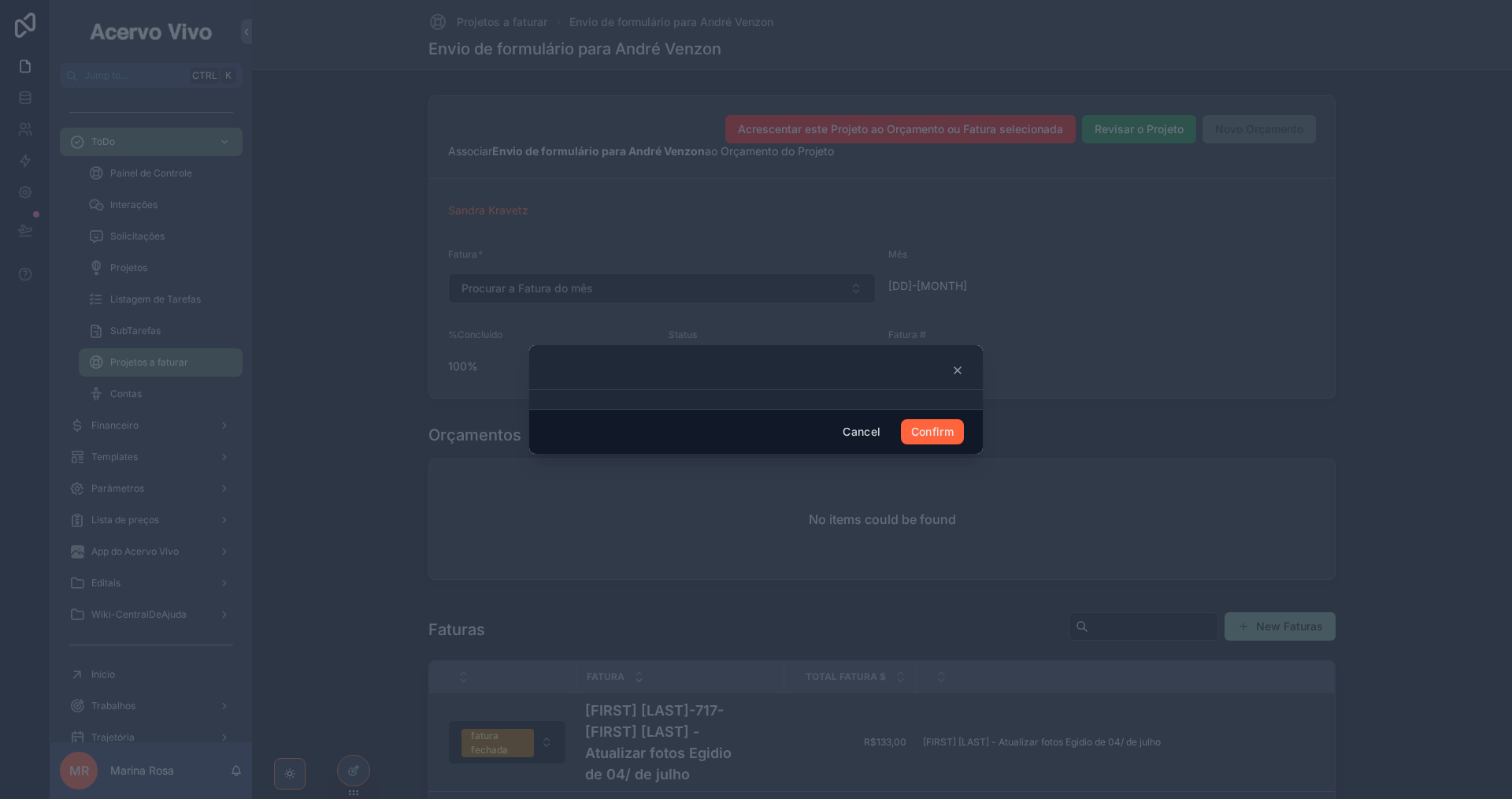 click on "Confirm" at bounding box center [932, 432] 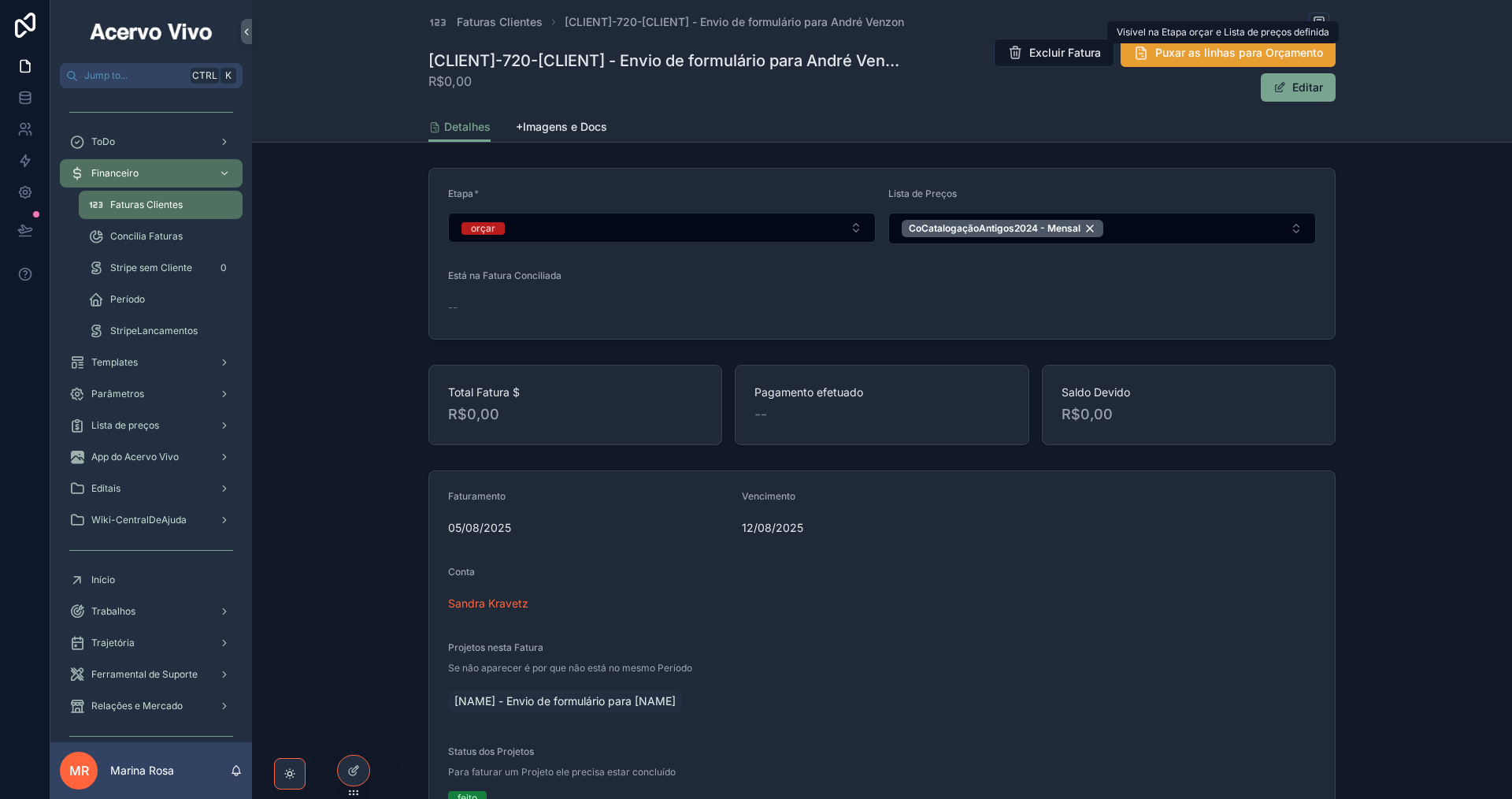 click on "Puxar as linhas para Orçamento" at bounding box center [1239, 53] 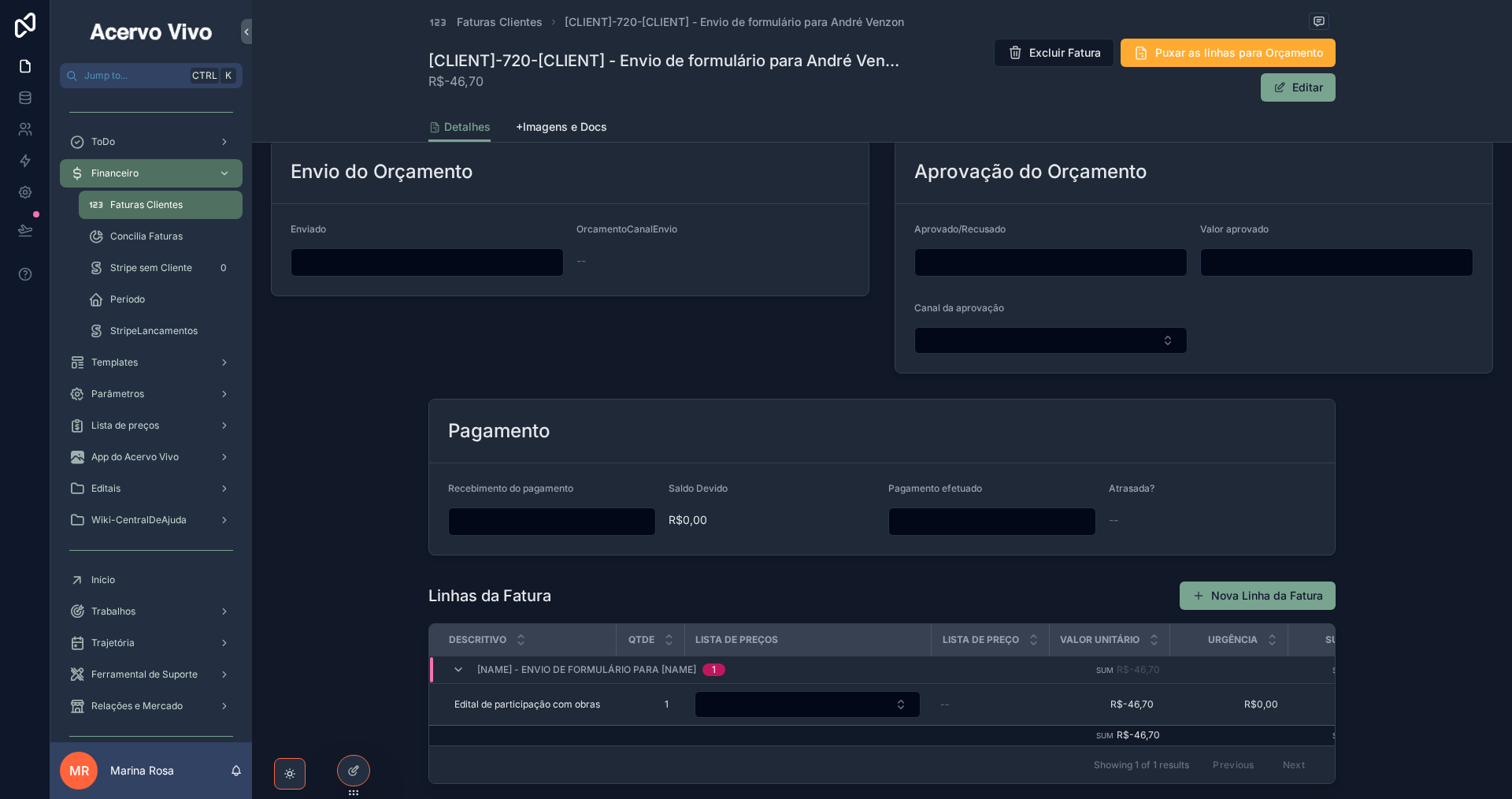 scroll, scrollTop: 998, scrollLeft: 0, axis: vertical 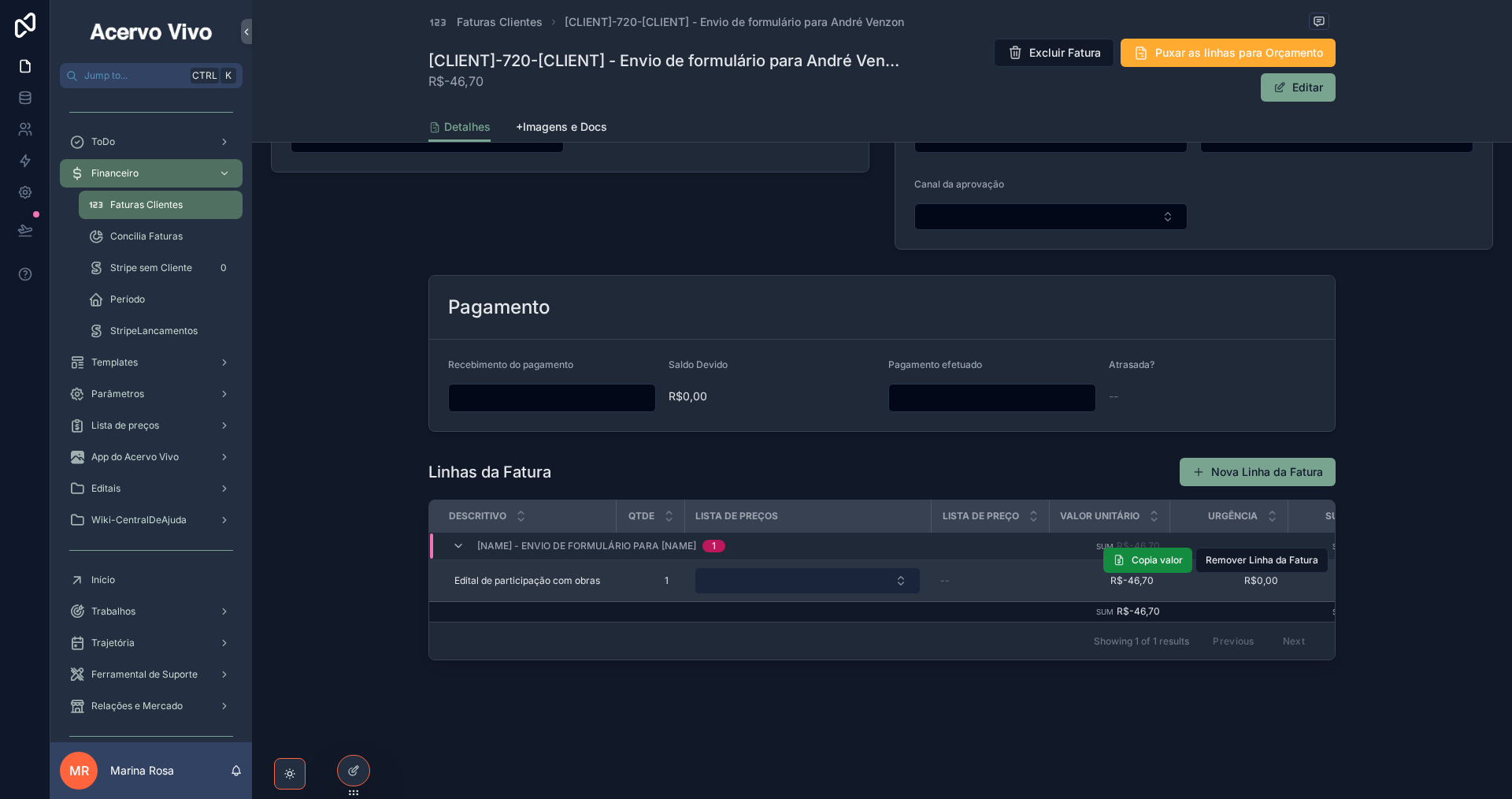 click at bounding box center [807, 581] 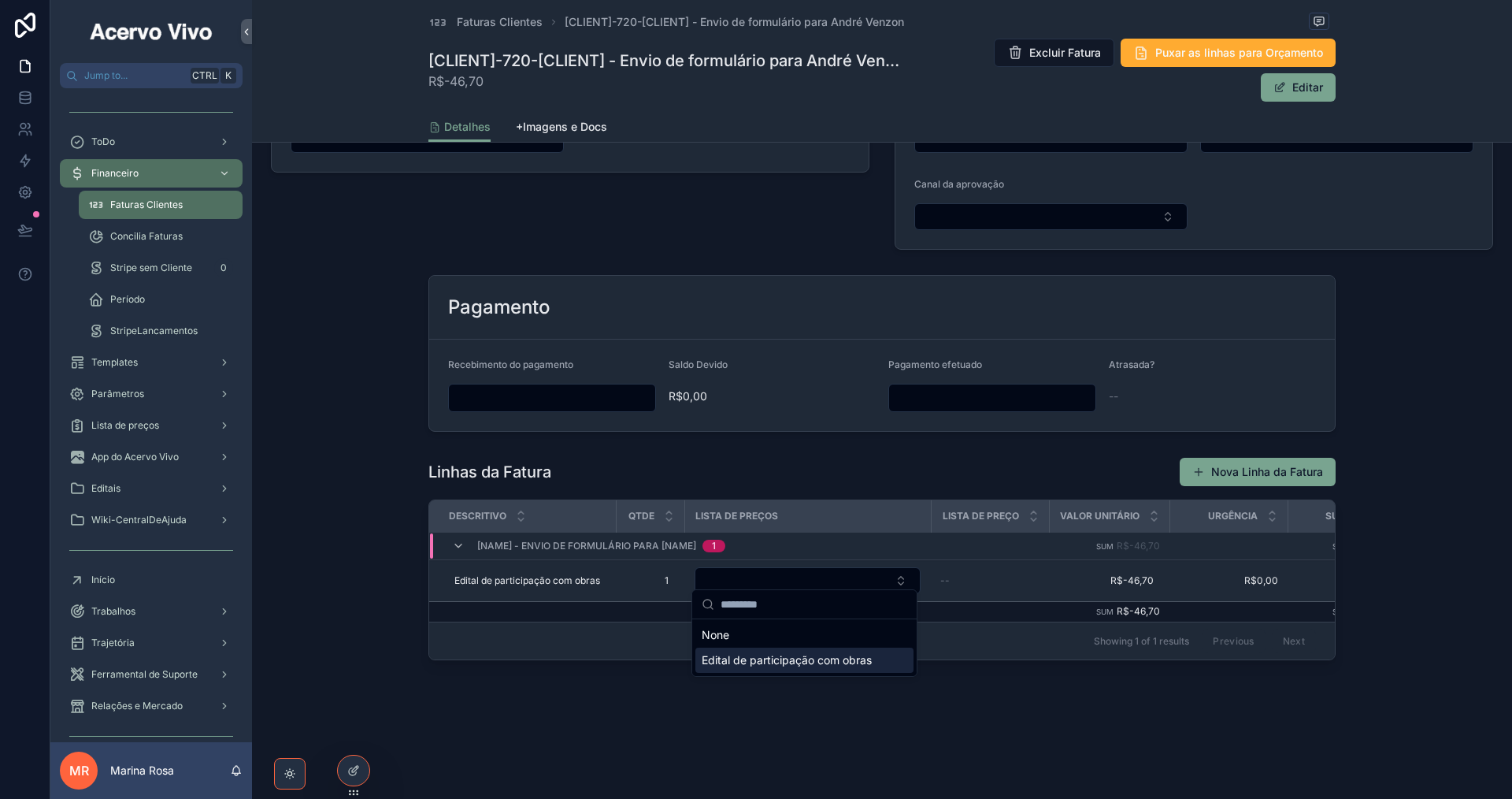 click on "Edital de participação com obras" at bounding box center (787, 660) 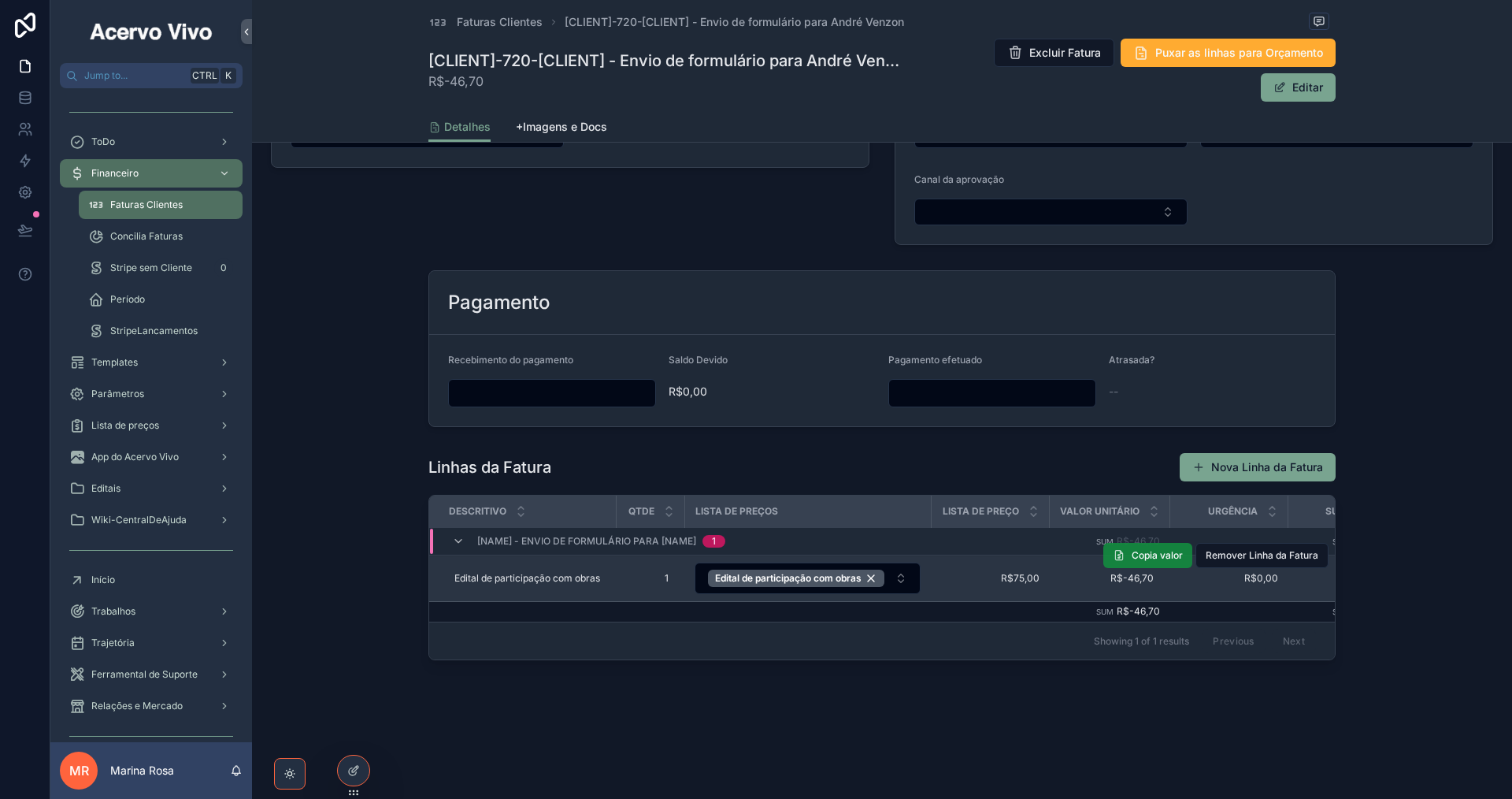 click on "[FIRST] [LAST] - Envio de formulário para [FIRST] [LAST] 1 Sum R$46,70 Sum R$46,70 Edital de participação com obras Edital de participação com obras 1 1 Edital de participação com obras R$75,00 R$75,00 R$46,70 R$46,70 R$0,00 R$0,00 R$46,70 R$46,70 Copia valor Remover Linha da Fatura Sum R$46,70 Sum R$46,70" at bounding box center (918, 575) 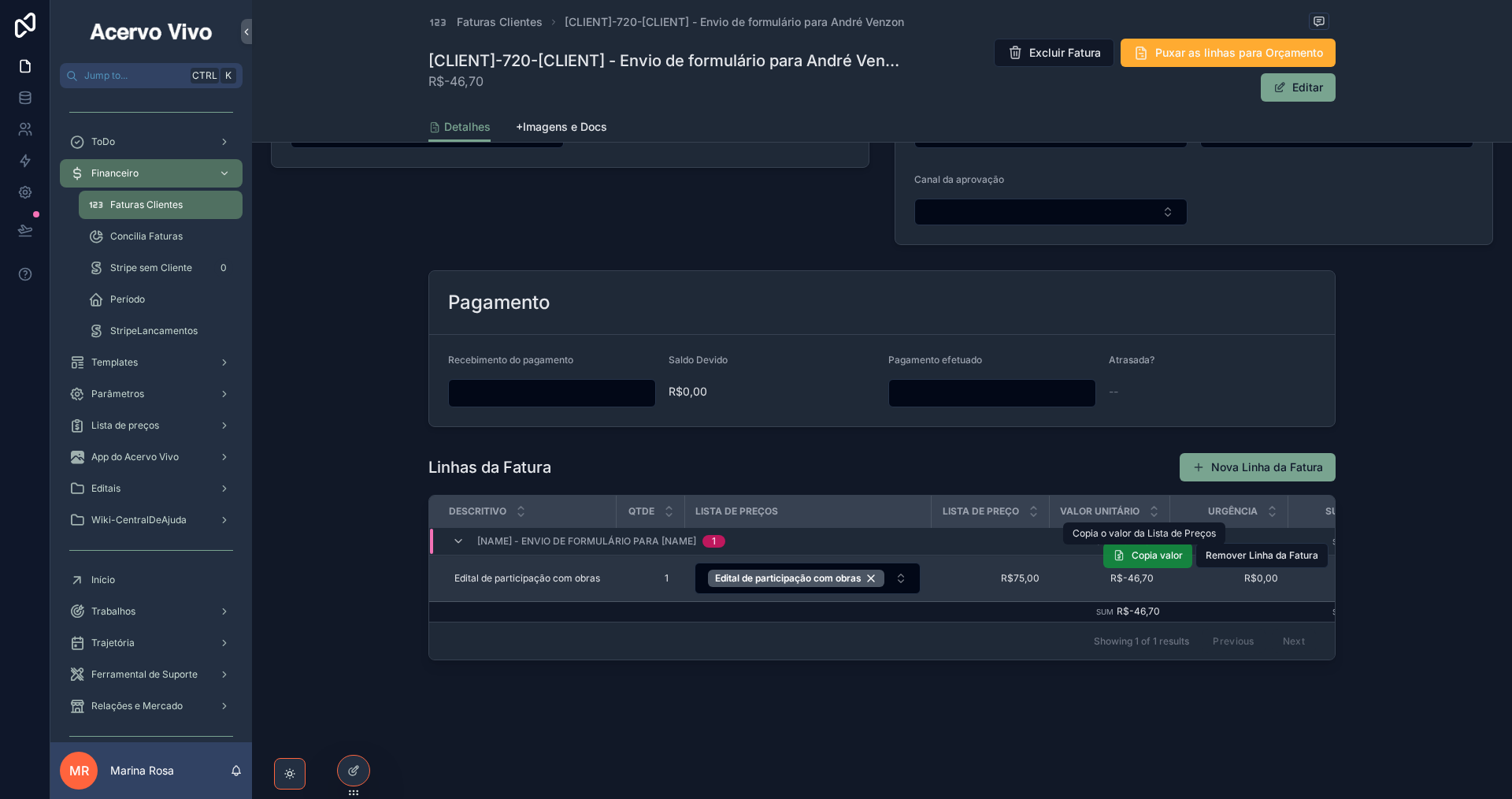 click on "Copia valor" at bounding box center (1157, 556) 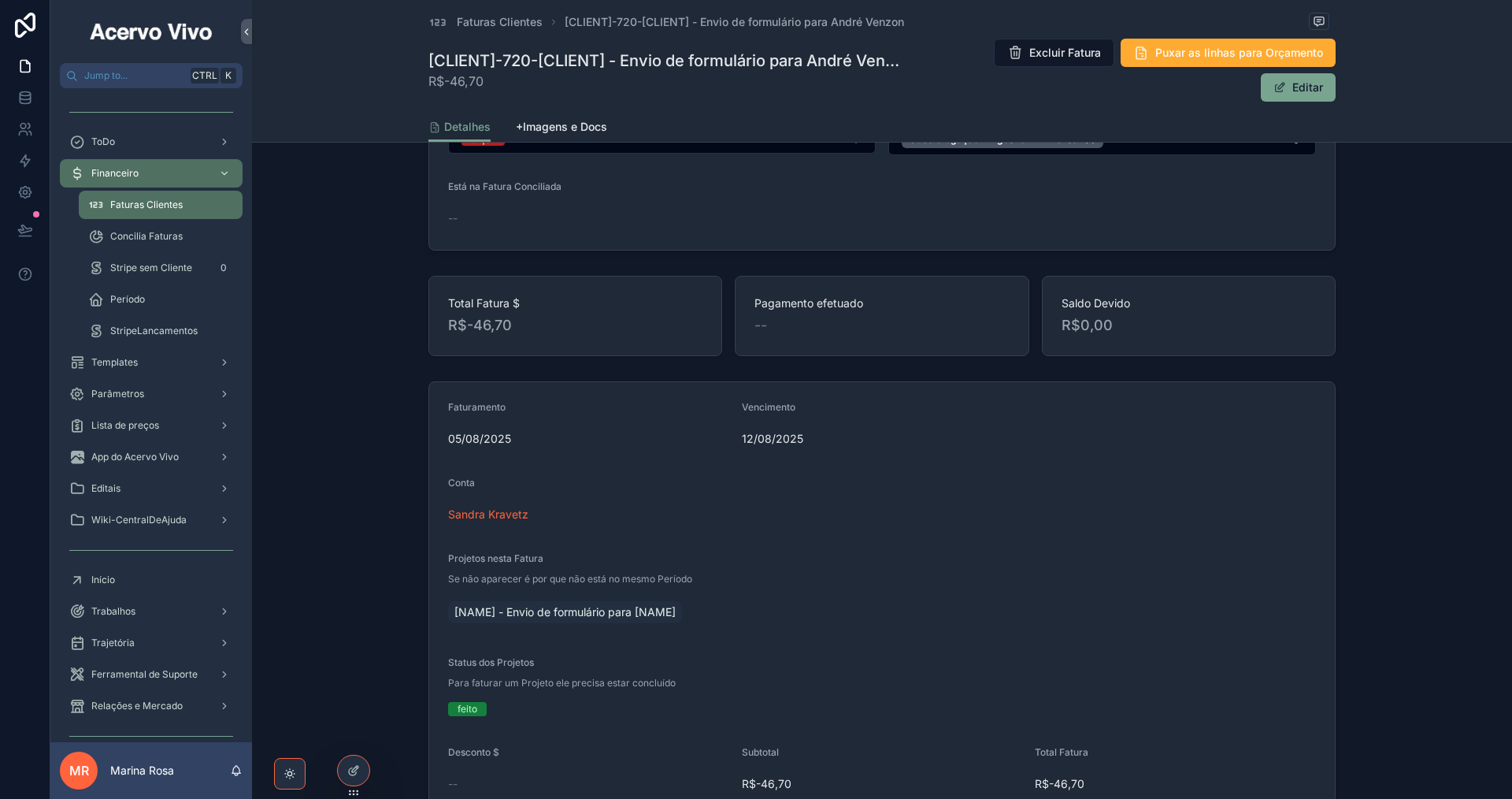 scroll, scrollTop: 0, scrollLeft: 0, axis: both 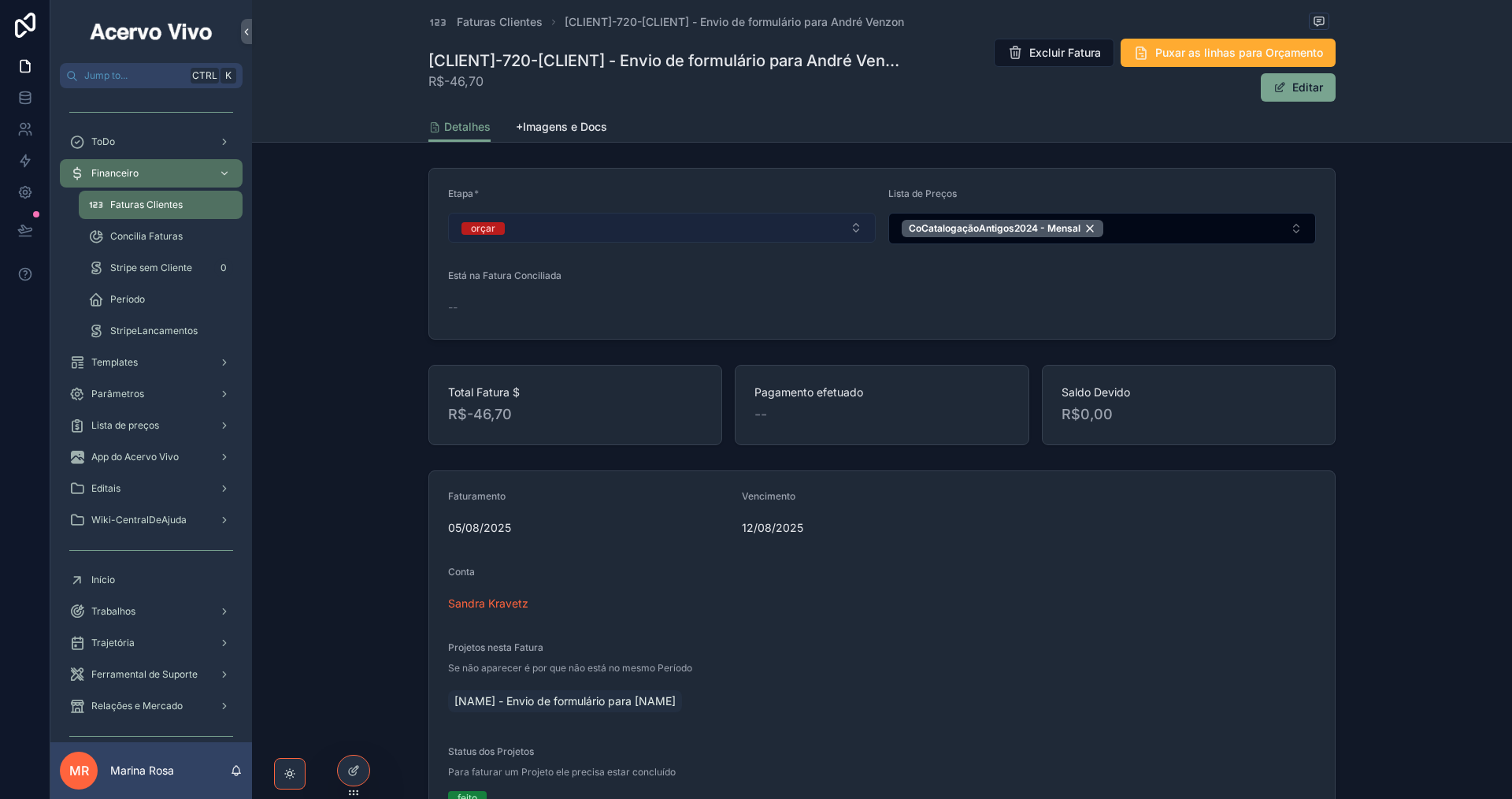 click on "orçar" at bounding box center (662, 228) 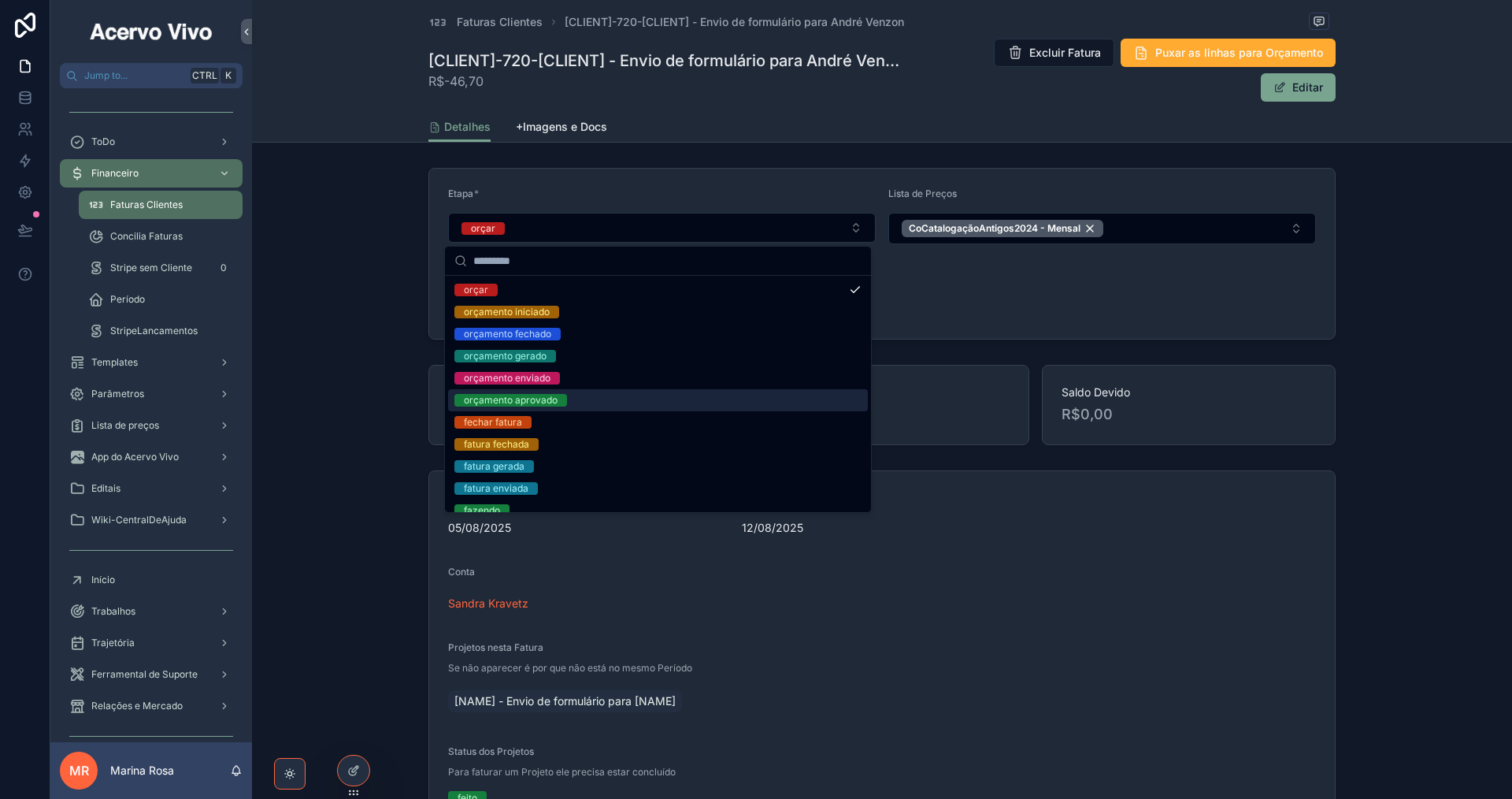 click on "orçamento aprovado" at bounding box center (658, 400) 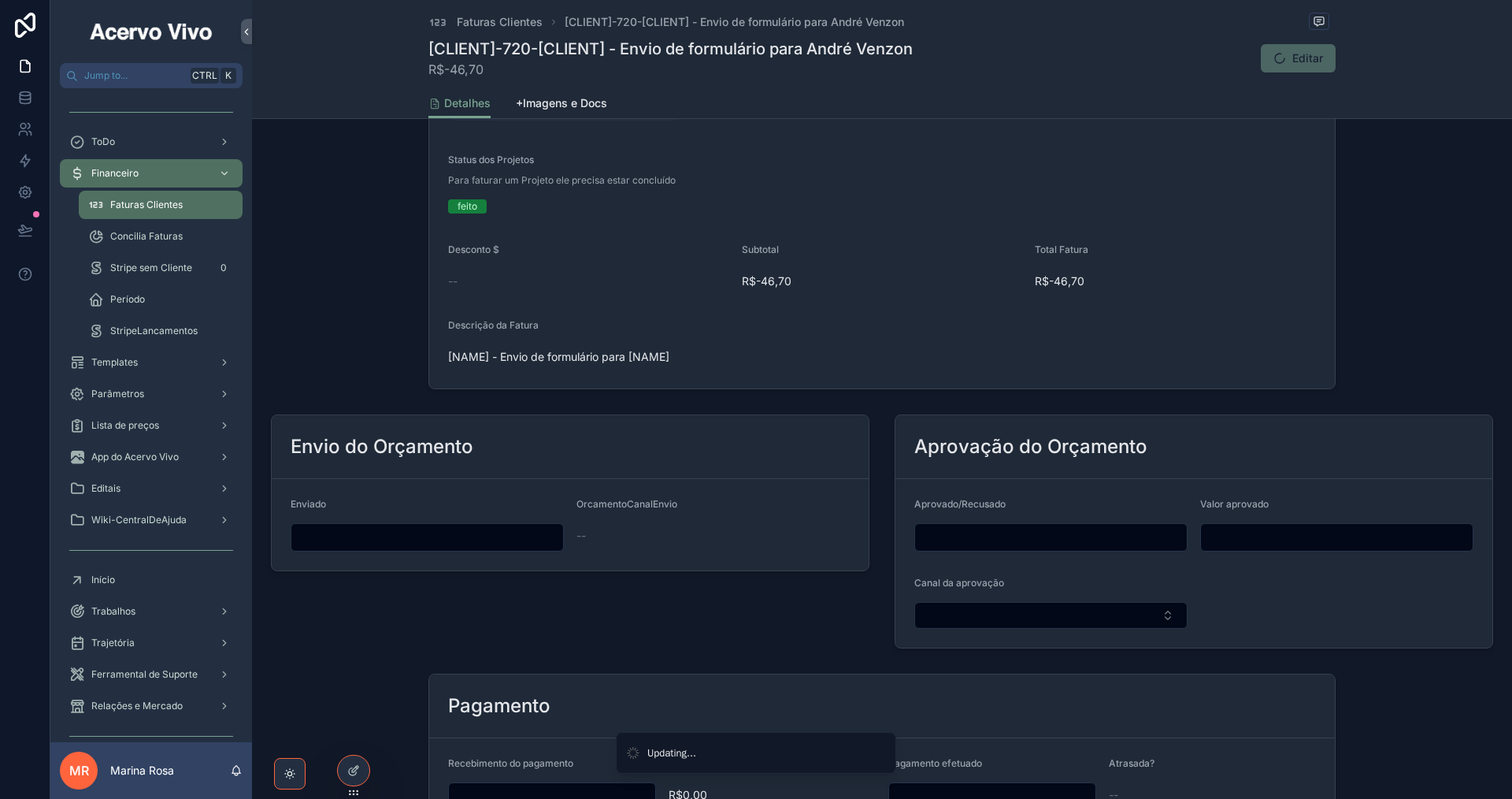 scroll, scrollTop: 788, scrollLeft: 0, axis: vertical 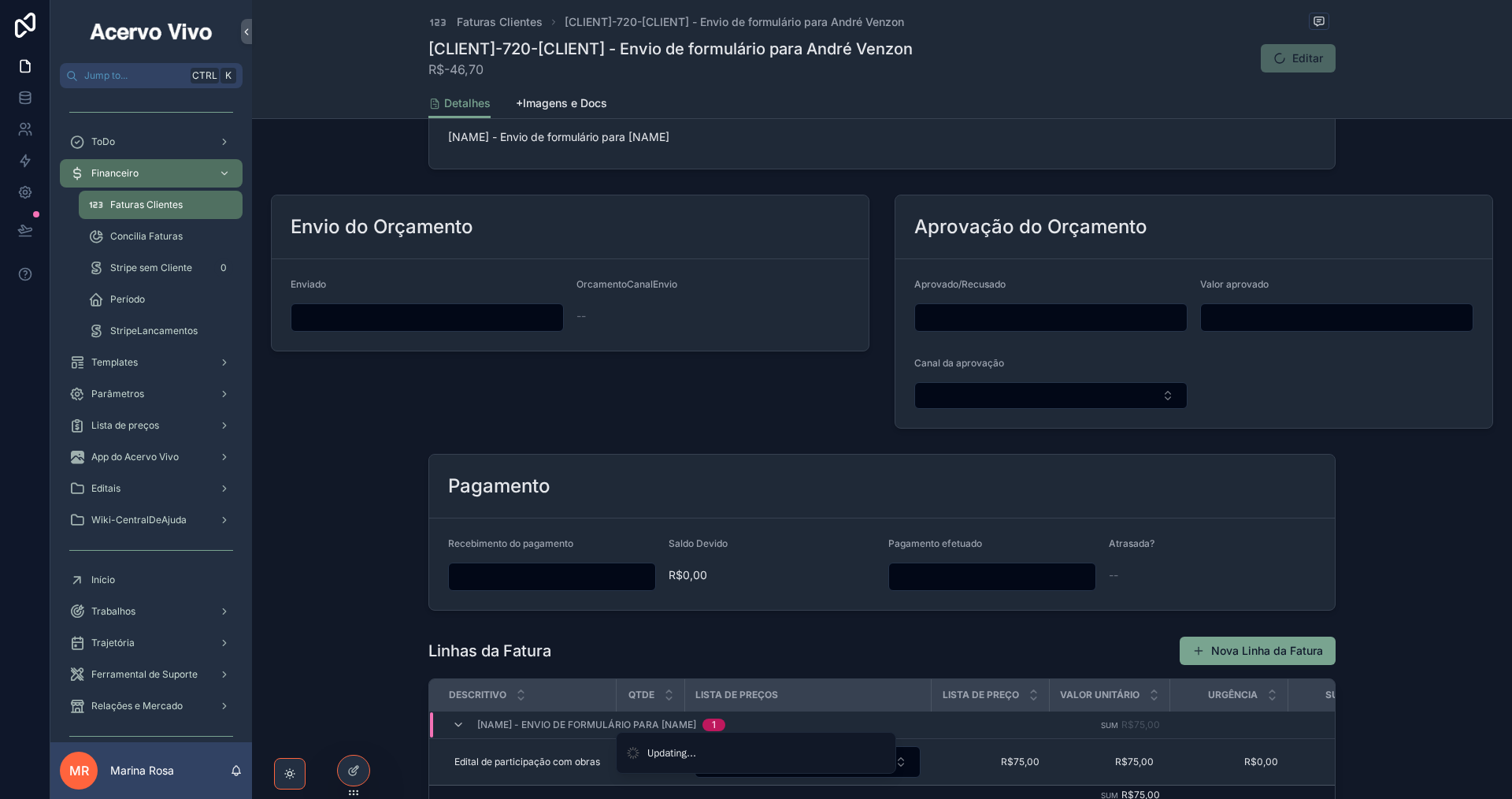 click at bounding box center (1336, 318) 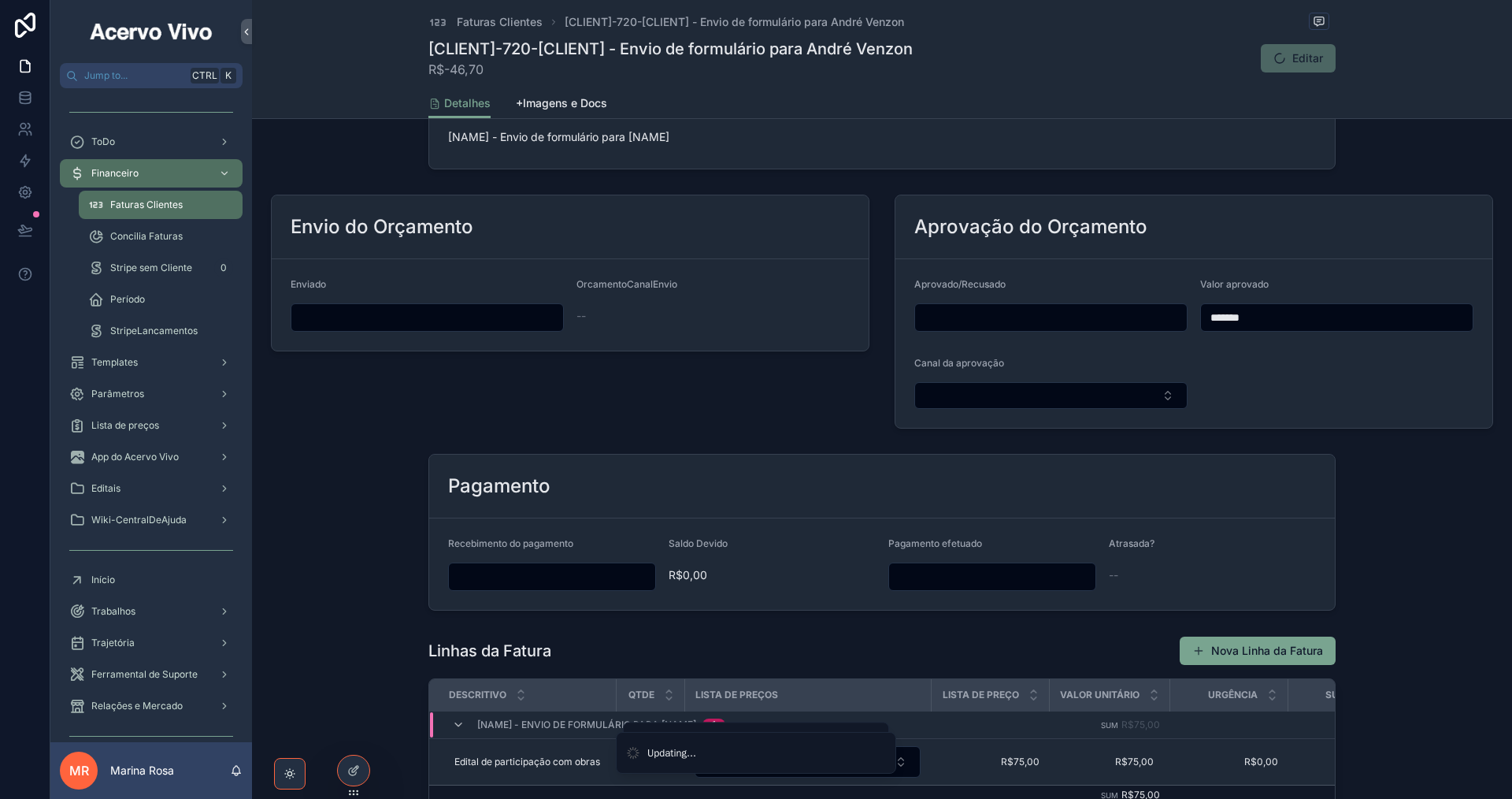 type on "*******" 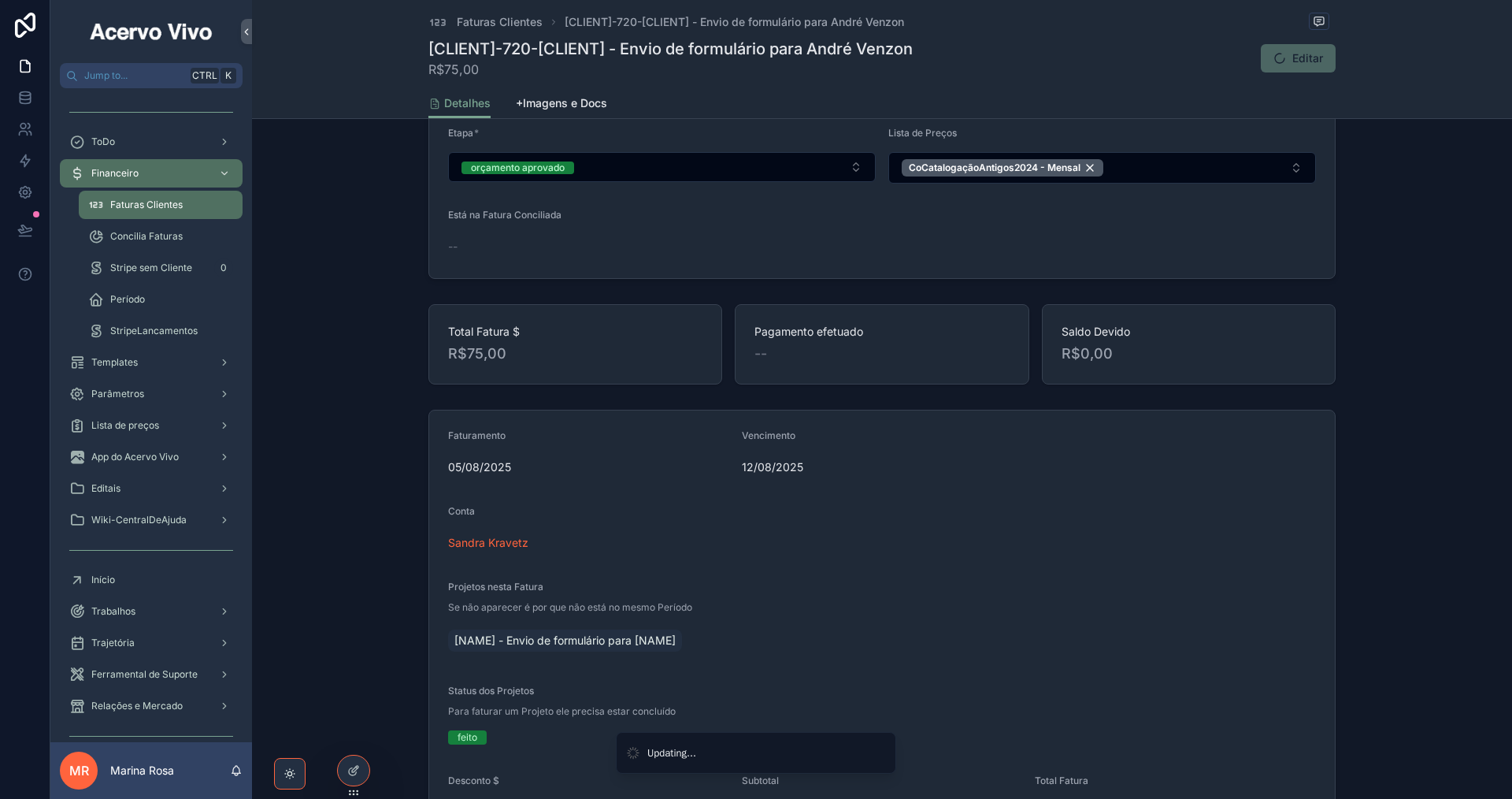 scroll, scrollTop: 0, scrollLeft: 0, axis: both 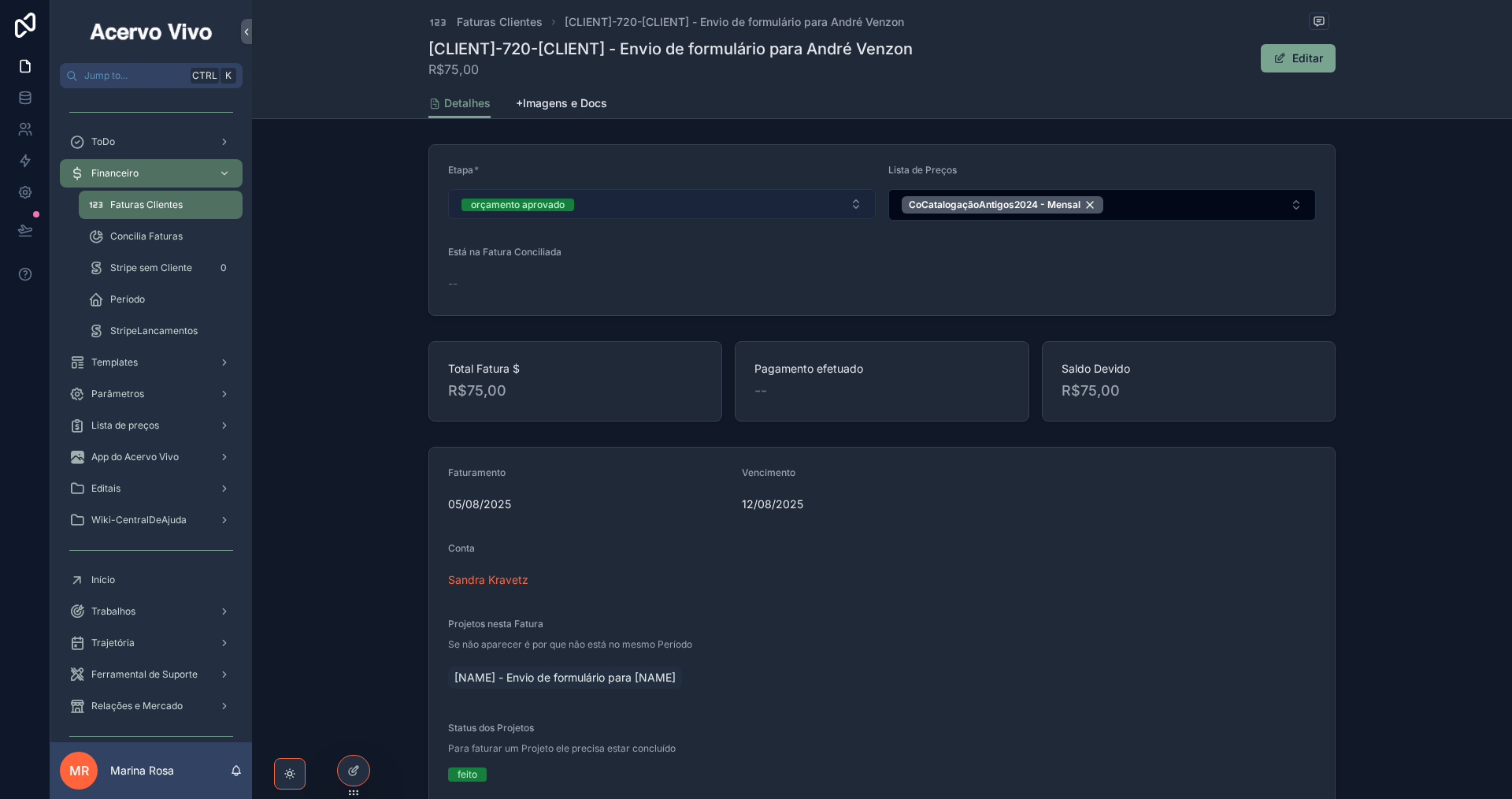 click on "orçamento aprovado" at bounding box center [662, 204] 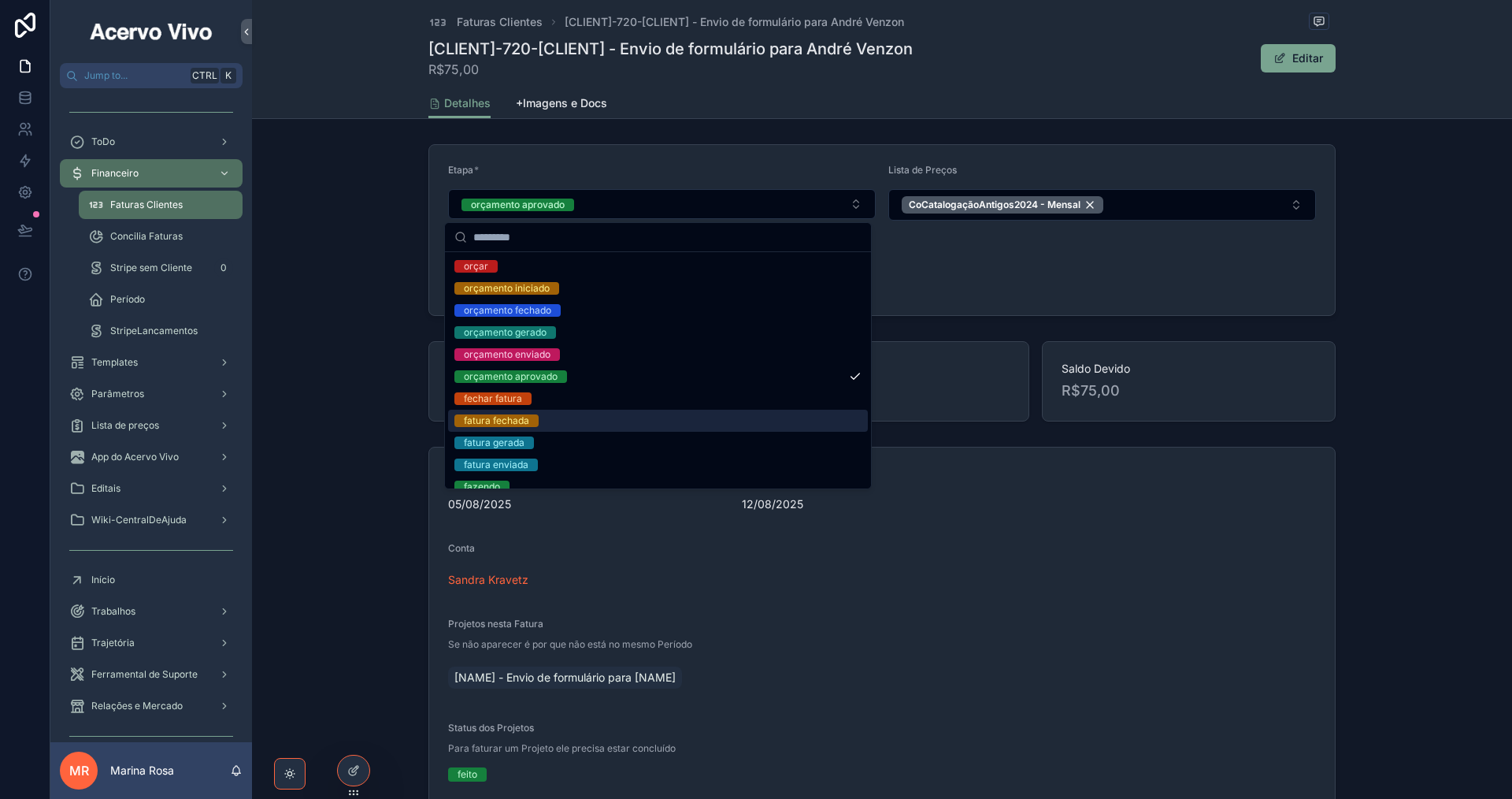 click on "fatura fechada" at bounding box center (658, 421) 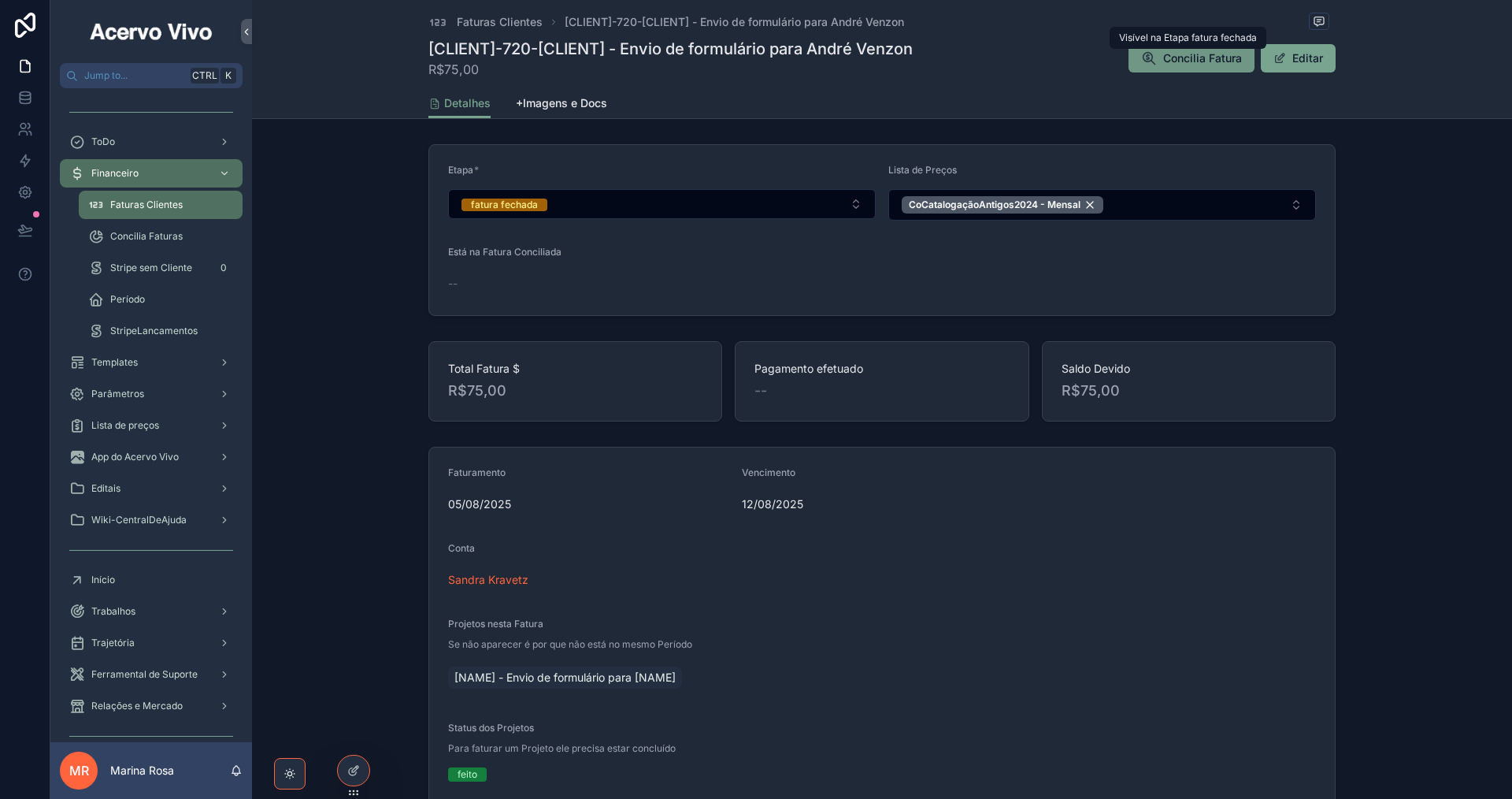click on "Concilia Fatura" at bounding box center [1203, 58] 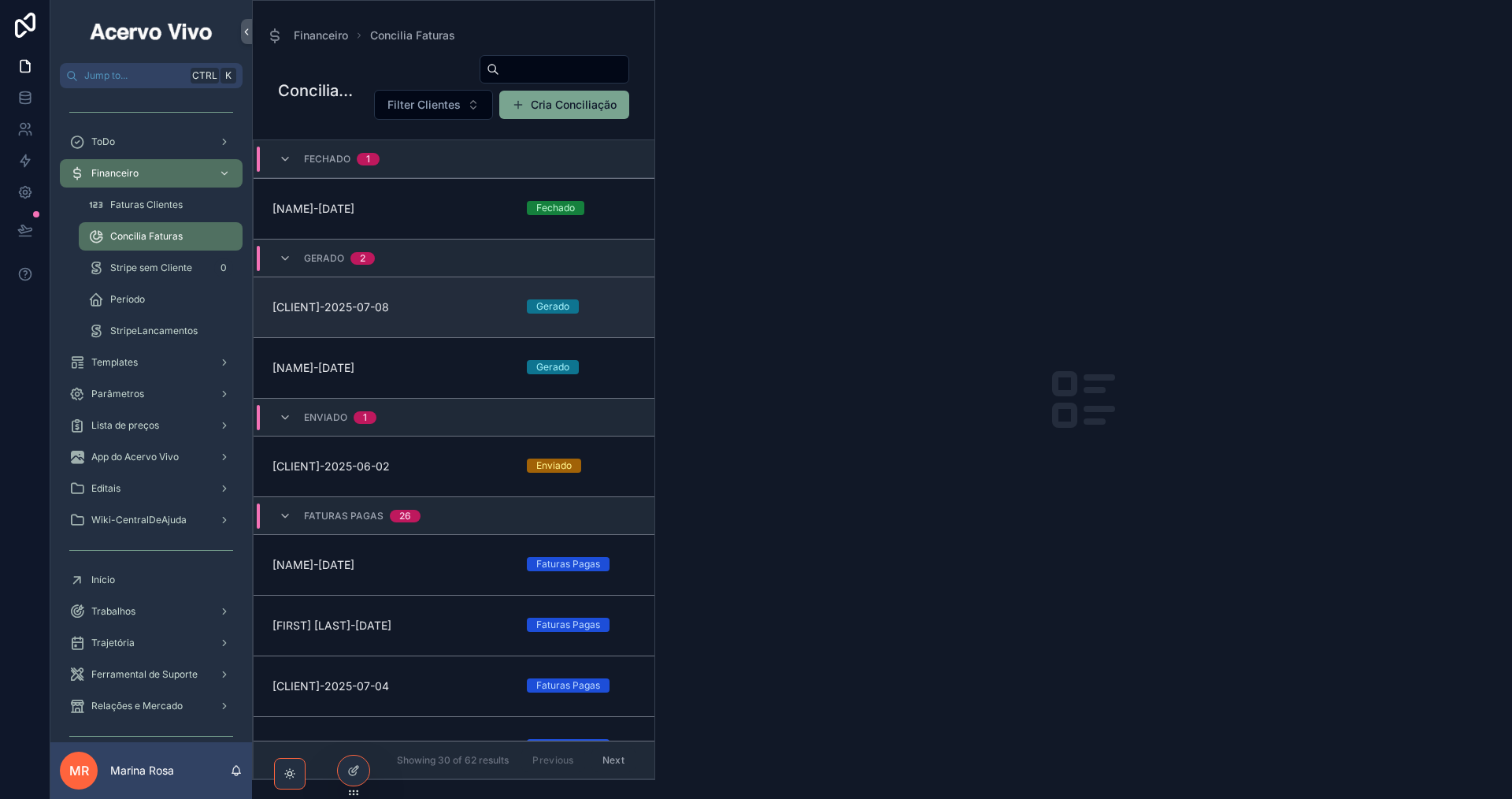 click on "[CLIENT]-2025-07-08" at bounding box center [390, 307] 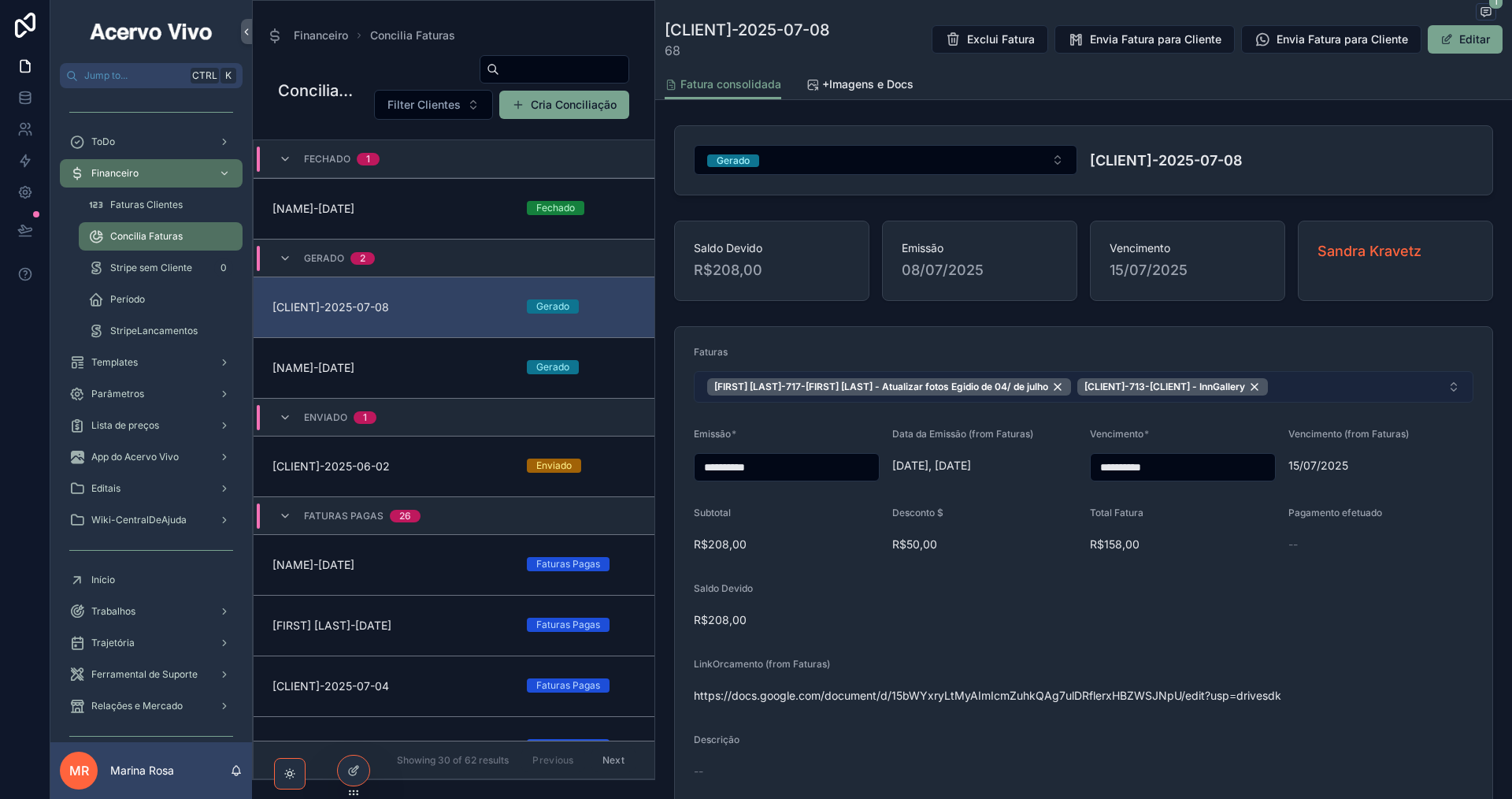 click on "[CLIENT]-717-[CLIENT] - Atualizar fotos Egidio de 04/ de julho [CLIENT]-713-[CLIENT] - InnGallery" at bounding box center (1084, 387) 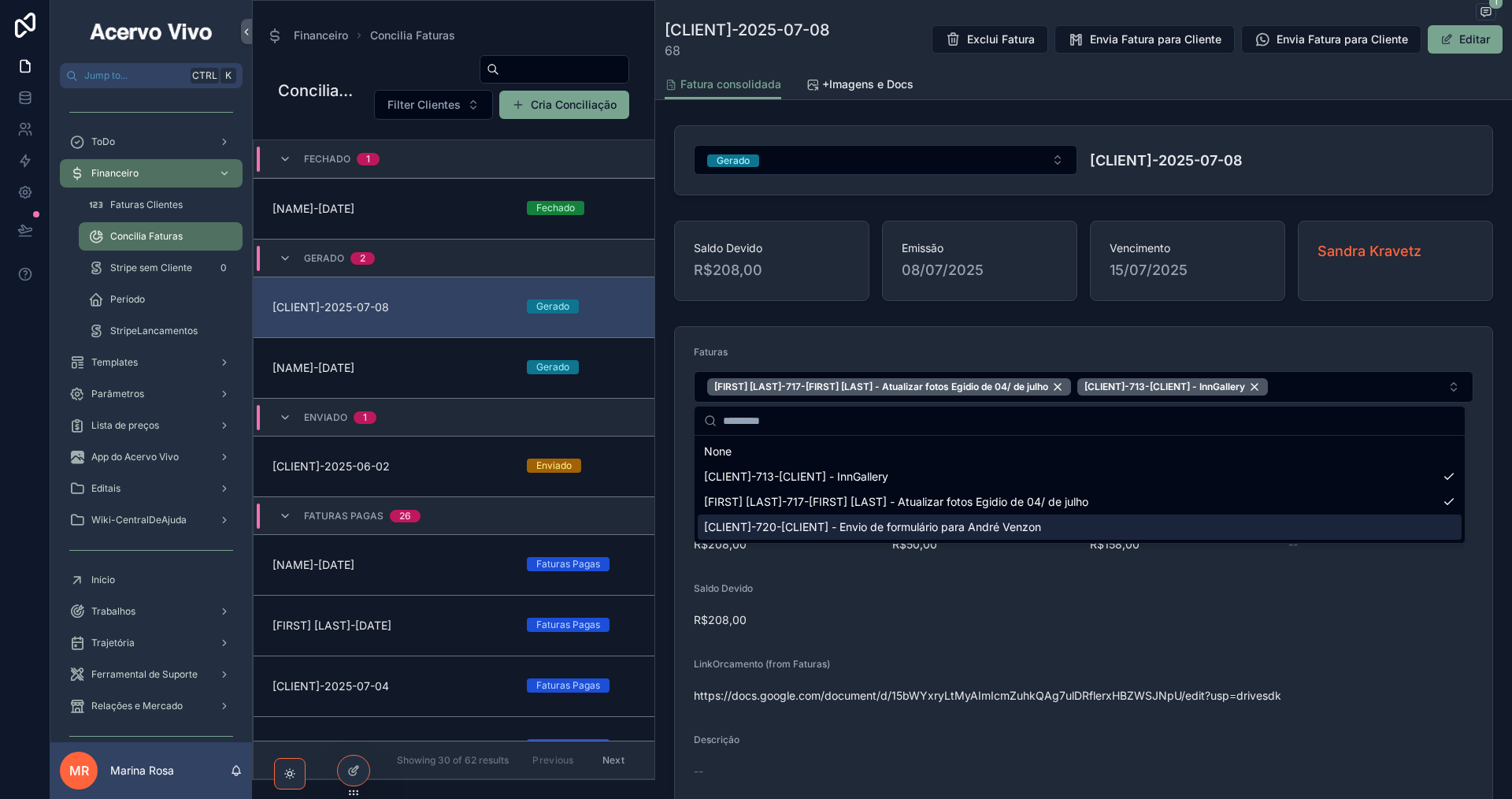 click on "[CLIENT]-720-[CLIENT] - Envio de formulário para André Venzon" at bounding box center (1080, 527) 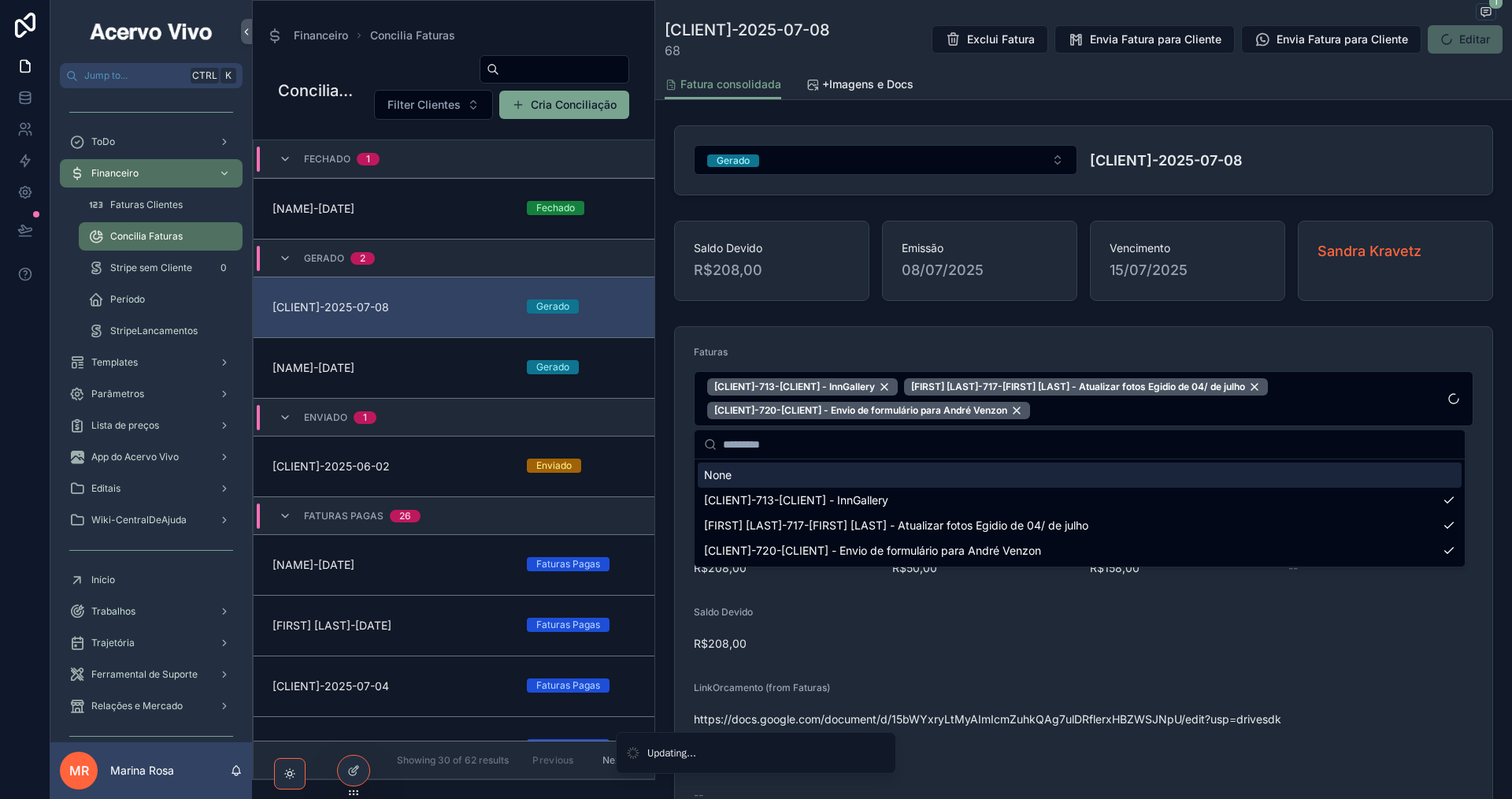 click on "**********" at bounding box center (1084, 615) 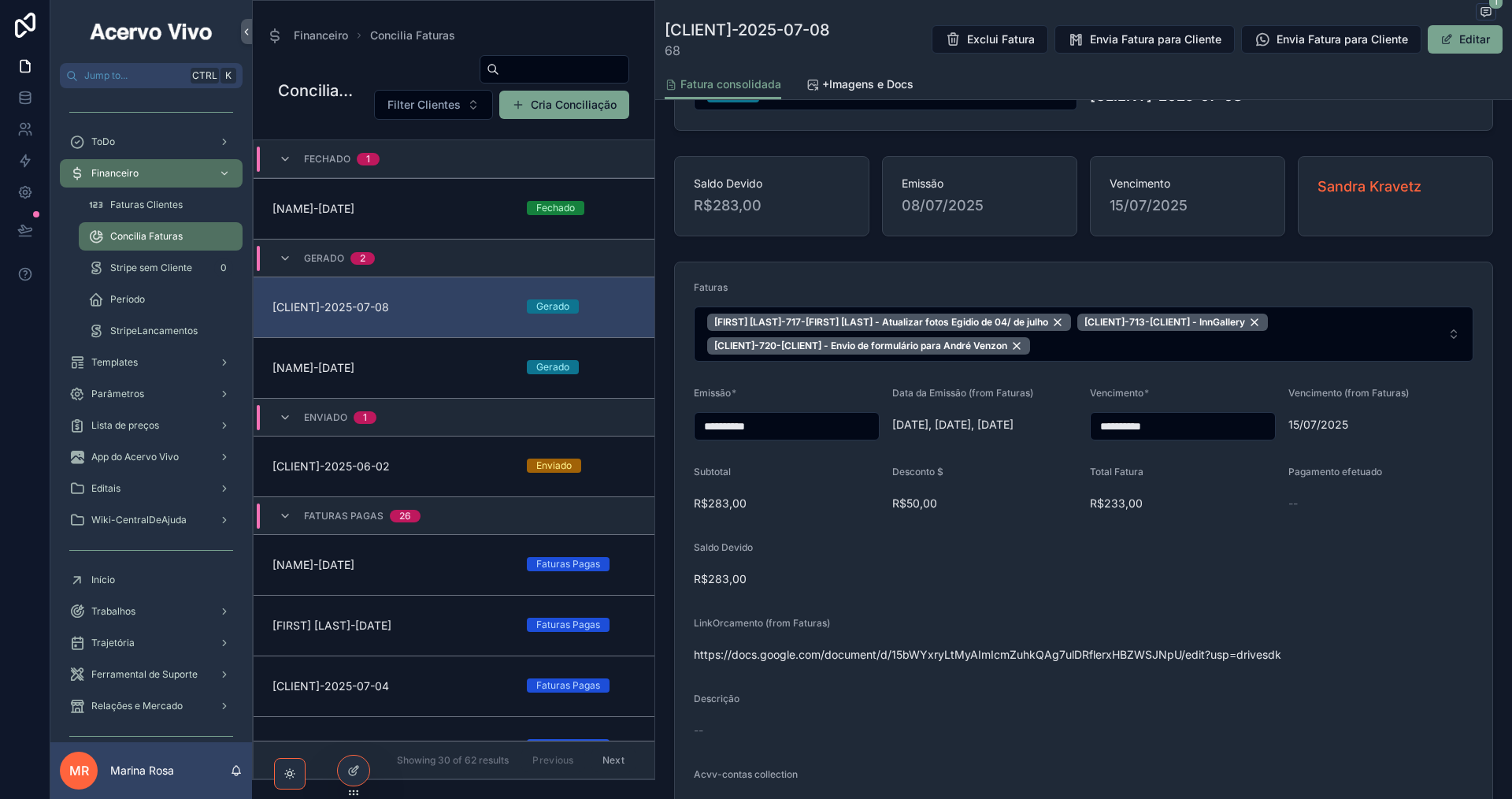scroll, scrollTop: 0, scrollLeft: 0, axis: both 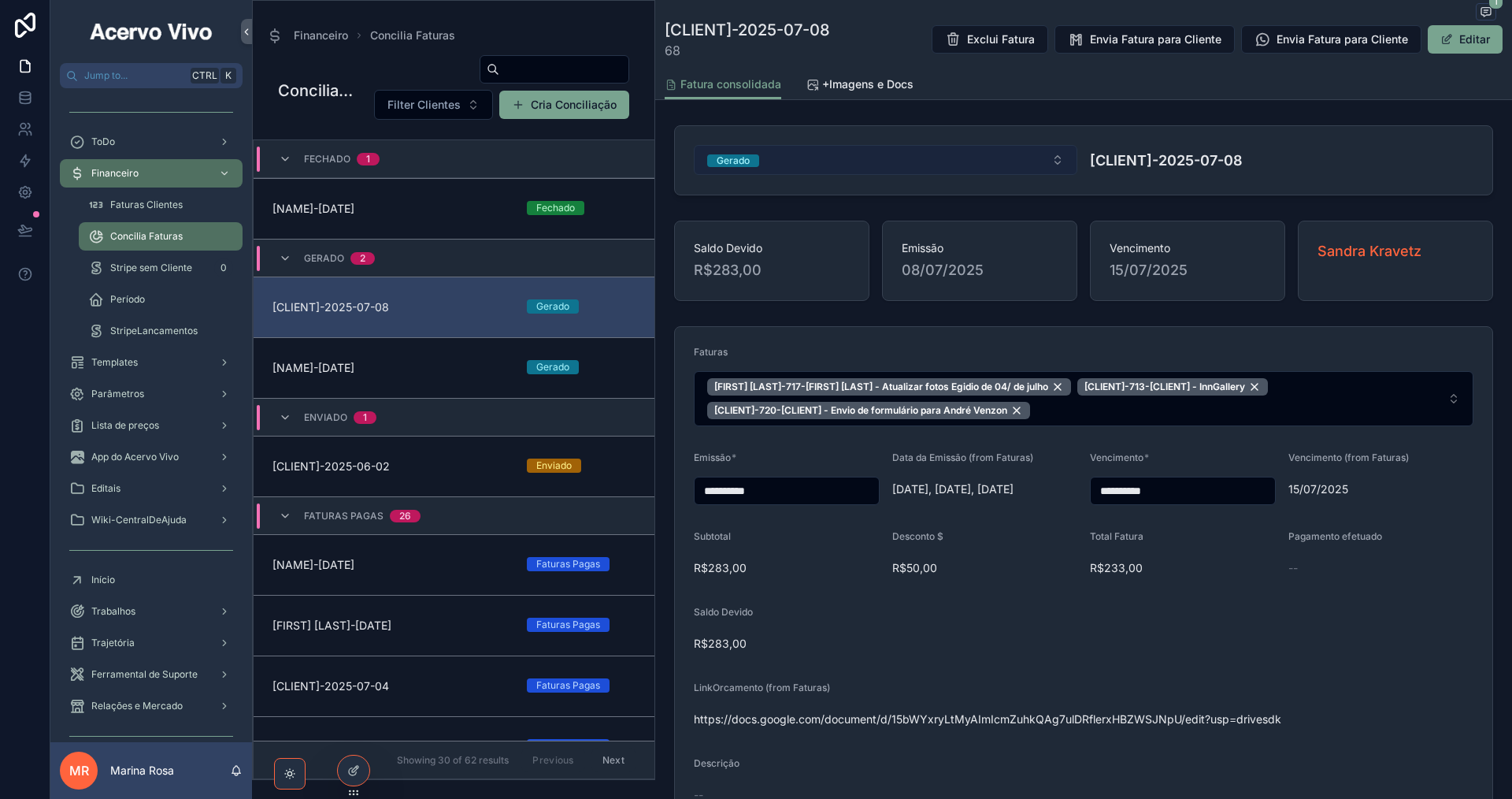 click on "Gerado" at bounding box center (885, 160) 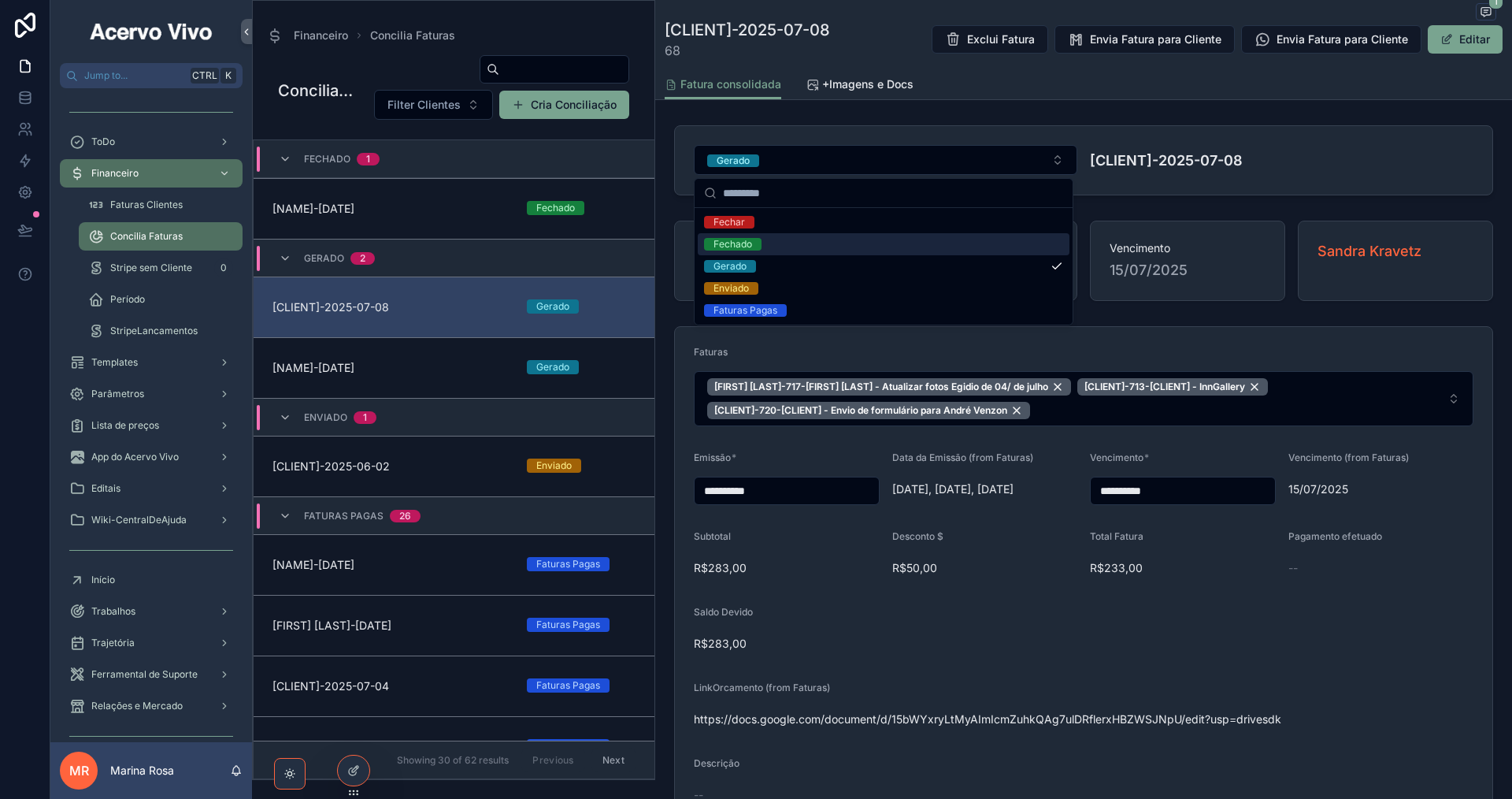 click on "Fechado" at bounding box center (884, 244) 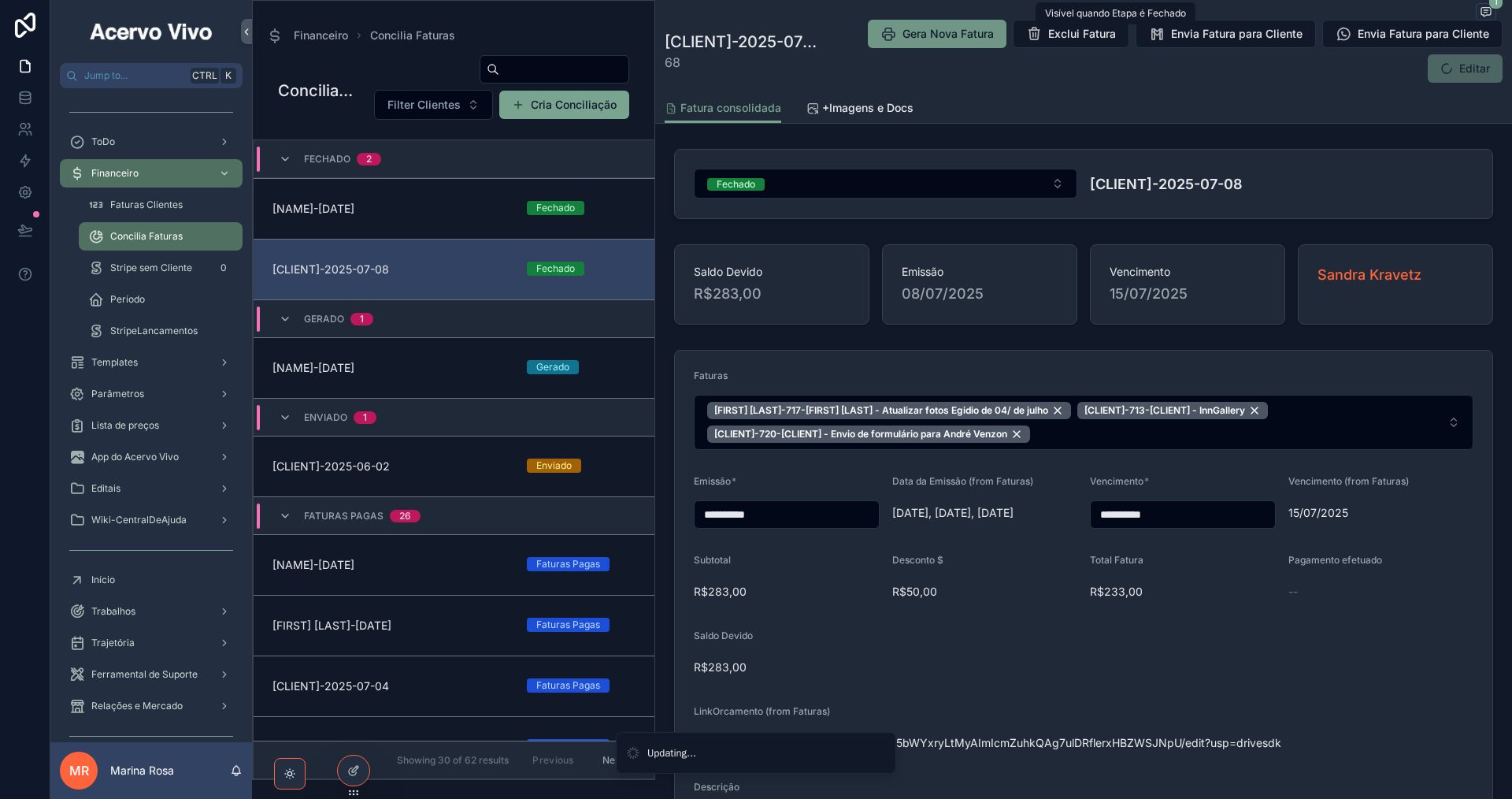 click on "Gera Nova Fatura" at bounding box center (948, 34) 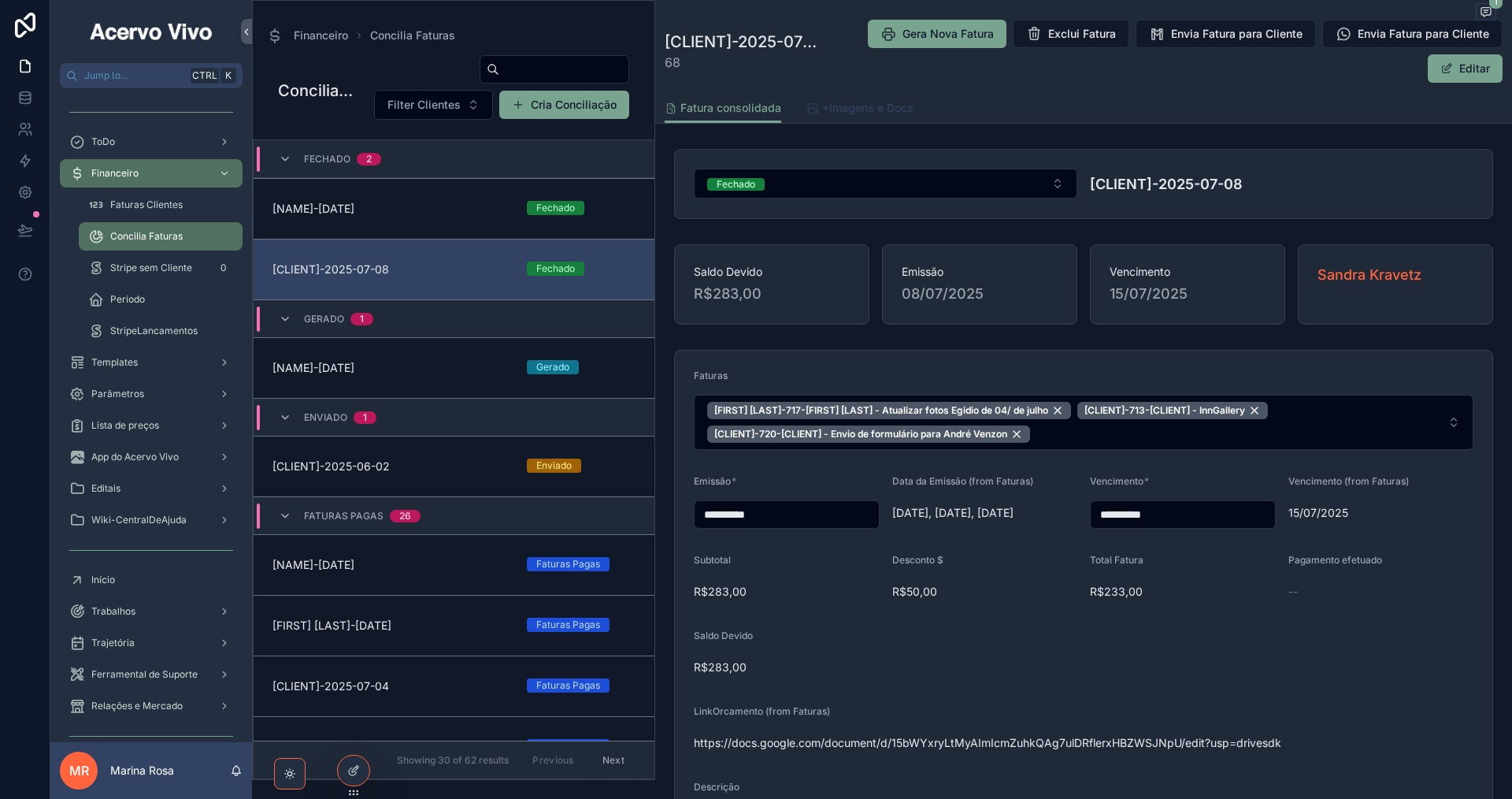 drag, startPoint x: 865, startPoint y: 105, endPoint x: 954, endPoint y: 418, distance: 325.4074 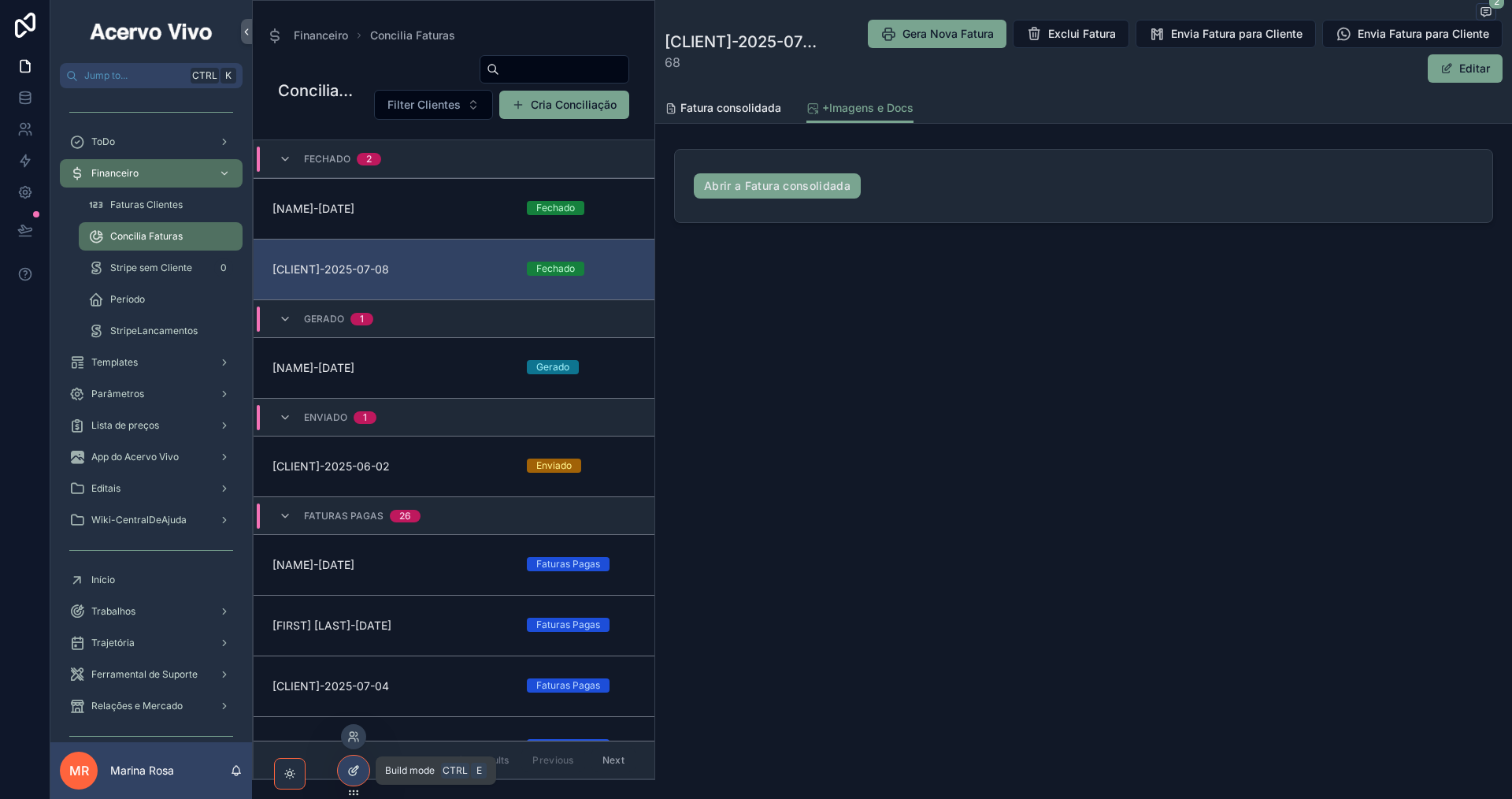 click at bounding box center [354, 771] 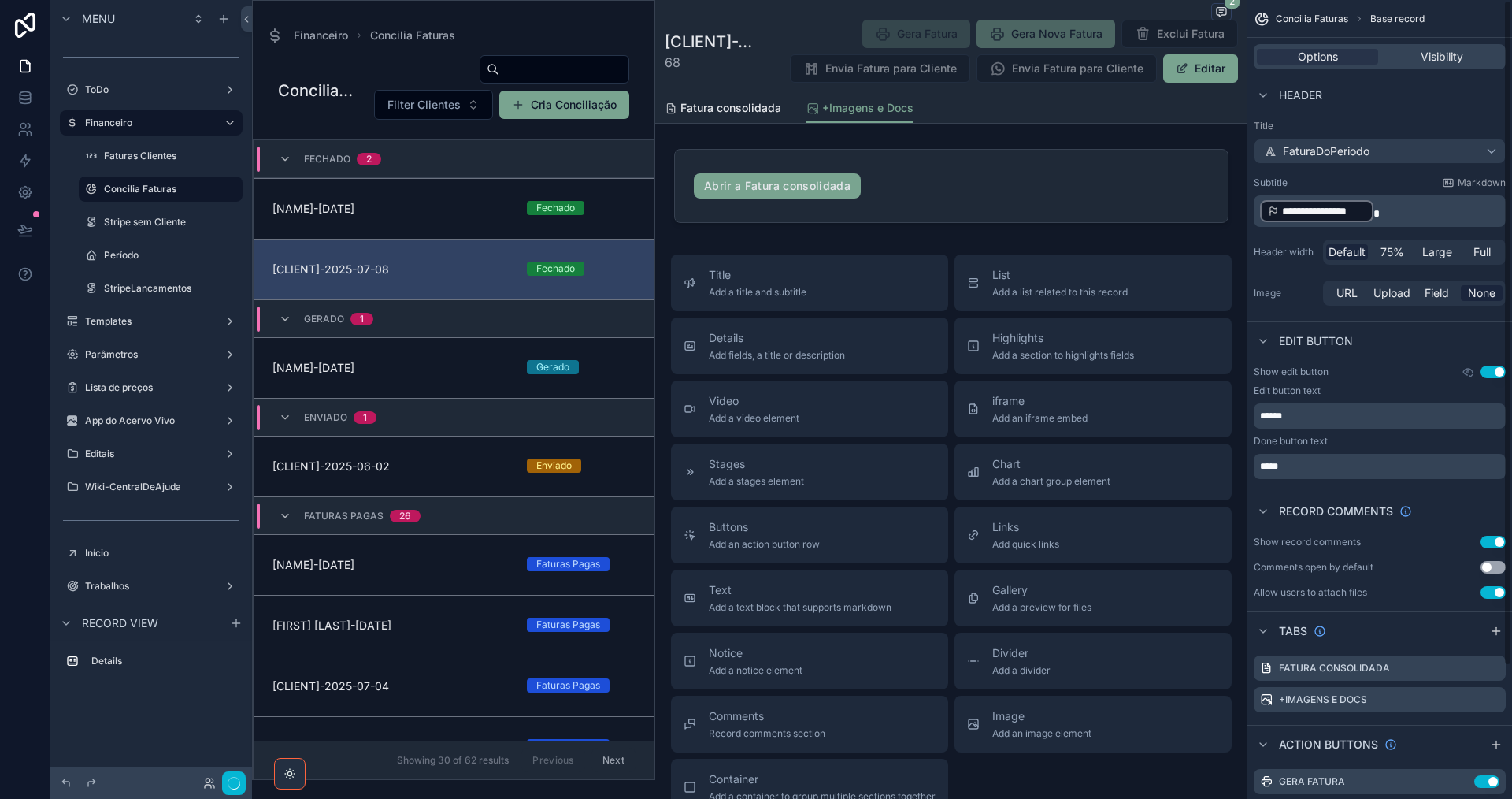 scroll, scrollTop: 98, scrollLeft: 0, axis: vertical 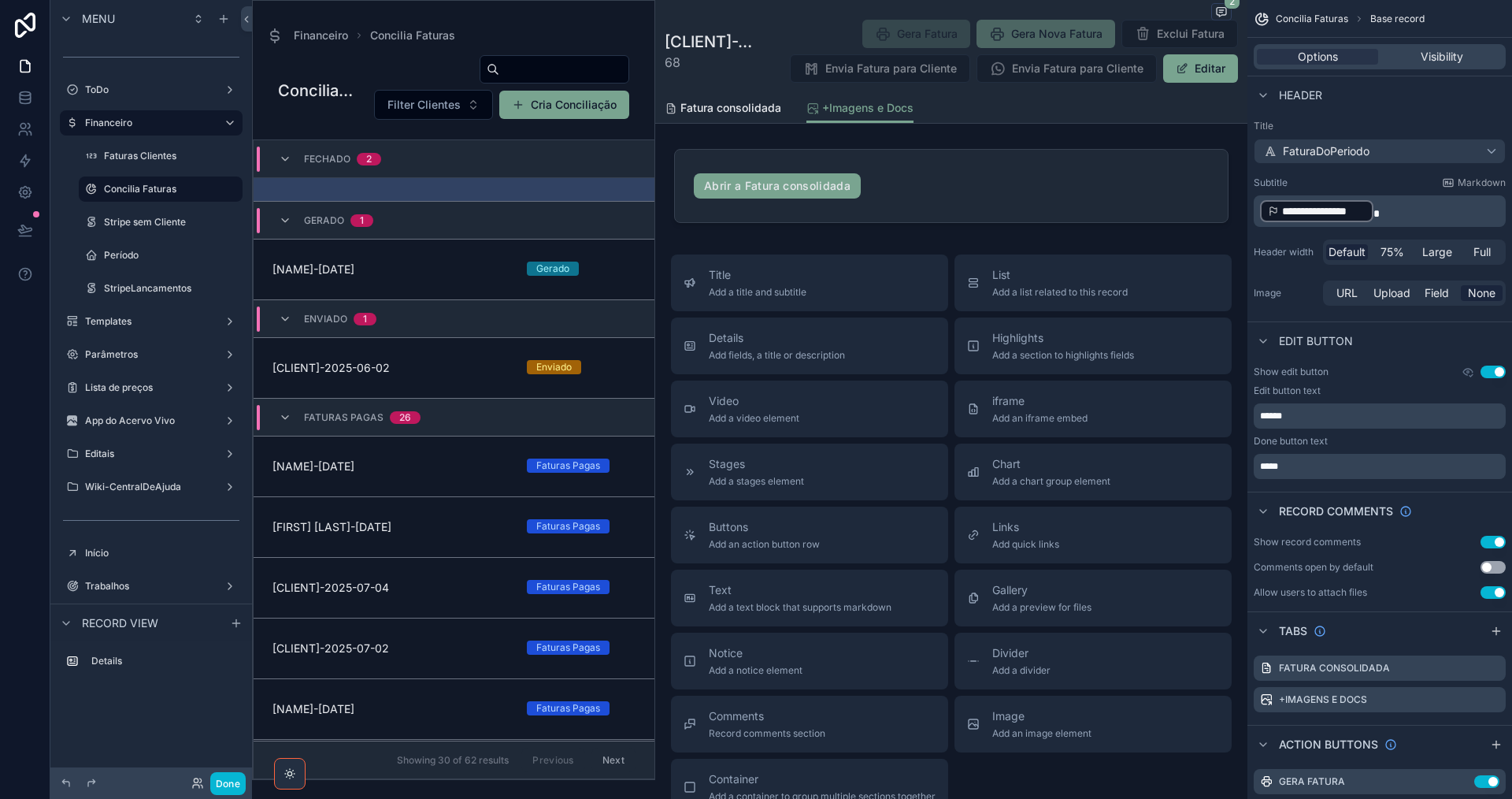 click on "Concilia Faturas 2 [FIRST] [LAST]-[DATE] 68 Gera Fatura Gera Nova Fatura Exclui Fatura Envia Fatura para Cliente Envia Fatura para Cliente Editar" at bounding box center (951, 46) 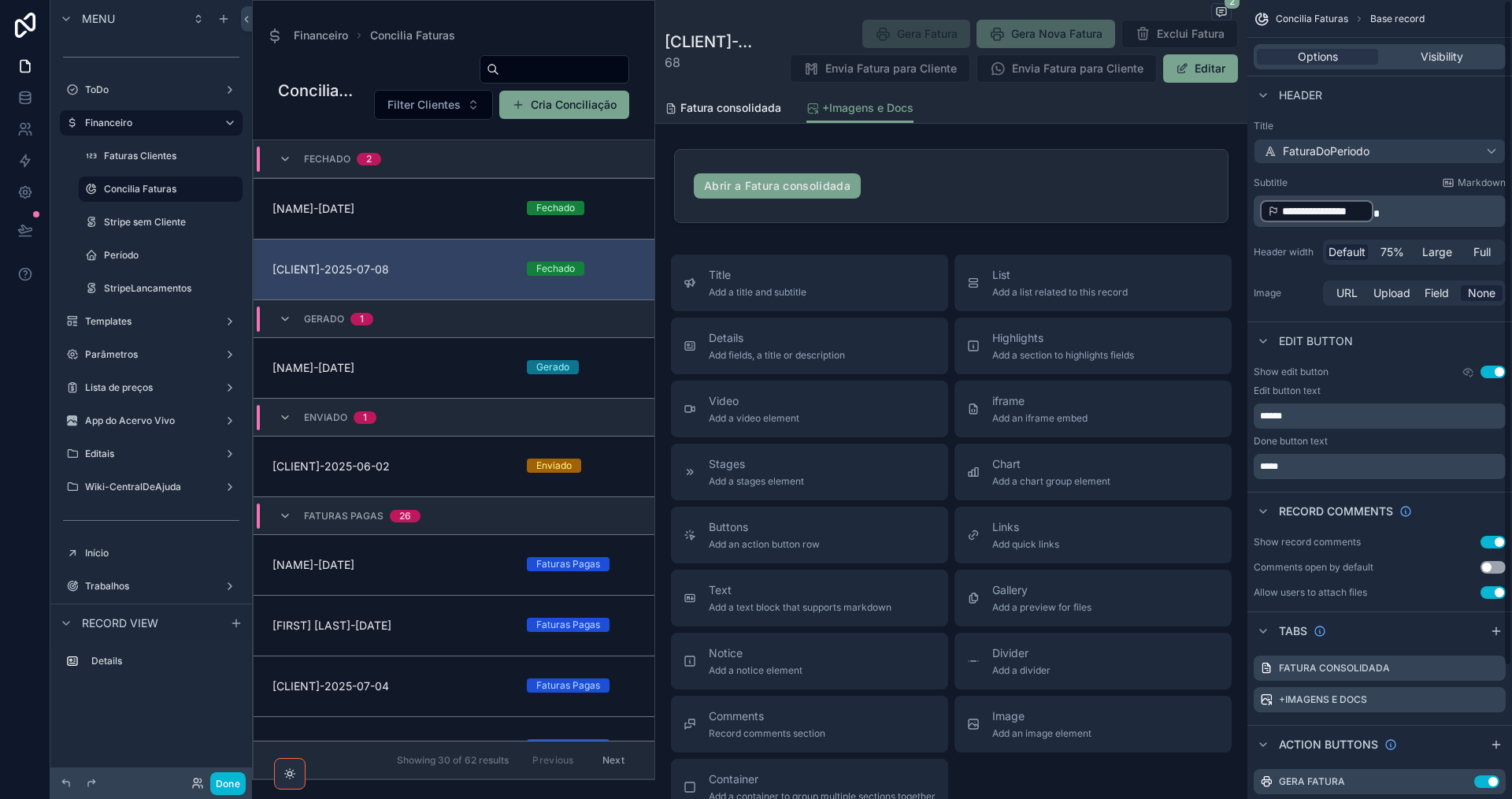 scroll, scrollTop: 98, scrollLeft: 0, axis: vertical 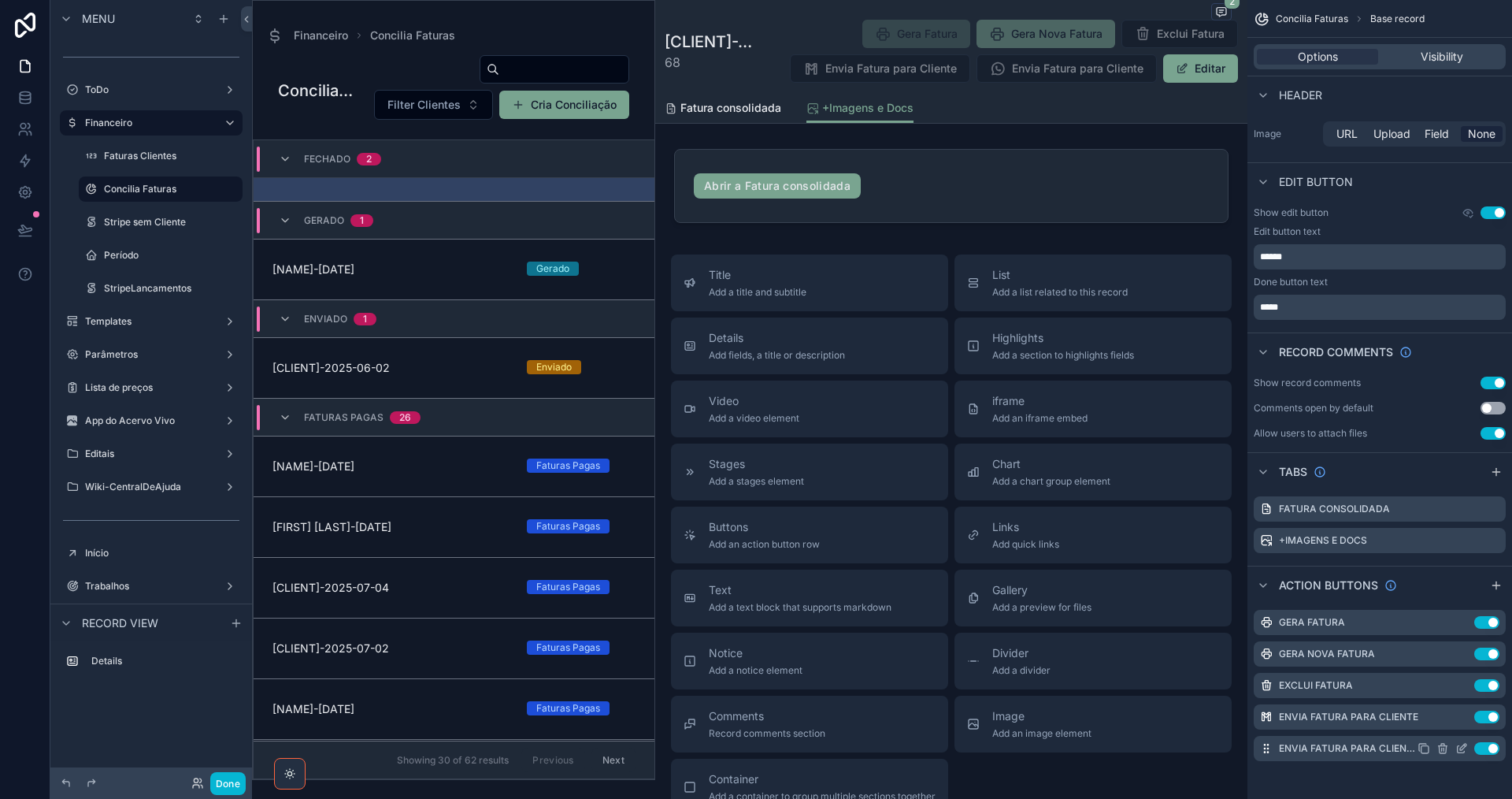 click on "Use setting" at bounding box center [1487, 749] 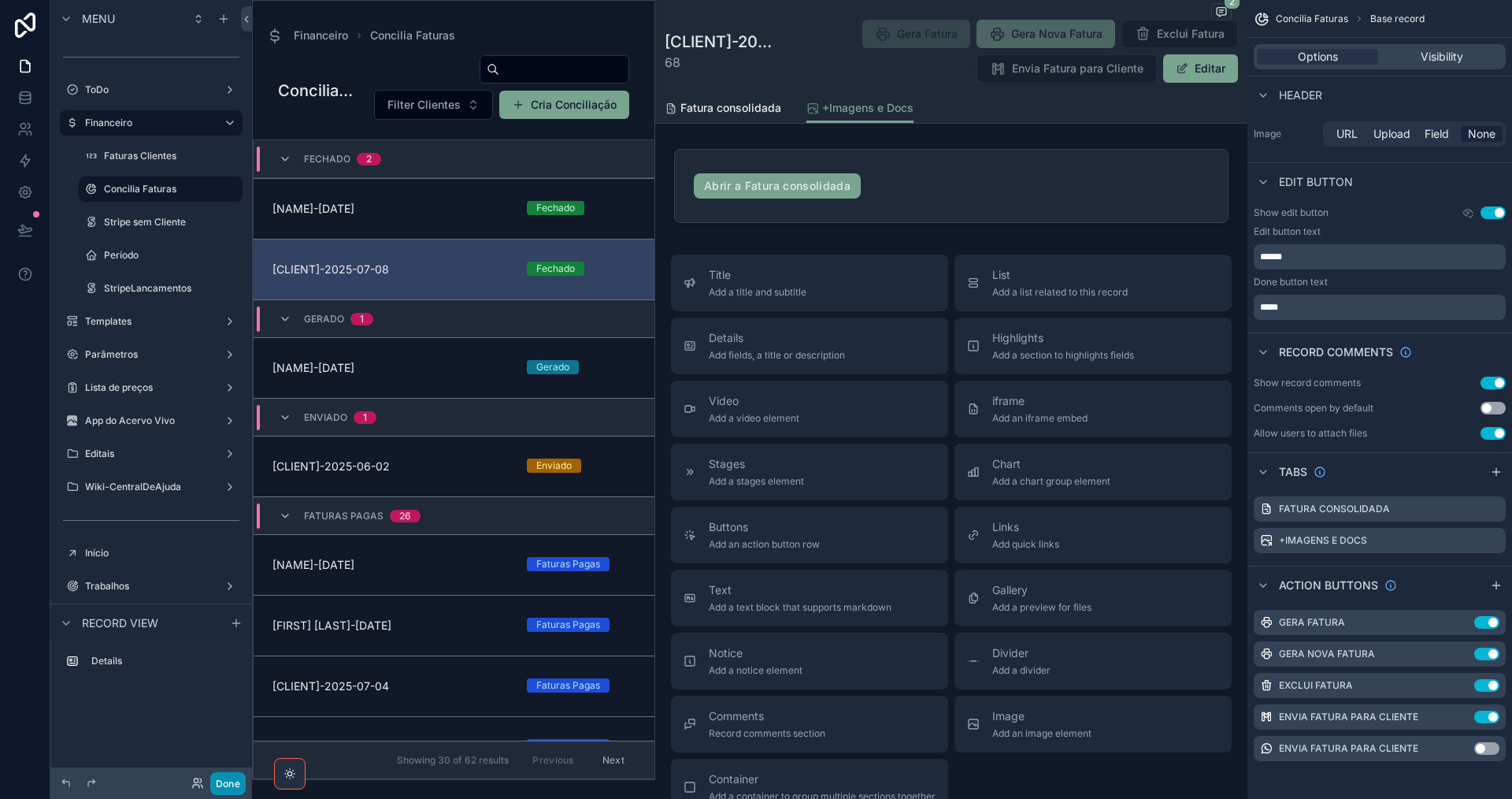 scroll, scrollTop: 98, scrollLeft: 0, axis: vertical 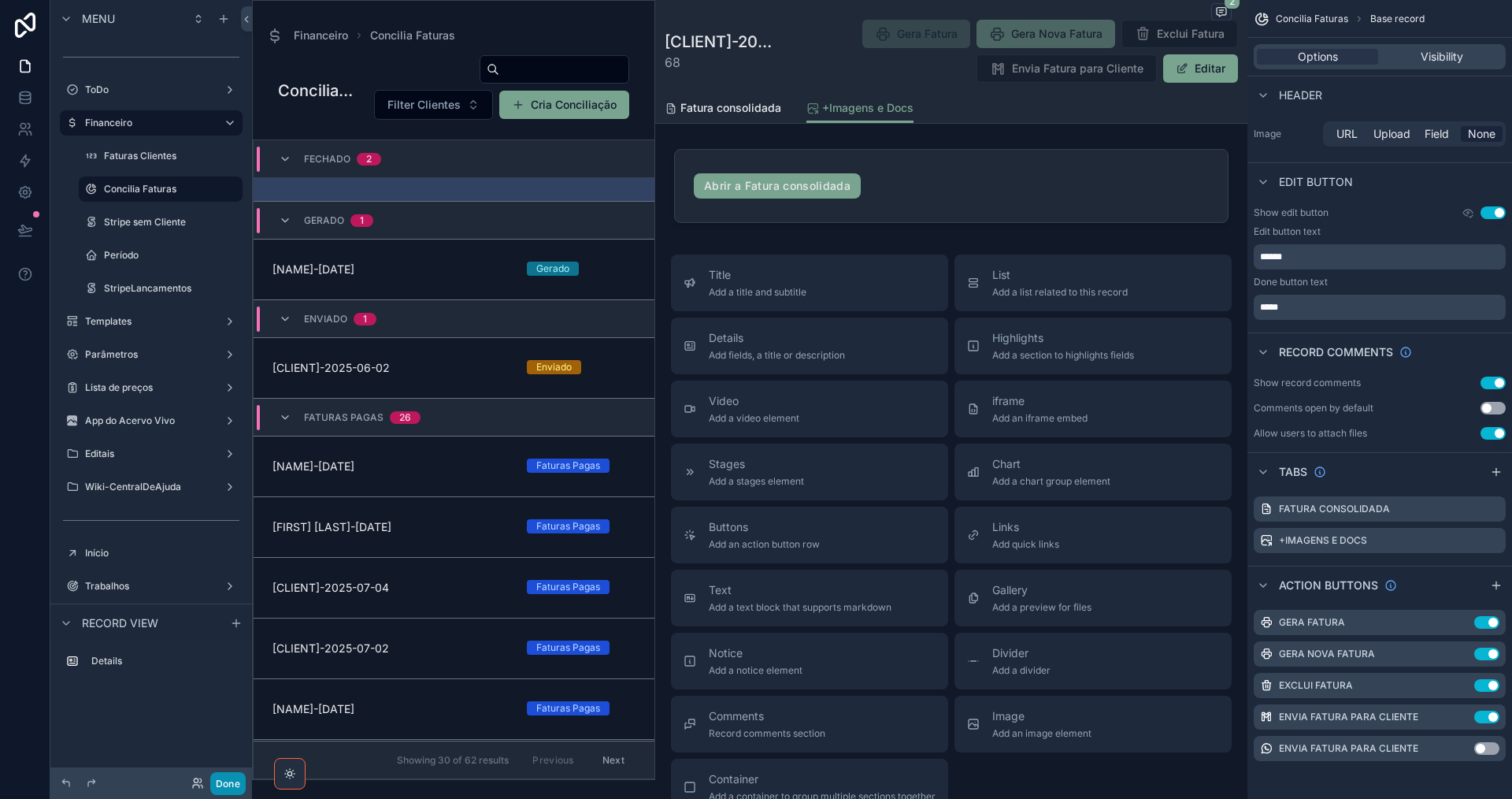 click on "Done" at bounding box center (228, 783) 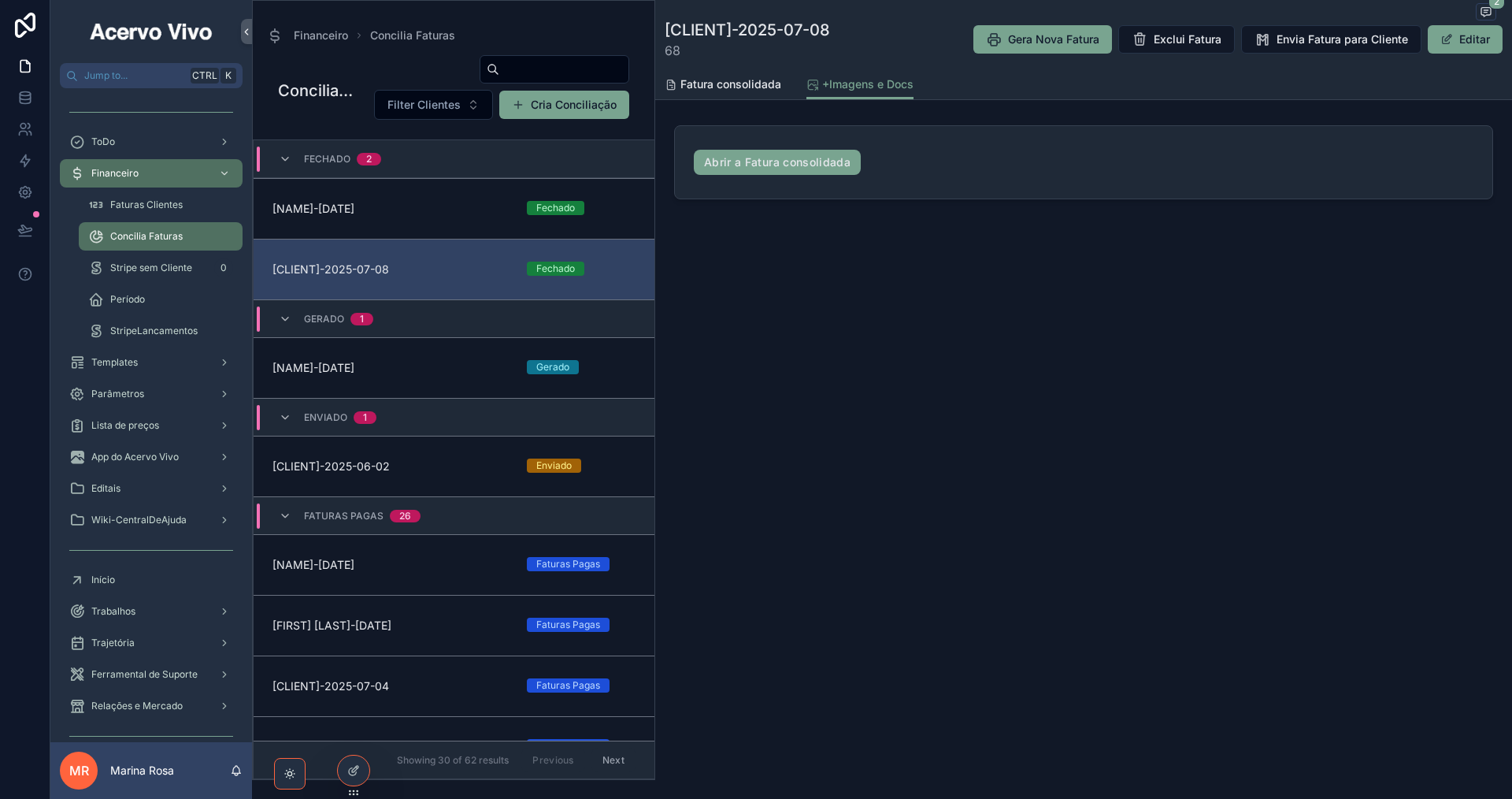 scroll, scrollTop: 98, scrollLeft: 0, axis: vertical 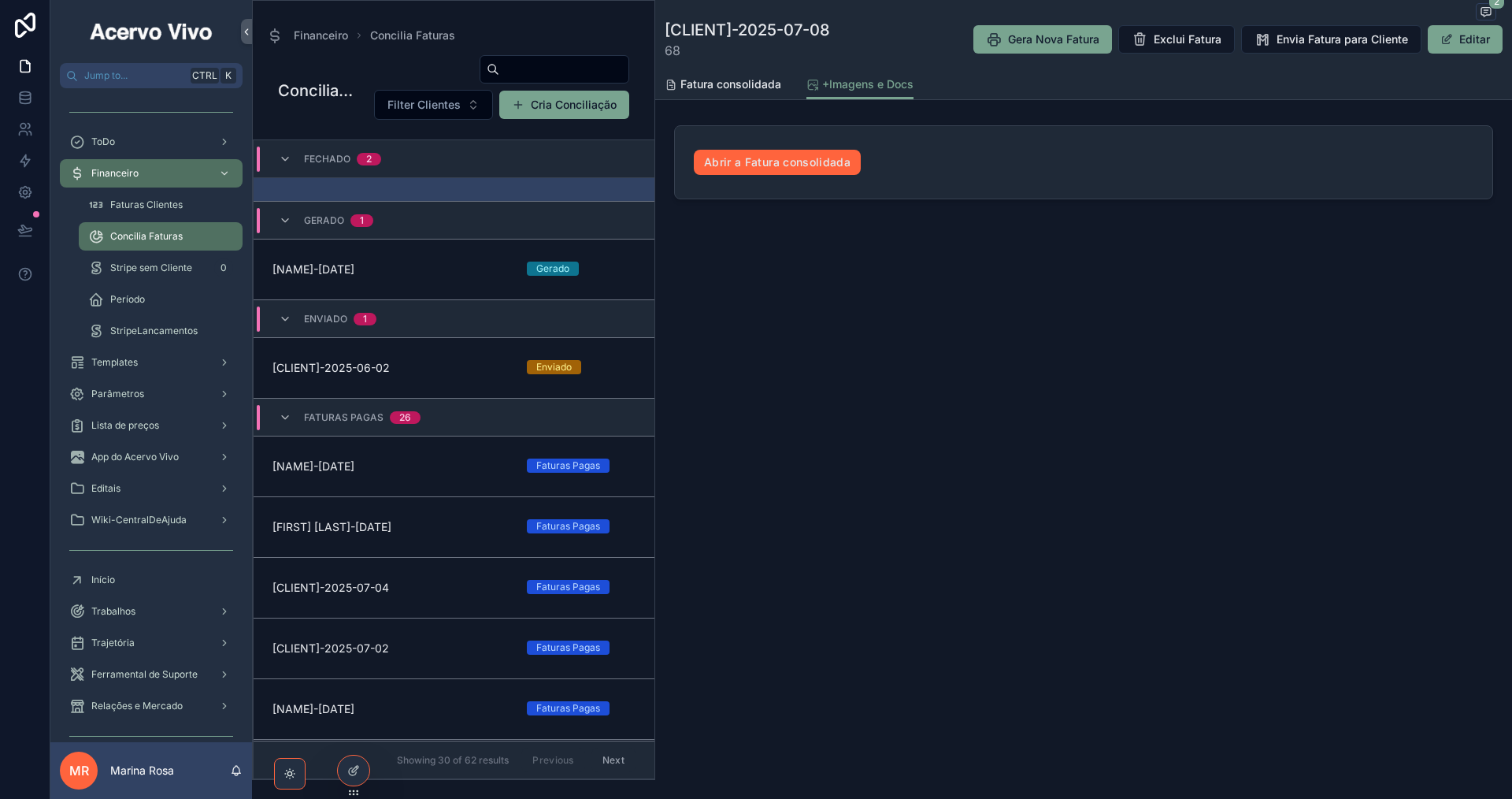 click on "Abrir a Fatura consolidada" at bounding box center (777, 162) 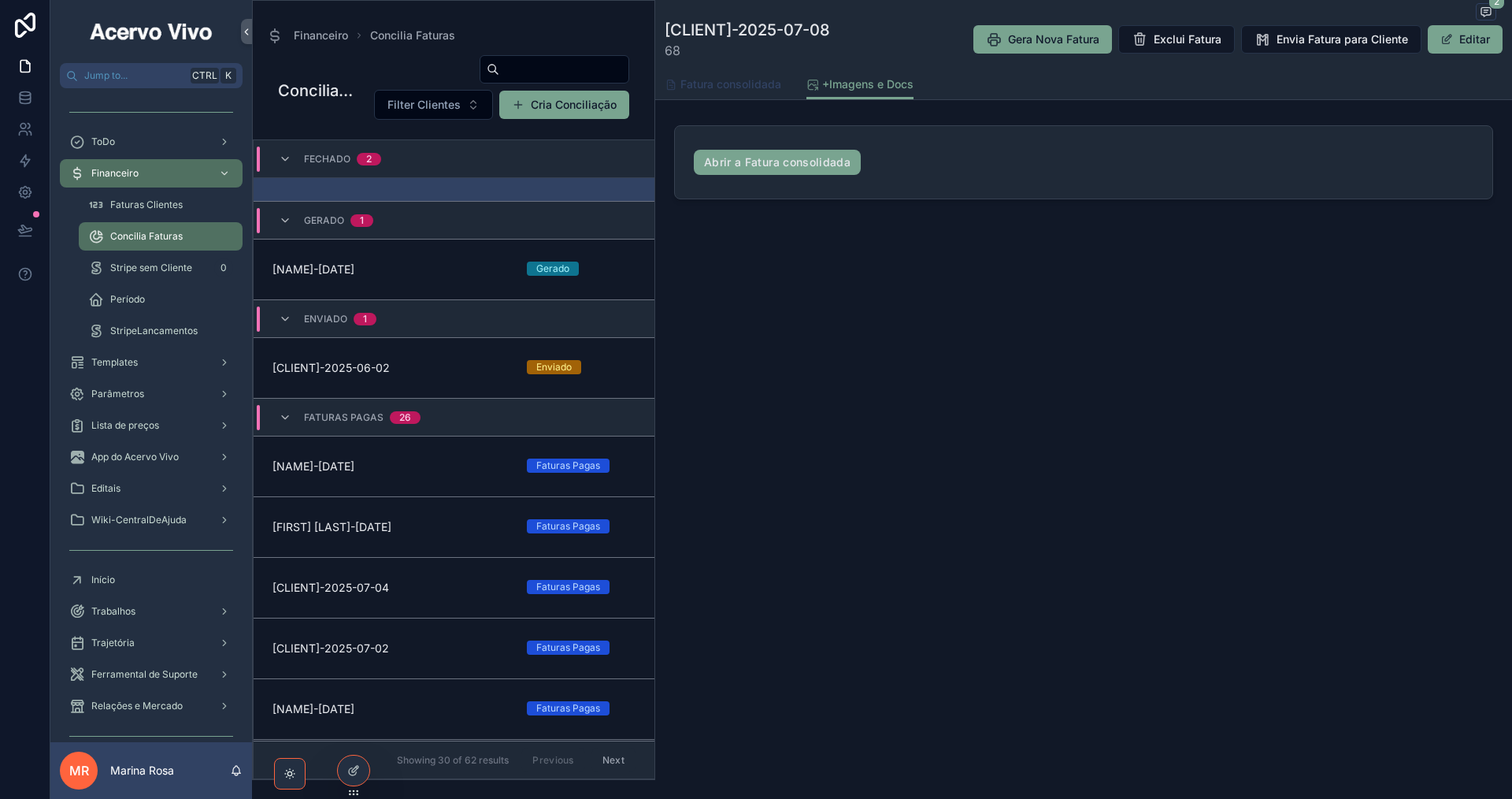 click on "Fatura consolidada" at bounding box center [731, 84] 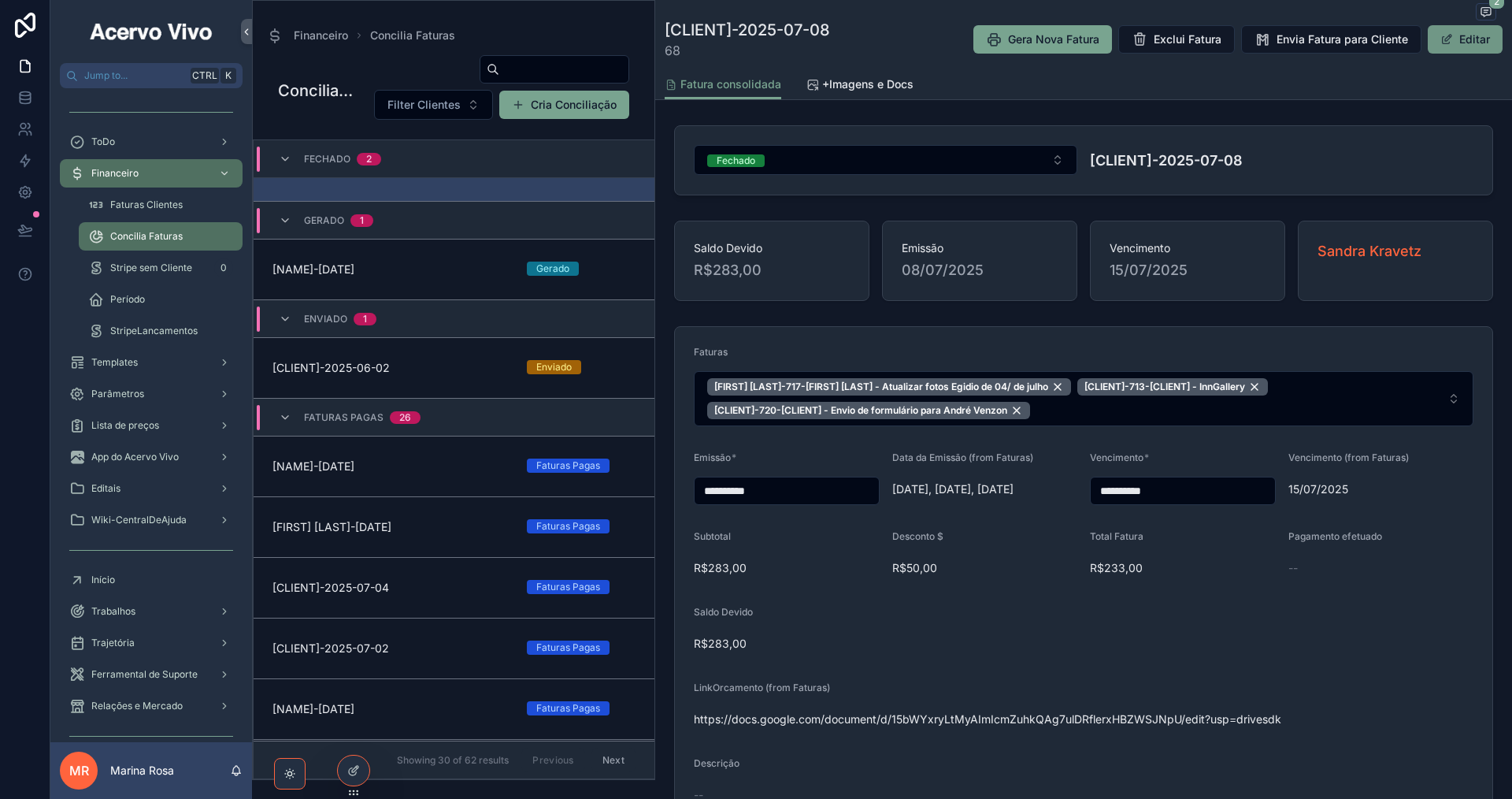 click on "Editar" at bounding box center [1465, 39] 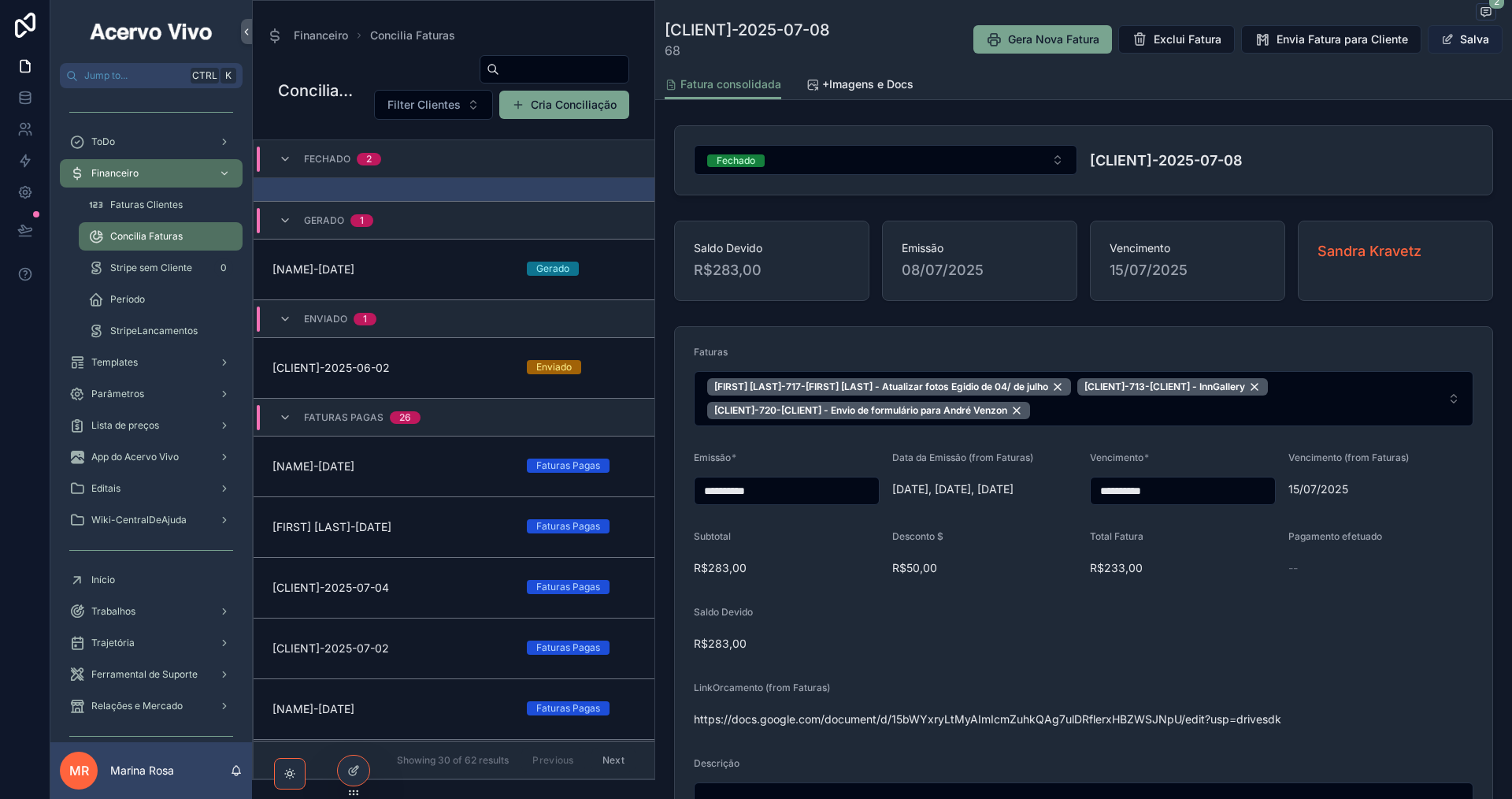 click on "Salva" at bounding box center (1465, 39) 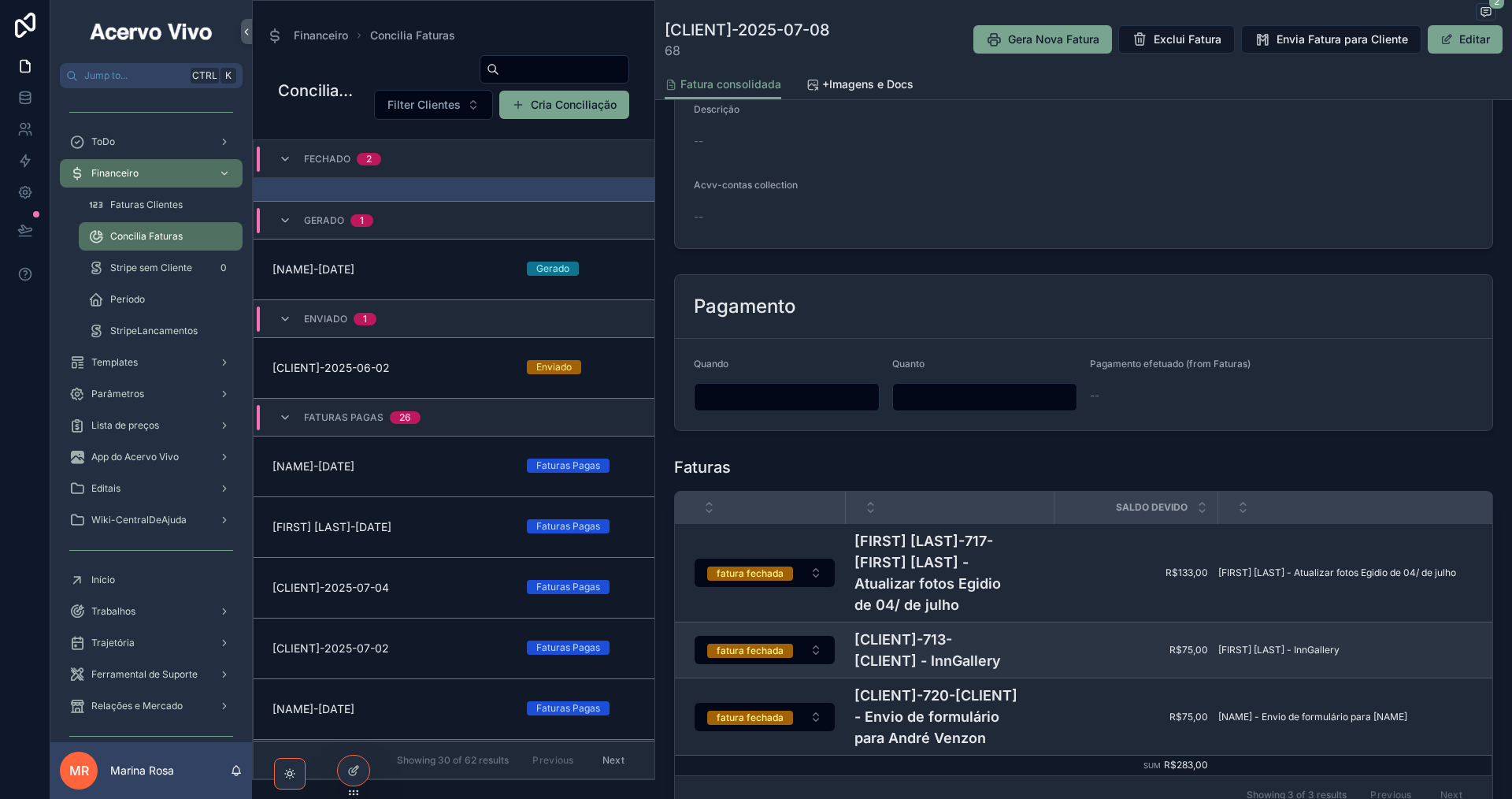 scroll, scrollTop: 795, scrollLeft: 0, axis: vertical 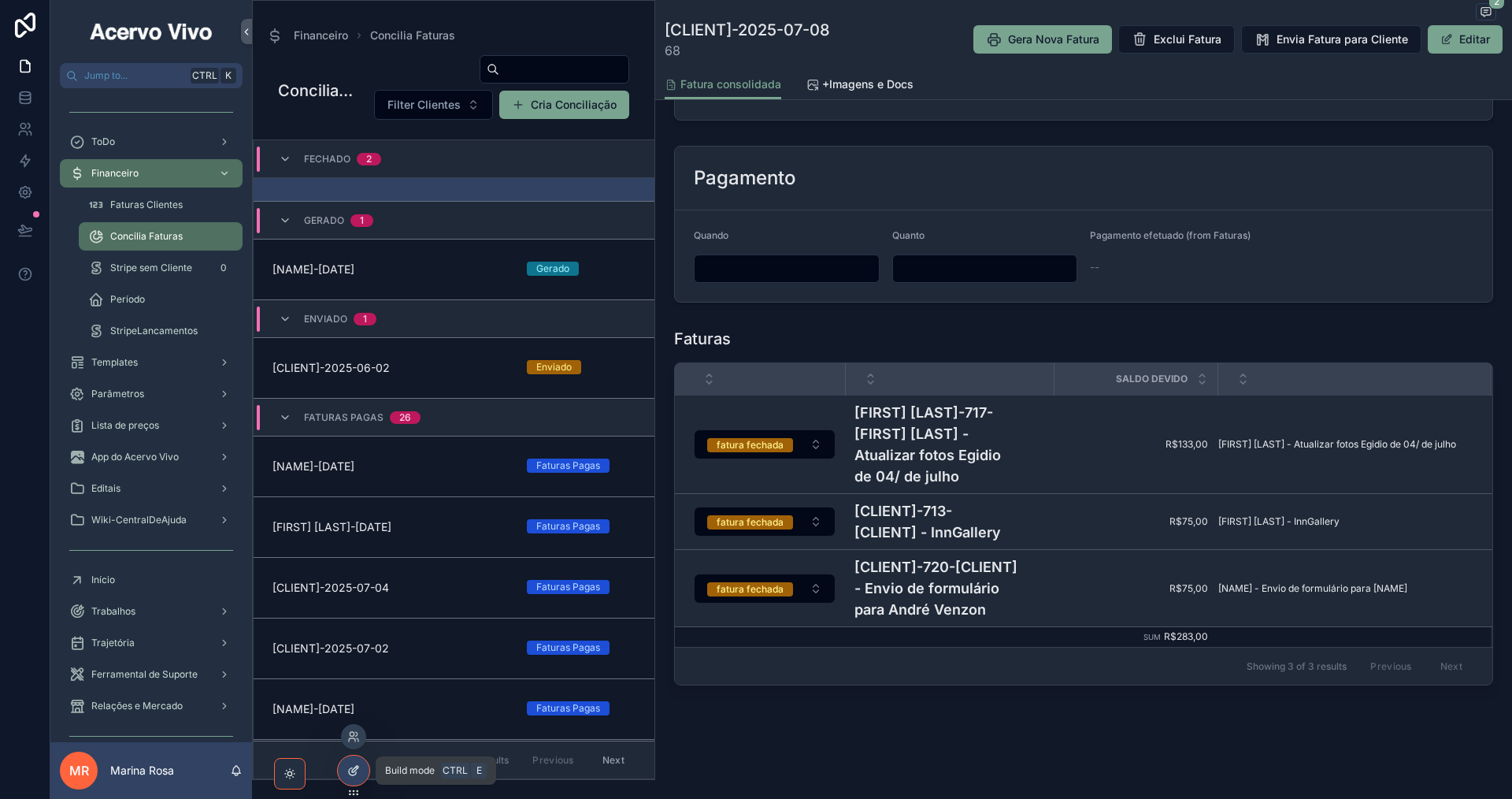 click at bounding box center [354, 771] 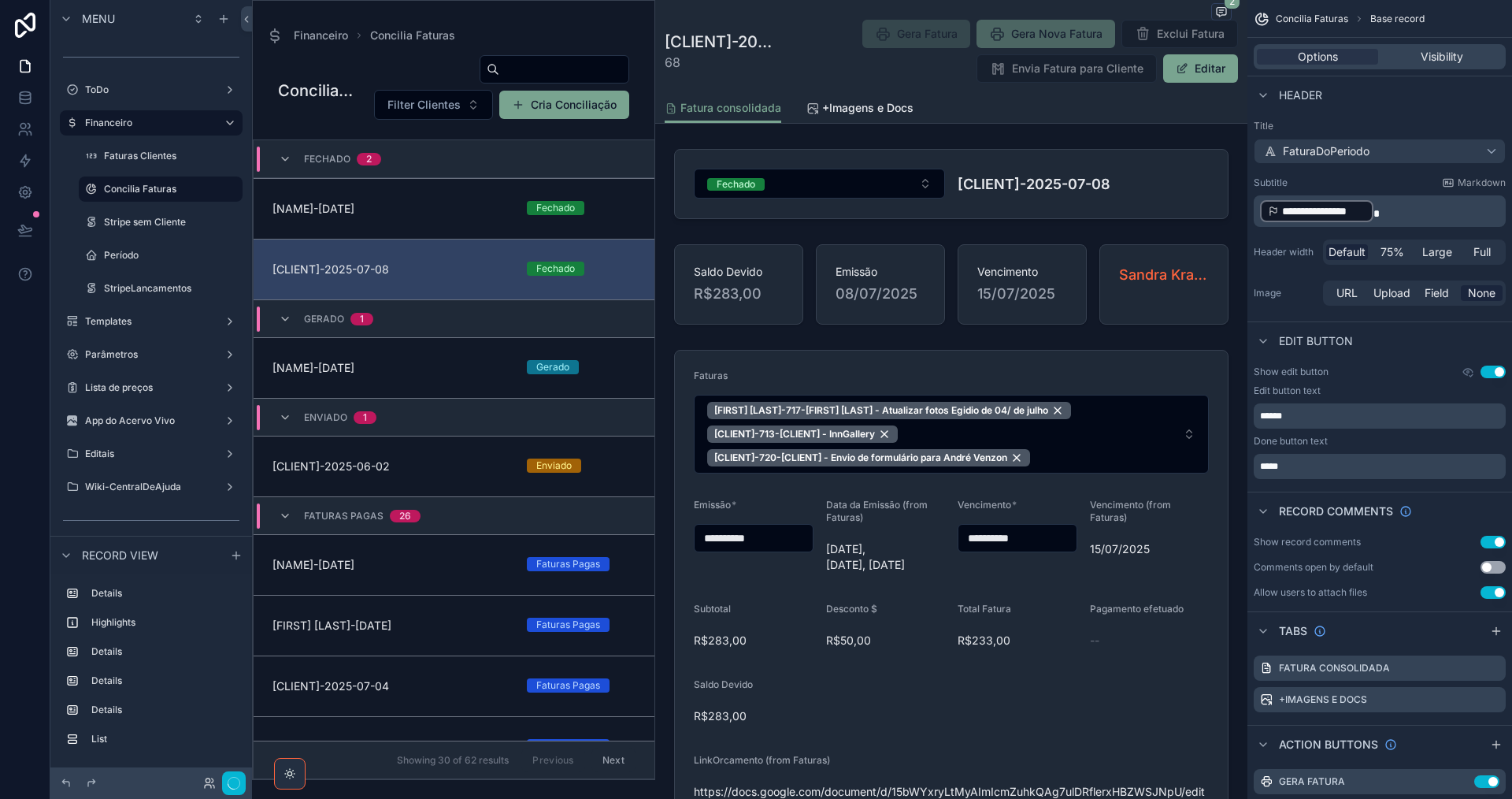 scroll, scrollTop: 98, scrollLeft: 0, axis: vertical 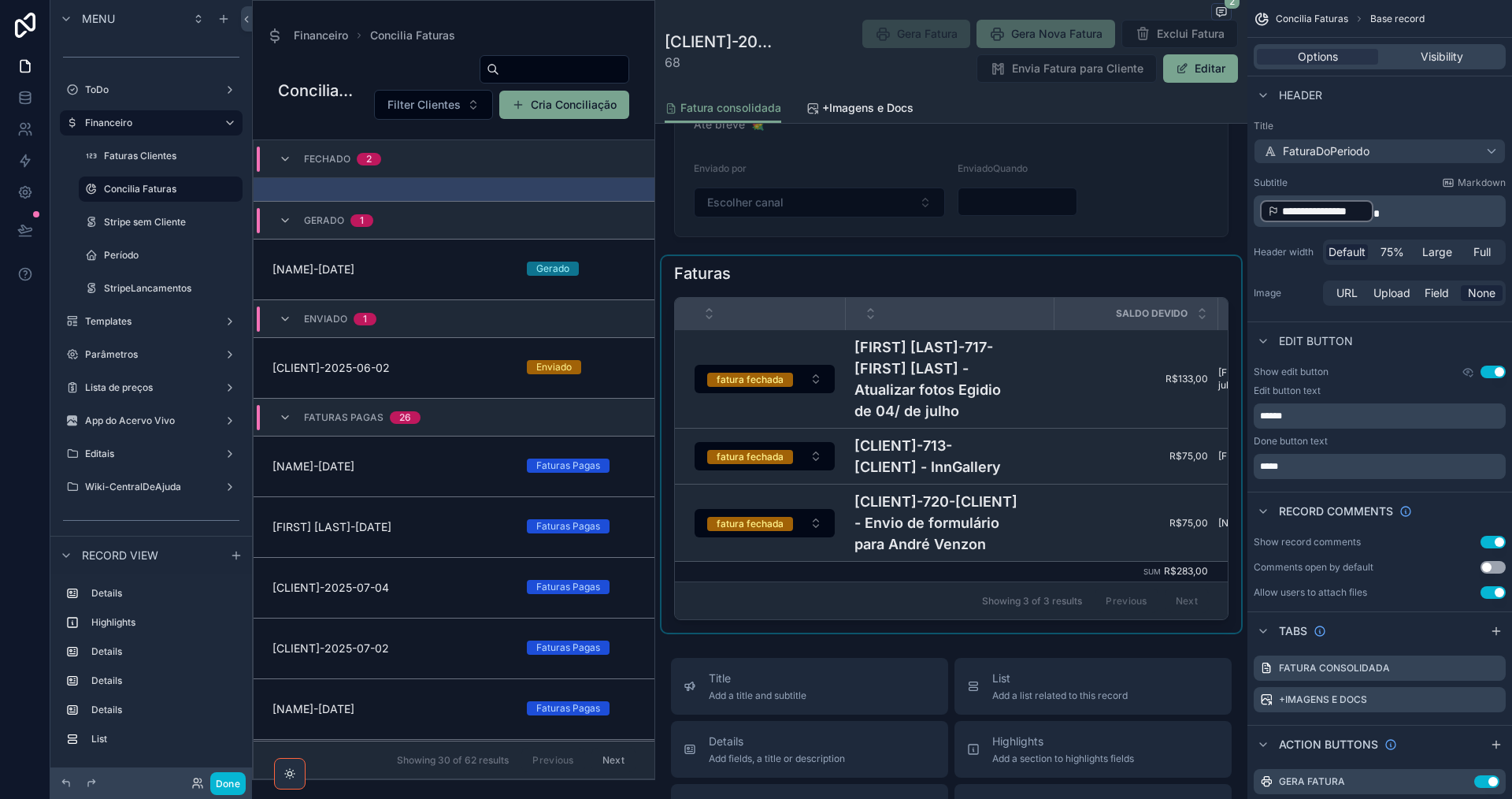 click at bounding box center [951, 444] 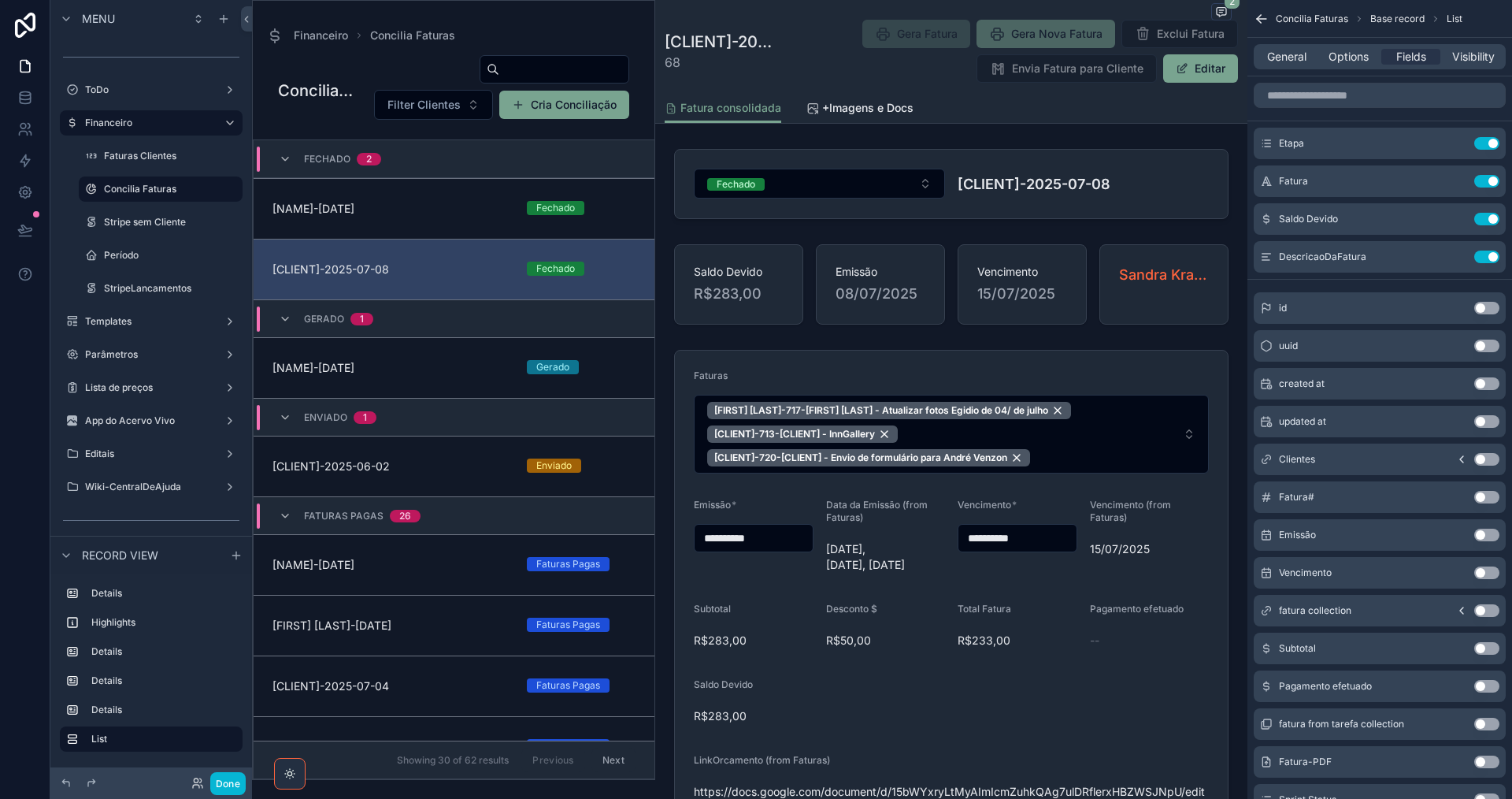 scroll, scrollTop: 98, scrollLeft: 0, axis: vertical 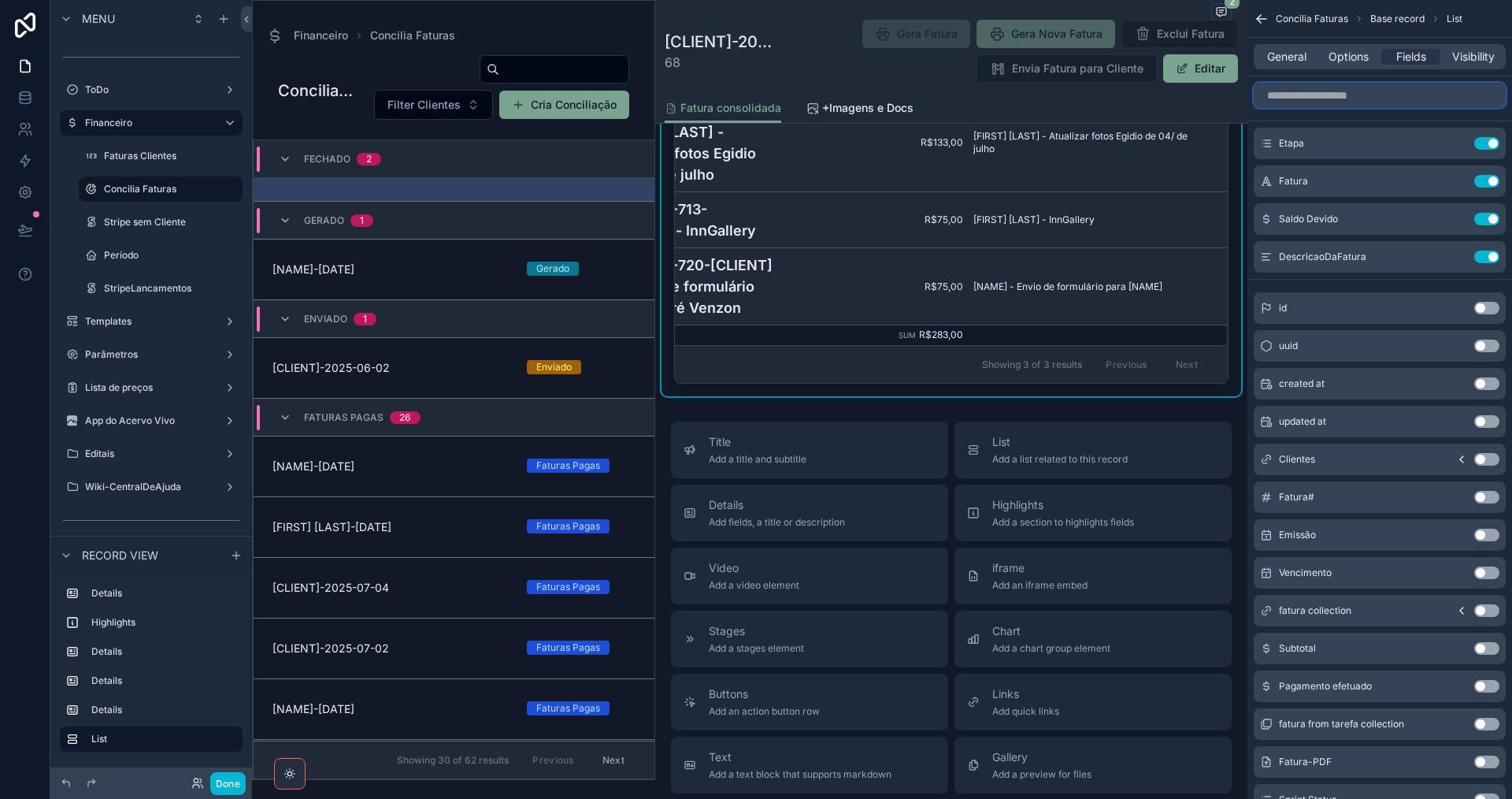 click at bounding box center (1380, 95) 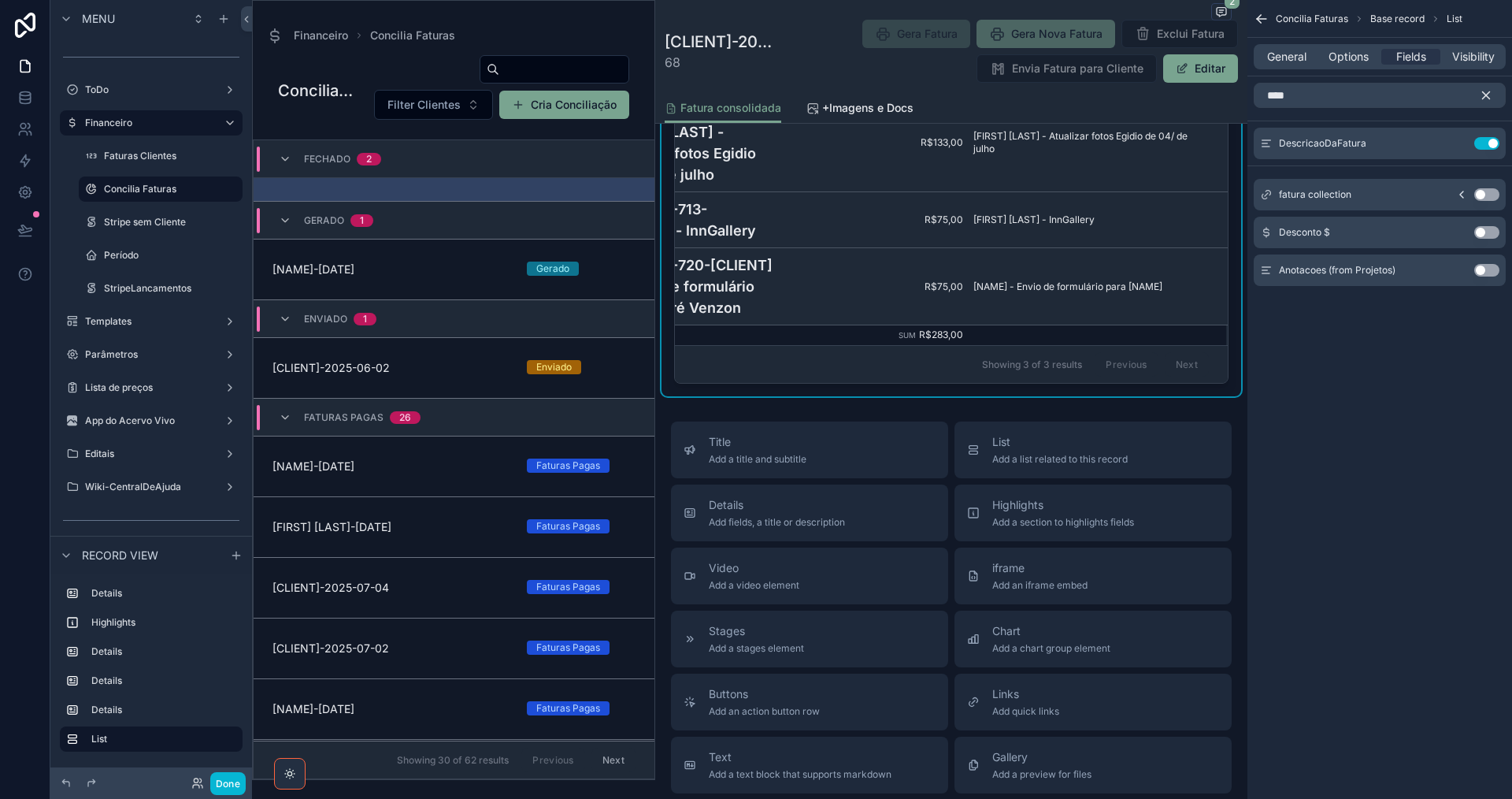 click on "Use setting" at bounding box center (1487, 232) 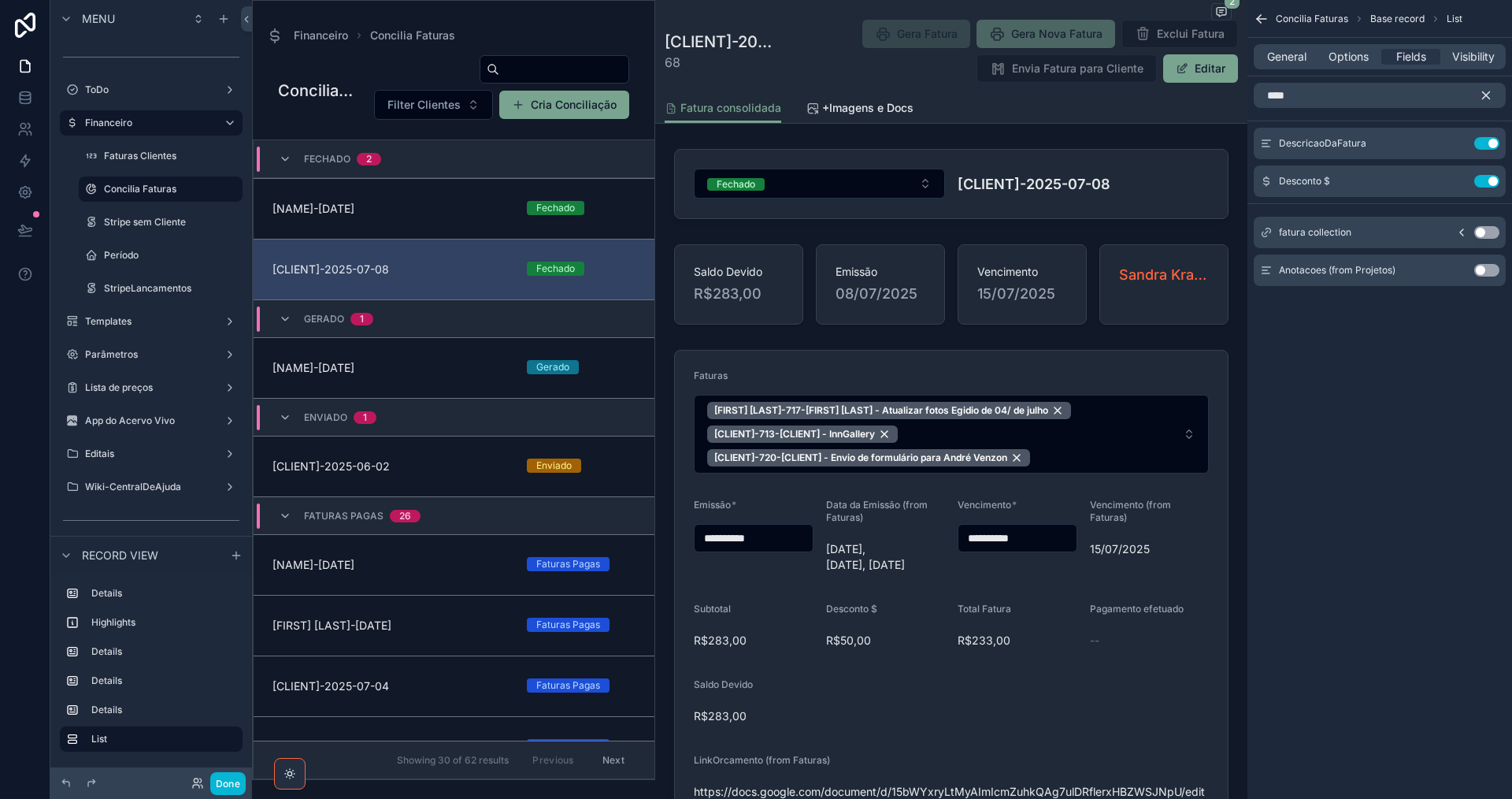 scroll, scrollTop: 98, scrollLeft: 0, axis: vertical 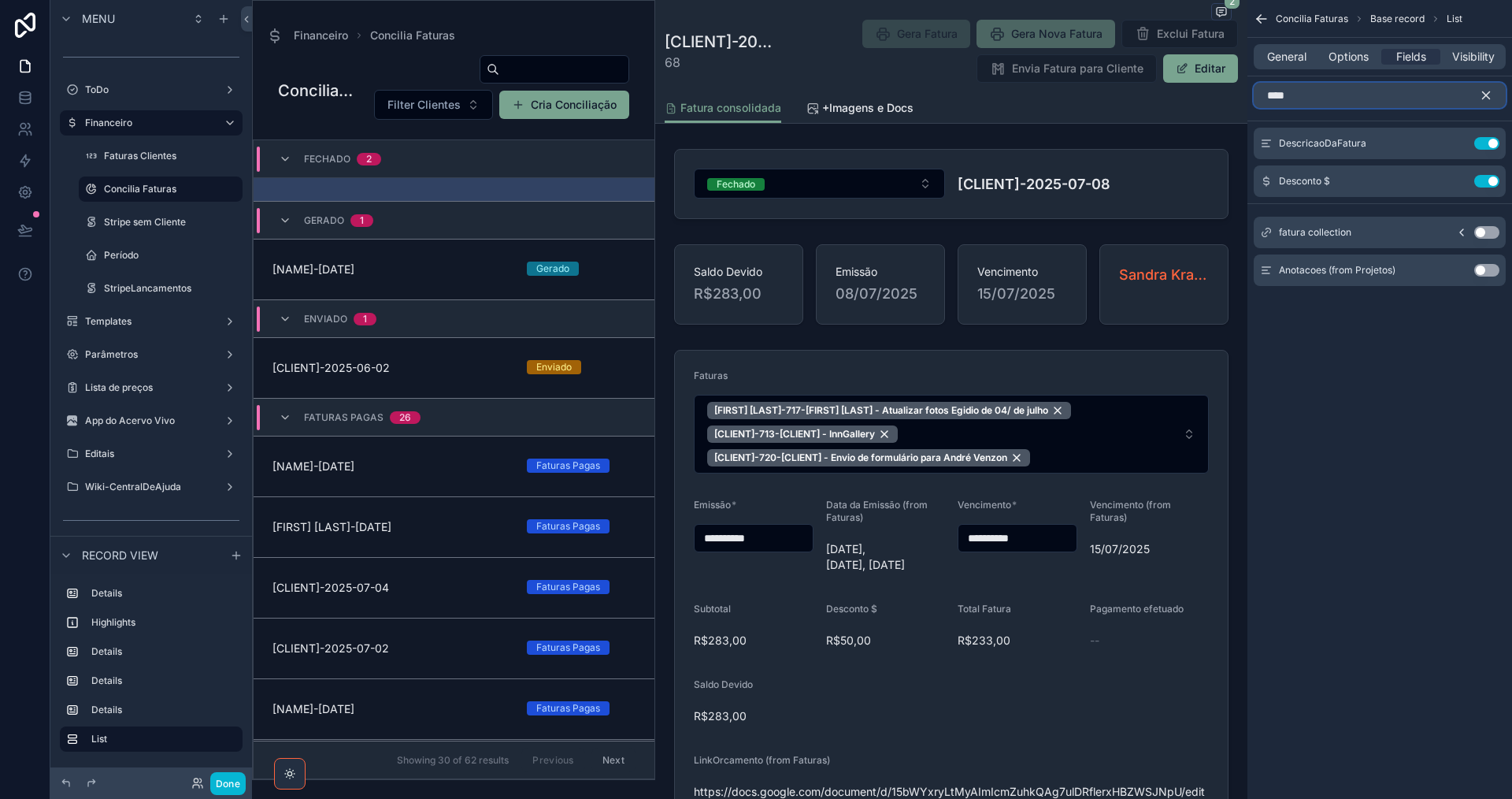 drag, startPoint x: 1345, startPoint y: 98, endPoint x: 1166, endPoint y: 98, distance: 179 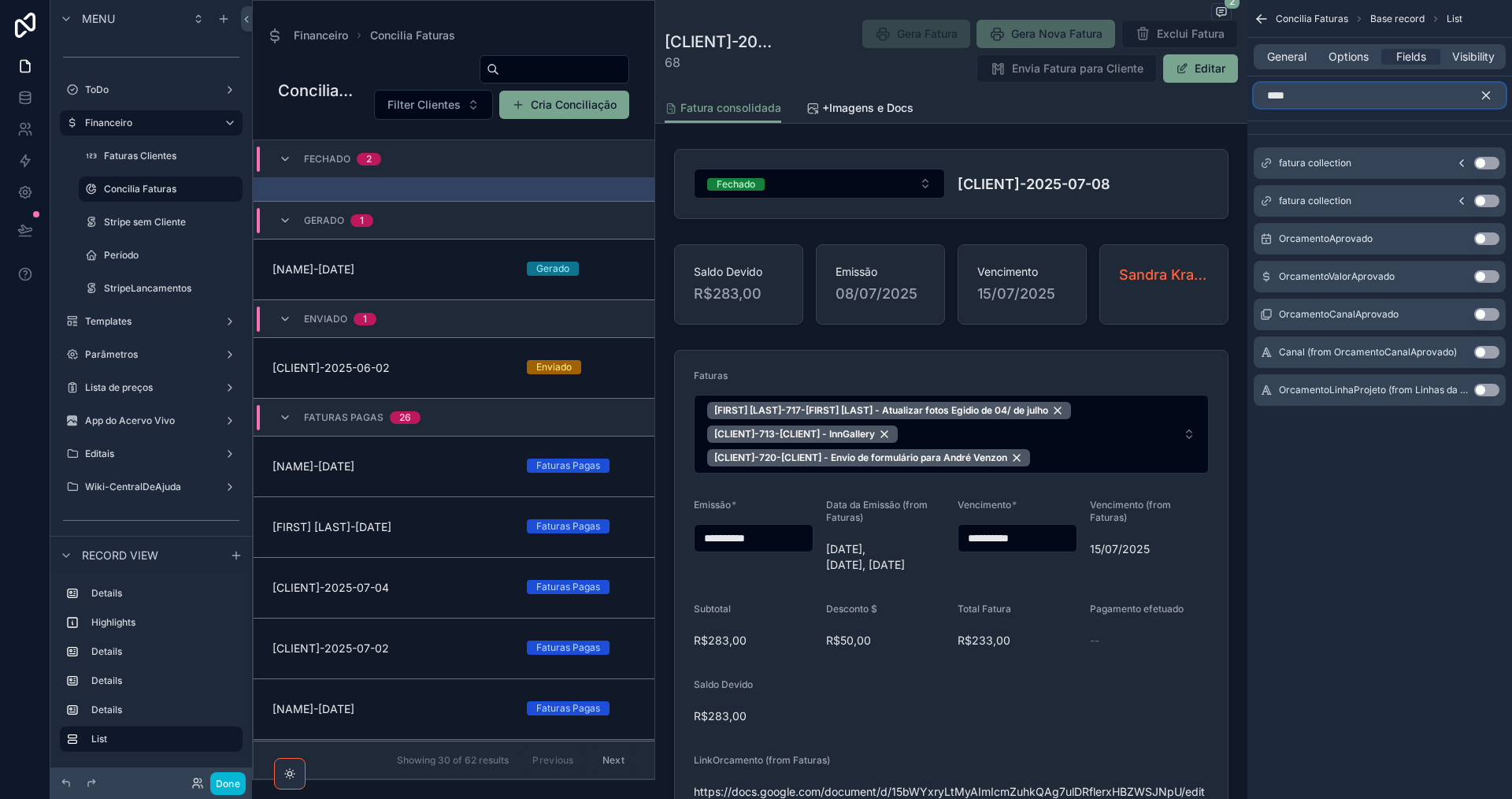 type on "****" 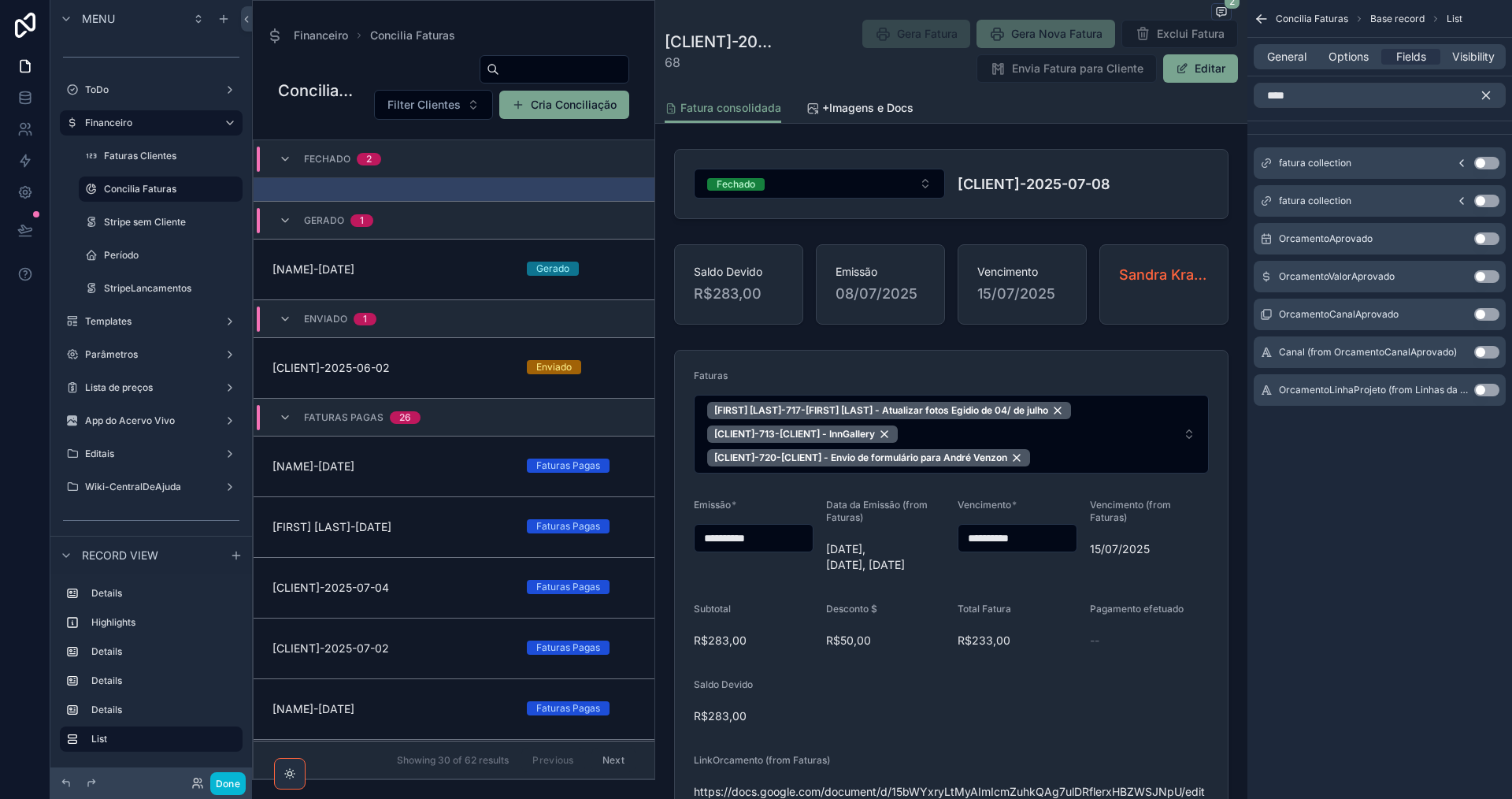 click on "Use setting" at bounding box center (1487, 277) 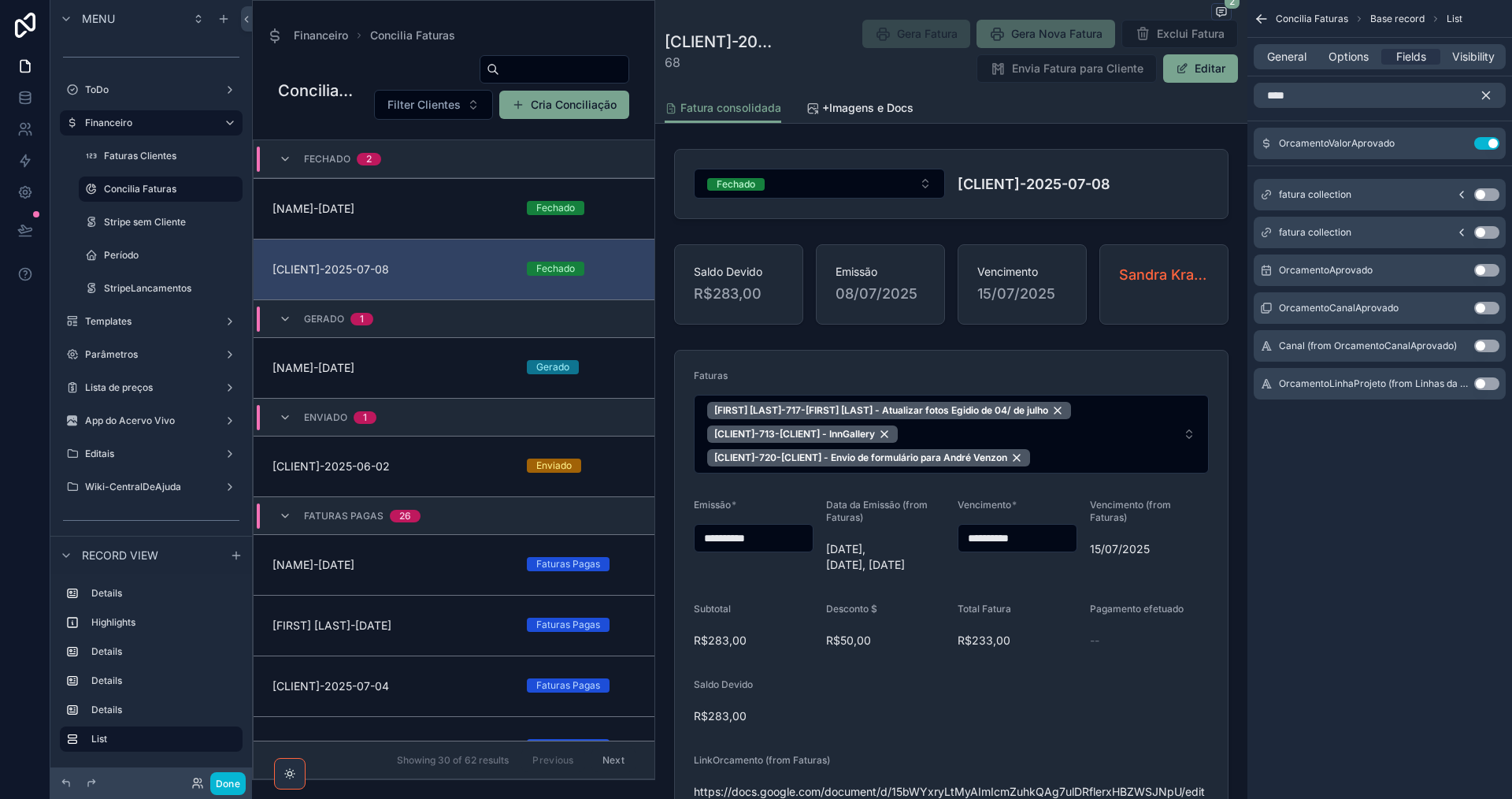 scroll, scrollTop: 98, scrollLeft: 0, axis: vertical 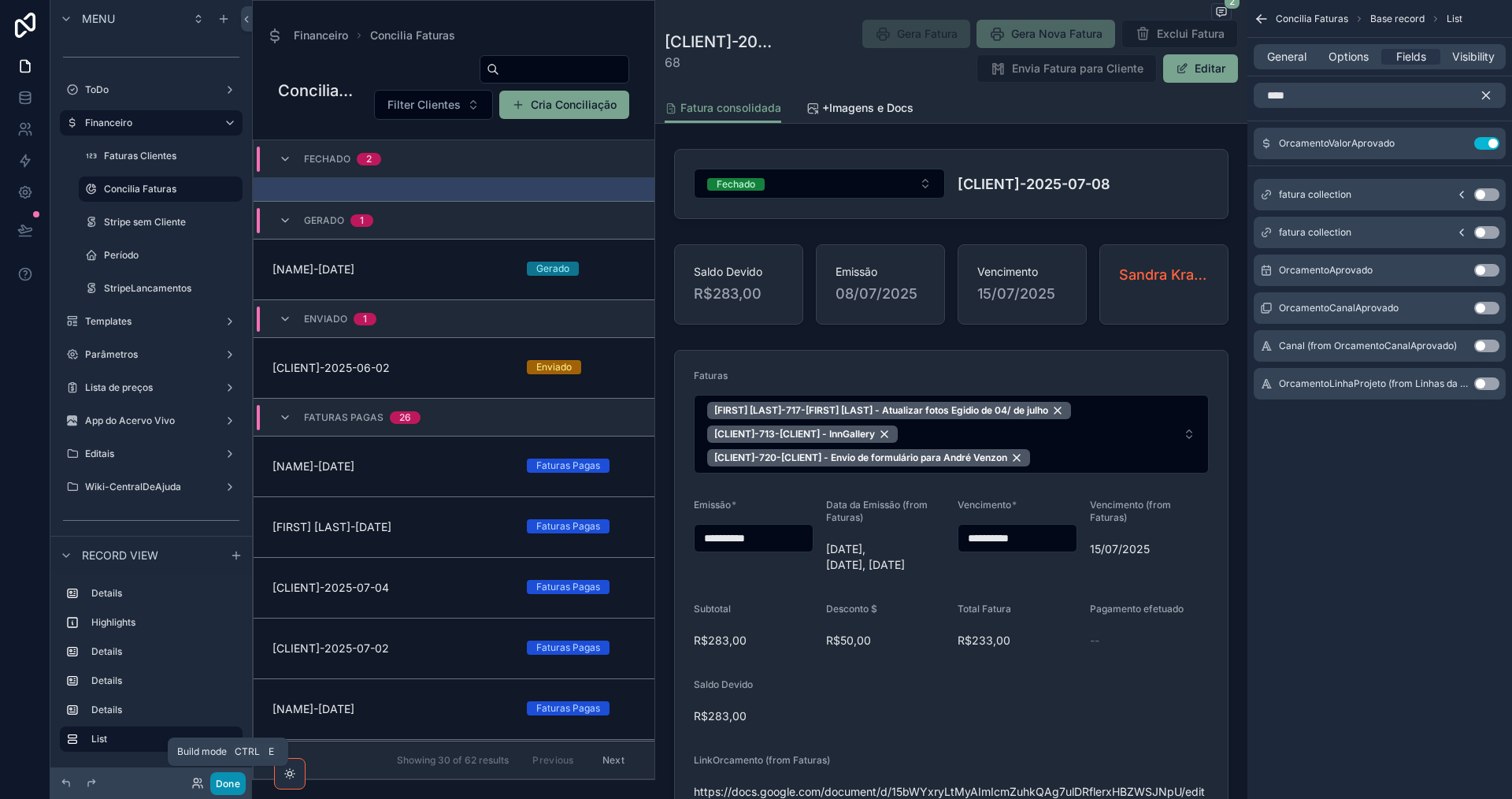 click on "Done" at bounding box center (228, 783) 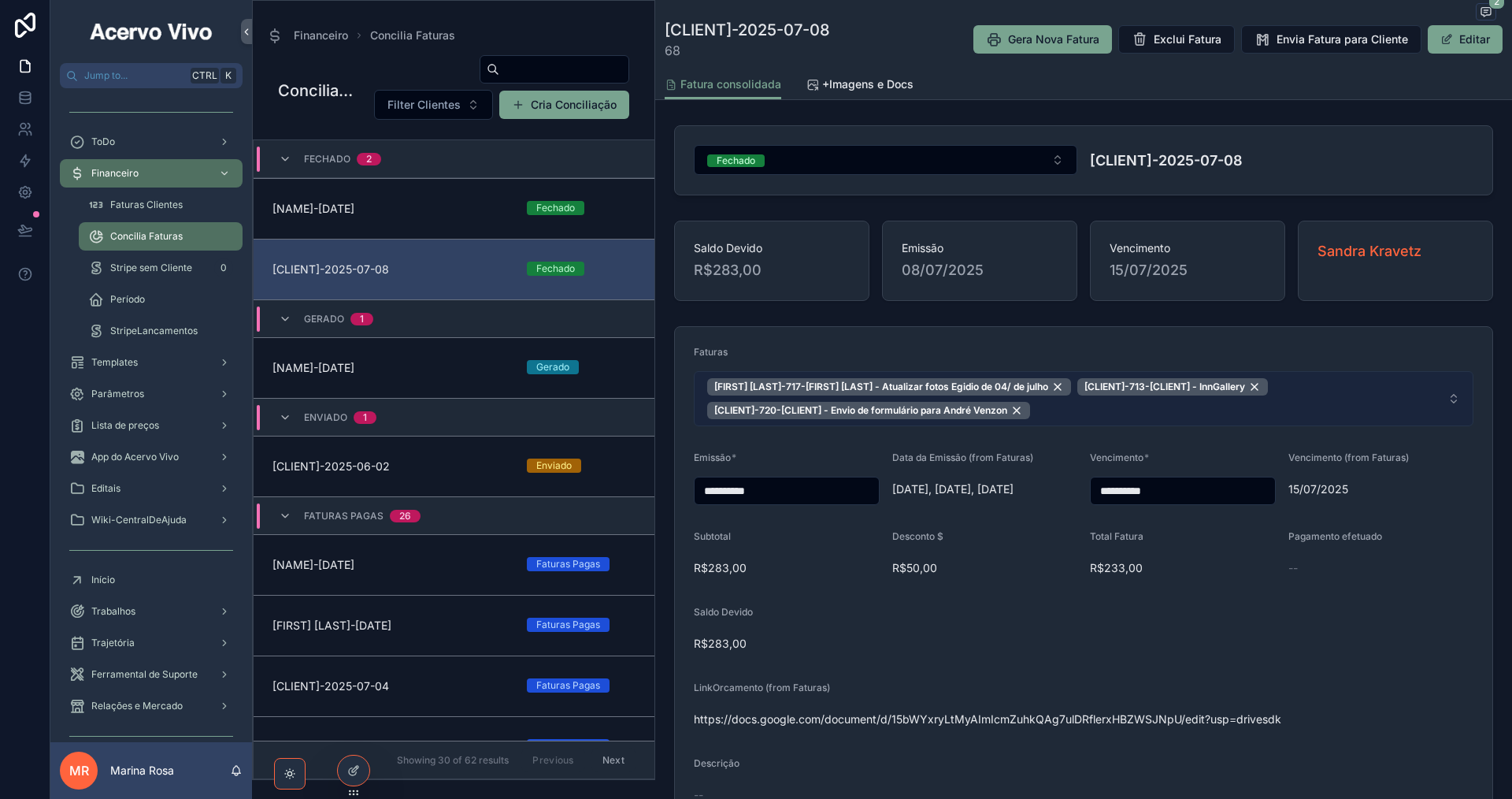 scroll, scrollTop: 98, scrollLeft: 0, axis: vertical 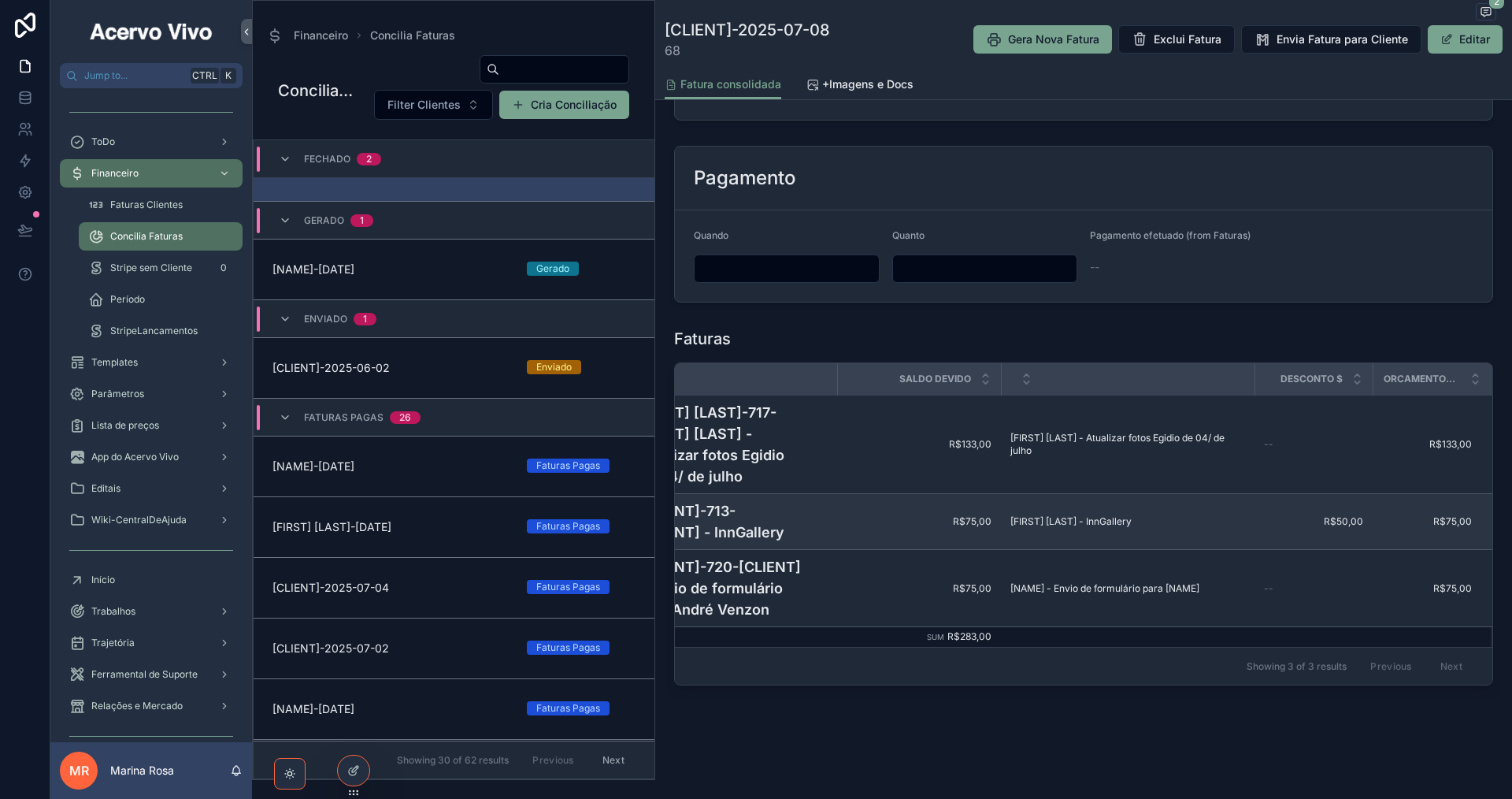 click on "[CLIENT]-713-[CLIENT] - InnGallery" at bounding box center [732, 522] 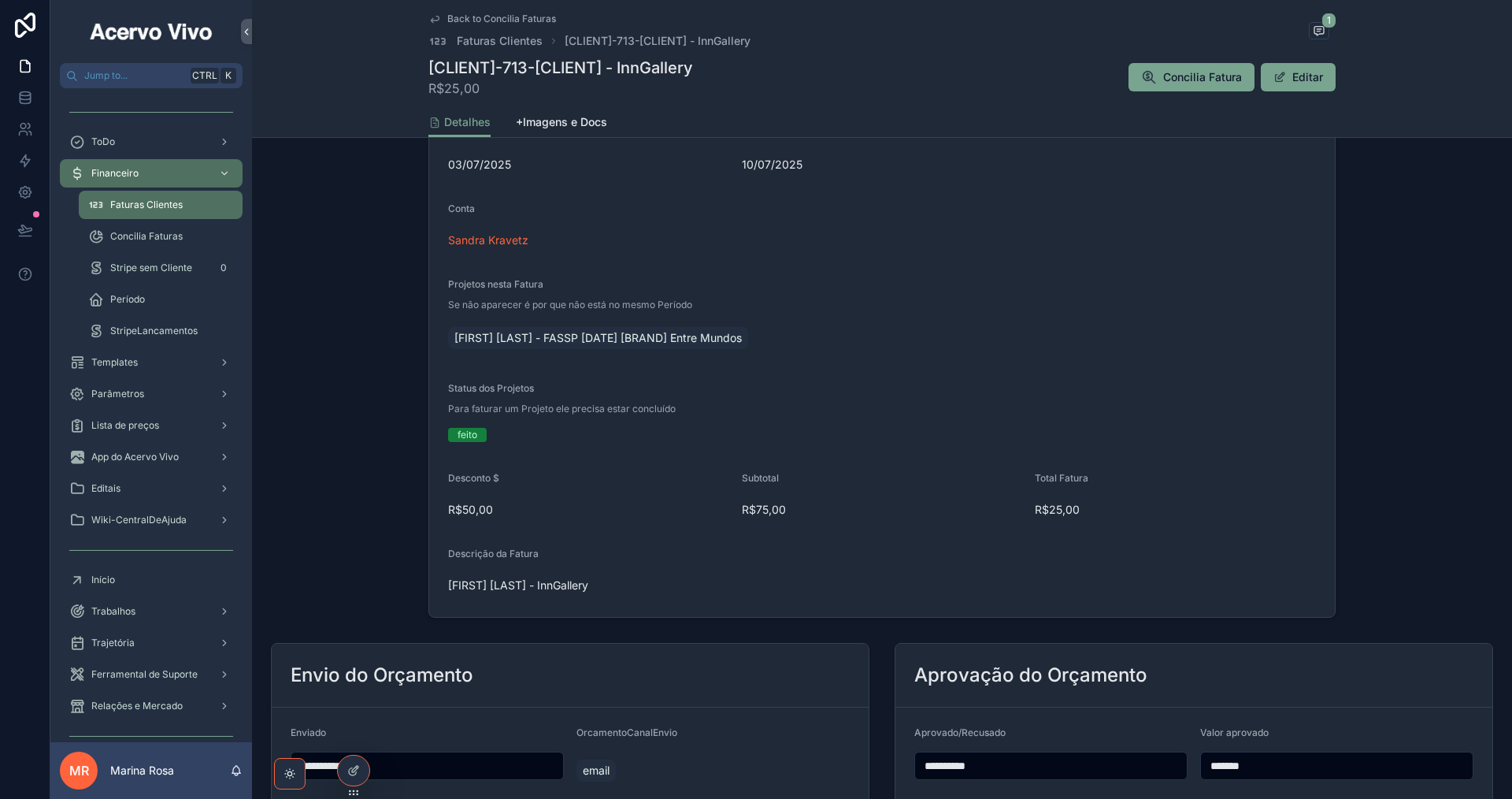 scroll, scrollTop: 394, scrollLeft: 0, axis: vertical 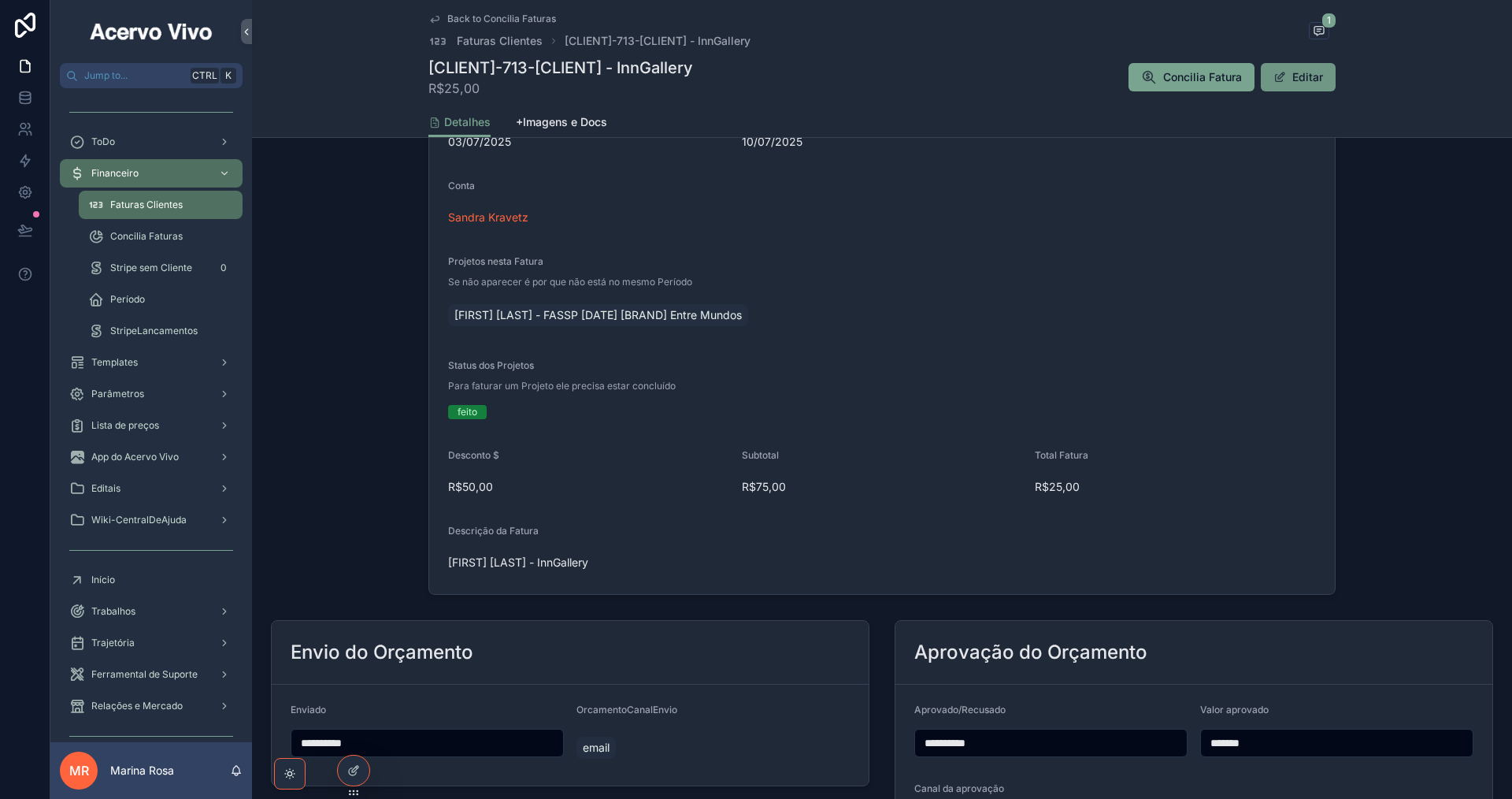 click on "Editar" at bounding box center (1298, 77) 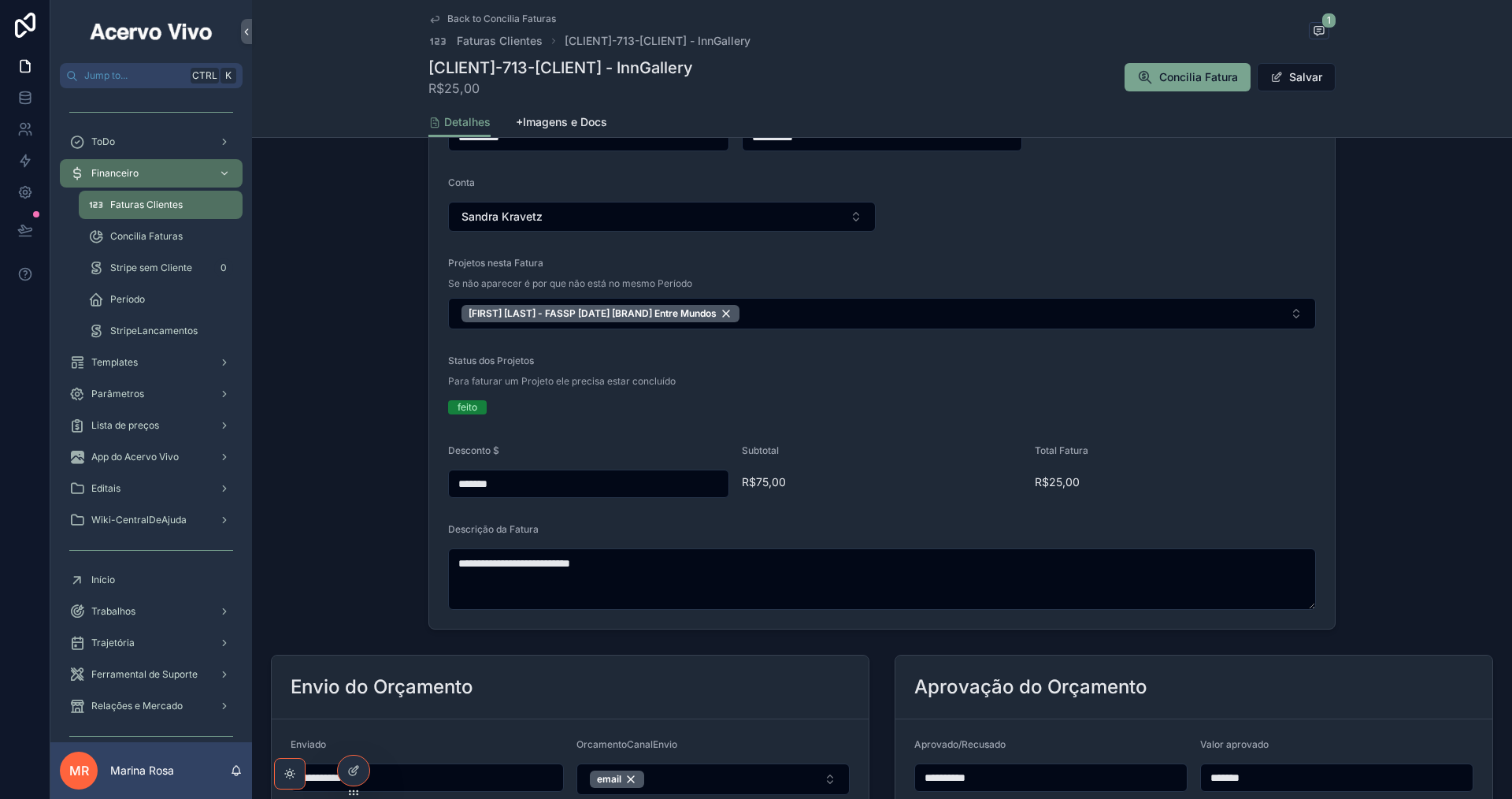 scroll, scrollTop: 388, scrollLeft: 0, axis: vertical 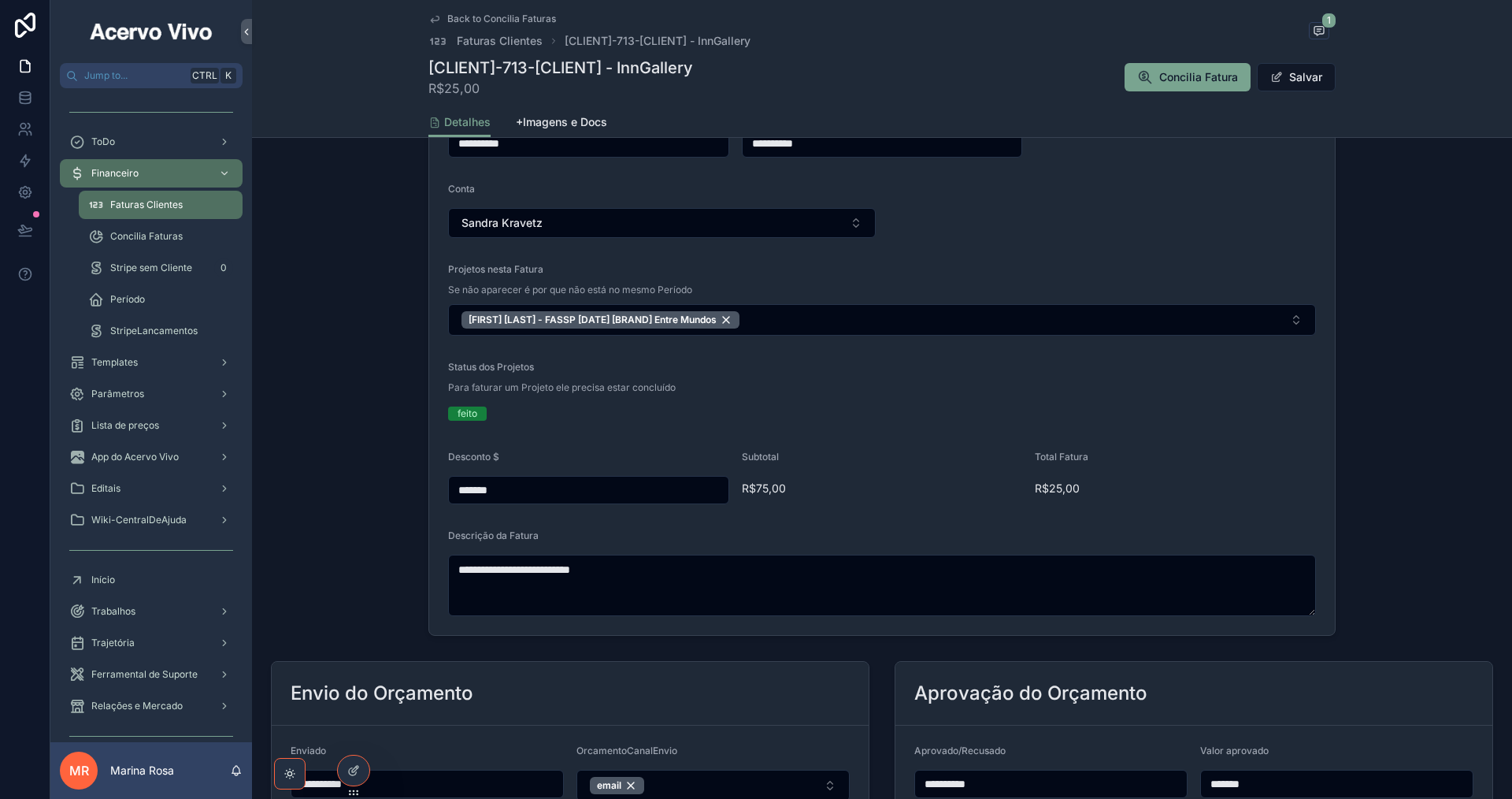 drag, startPoint x: 687, startPoint y: 489, endPoint x: 424, endPoint y: 496, distance: 263.09314 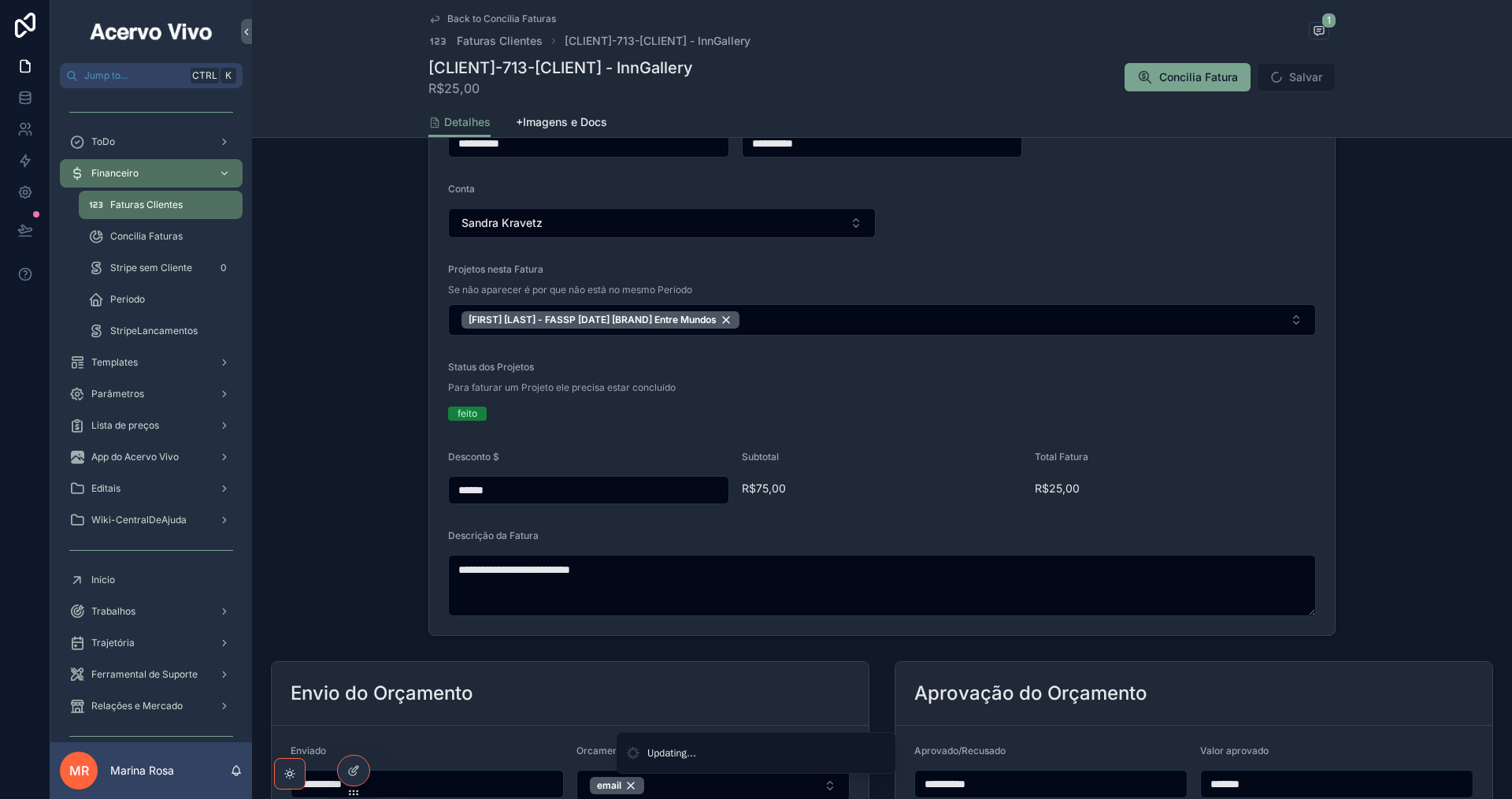 type on "******" 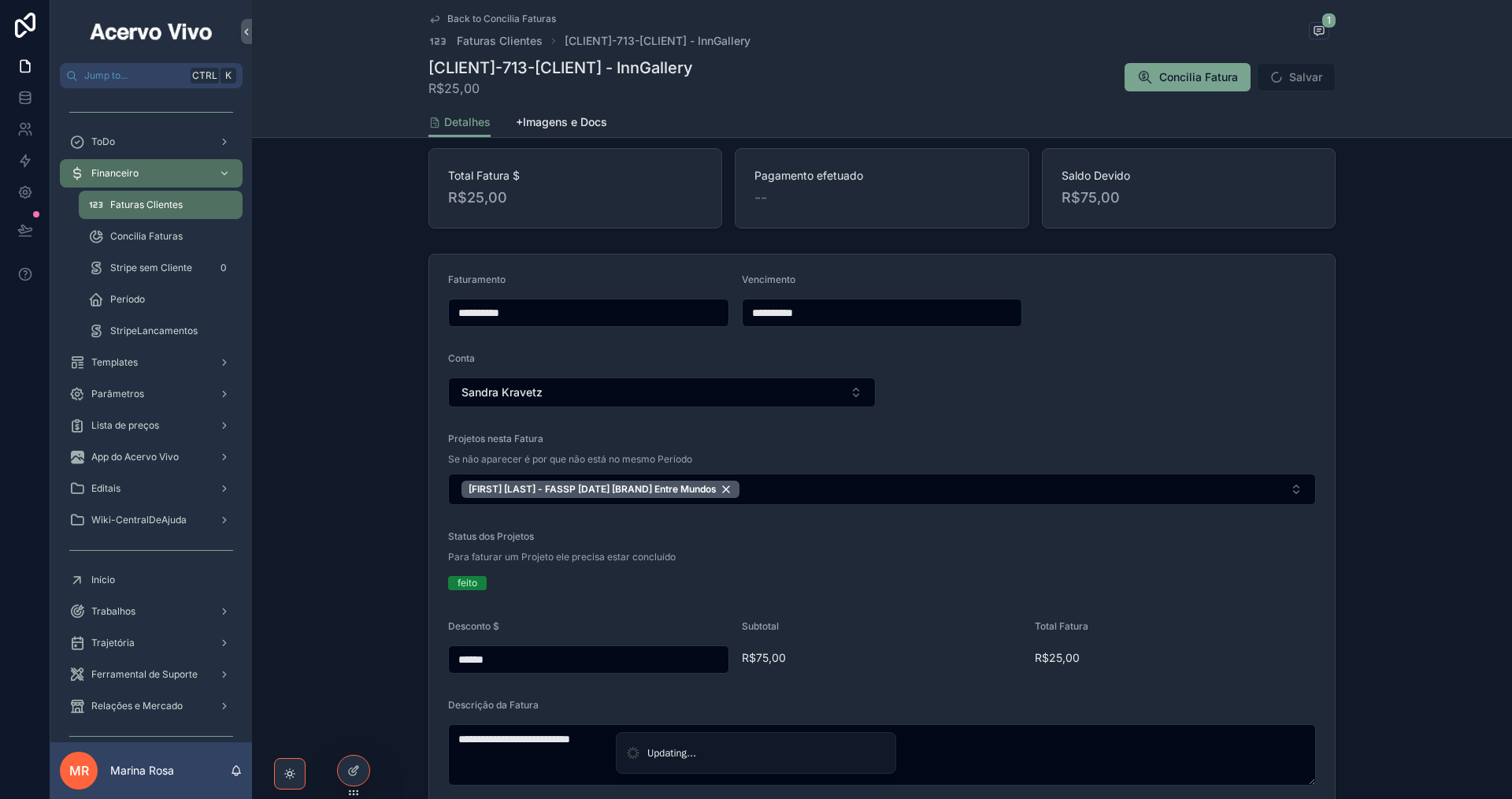 scroll, scrollTop: 0, scrollLeft: 0, axis: both 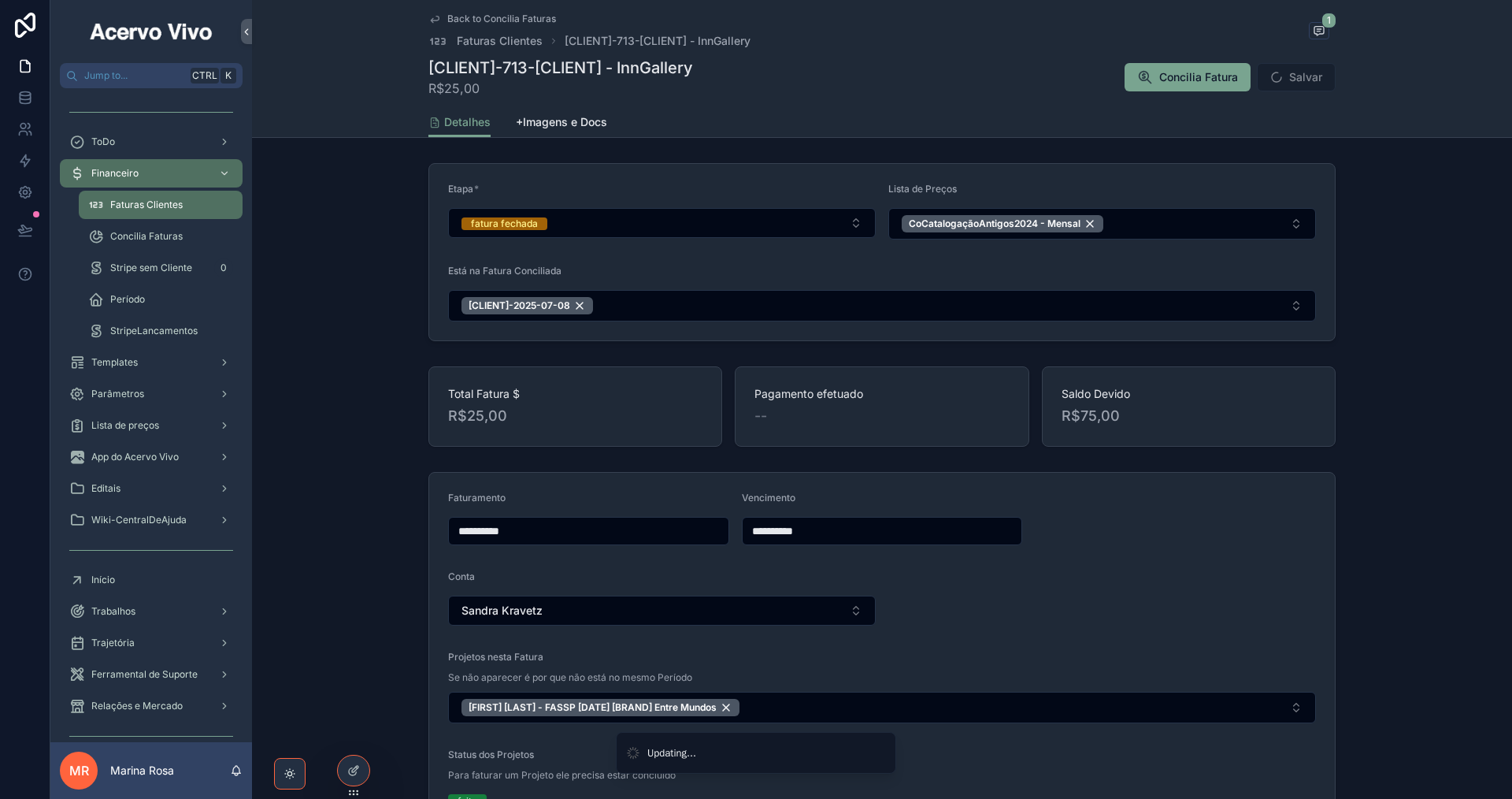 click on "Back to Concilia Faturas" at bounding box center (502, 19) 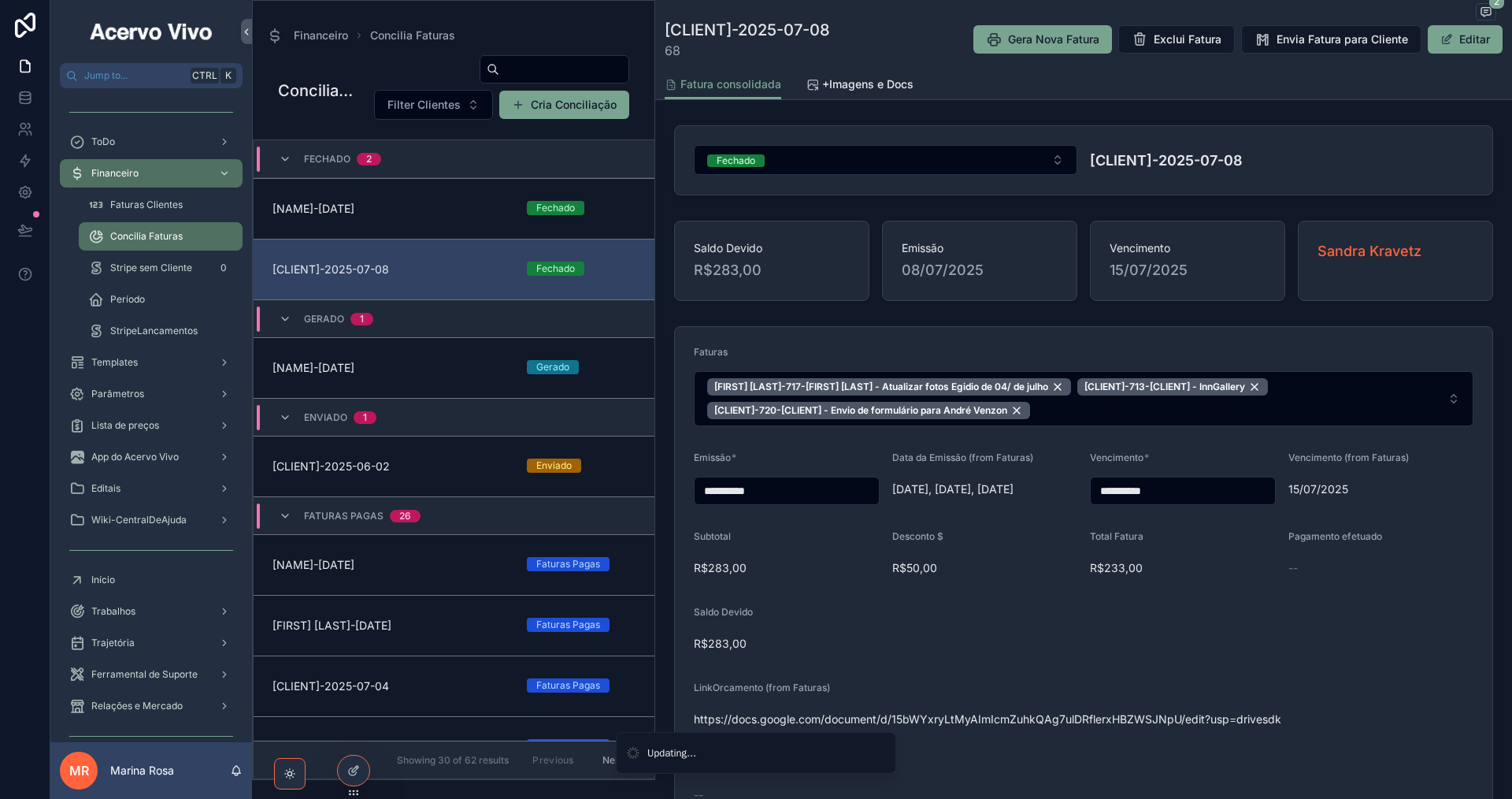 scroll, scrollTop: 98, scrollLeft: 0, axis: vertical 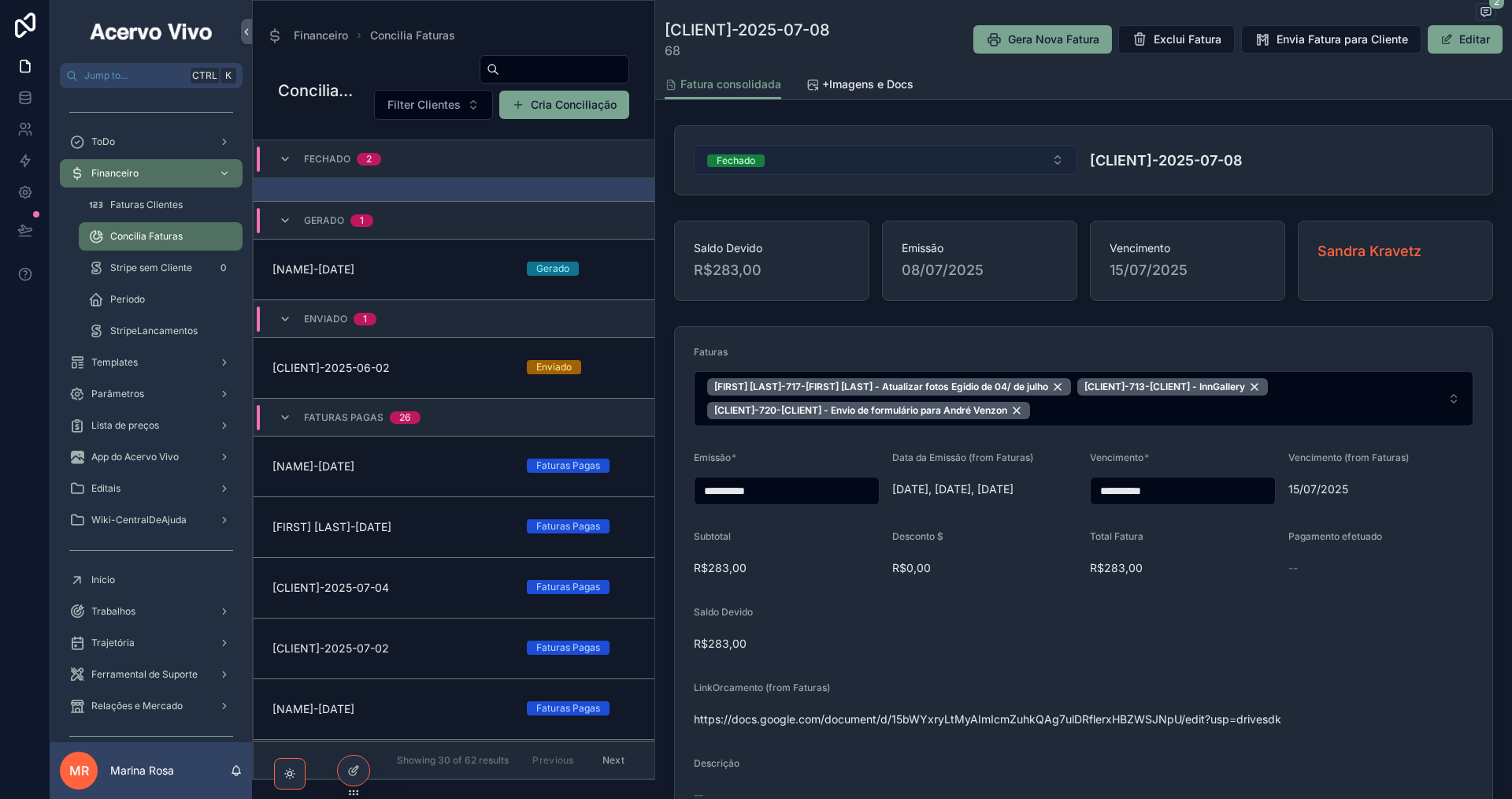 drag, startPoint x: 806, startPoint y: 162, endPoint x: 801, endPoint y: 171, distance: 10.29563 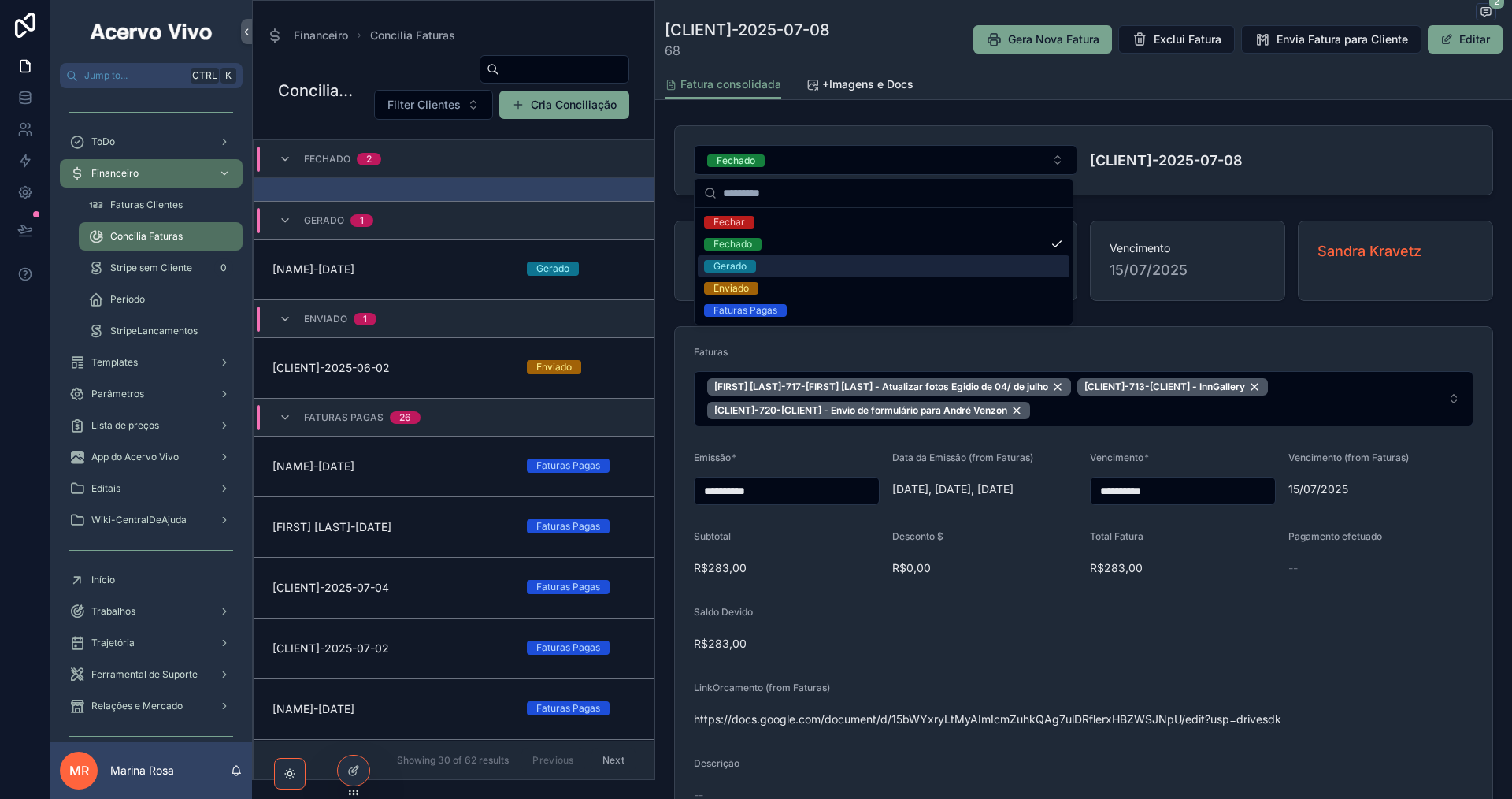 click on "Gerado" at bounding box center (730, 266) 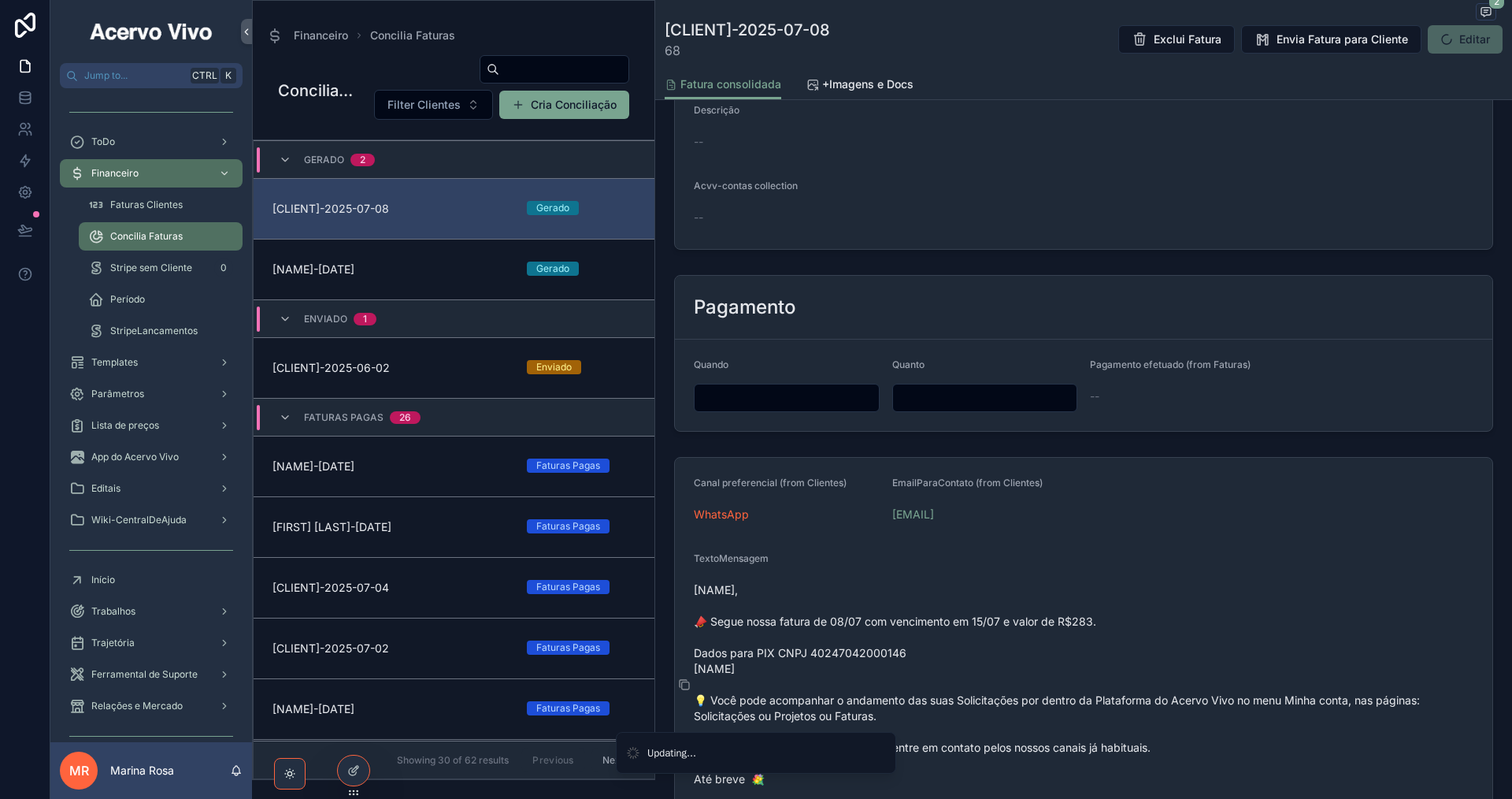 scroll, scrollTop: 867, scrollLeft: 0, axis: vertical 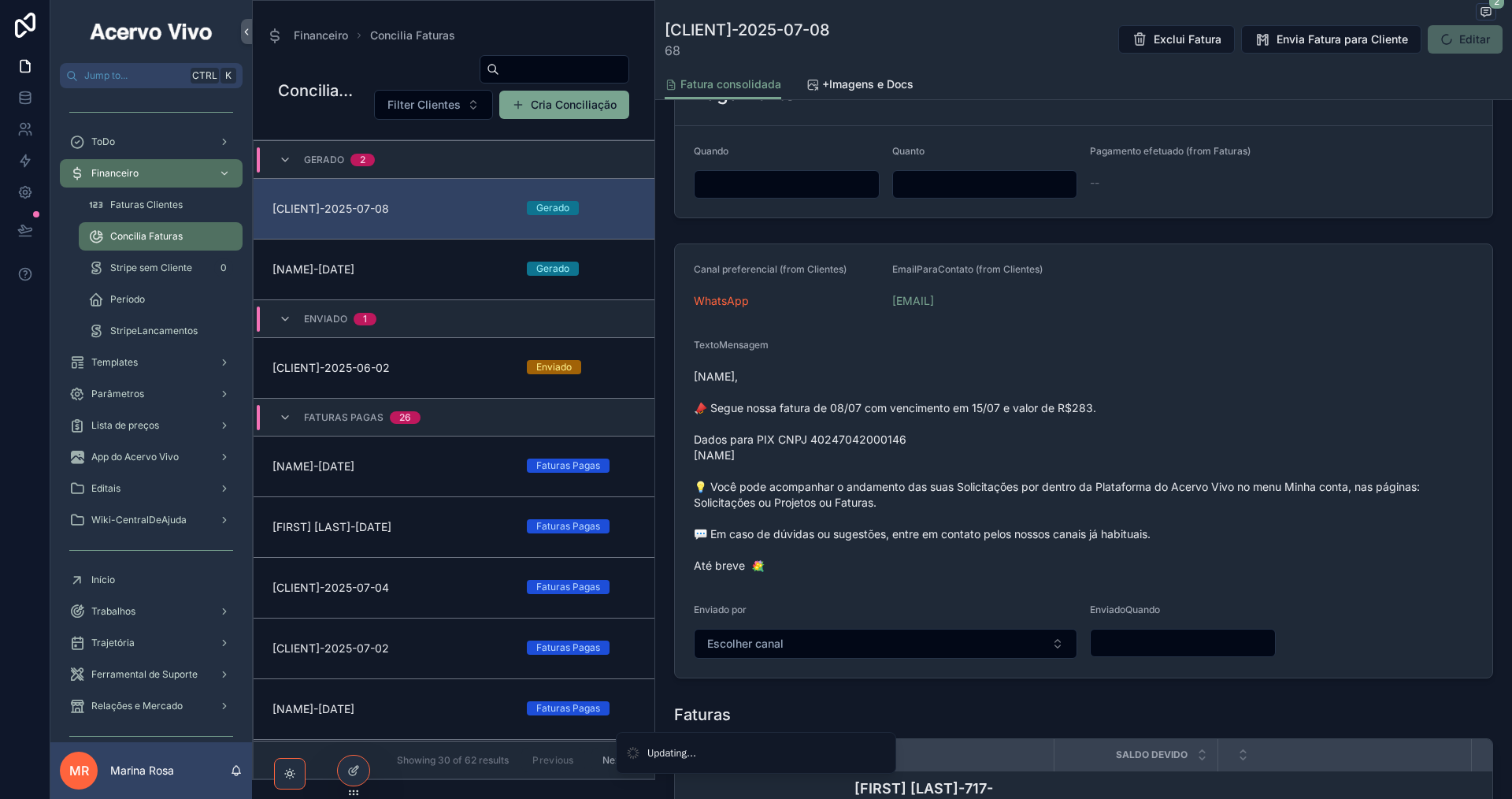 click on "Canal preferencial (from Clientes) WhatsApp EmailParaContato (from Clientes) [NAME] TextoMensagem [NAME],
📣 Segue nossa fatura de 08/07 com vencimento em 15/07 e valor de R$283.
Dados para PIX CNPJ 40247042000146
[NAME]
💡 Você pode acompanhar o andamento das suas Solicitações por dentro da Plataforma do Acervo Vivo no menu Minha conta, nas páginas: Solicitações ou Projetos ou Faturas.
💬 Em caso de dúvidas ou sugestões, entre em contato pelos nossos canais já habituais.
Até breve  💐 Enviado por Escolher canal EnviadoQuando" at bounding box center (1084, 461) 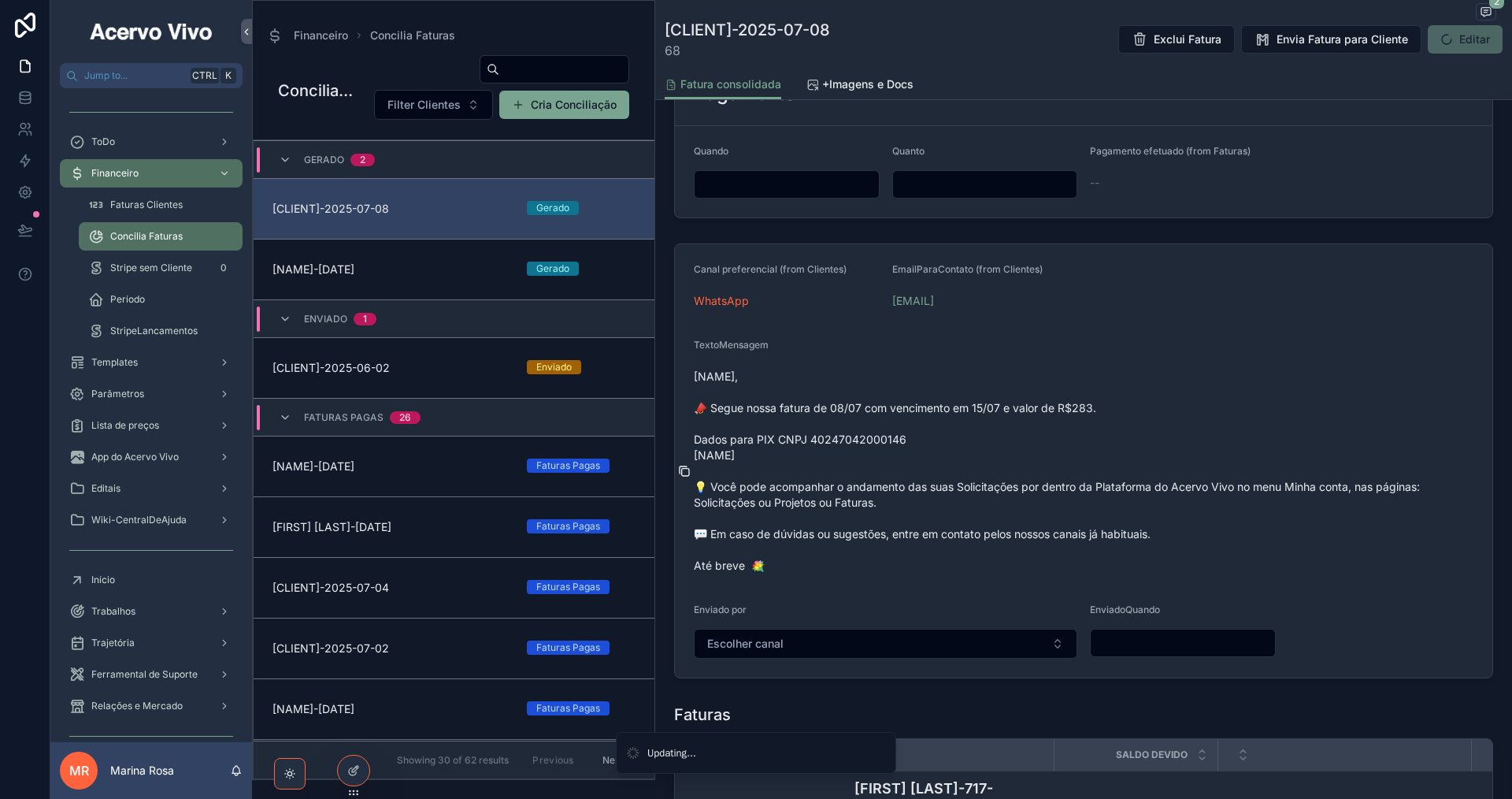 click 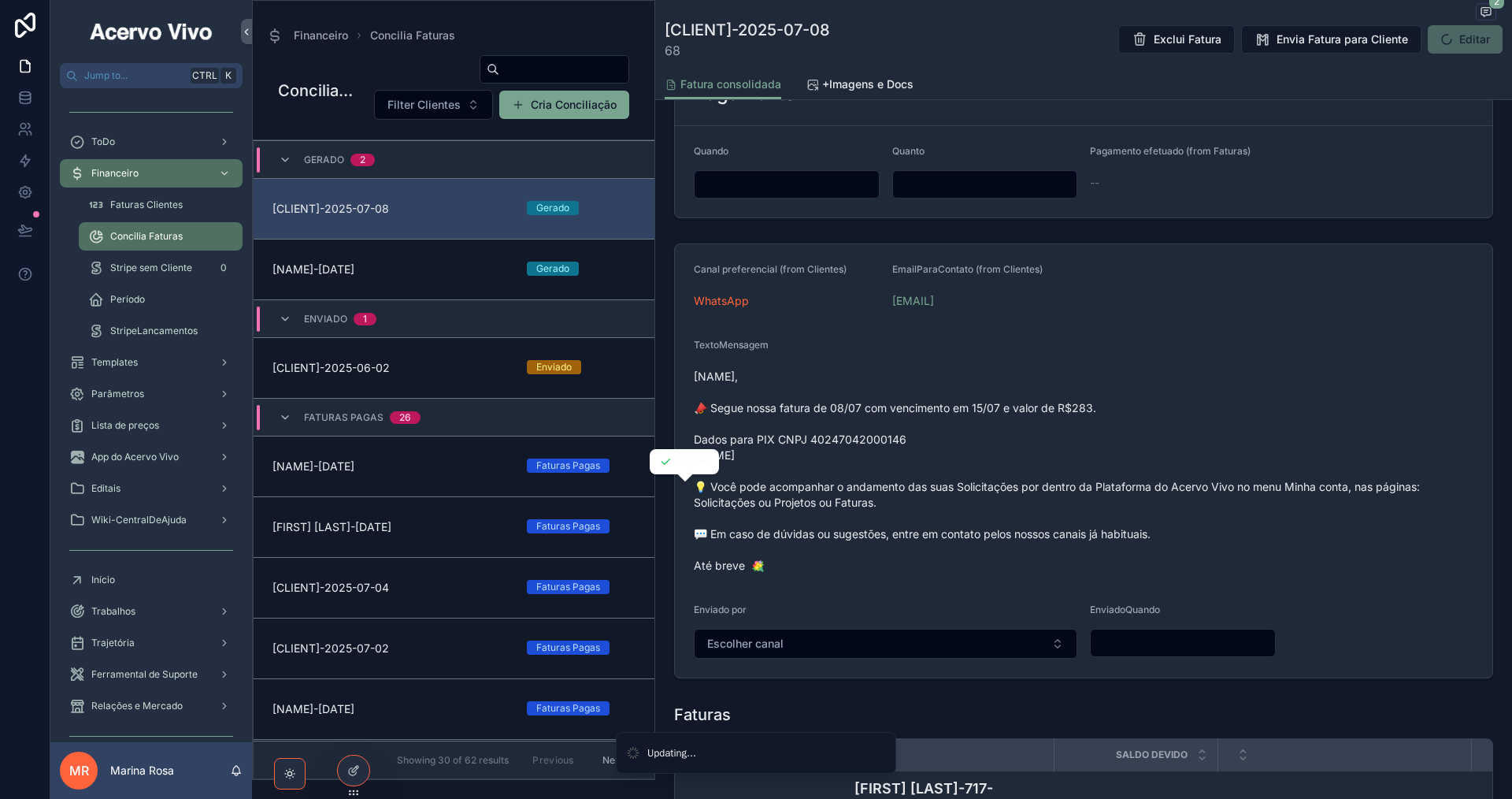 type 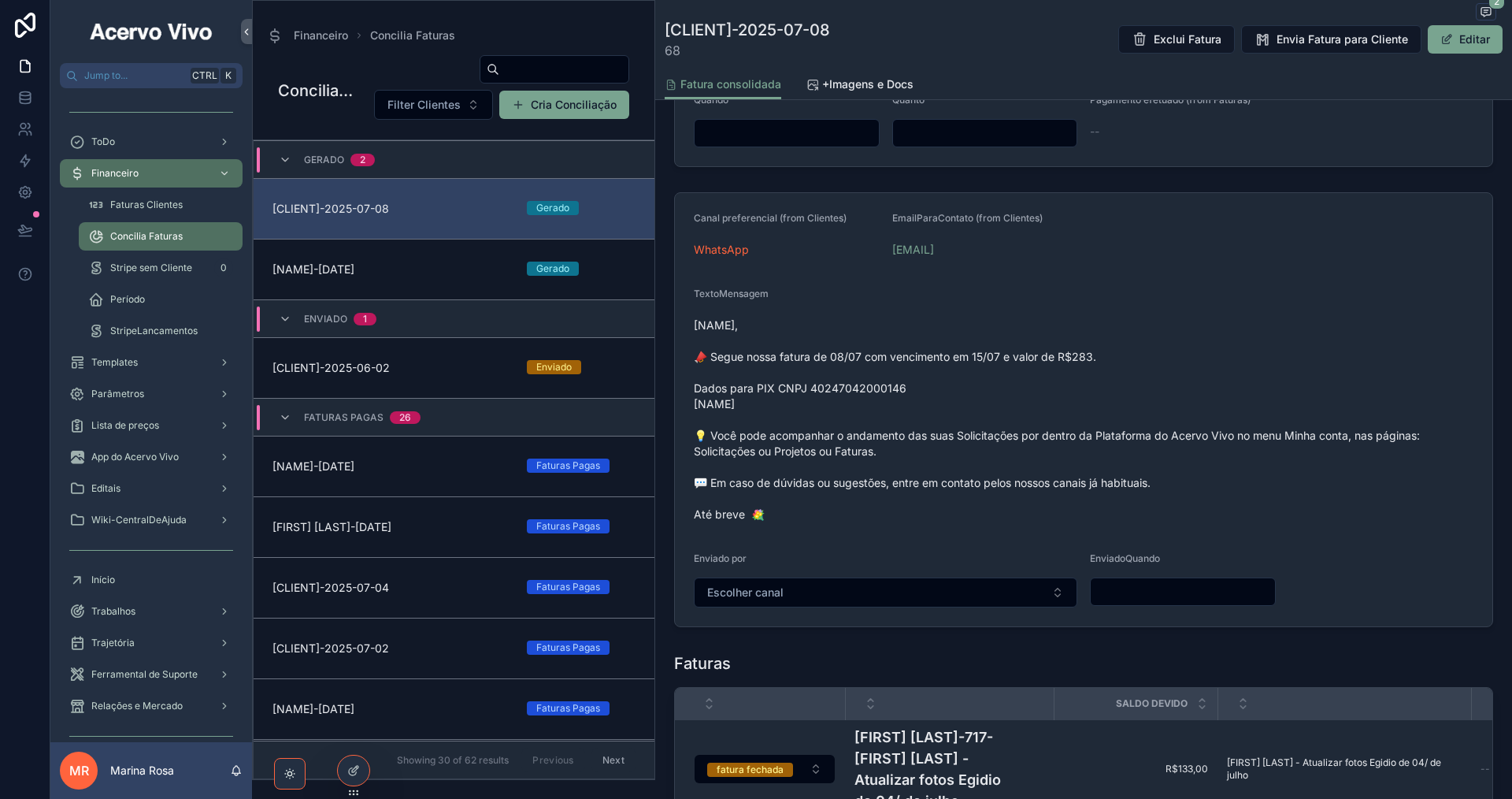 scroll, scrollTop: 946, scrollLeft: 0, axis: vertical 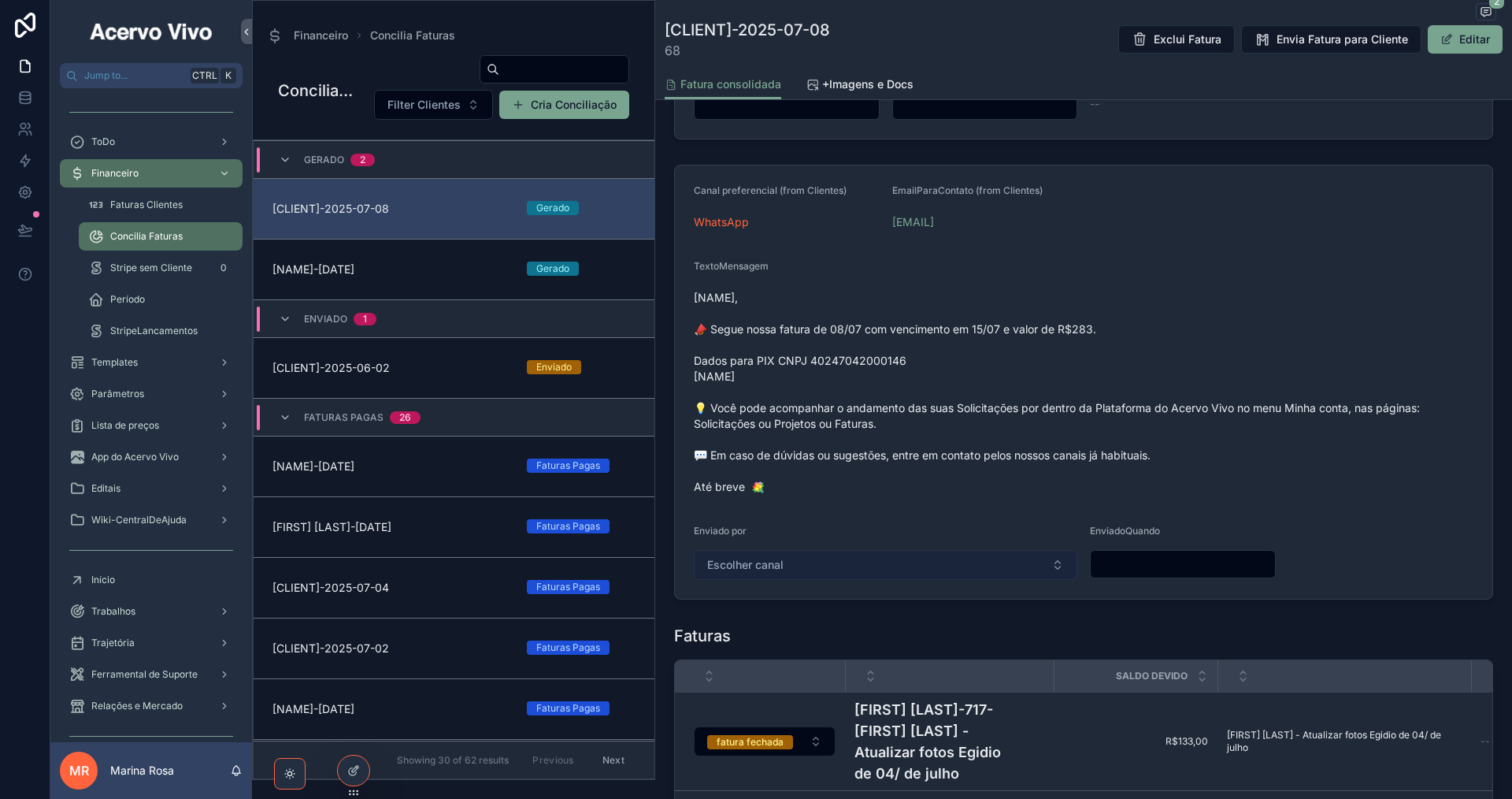 click on "Escolher canal" at bounding box center (885, 565) 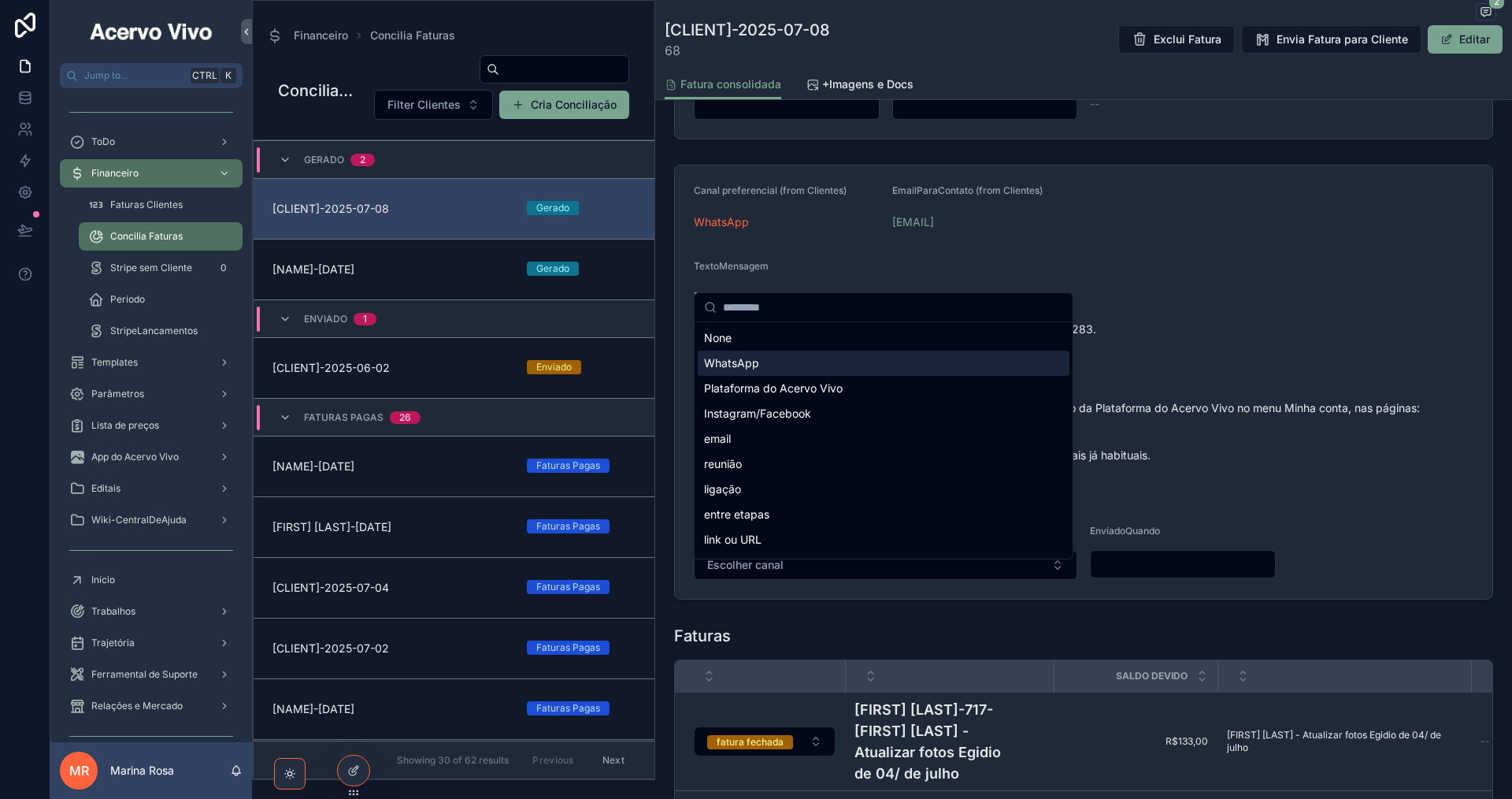 click on "WhatsApp" at bounding box center (884, 363) 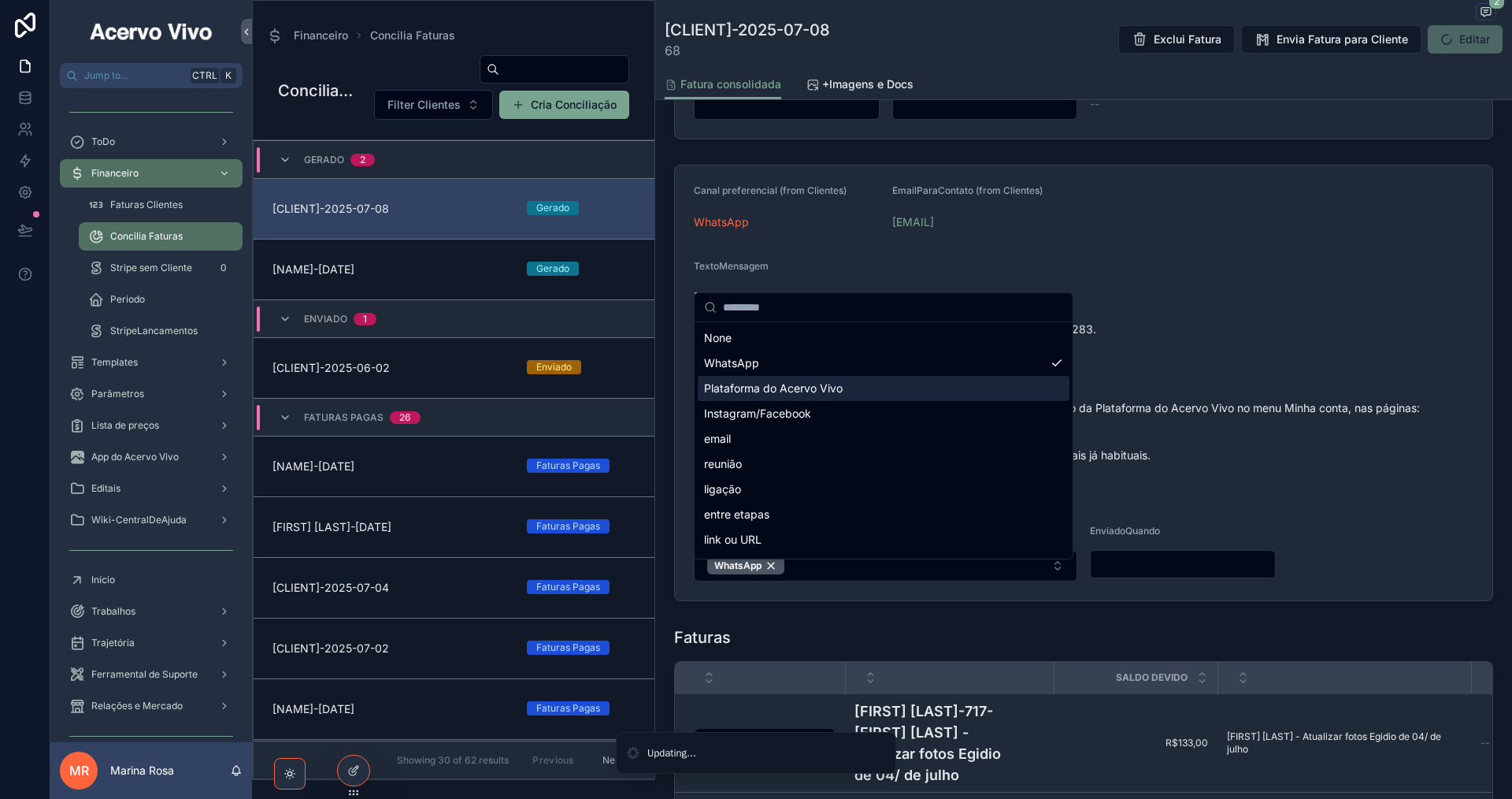 drag, startPoint x: 1174, startPoint y: 589, endPoint x: 1173, endPoint y: 579, distance: 10.049876 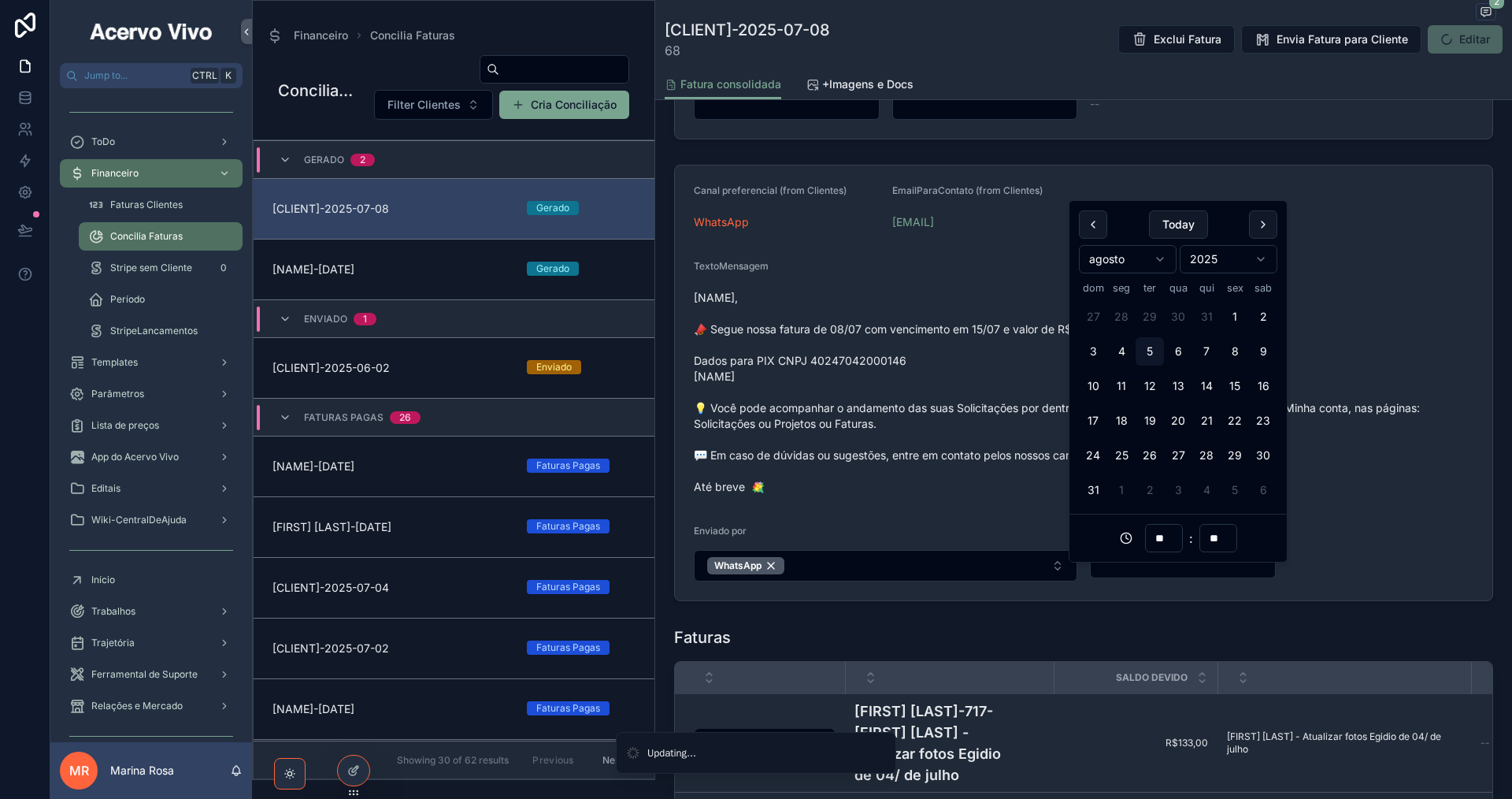 click at bounding box center (1183, 564) 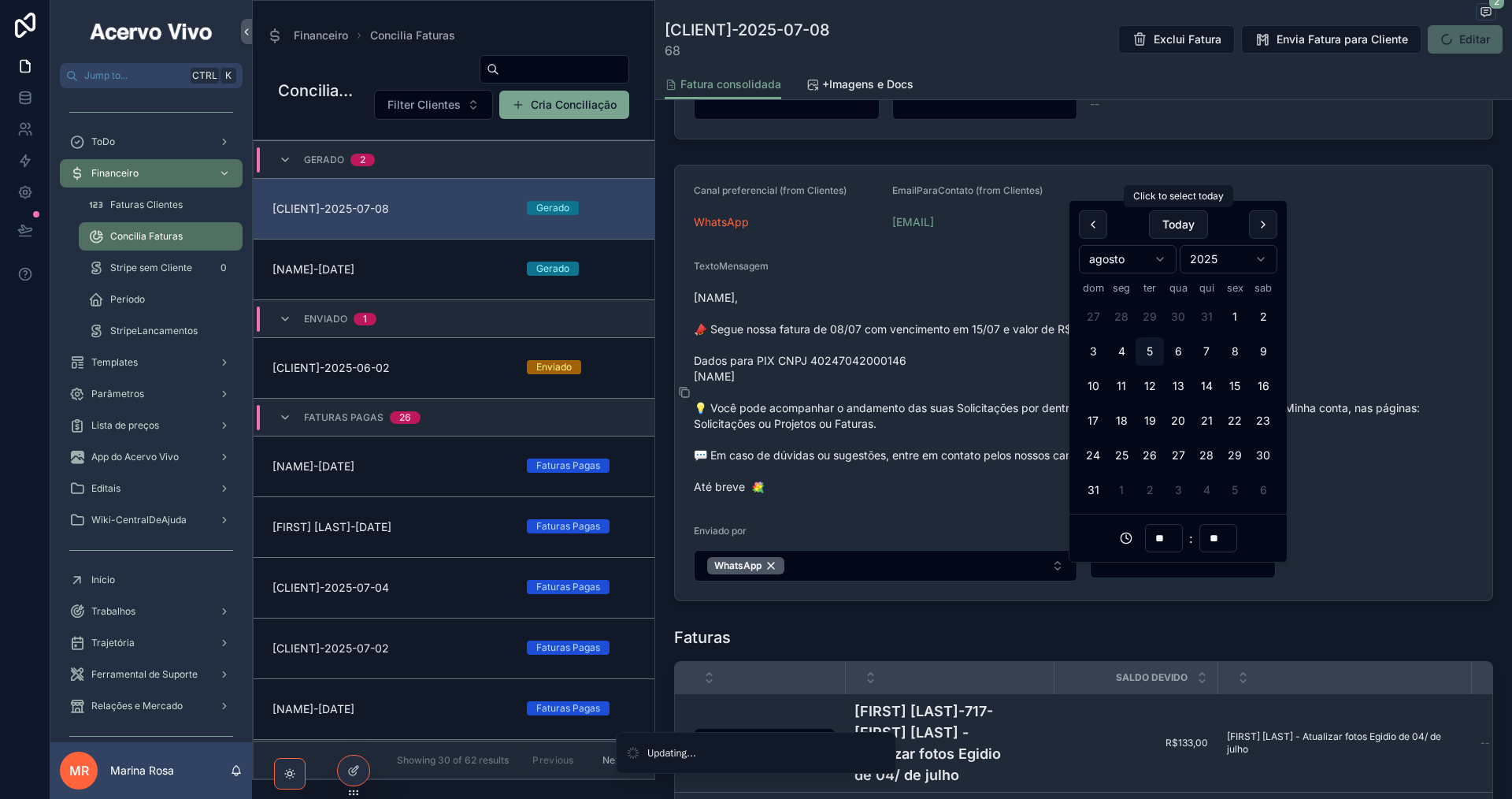 click on "Today" at bounding box center [1178, 225] 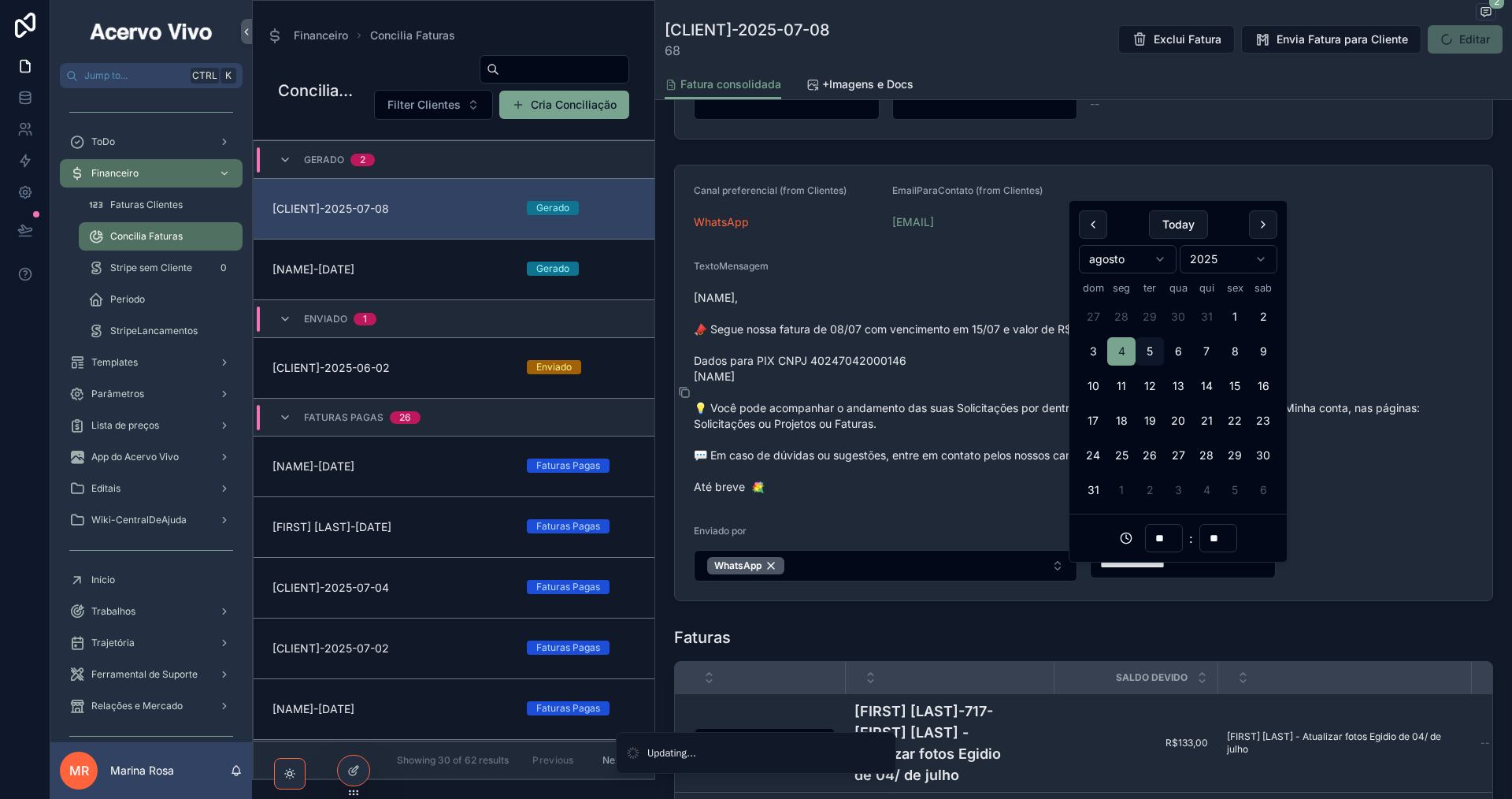 type on "**********" 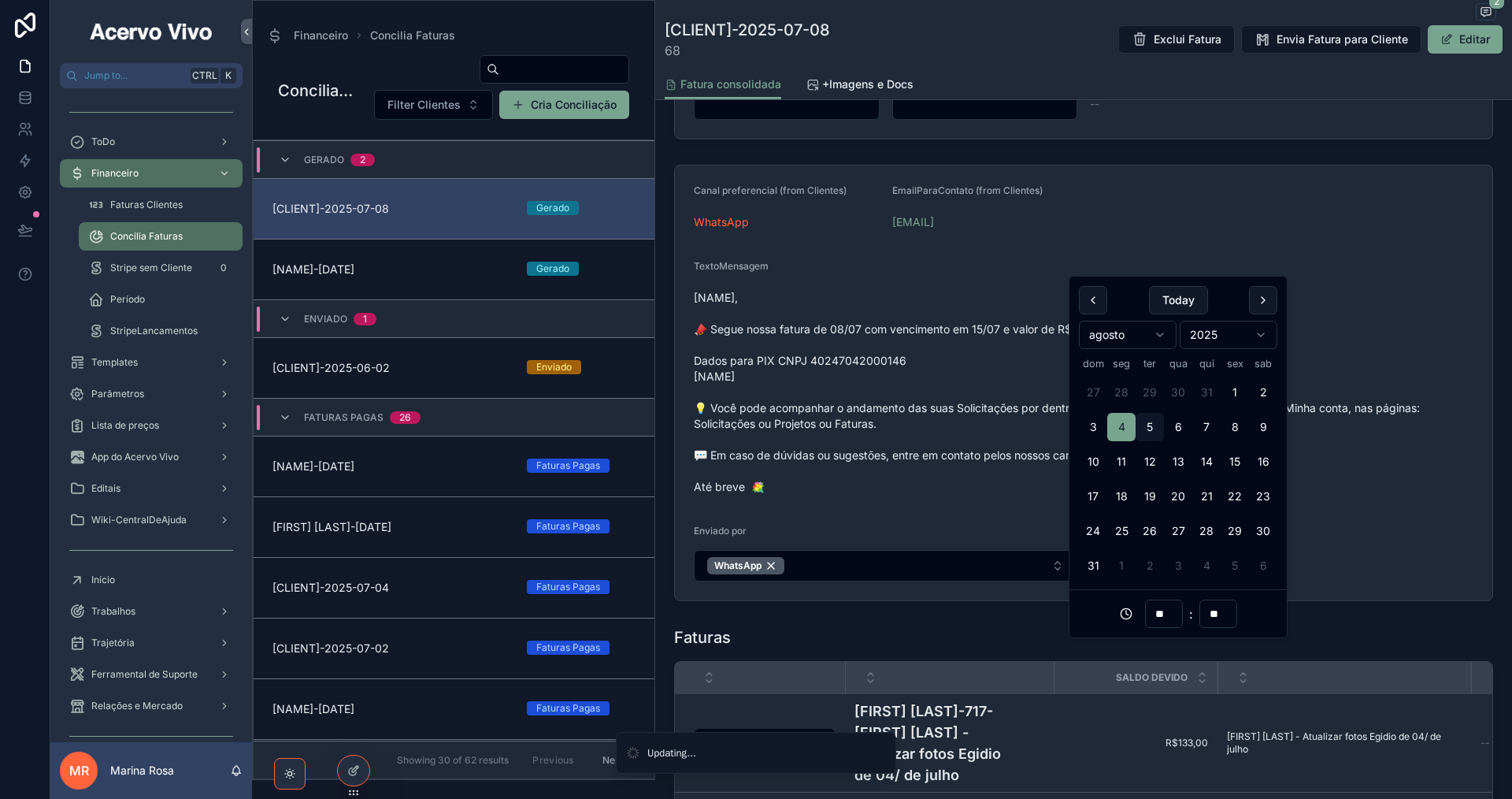 scroll, scrollTop: 1261, scrollLeft: 0, axis: vertical 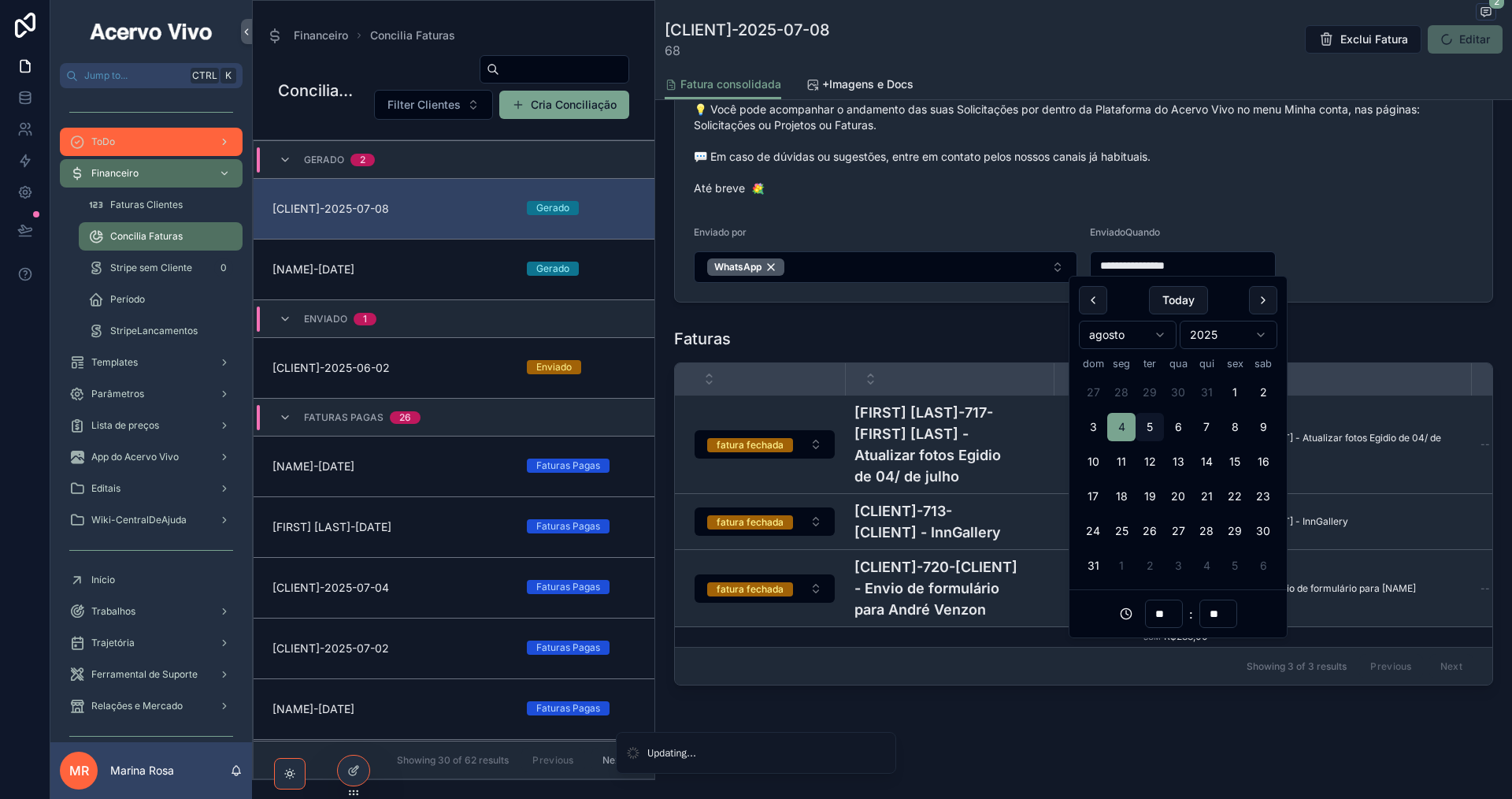 click on "ToDo" at bounding box center [151, 142] 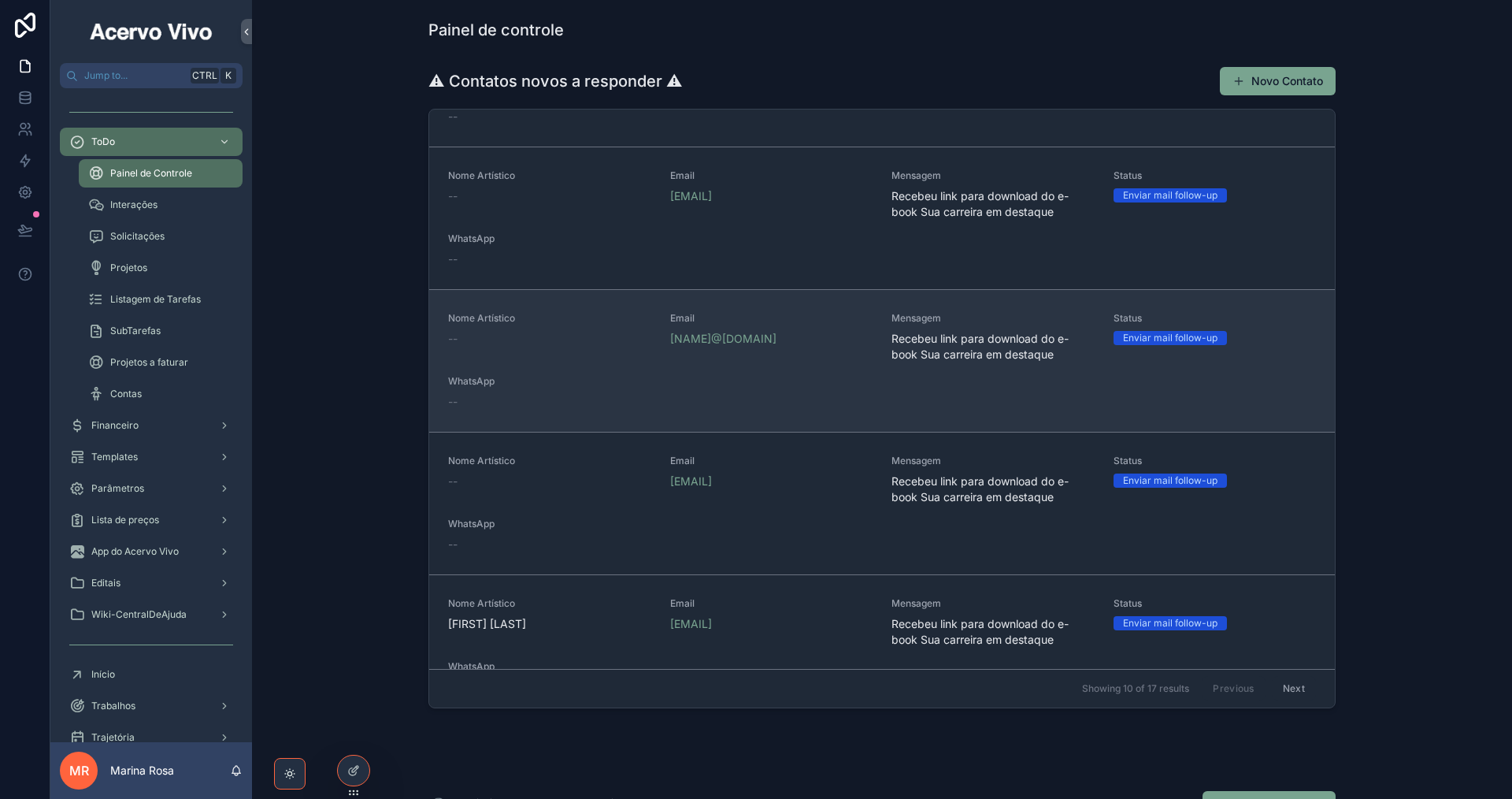 scroll, scrollTop: 865, scrollLeft: 0, axis: vertical 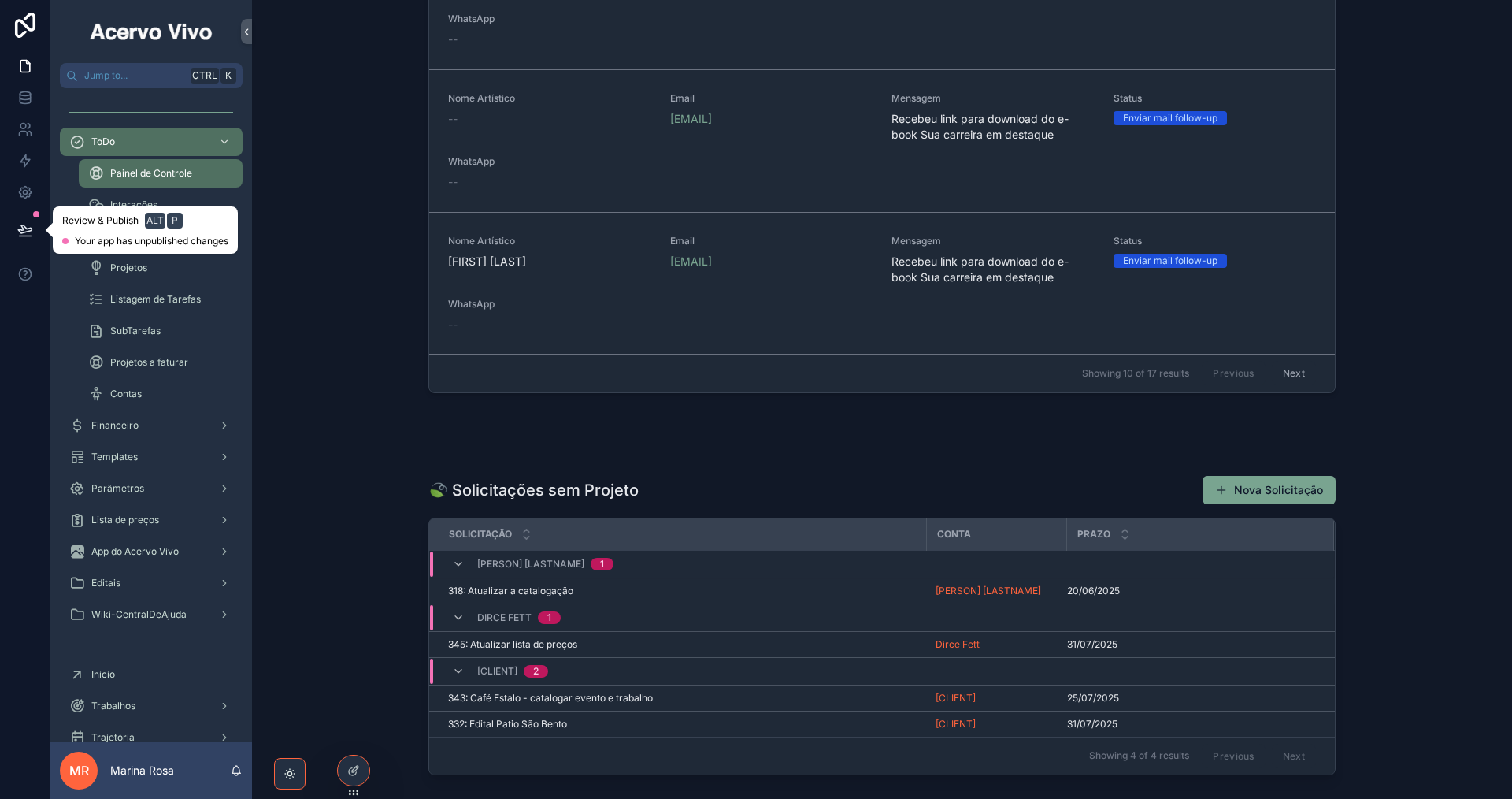 click 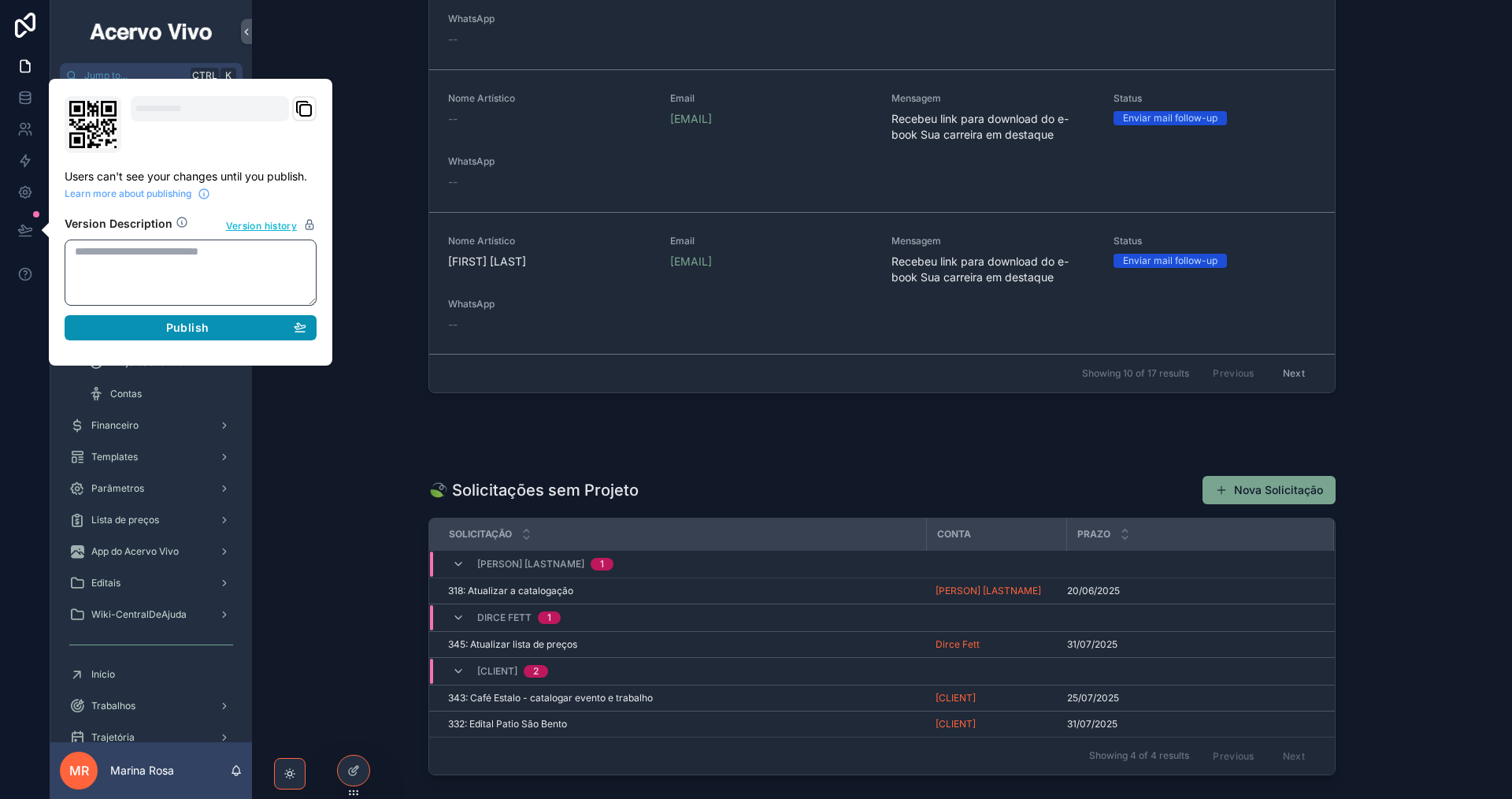click on "Publish" at bounding box center (191, 328) 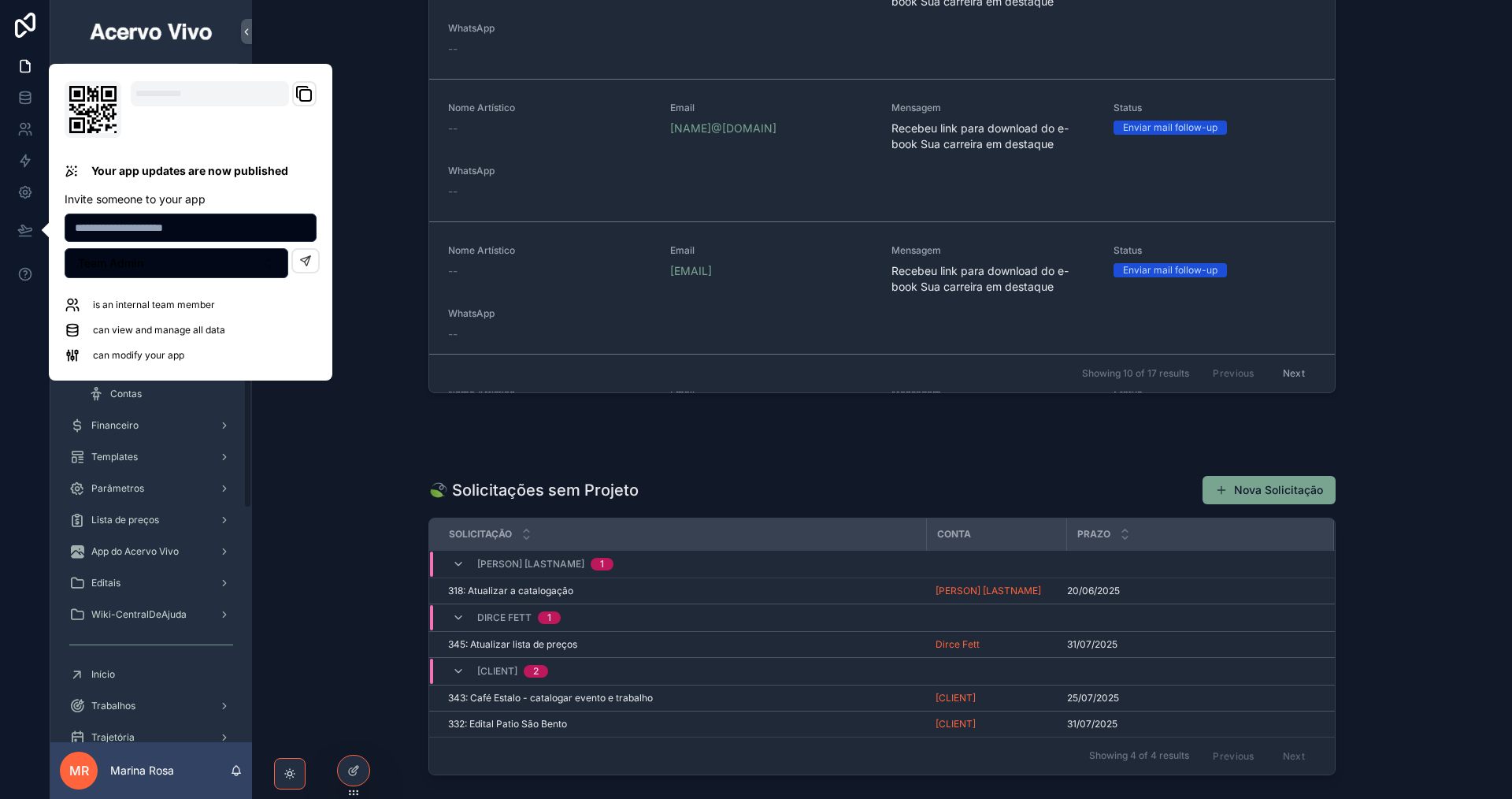 click on "🍃 Solicitações sem Projeto Nova Solicitação Solicitação Conta Prazo Cristina Geyer 1 318: Atualizar a catalogação 318: Atualizar a catalogação Cristina Geyer [DATE] [DATE] Dirce Fett 1 345: Atualizar lista de preços 345: Atualizar lista de preços Dirce Fett [DATE] [DATE] Leila Knijnik 2 343: Café Estalo - catalogar evento e trabalho 343: Café Estalo - catalogar evento e trabalho Leila Knijnik [DATE] [DATE] 332: Edital Patio São Bento 332: Edital Patio São Bento Leila Knijnik [DATE] [DATE] Showing 4 of 4 results Previous Next" at bounding box center [882, 628] 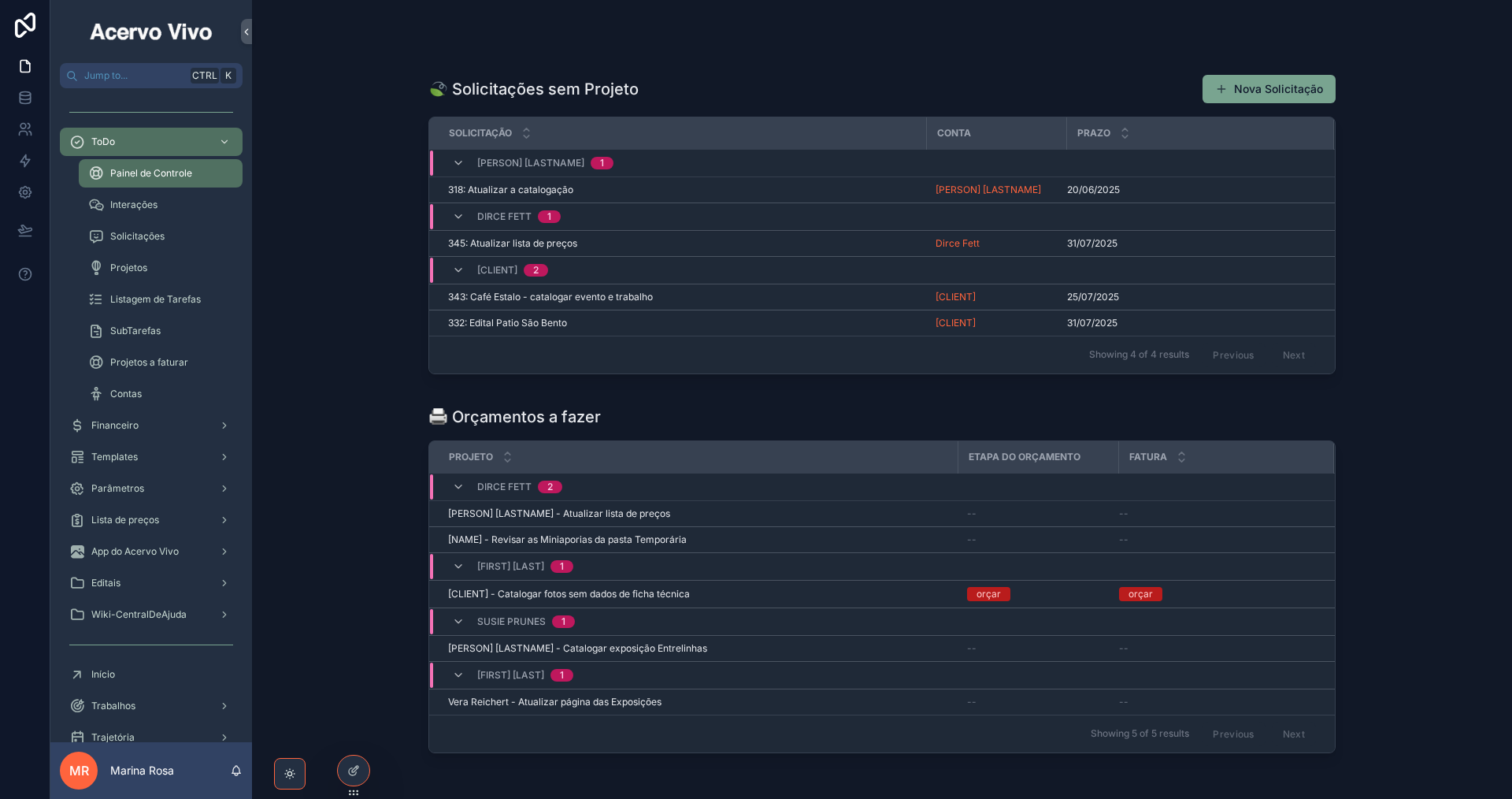 scroll, scrollTop: 709, scrollLeft: 0, axis: vertical 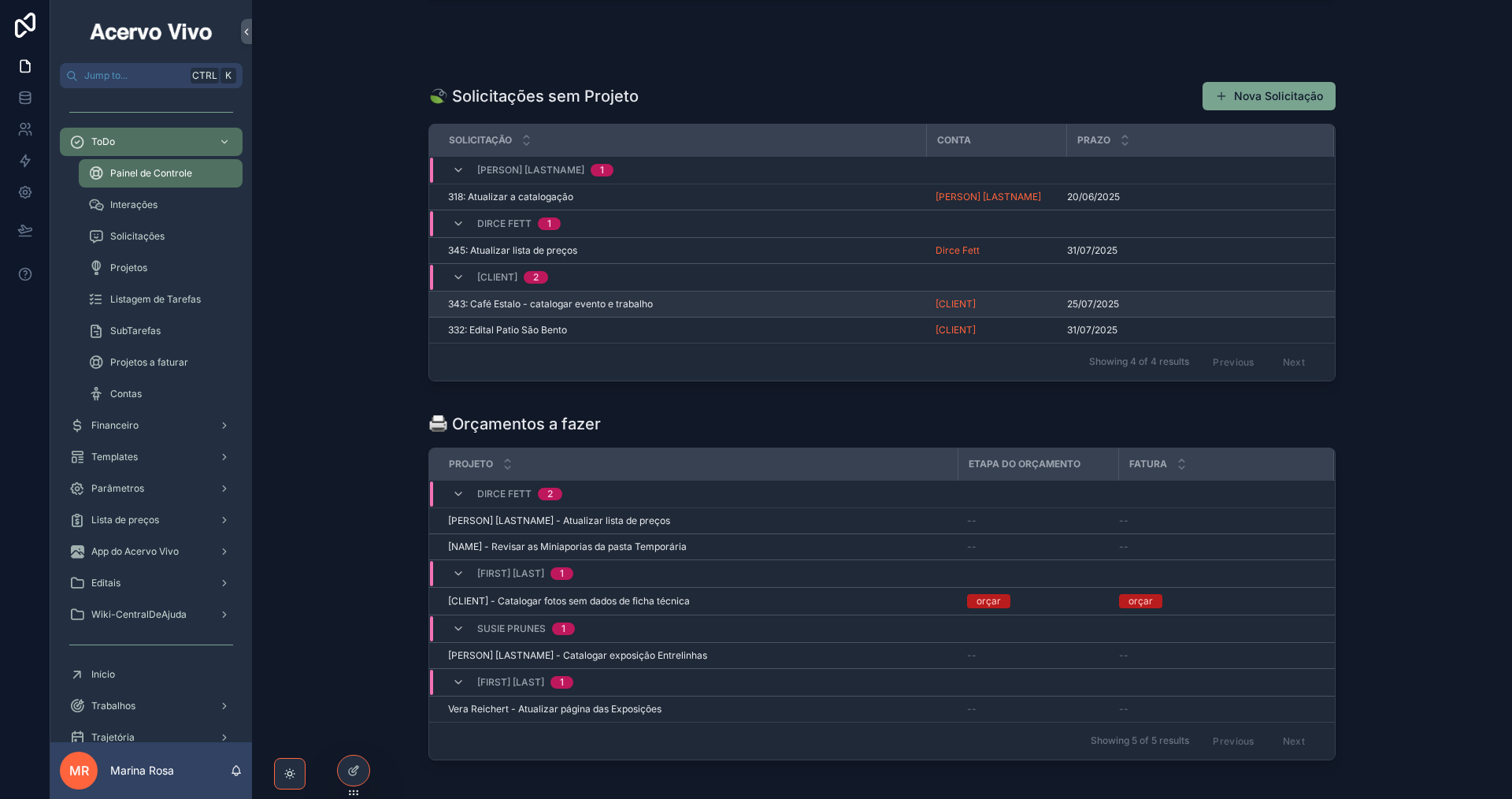 click on "343: Café Estalo - catalogar evento e trabalho" at bounding box center [550, 304] 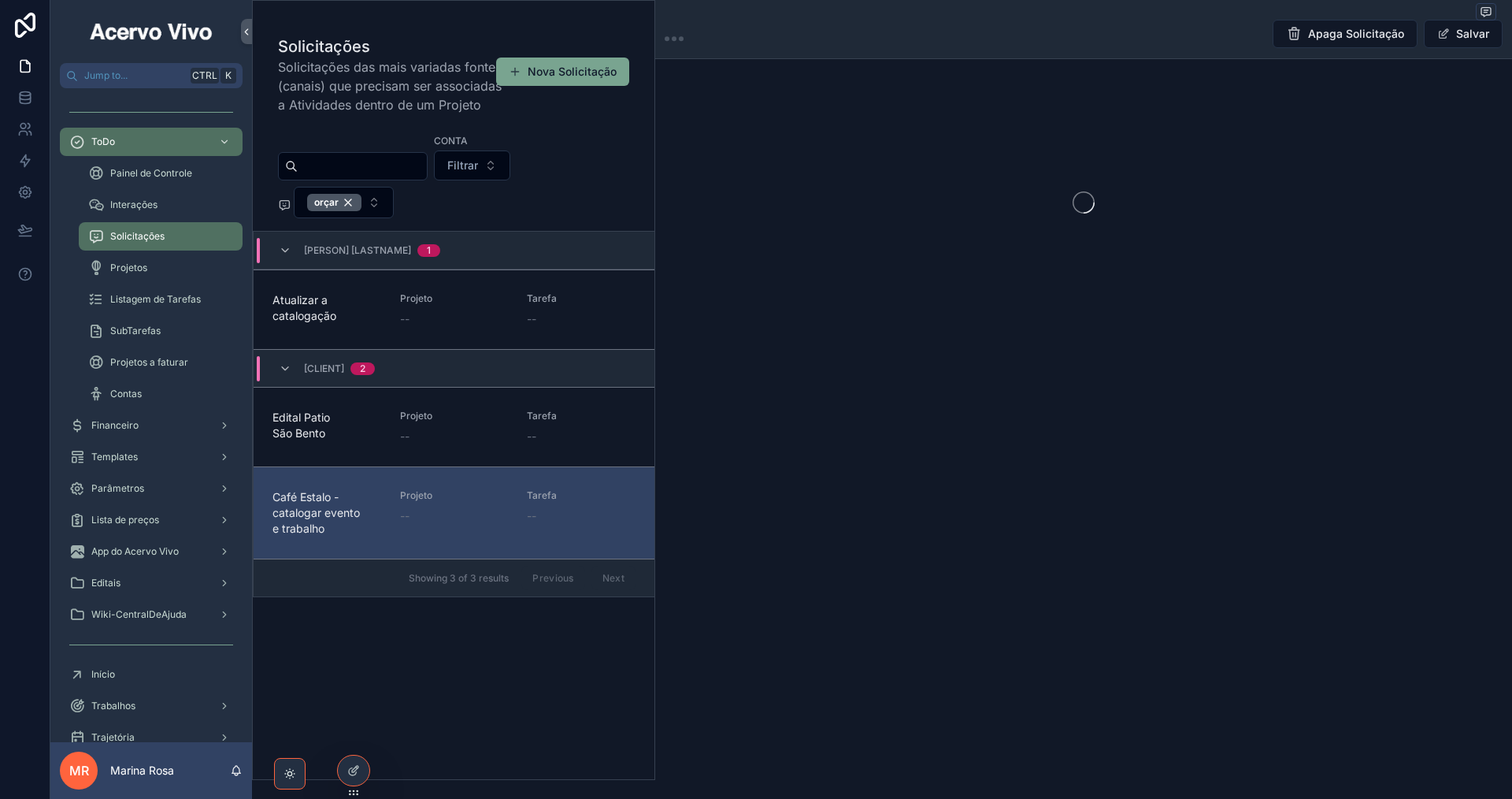 scroll, scrollTop: 0, scrollLeft: 0, axis: both 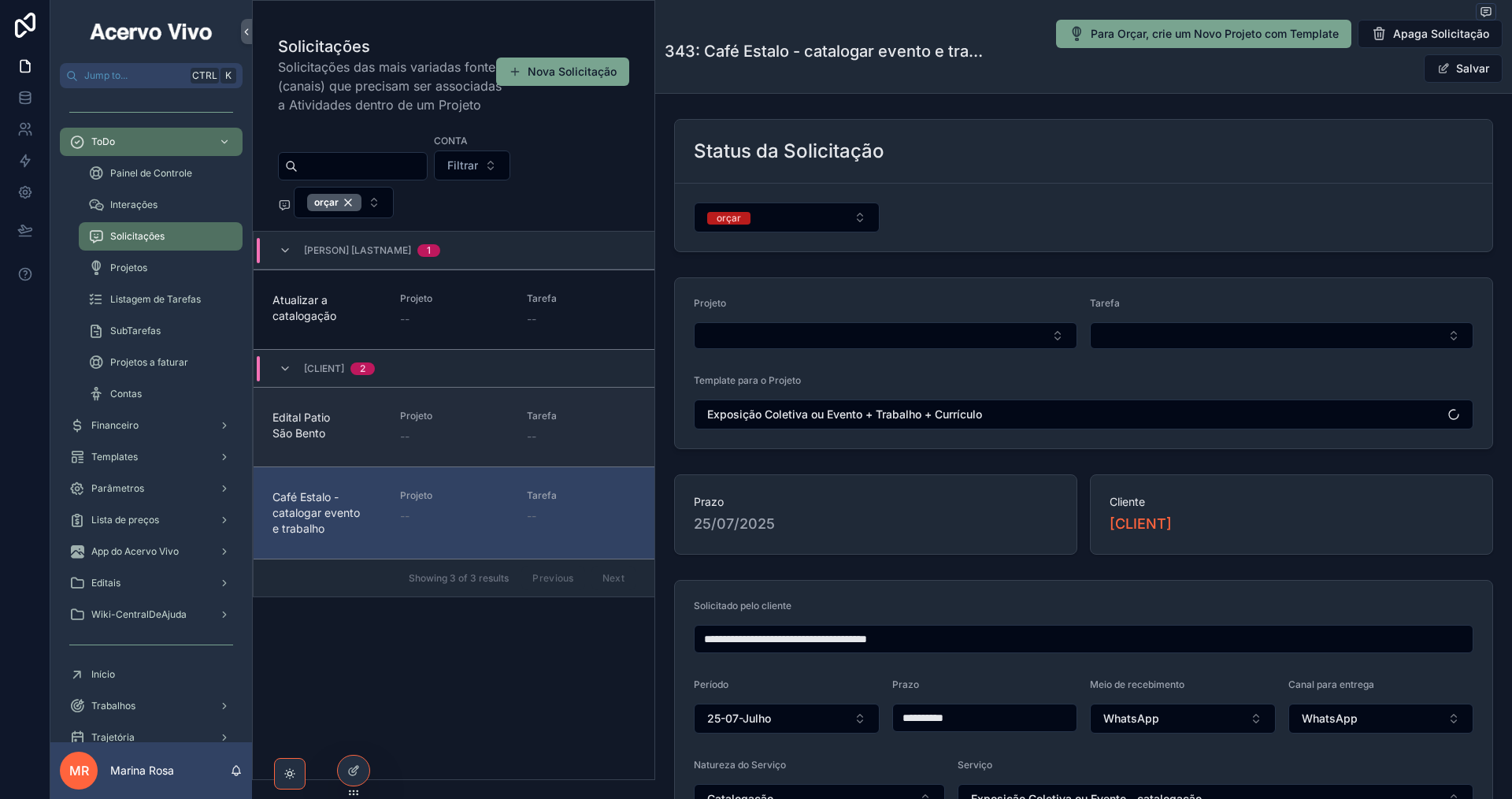 click on "Edital Patio São Bento" at bounding box center [327, 426] 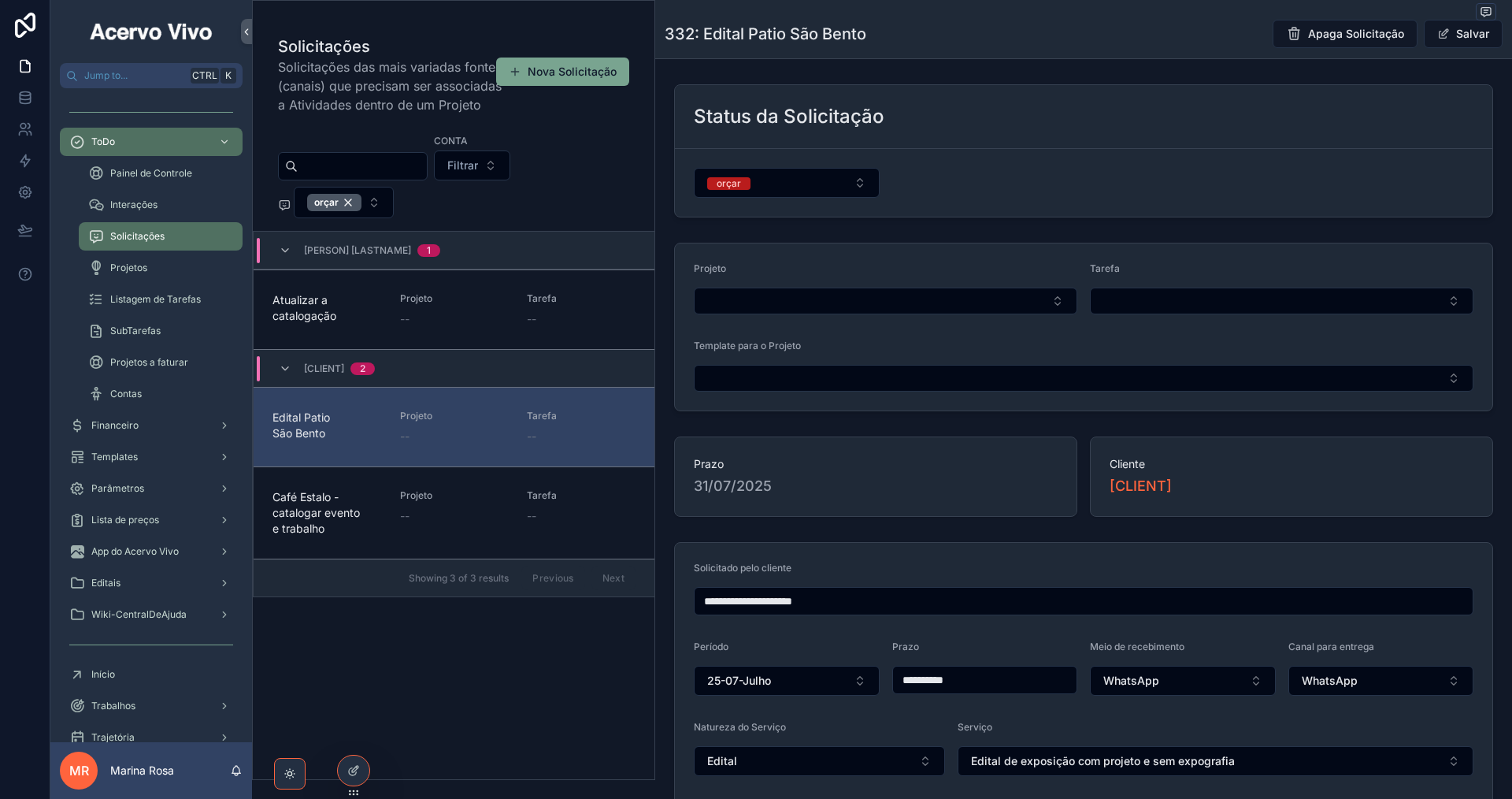 drag, startPoint x: 834, startPoint y: 607, endPoint x: 736, endPoint y: 614, distance: 98.24968 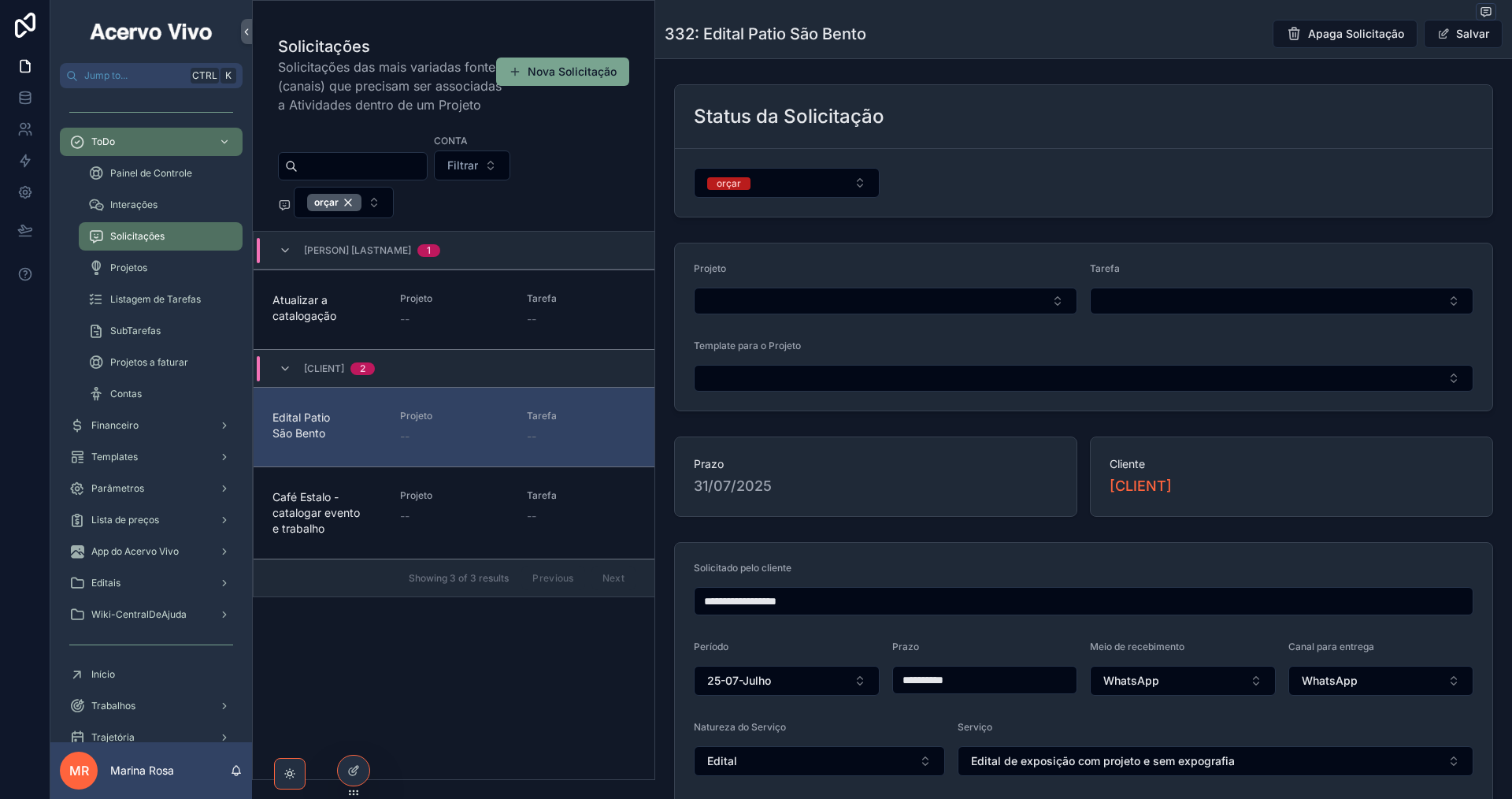type on "**********" 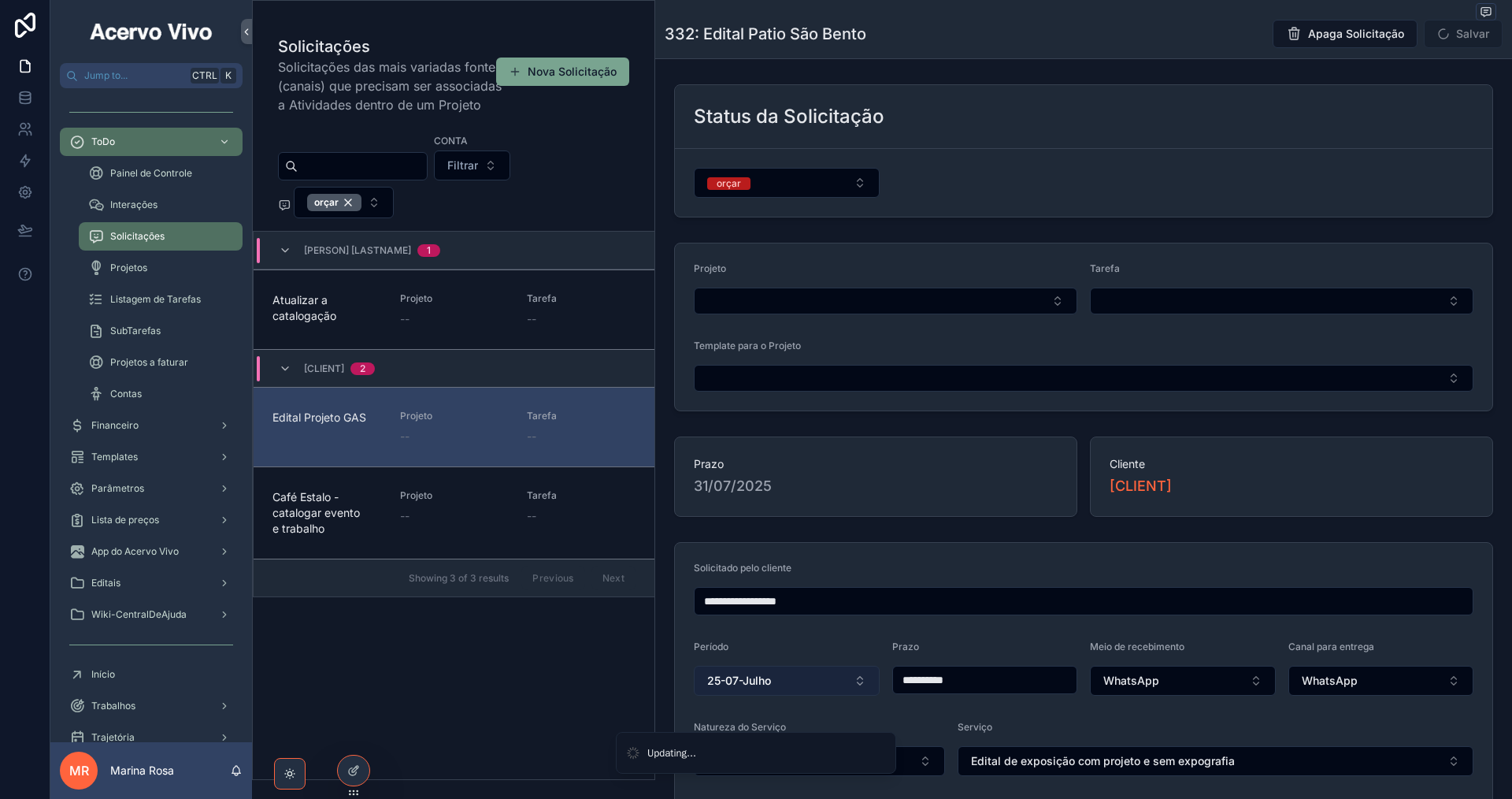 click on "25-07-Julho" at bounding box center [787, 681] 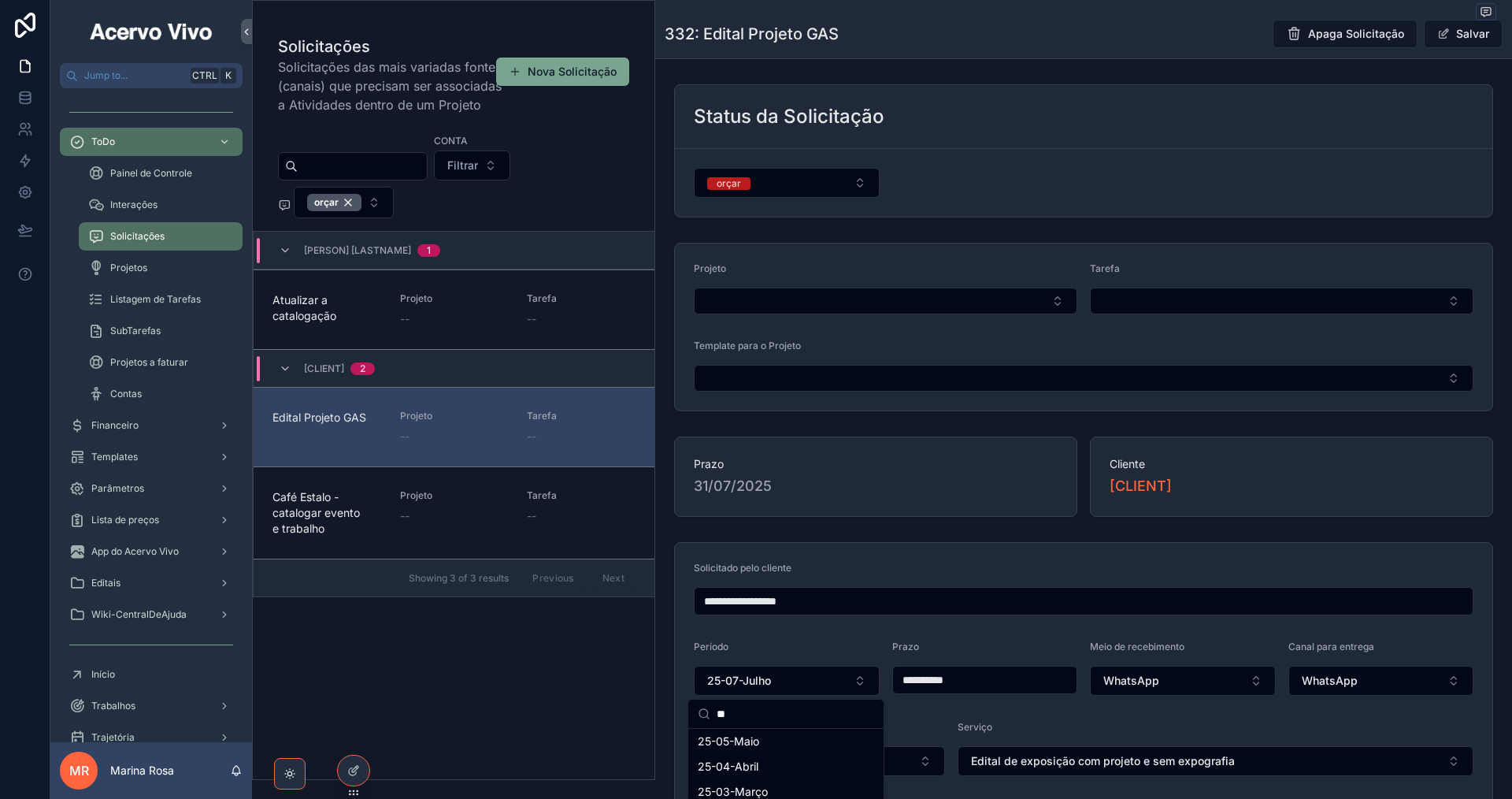 scroll, scrollTop: 0, scrollLeft: 0, axis: both 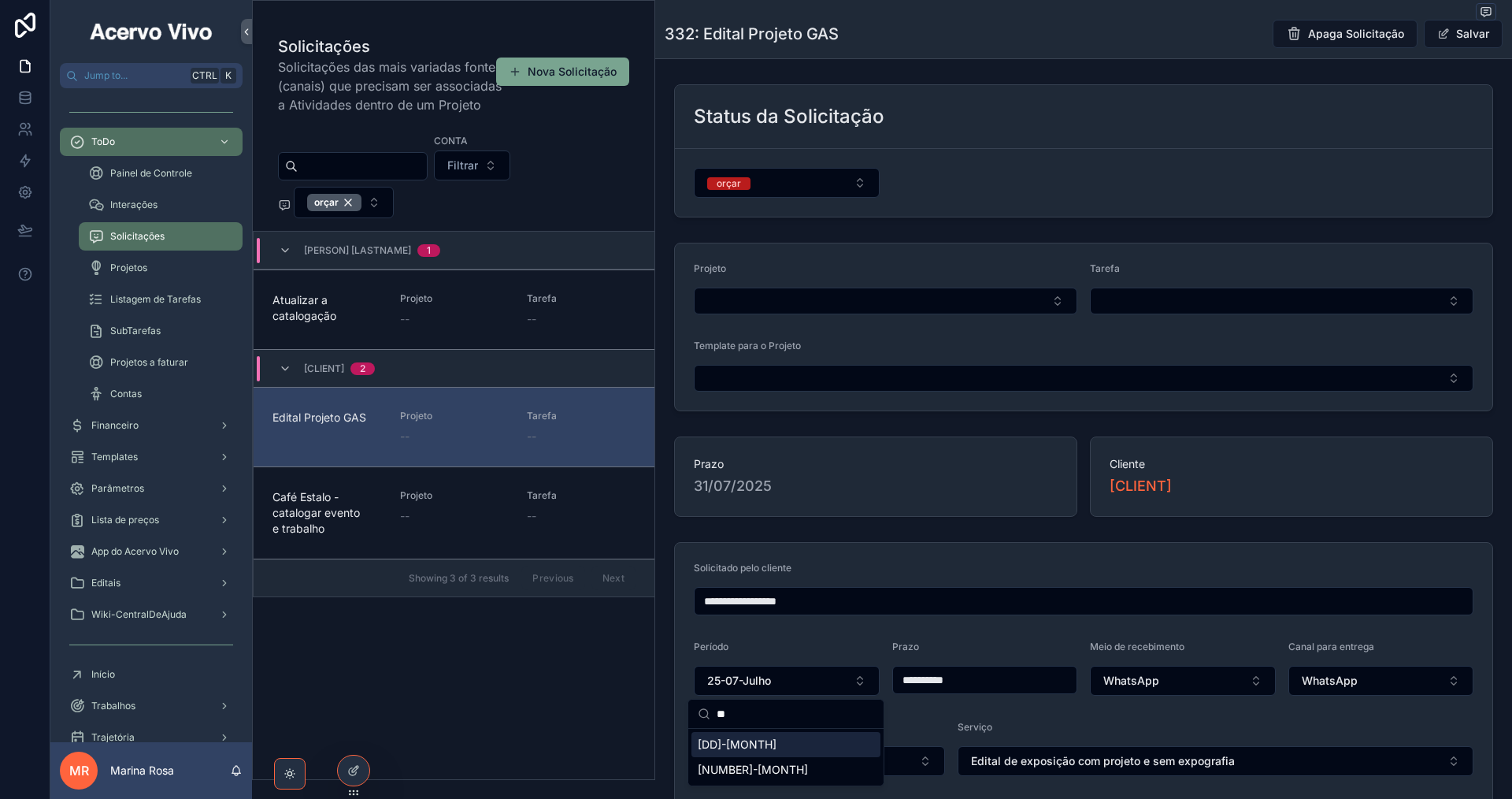 type on "**" 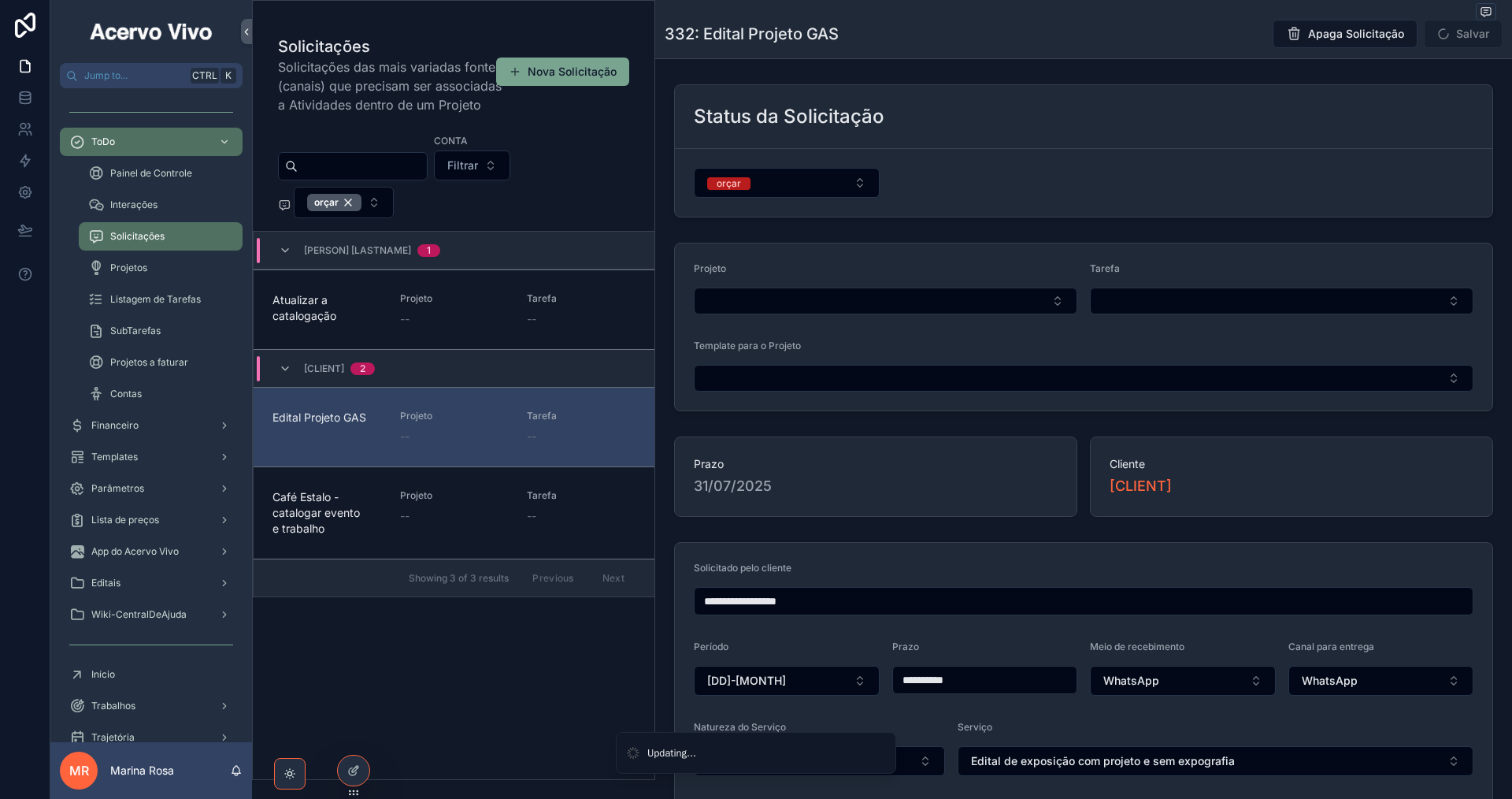click on "**********" at bounding box center [985, 680] 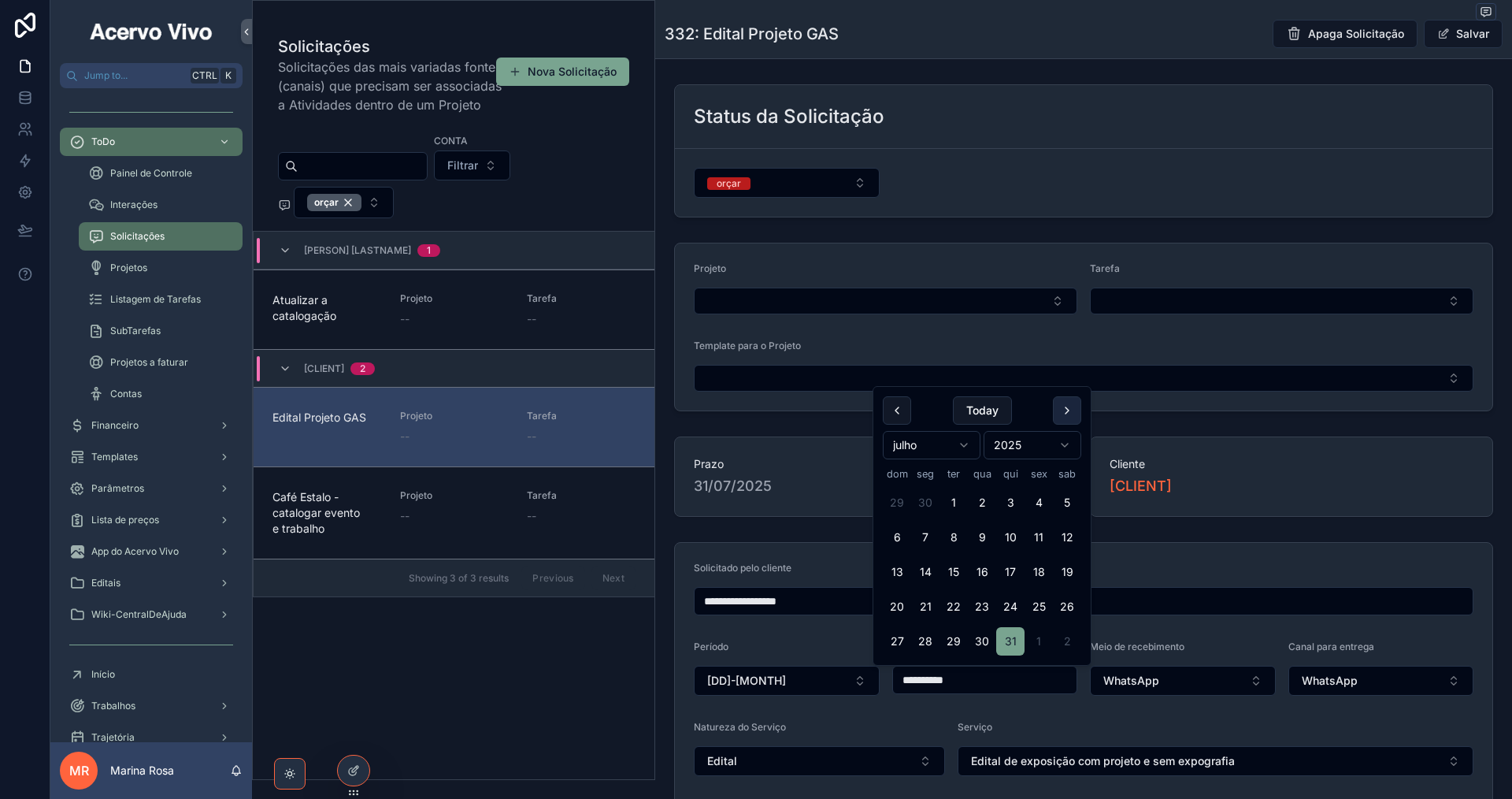 click at bounding box center [1067, 411] 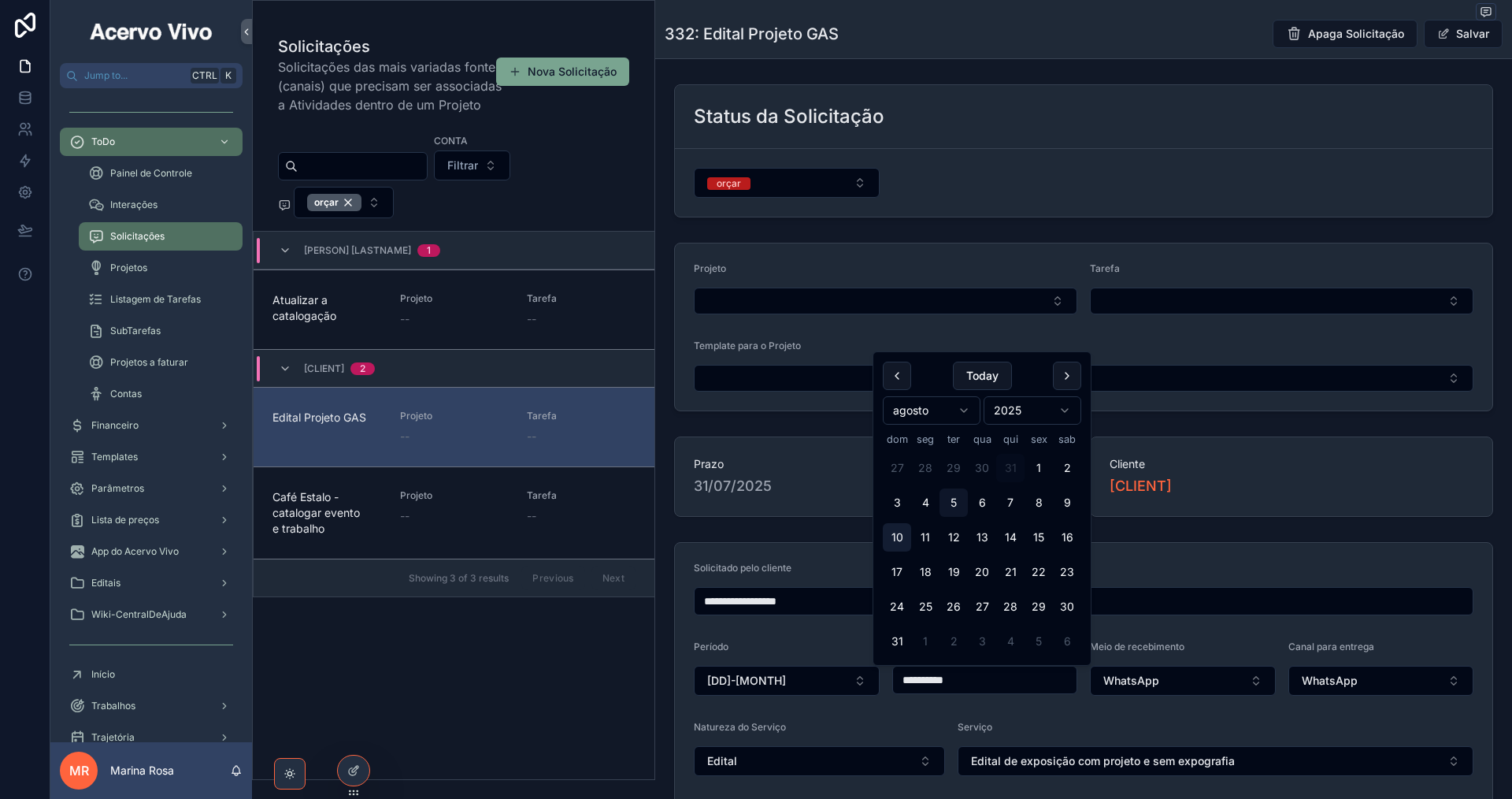 click on "10" at bounding box center [897, 537] 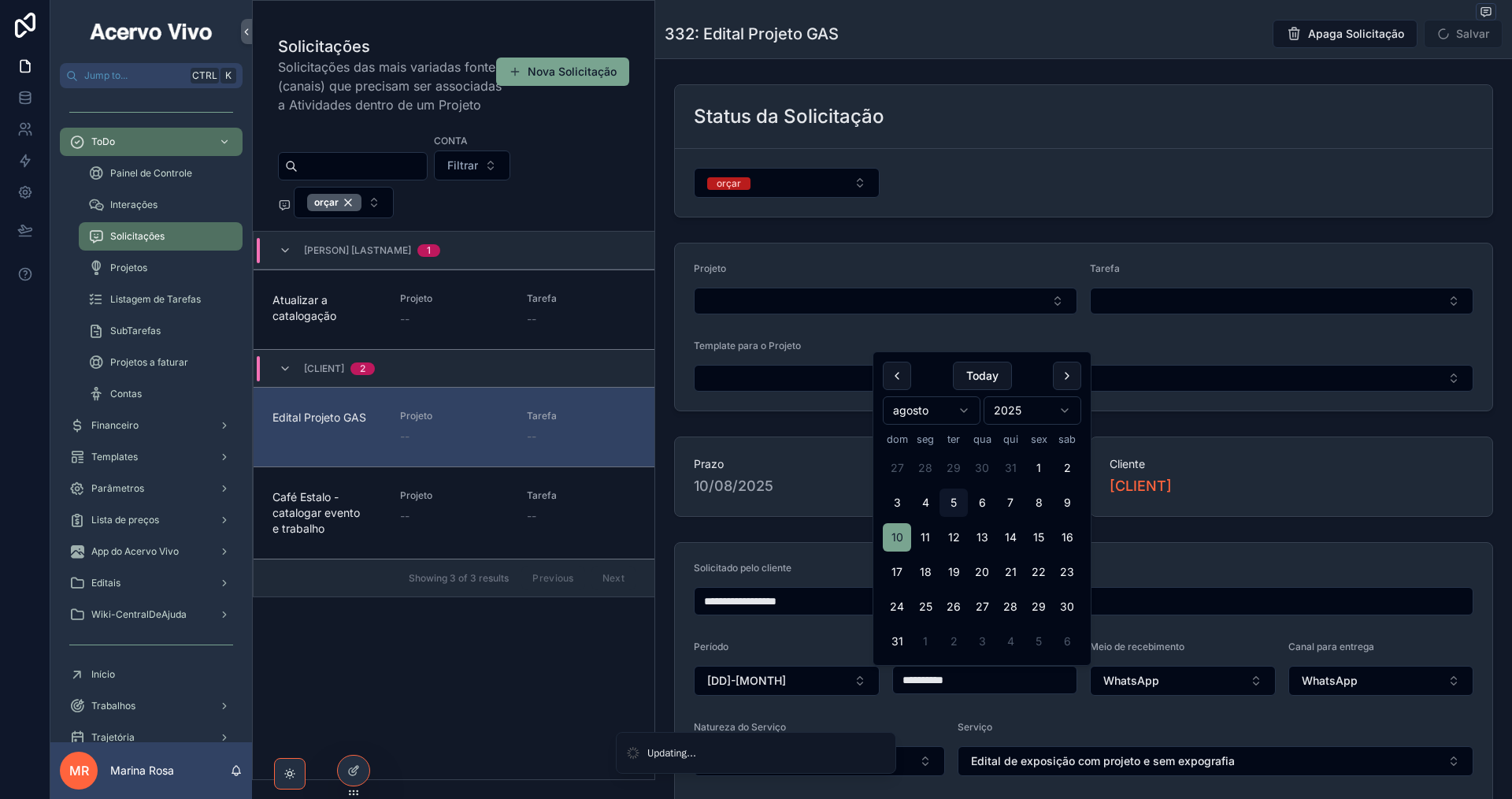 click on "**********" at bounding box center (1084, 749) 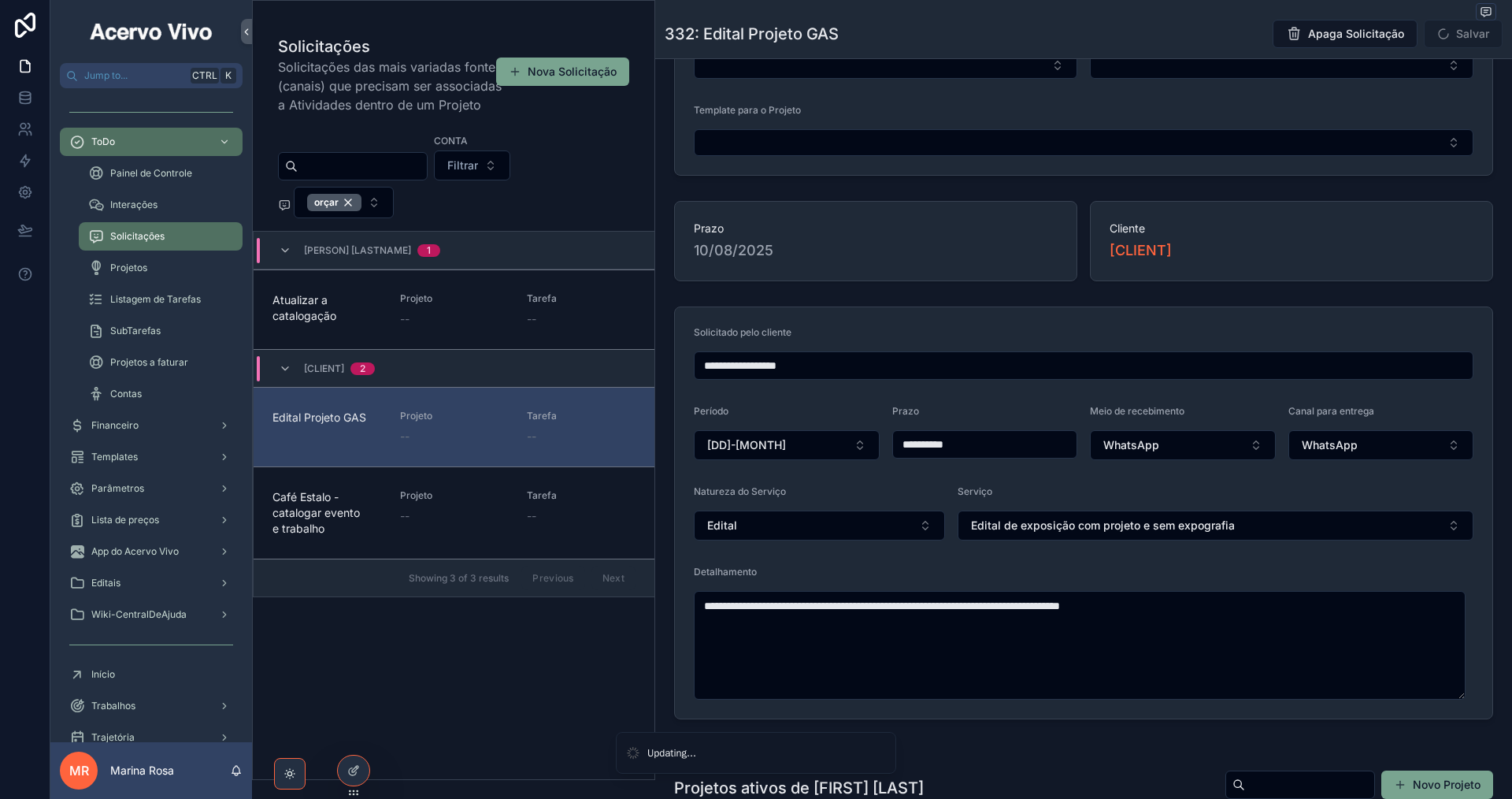 scroll, scrollTop: 236, scrollLeft: 0, axis: vertical 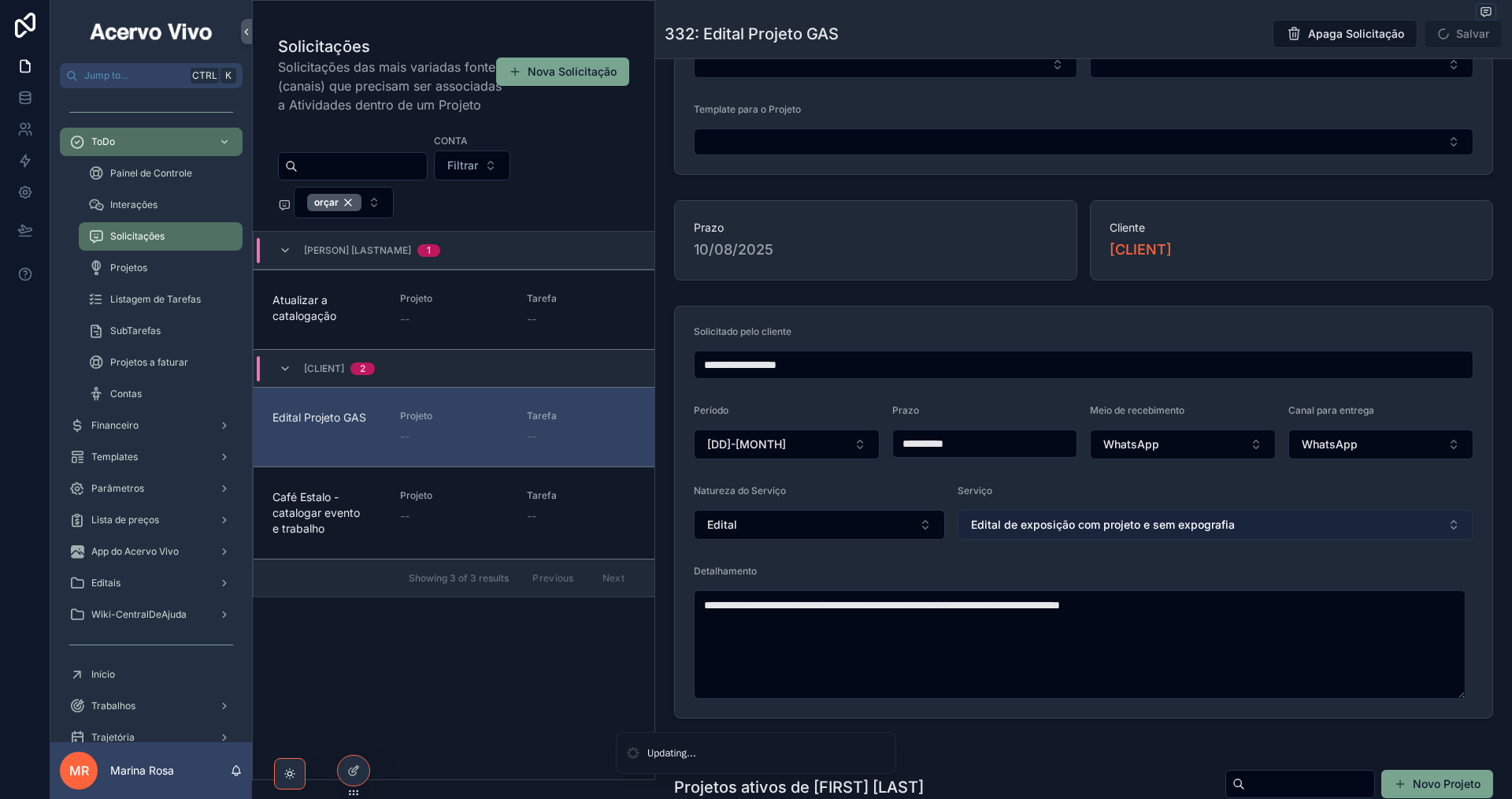 click on "Edital de exposição com projeto e sem expografia" at bounding box center (1102, 525) 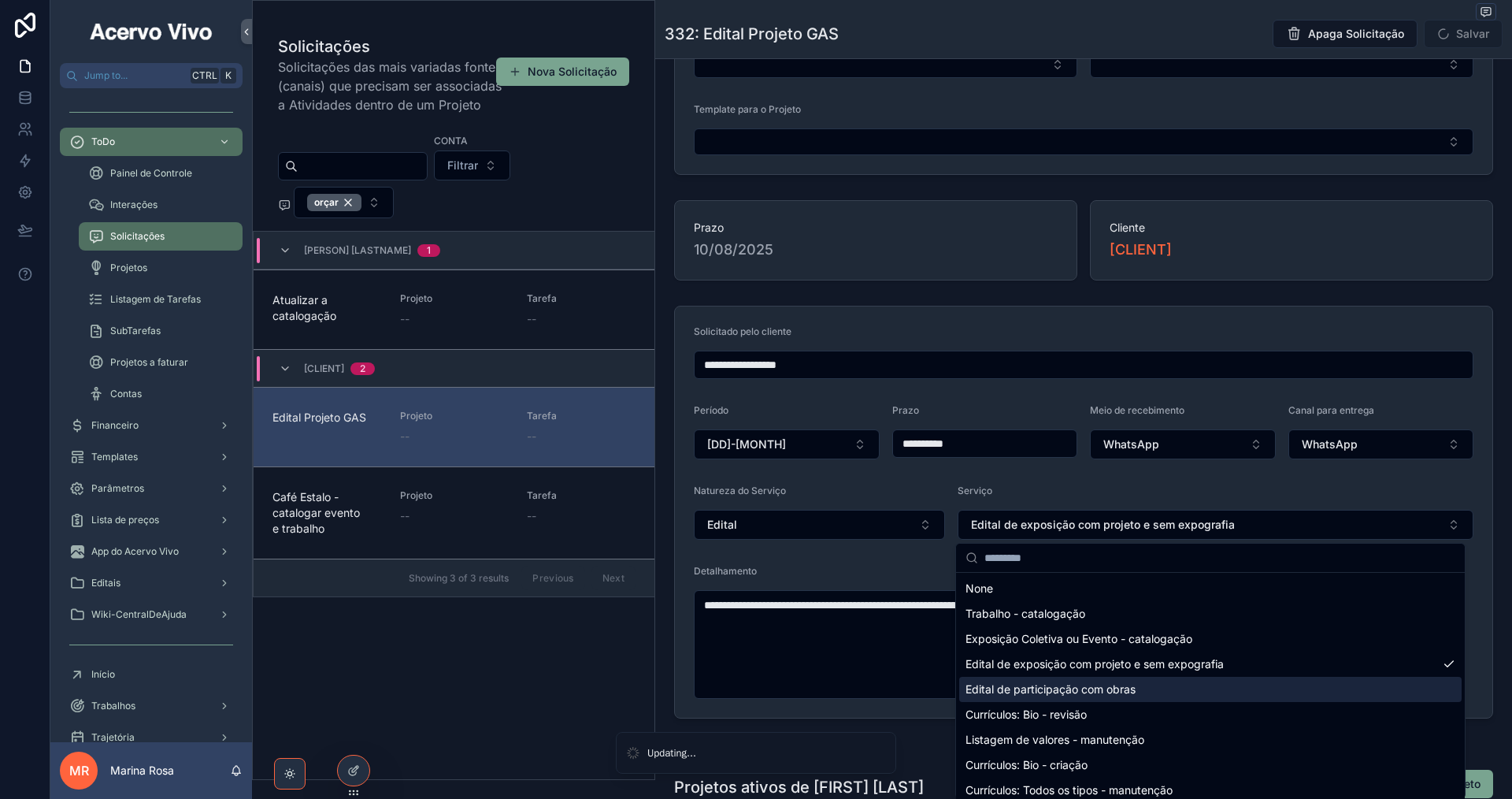 click on "Edital de participação com obras" at bounding box center [1051, 689] 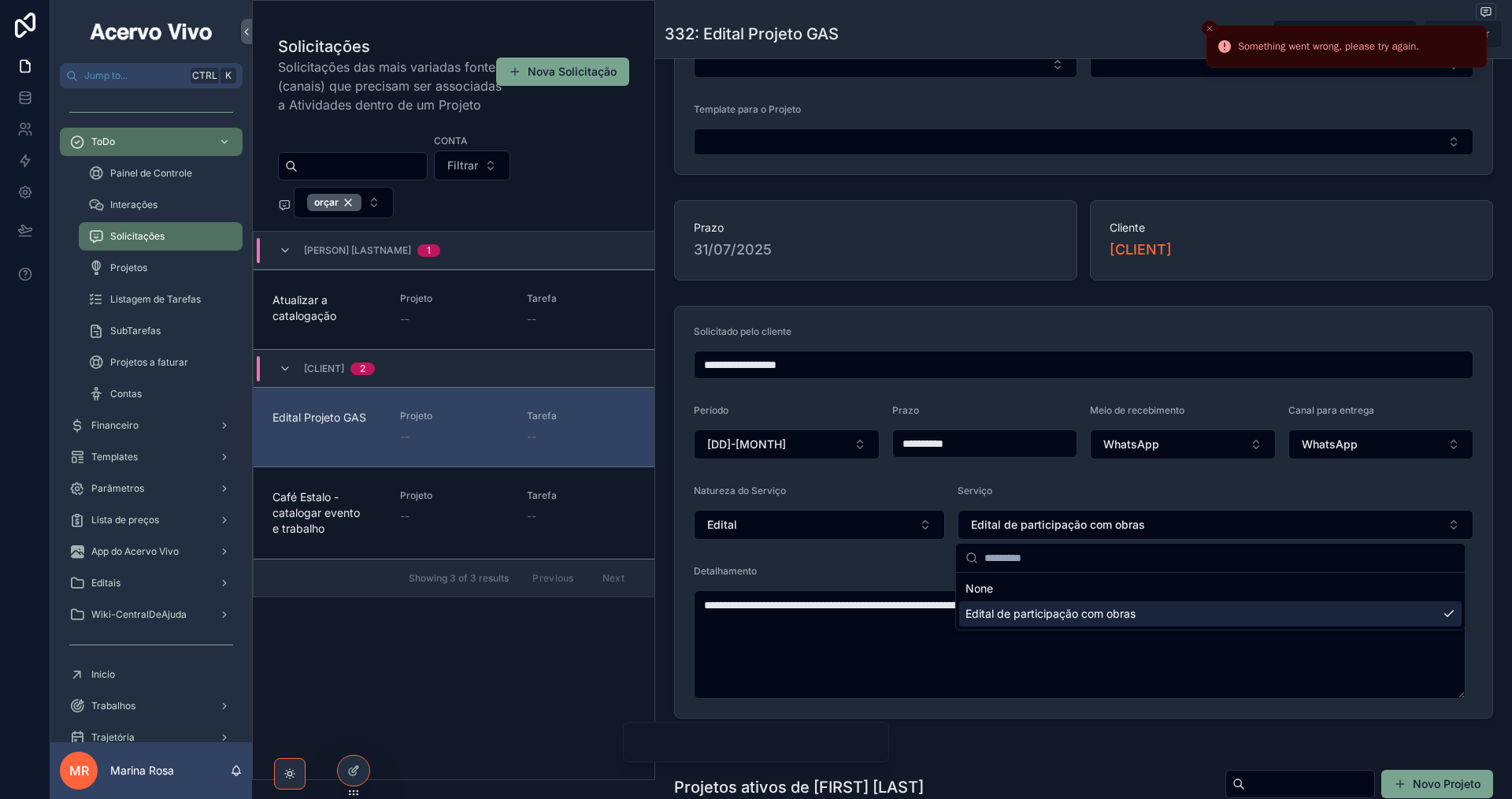 type on "**********" 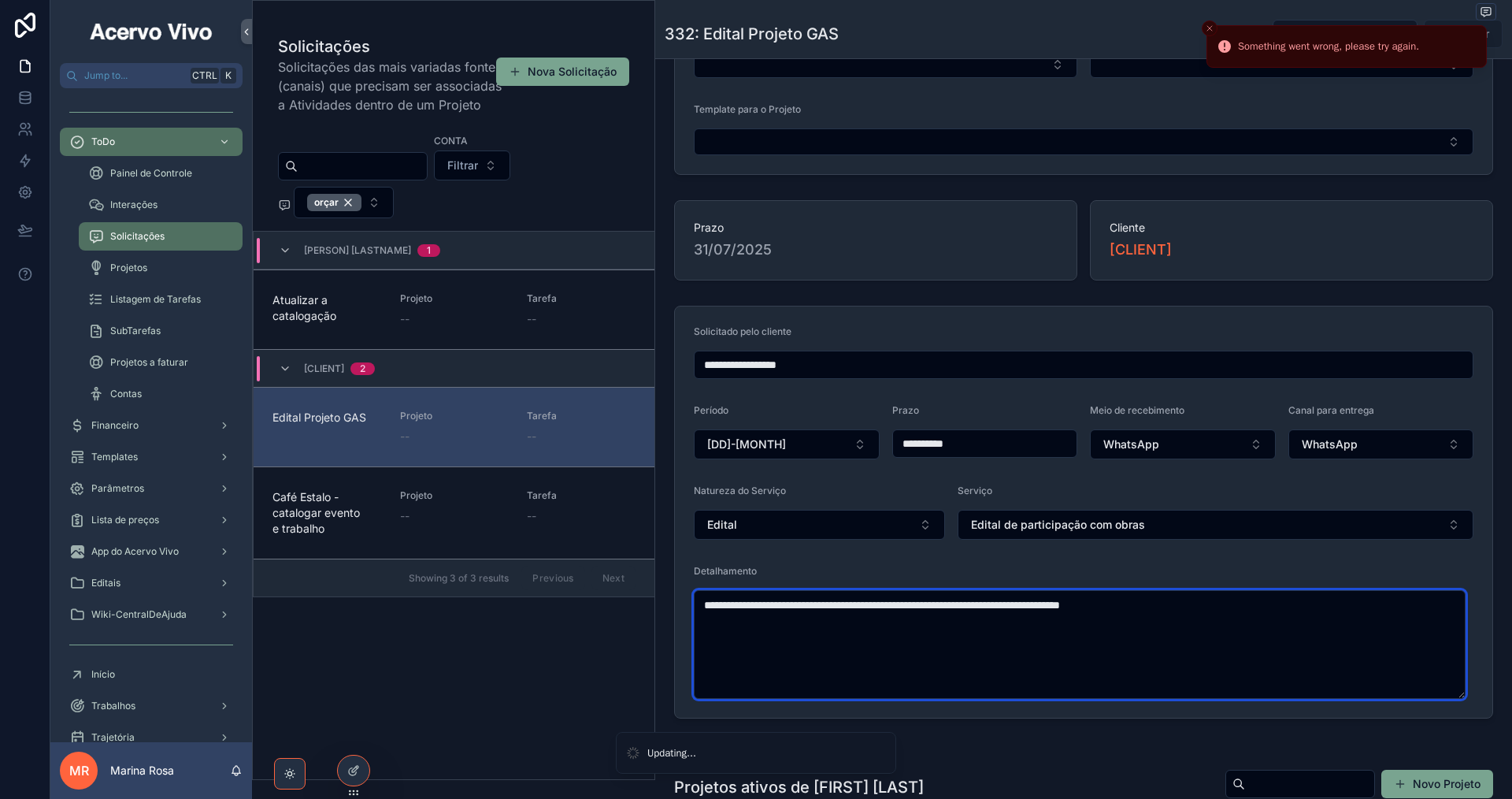 drag, startPoint x: 1239, startPoint y: 608, endPoint x: 676, endPoint y: 612, distance: 563.01421 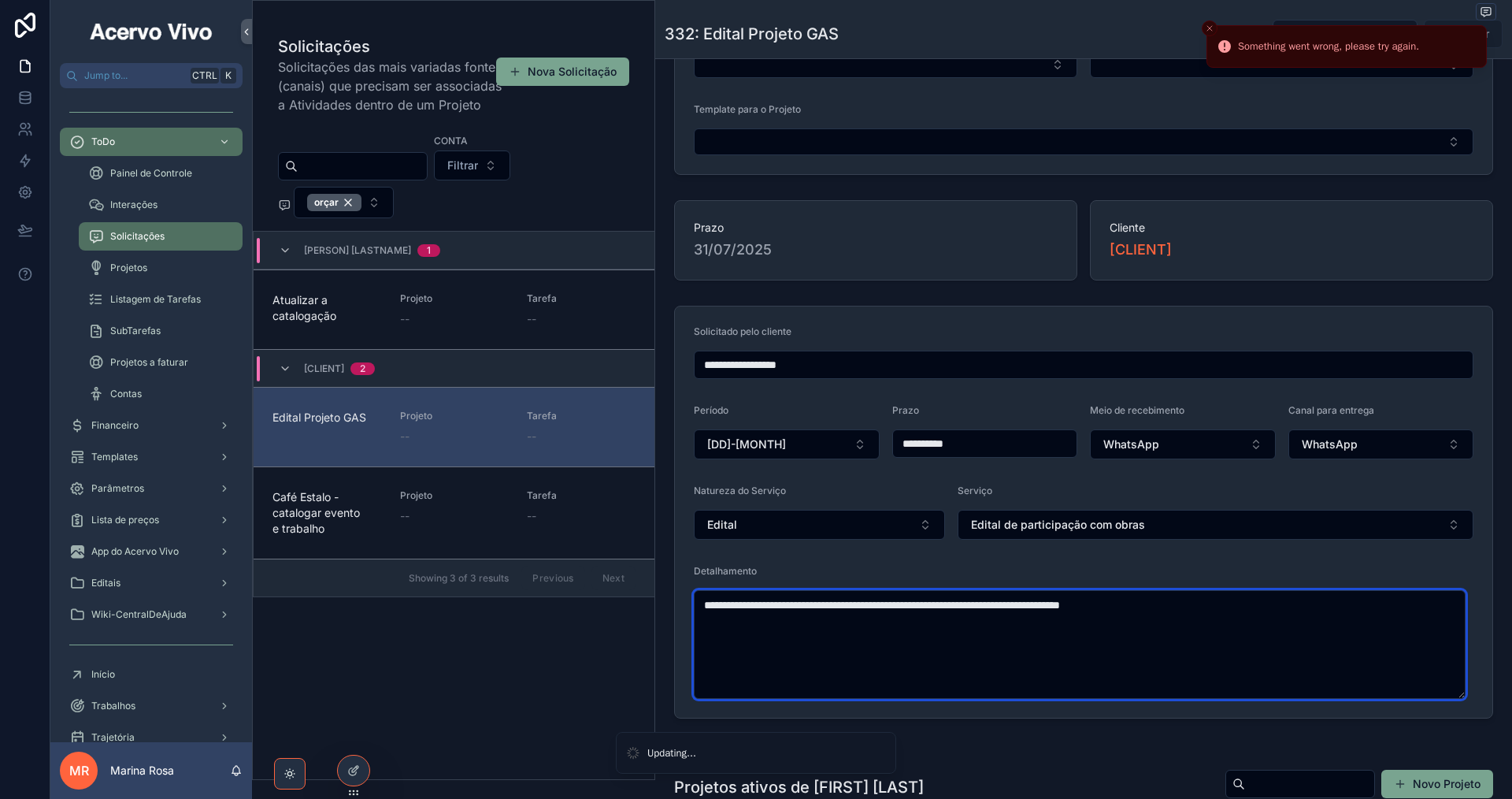 click on "**********" at bounding box center (1084, 512) 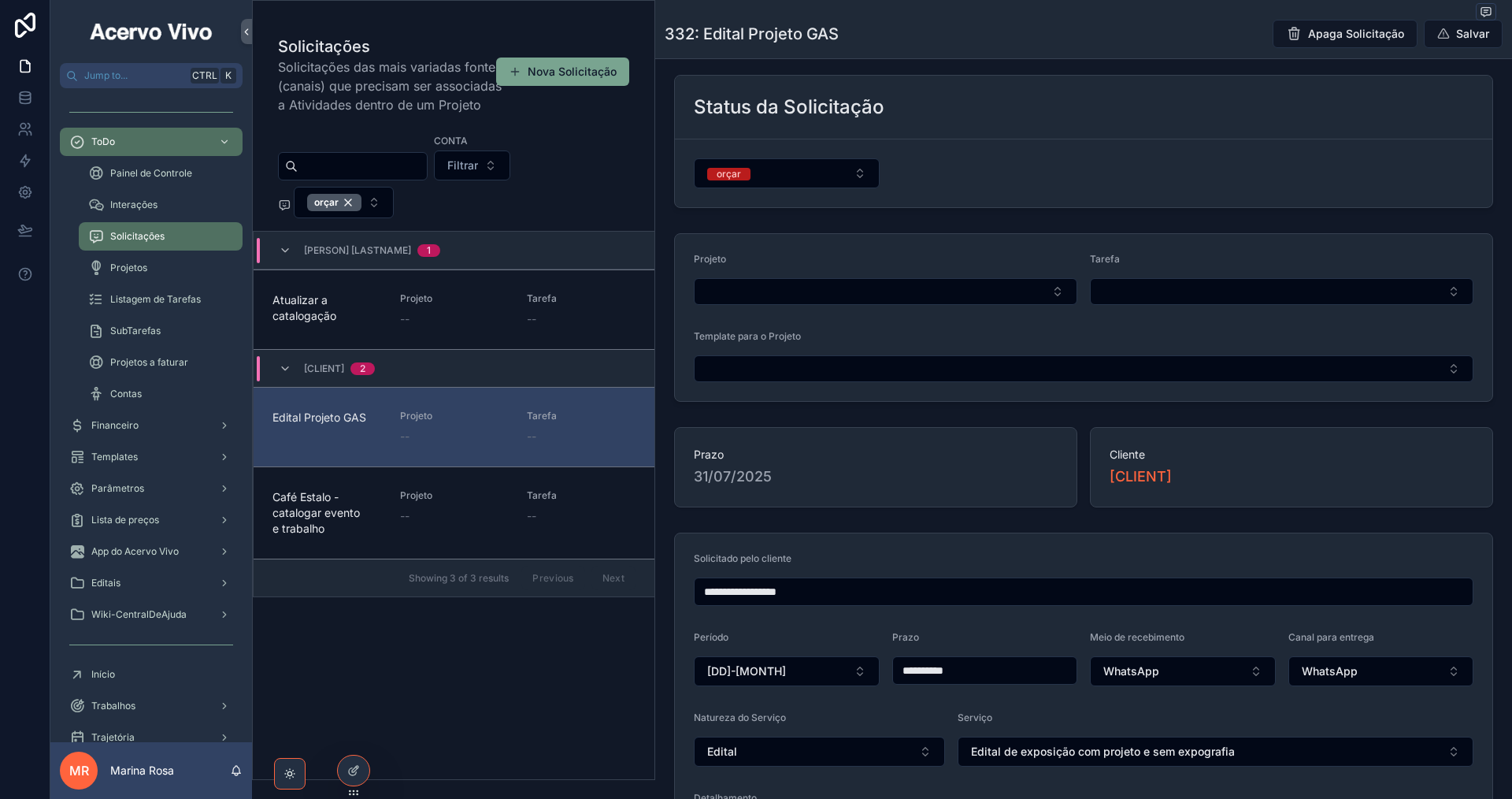 scroll, scrollTop: 0, scrollLeft: 0, axis: both 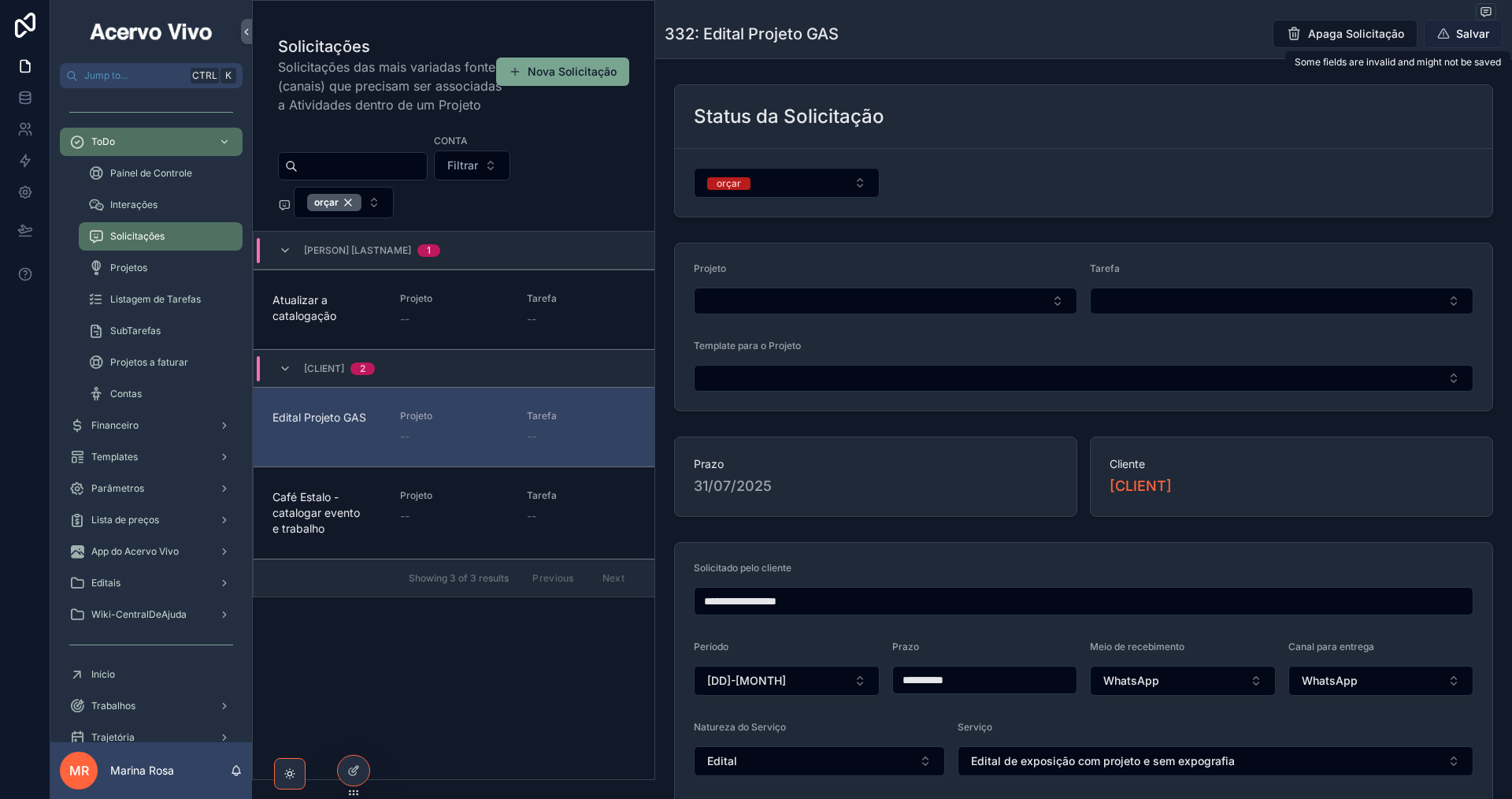 type on "**********" 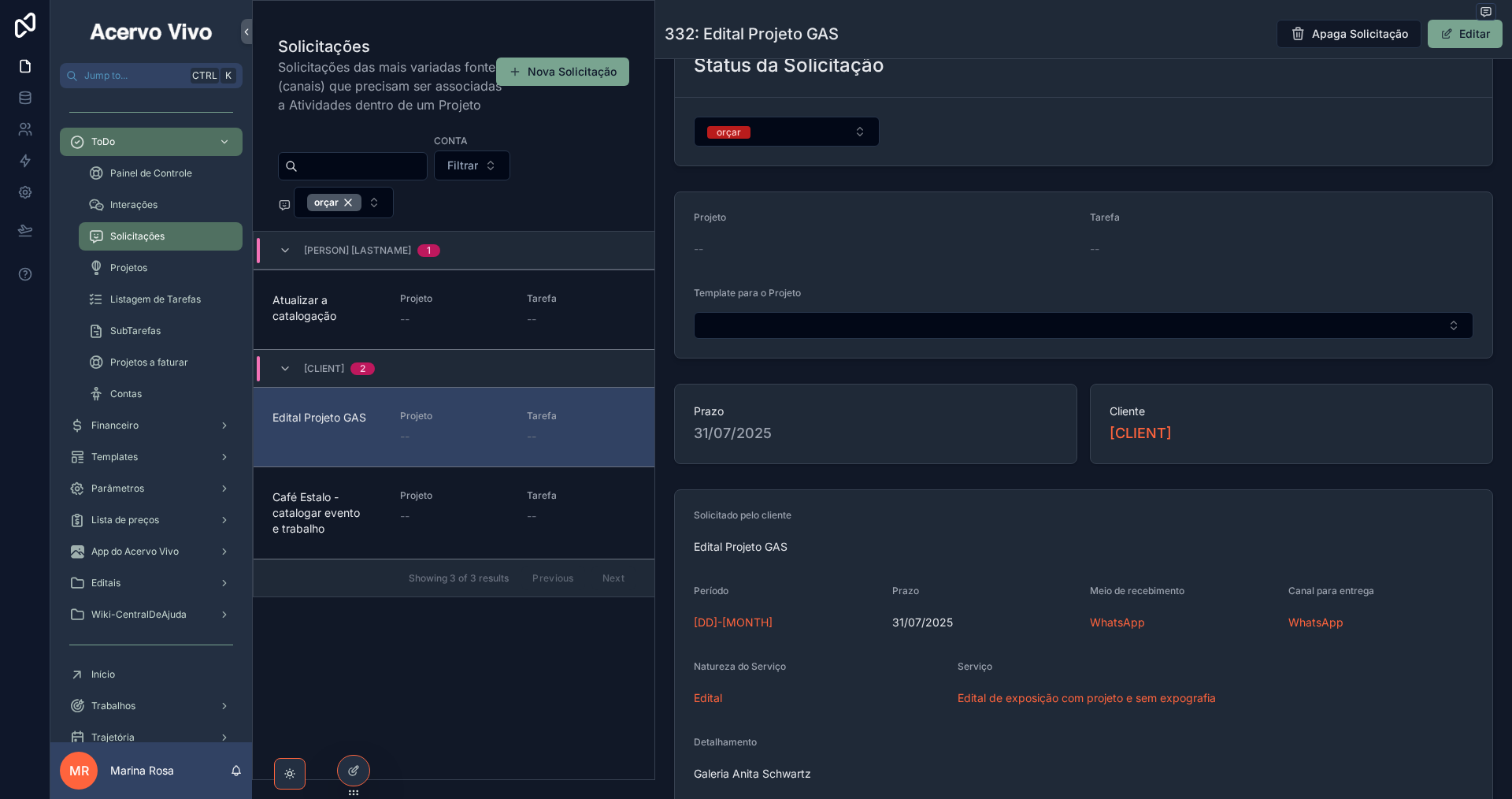 scroll, scrollTop: 79, scrollLeft: 0, axis: vertical 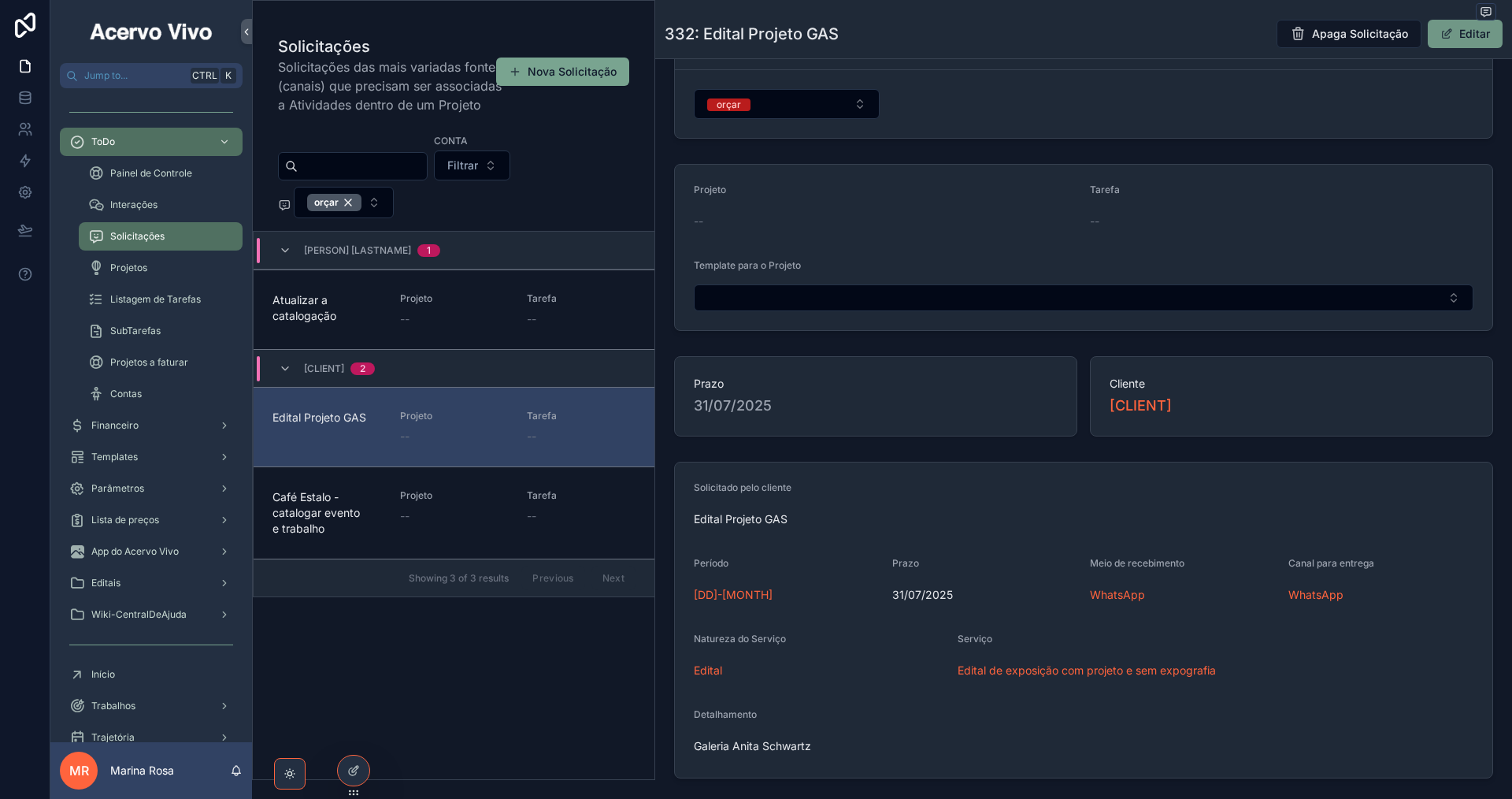 click on "Editar" at bounding box center [1465, 34] 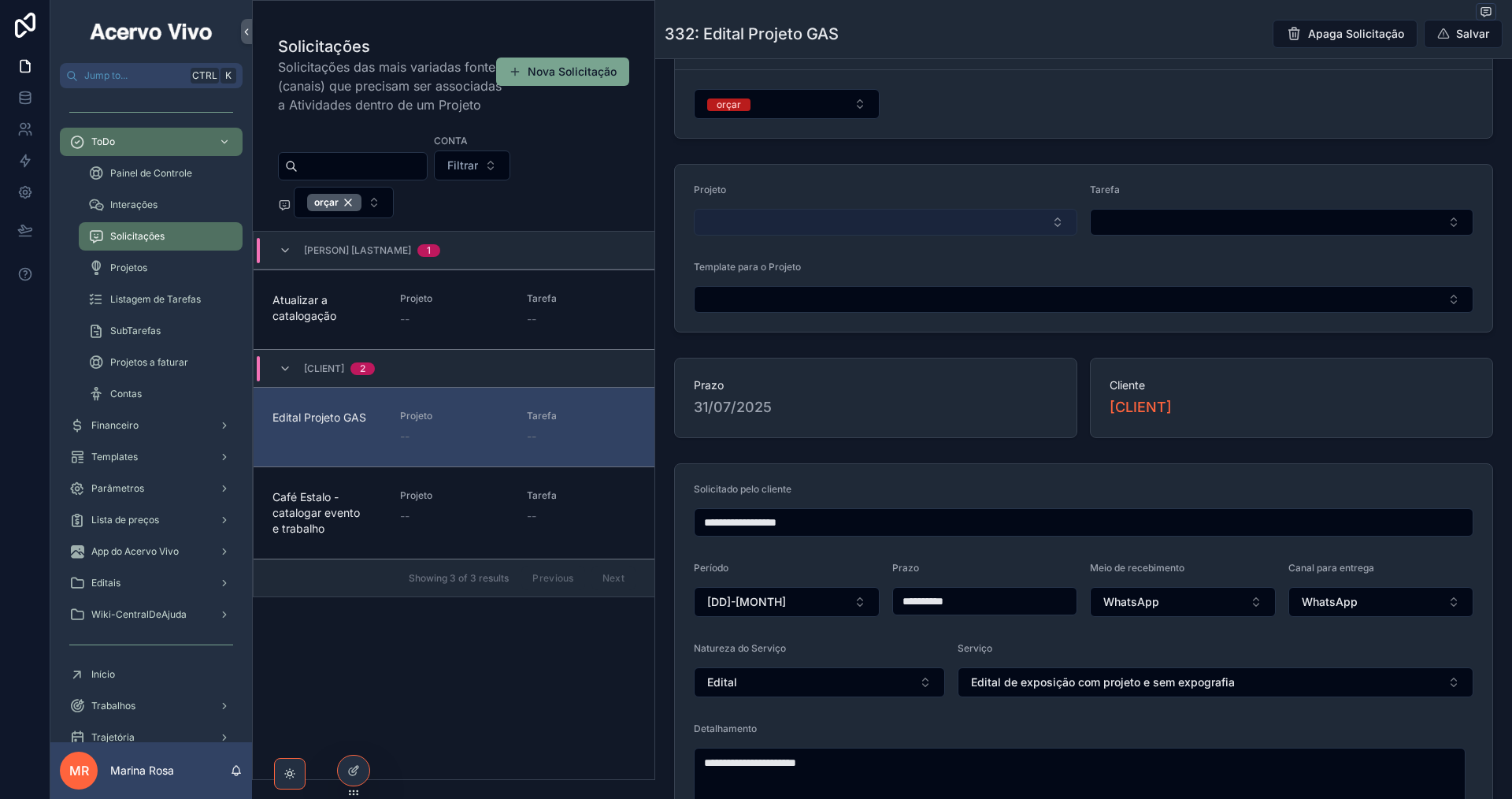 click at bounding box center (885, 222) 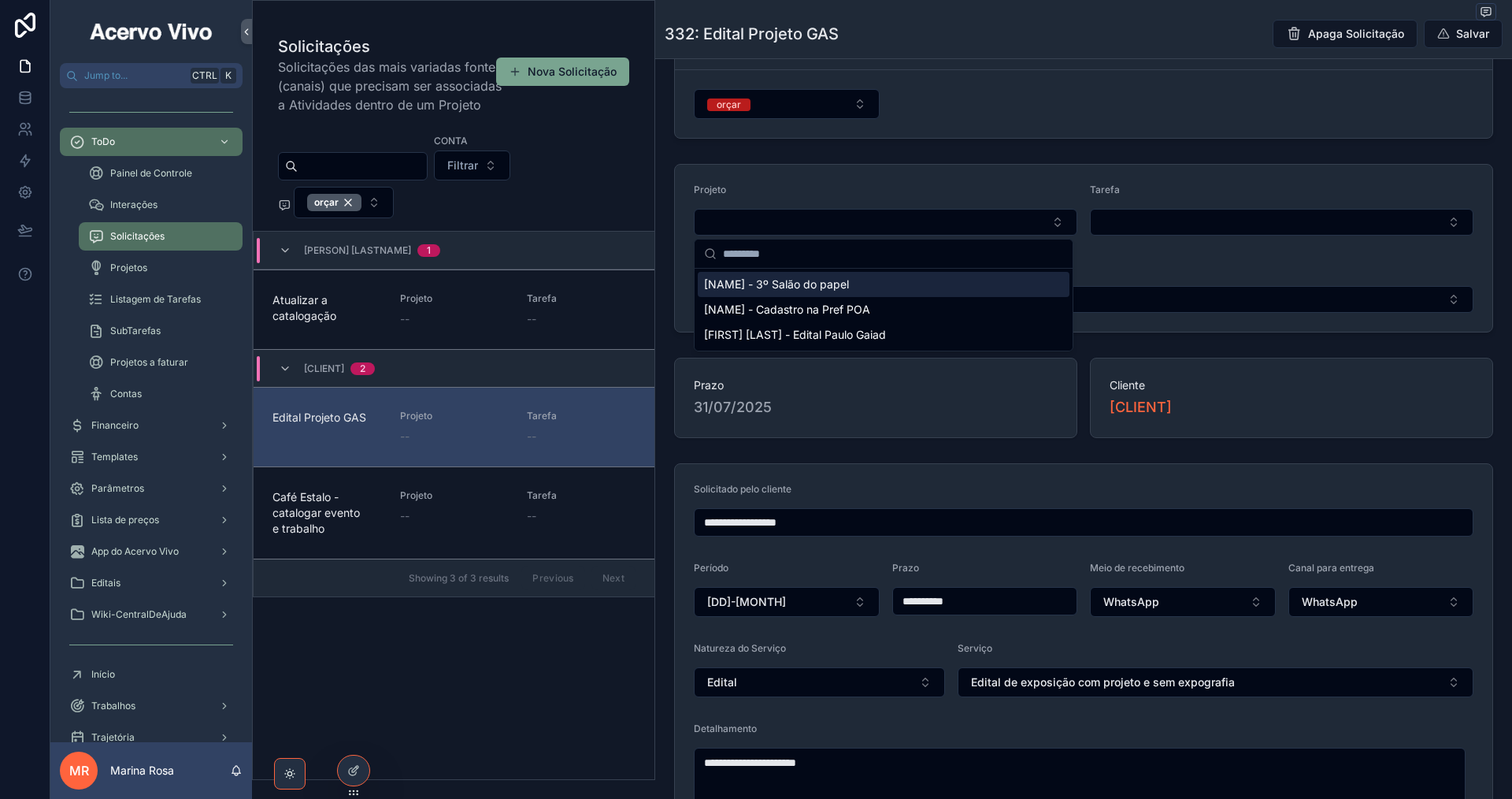 click on "Projeto Tarefa Template para o Projeto" at bounding box center [1084, 248] 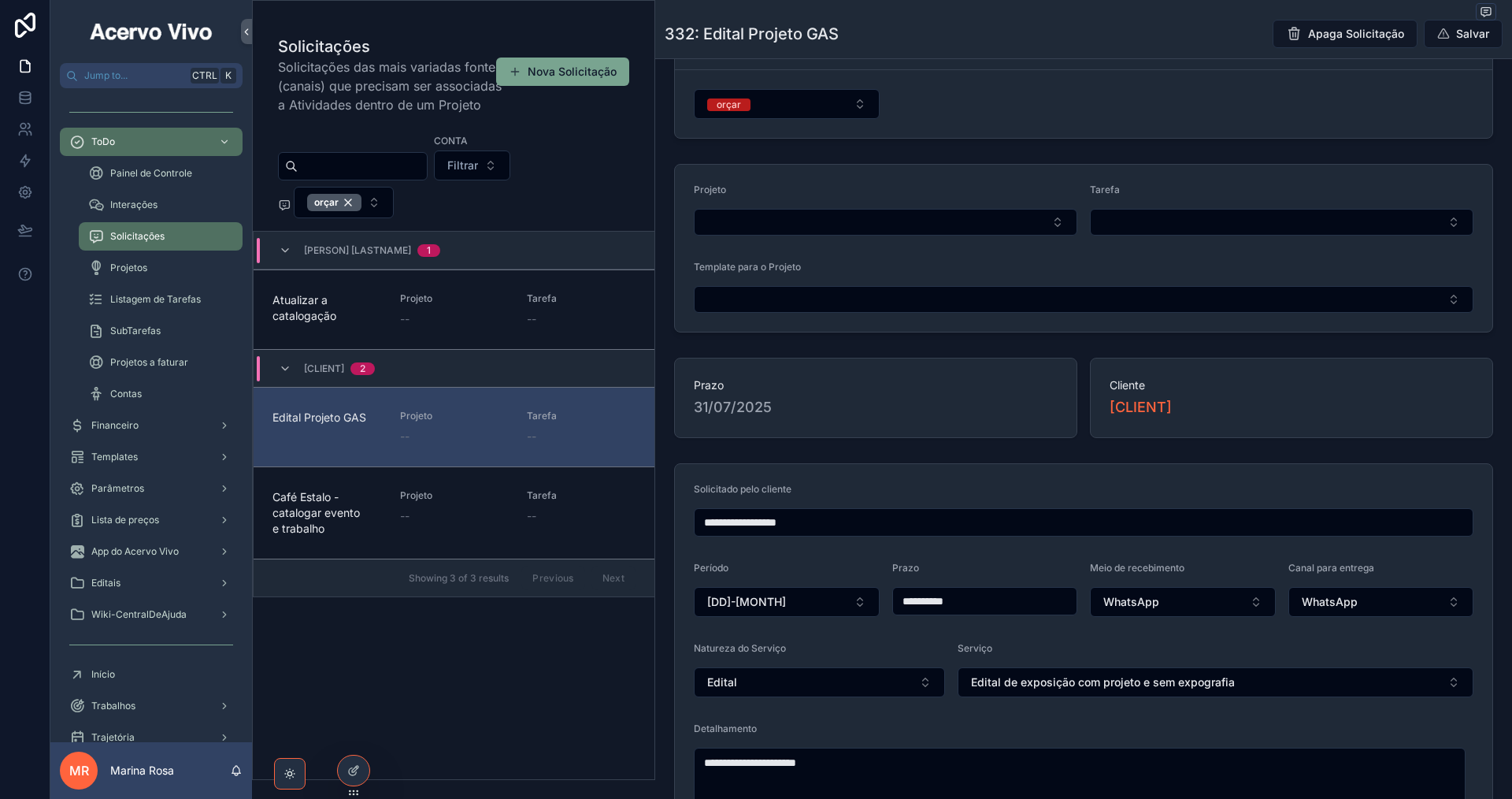 click on "Projeto Tarefa Template para o Projeto" at bounding box center [1084, 248] 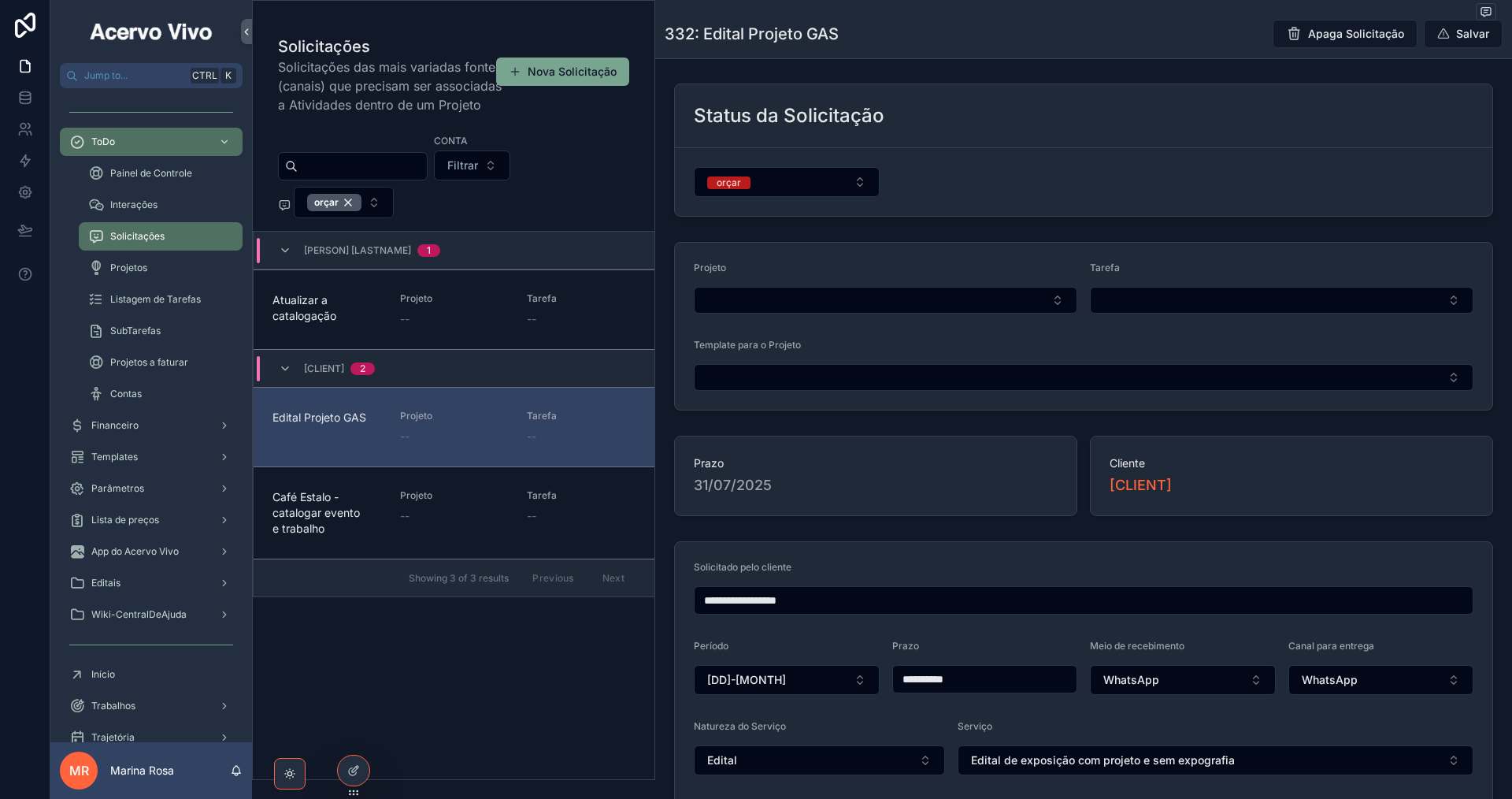 scroll, scrollTop: 0, scrollLeft: 0, axis: both 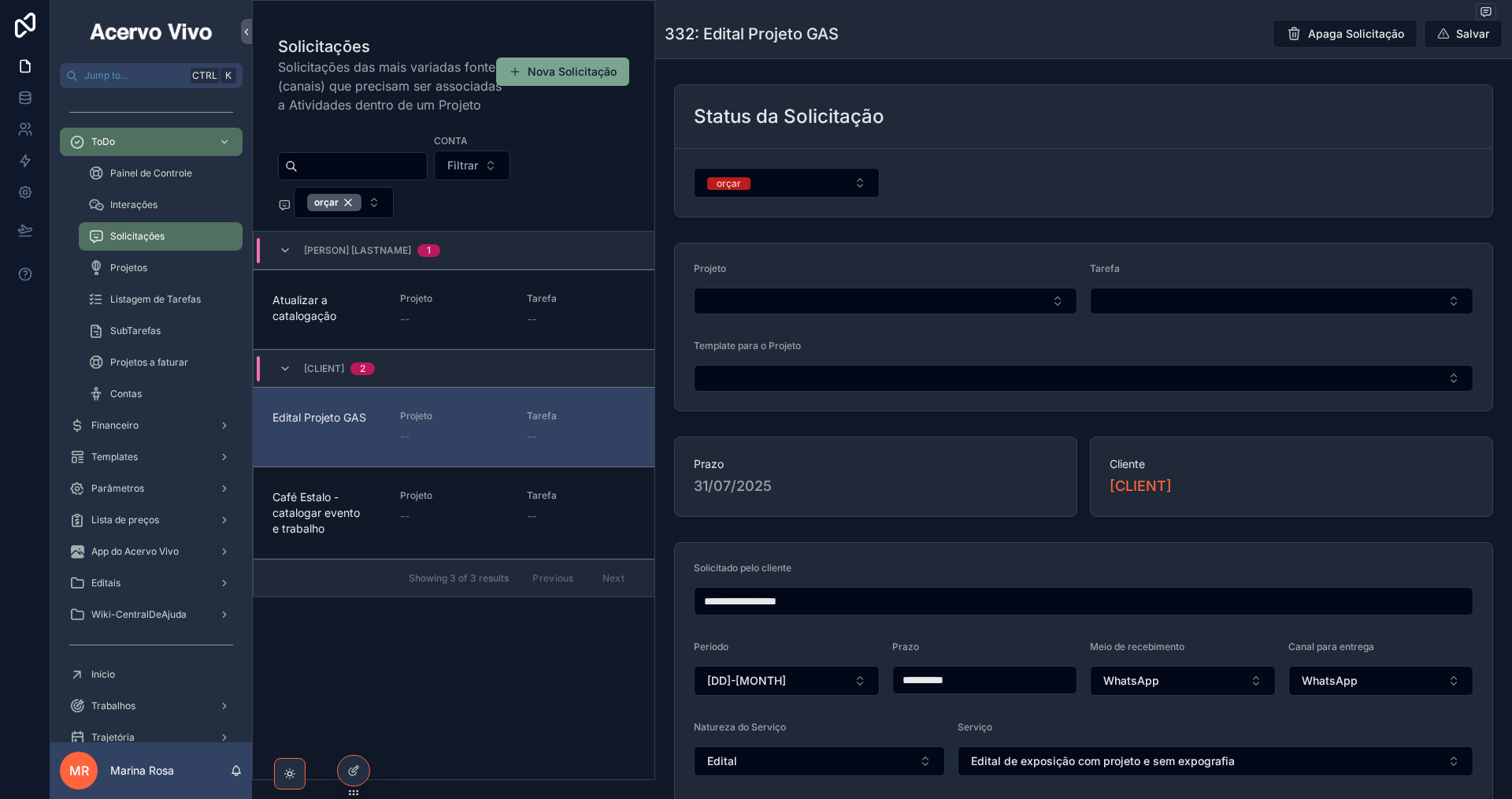 click on "Template para o Projeto" at bounding box center [1084, 349] 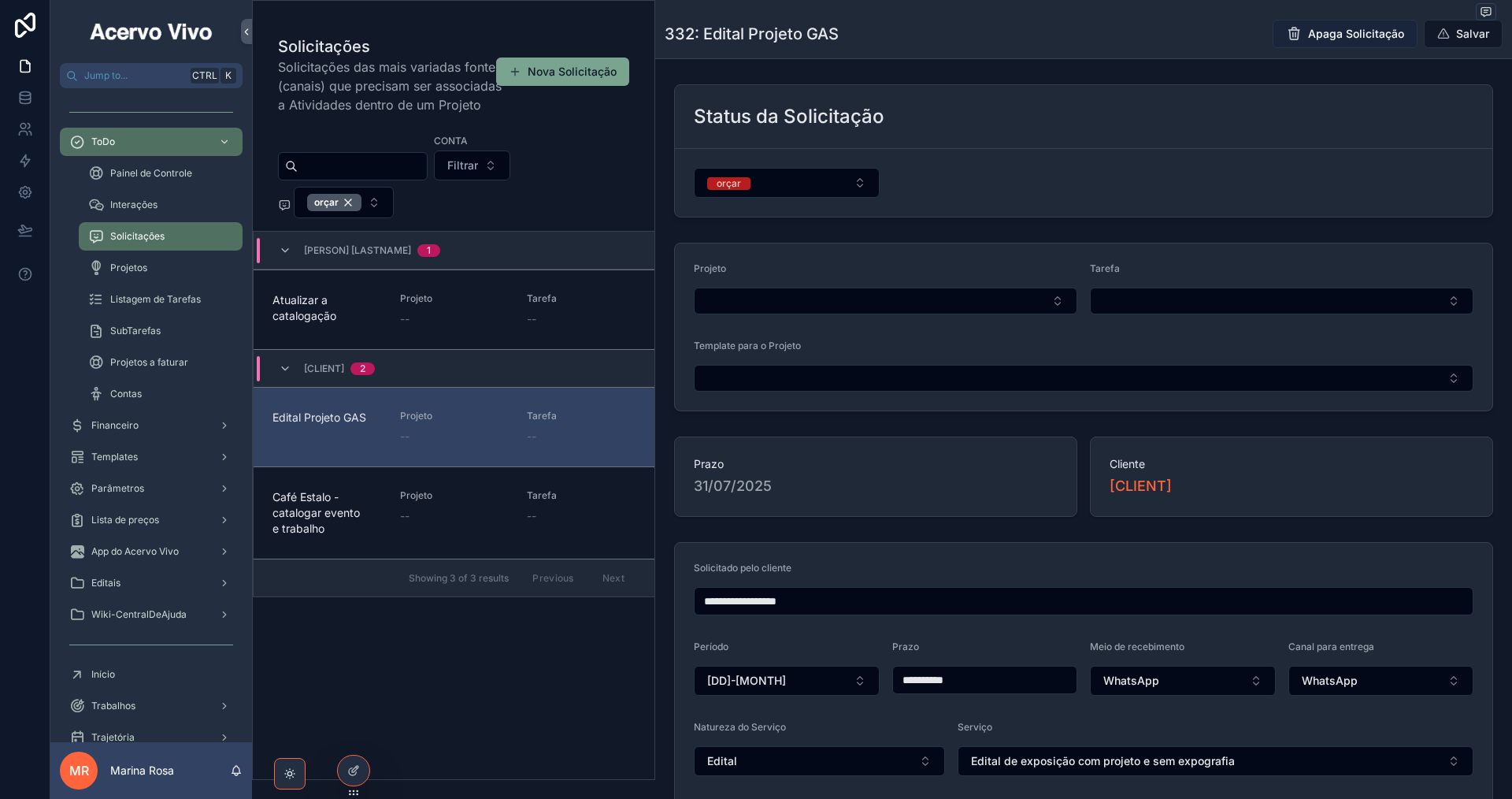 click on "Apaga Solicitação" at bounding box center (1356, 34) 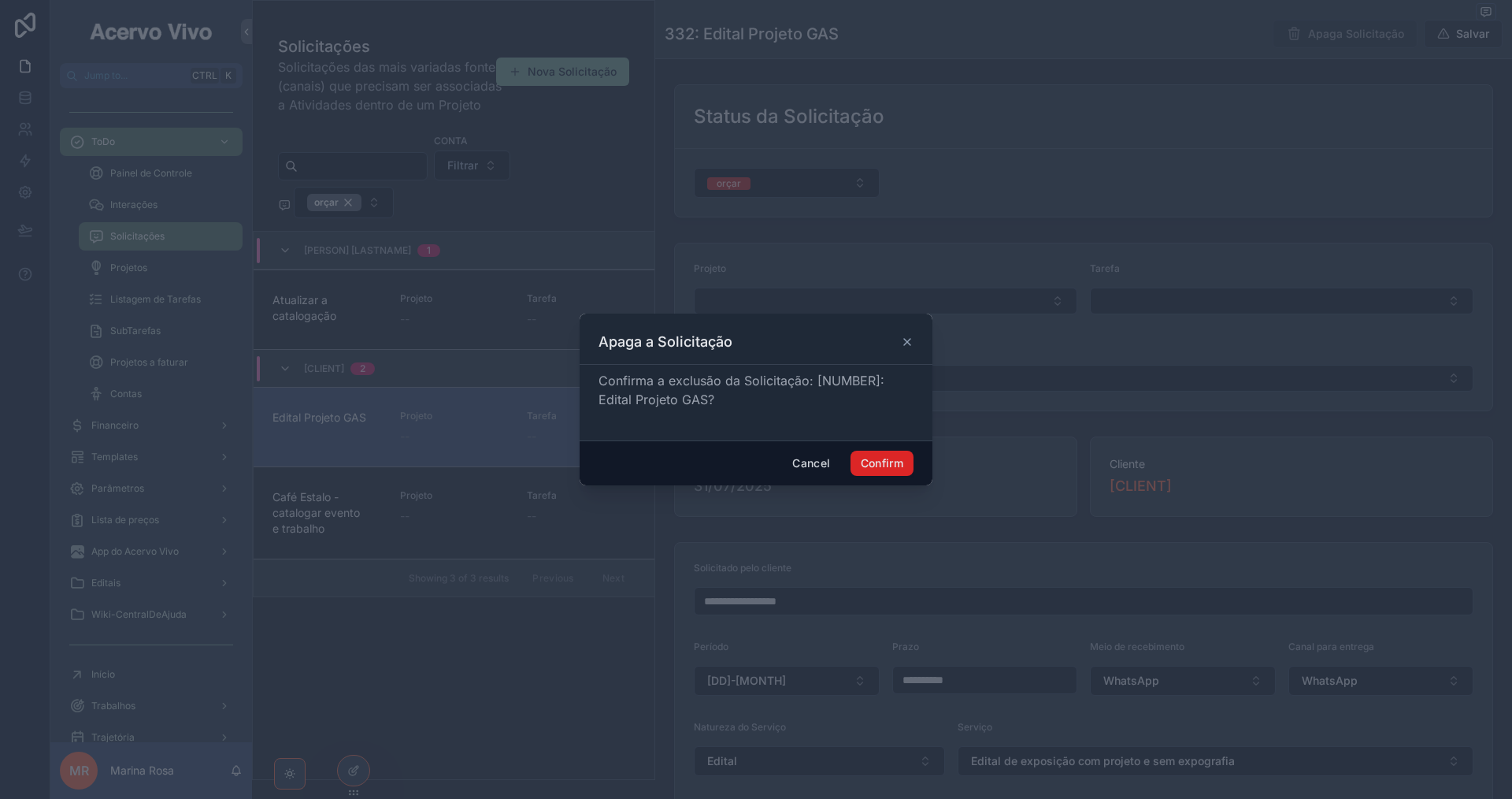 click on "Confirm" at bounding box center [882, 463] 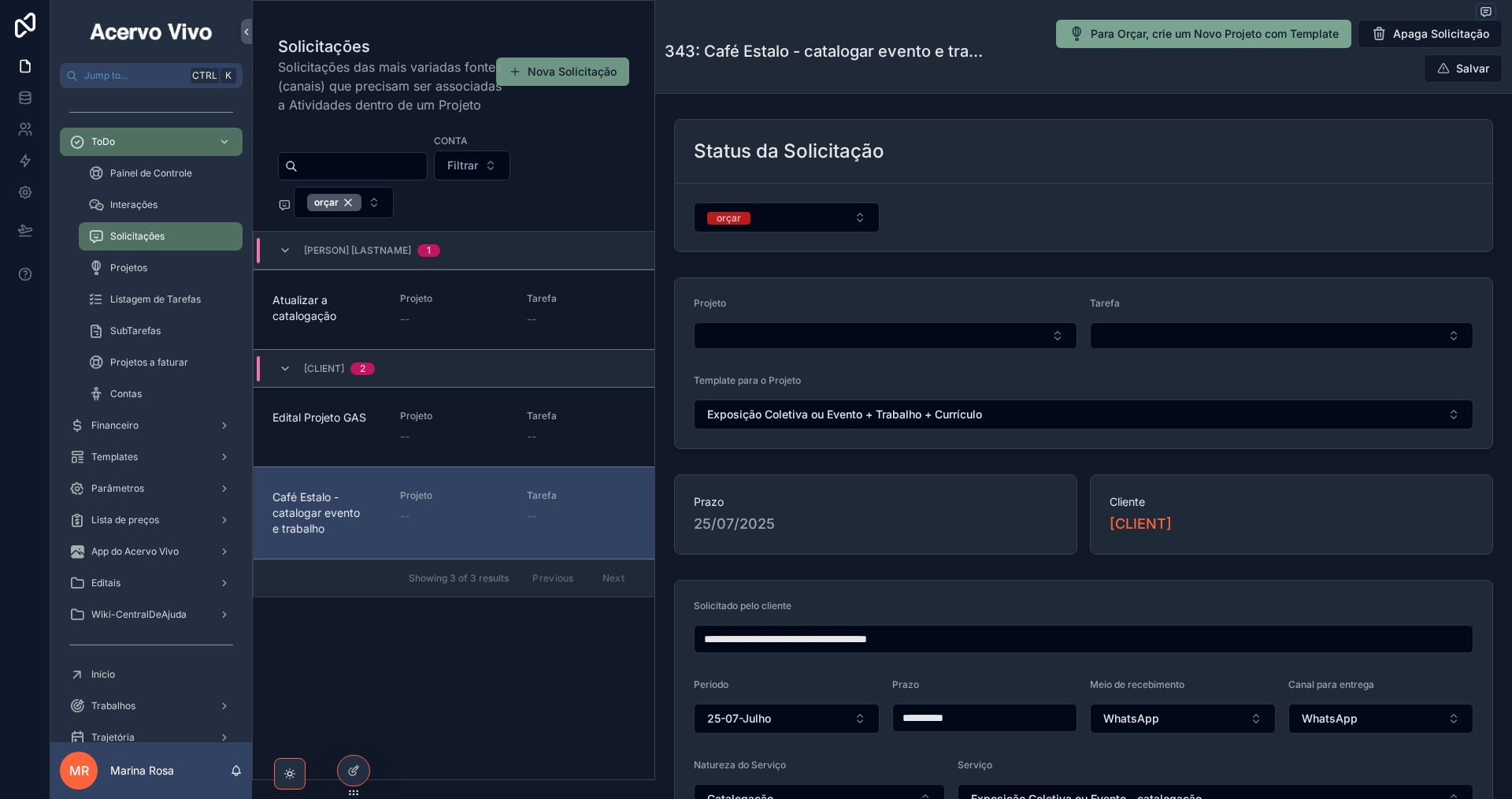 click on "Nova Solicitação" at bounding box center (562, 72) 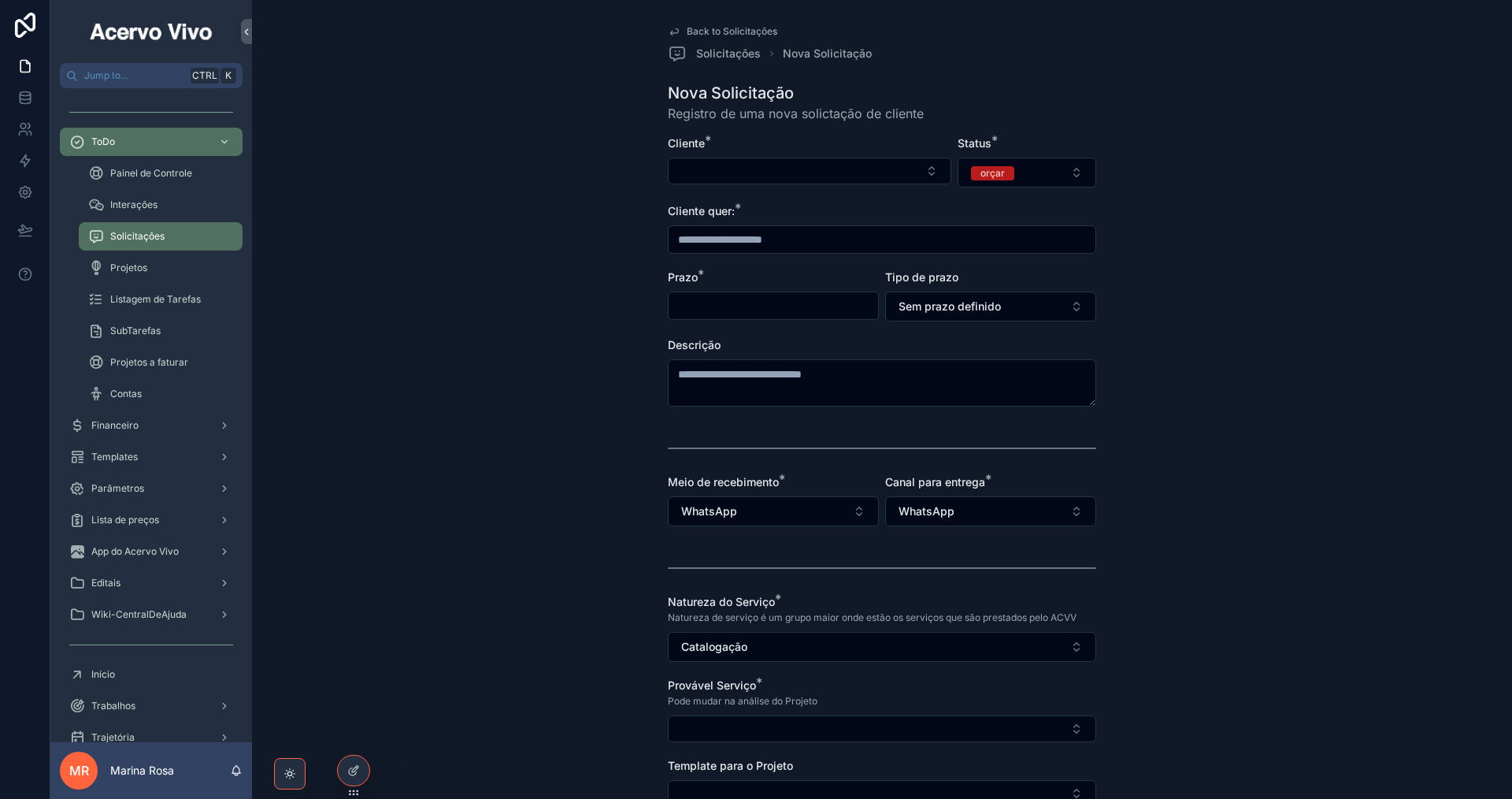 scroll, scrollTop: 0, scrollLeft: 0, axis: both 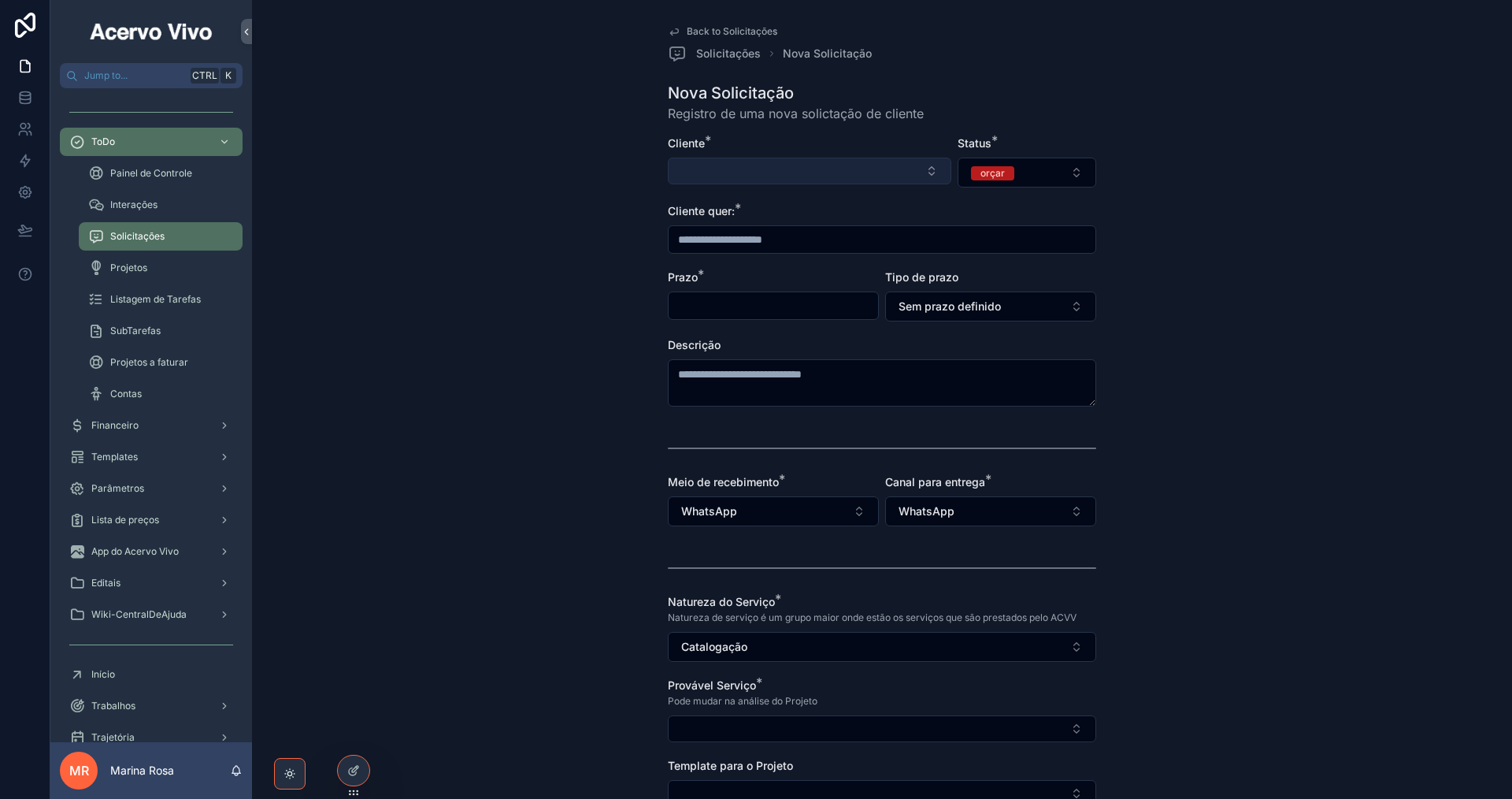 click at bounding box center [810, 171] 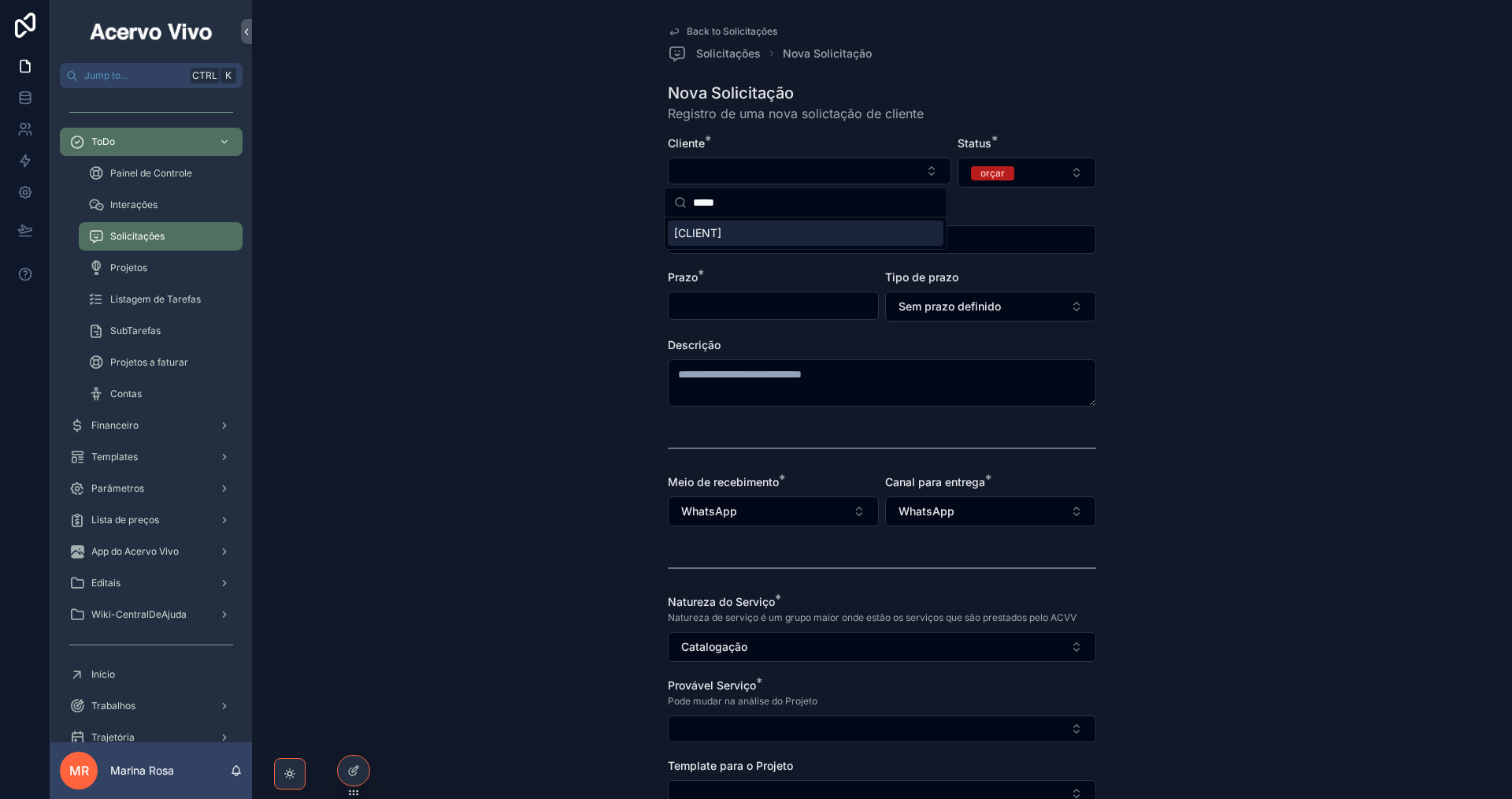 type on "*****" 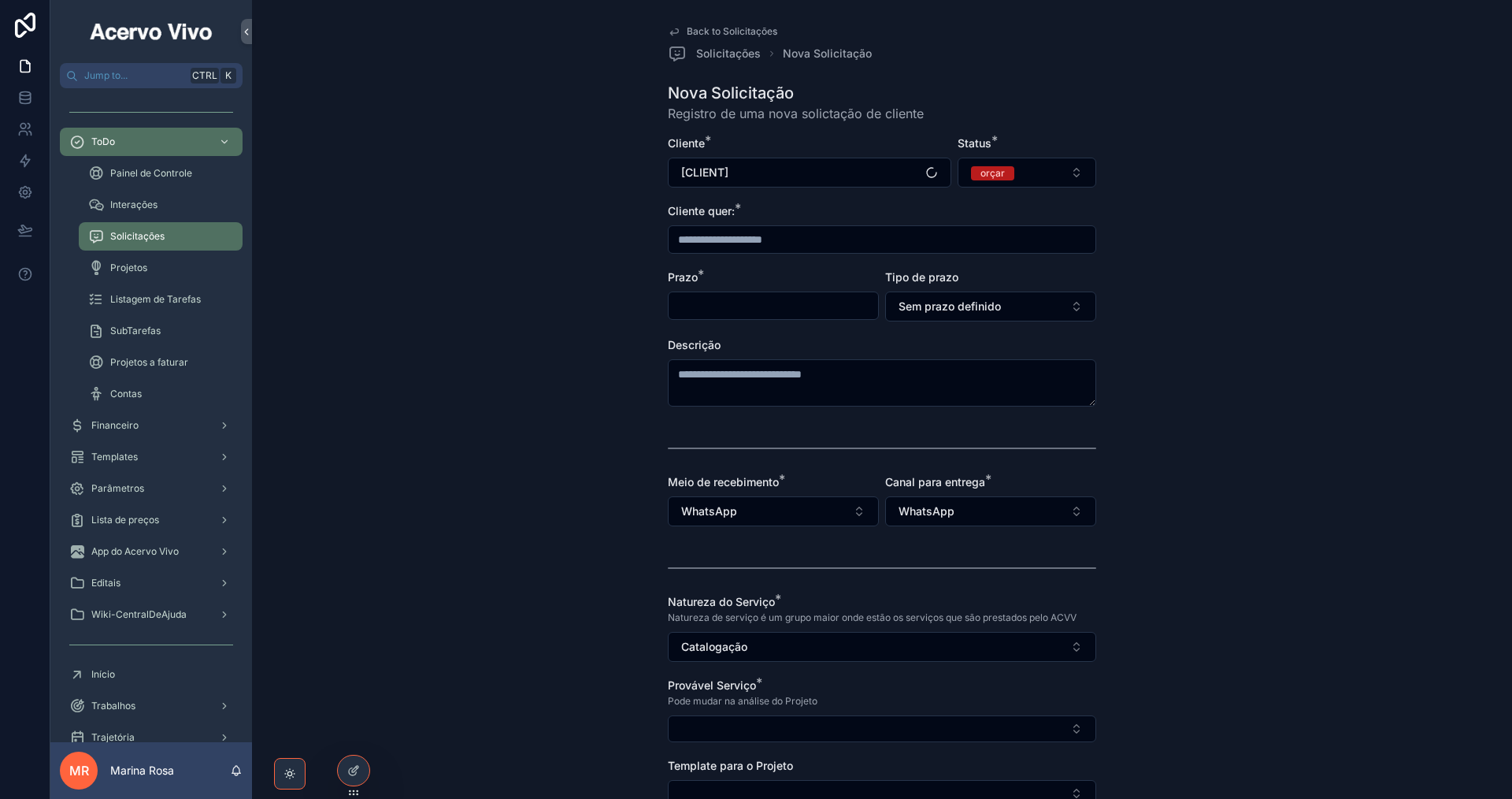 click at bounding box center [882, 240] 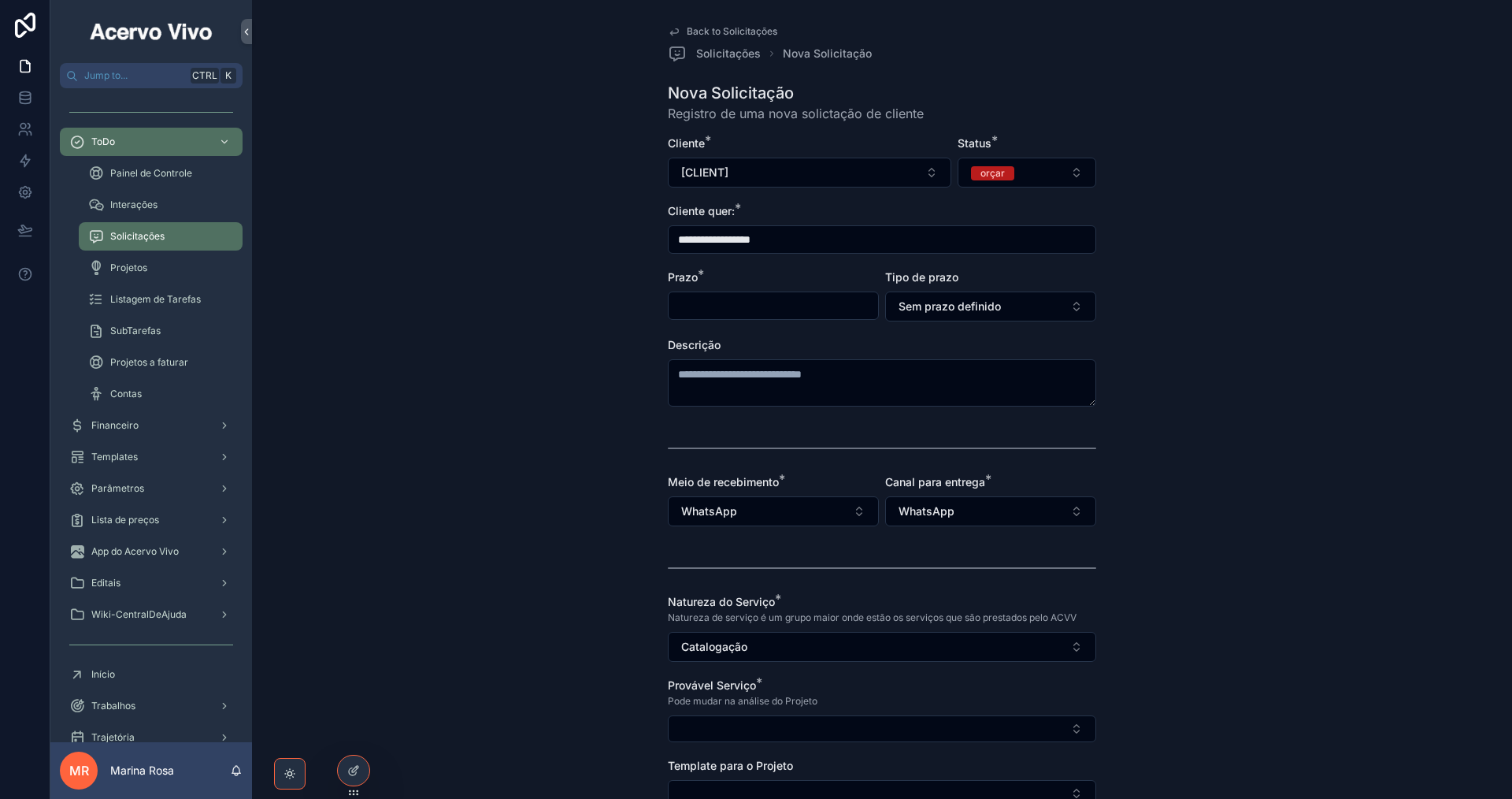 type on "**********" 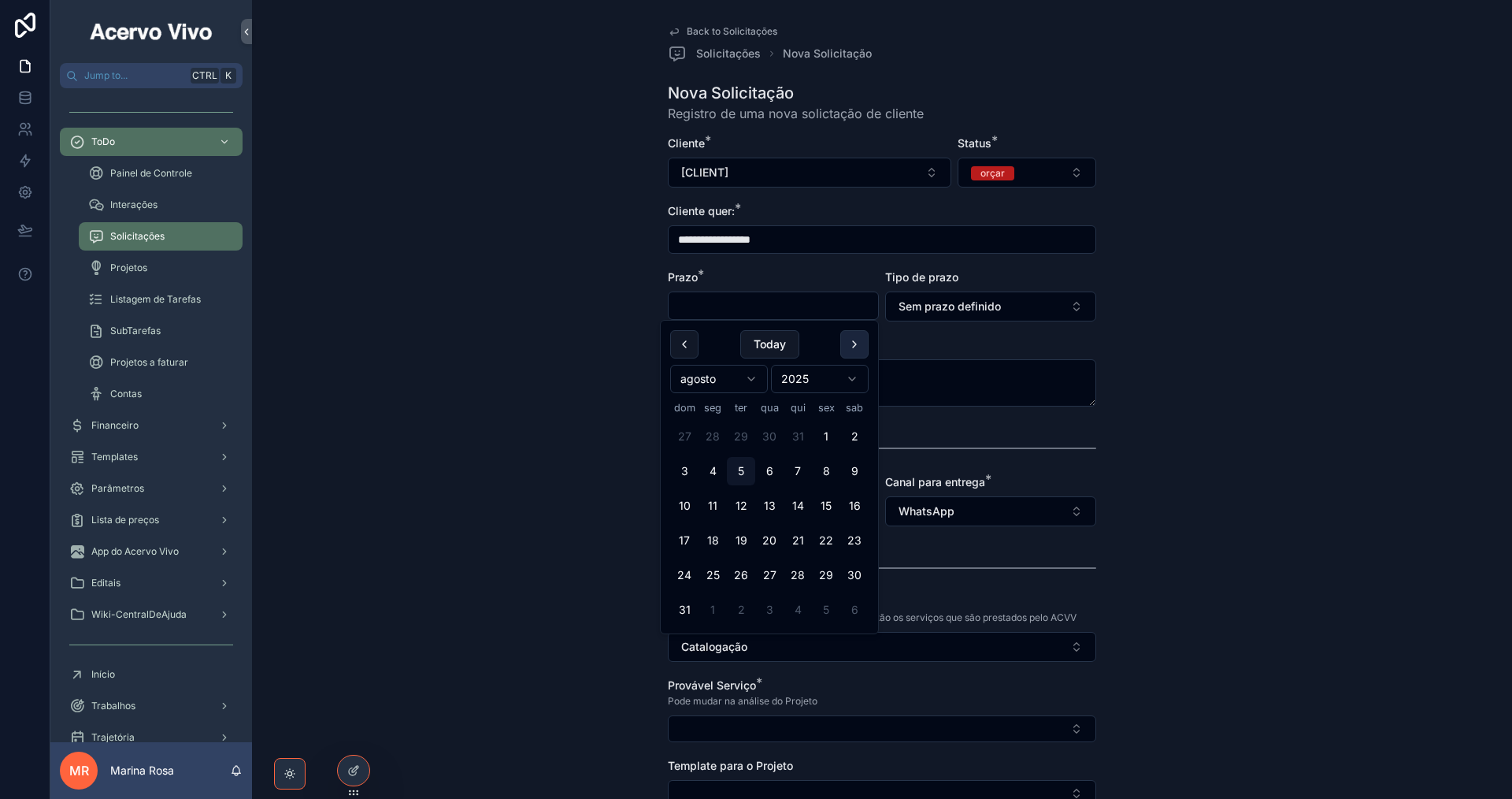 click at bounding box center (854, 344) 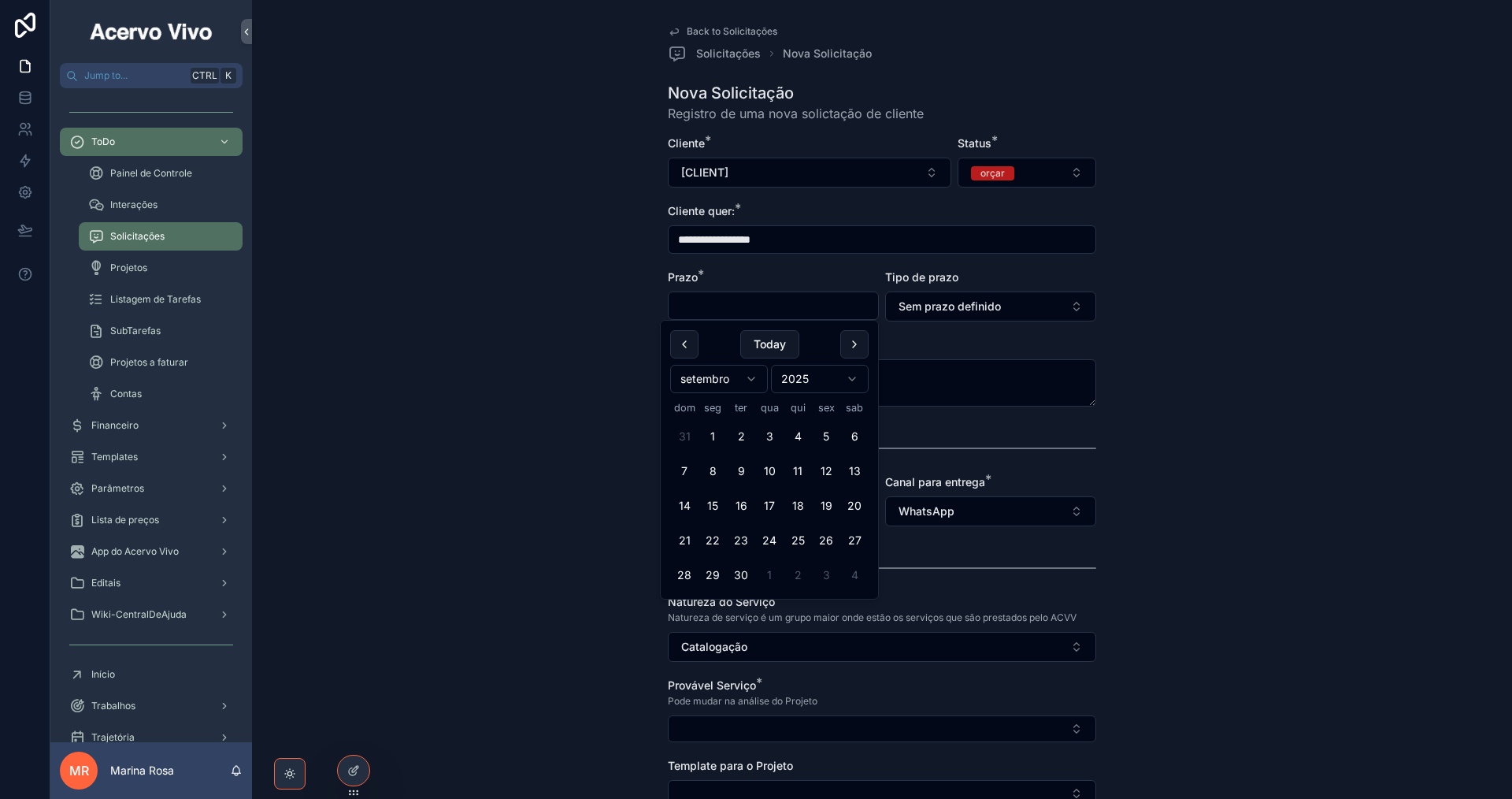 click on "Today setembro 2025 dom seg ter qua qui sex sab 31 1 2 3 4 5 6 7 8 9 10 11 12 13 14 15 16 17 18 19 20 21 22 23 24 25 26 27 28 29 30 1 2 3 4" at bounding box center (769, 459) 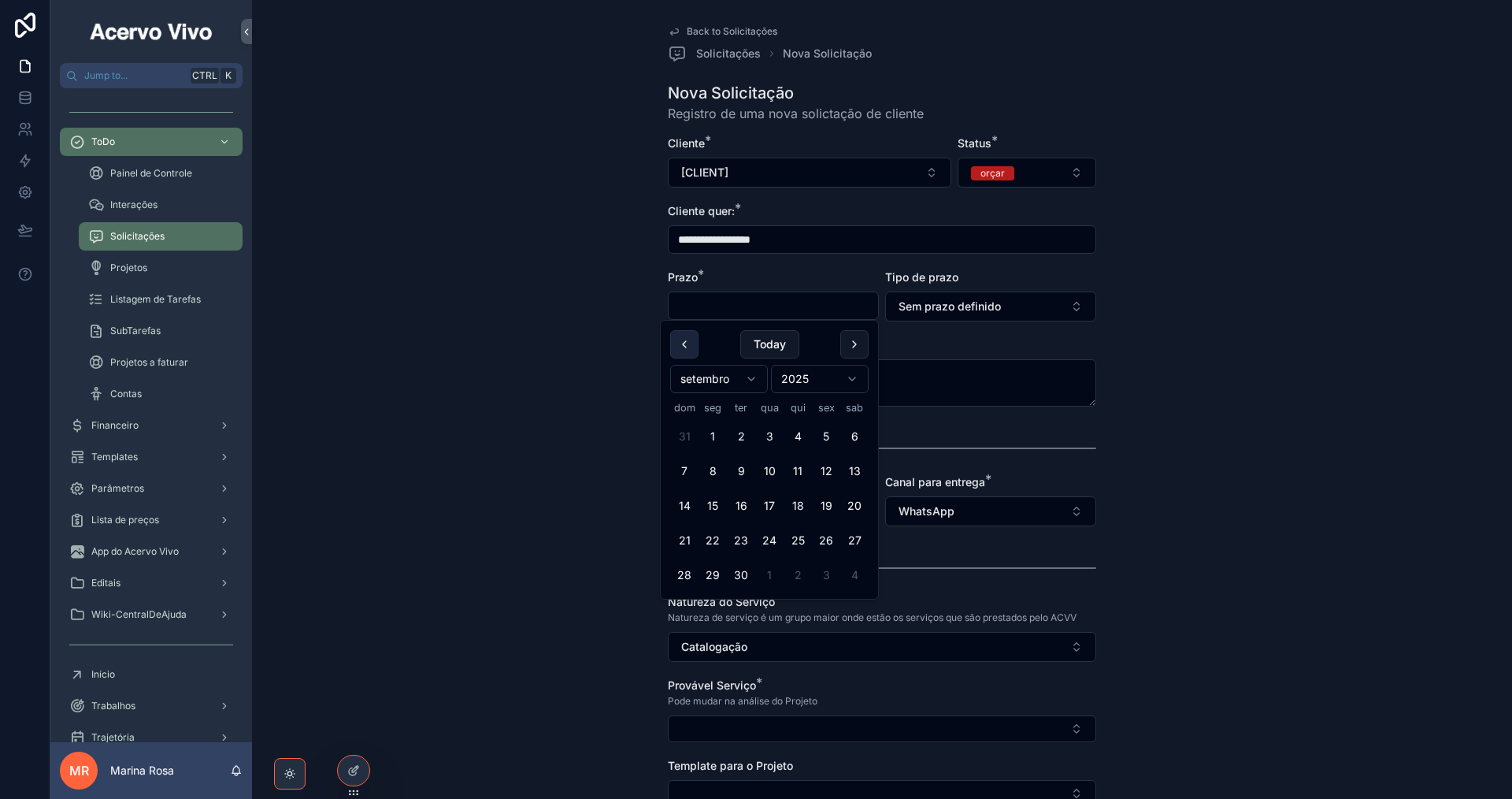 click at bounding box center [684, 344] 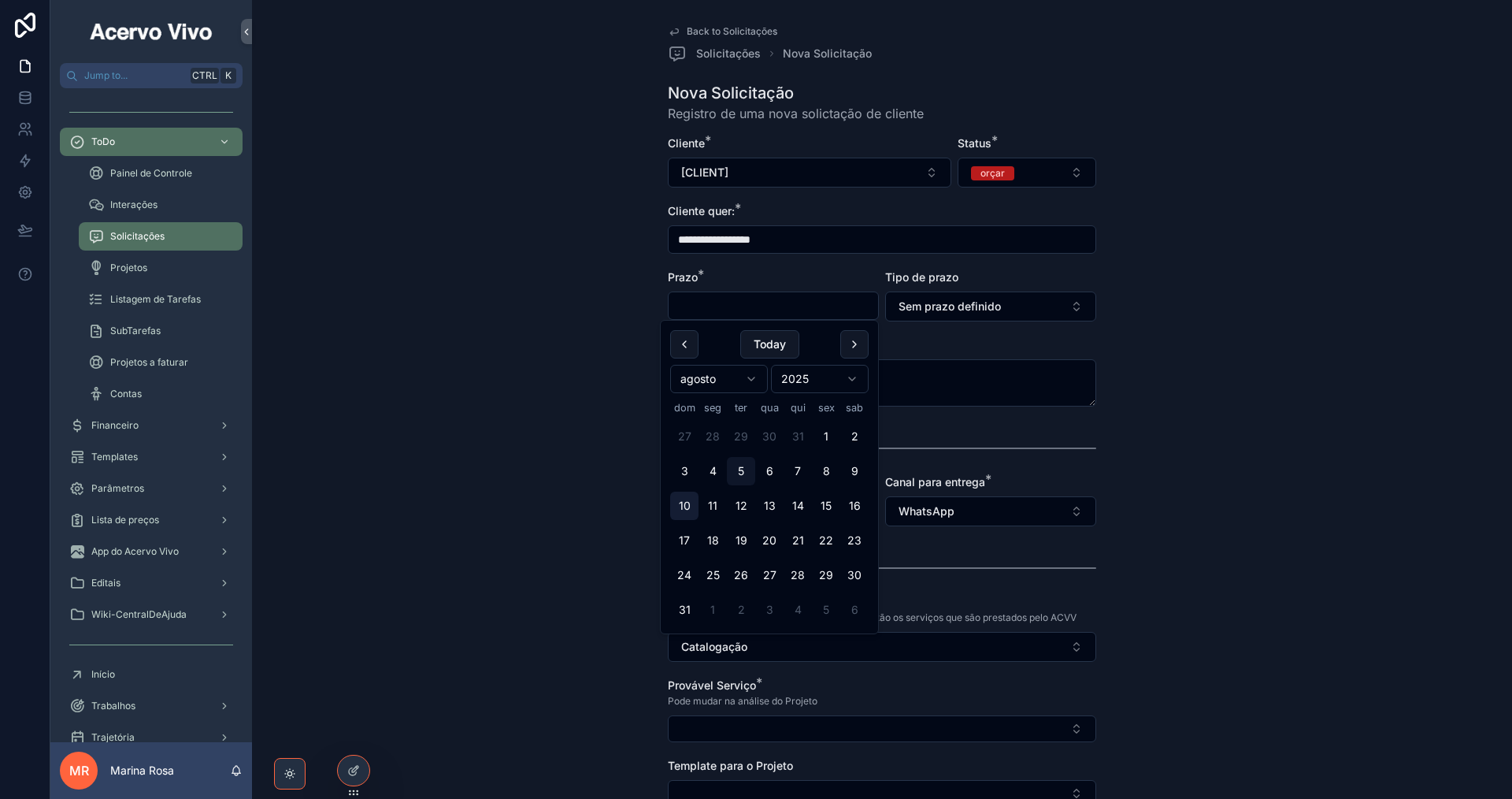 click on "10" at bounding box center (684, 506) 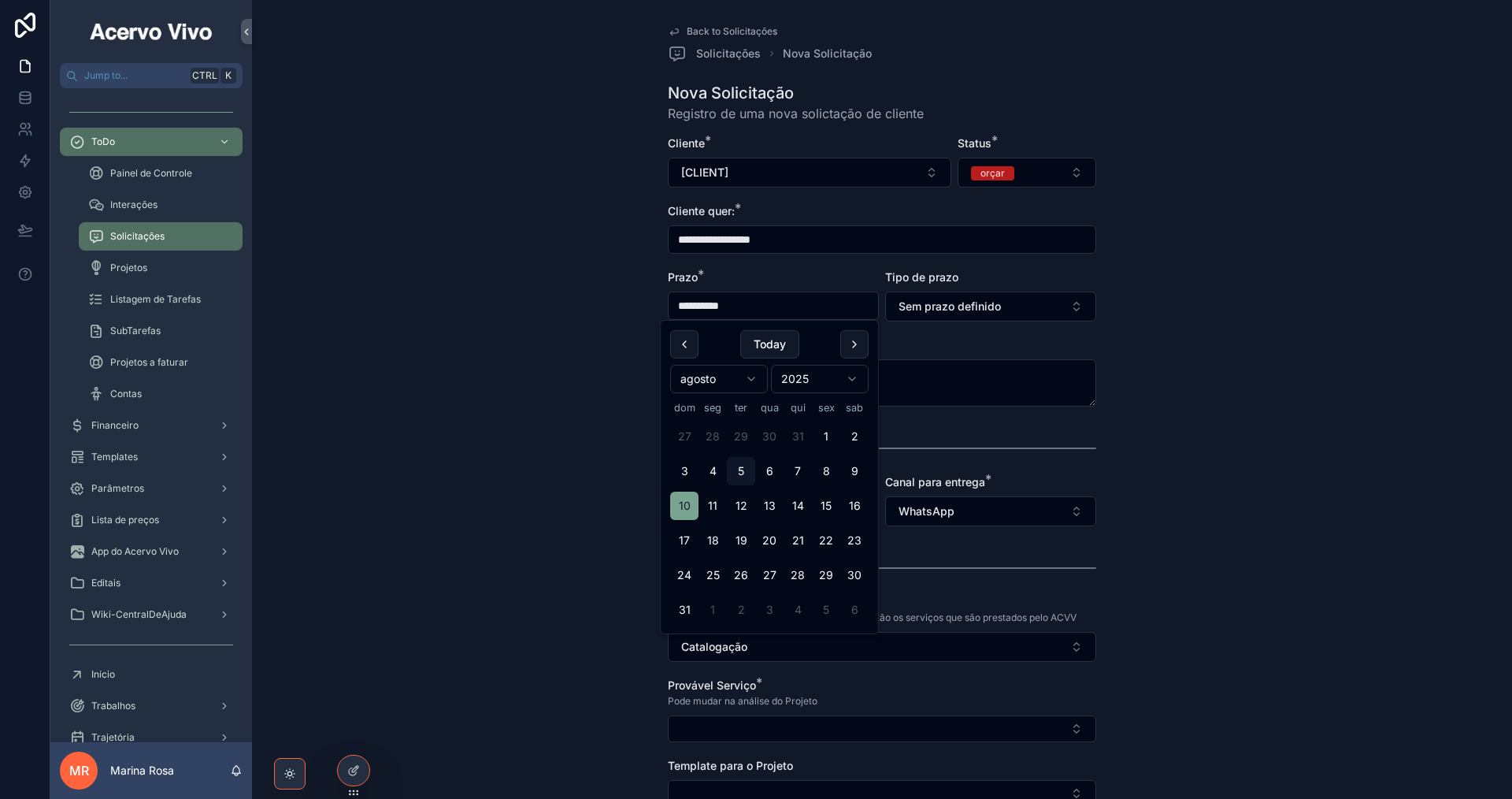 click on "Descrição" at bounding box center [882, 345] 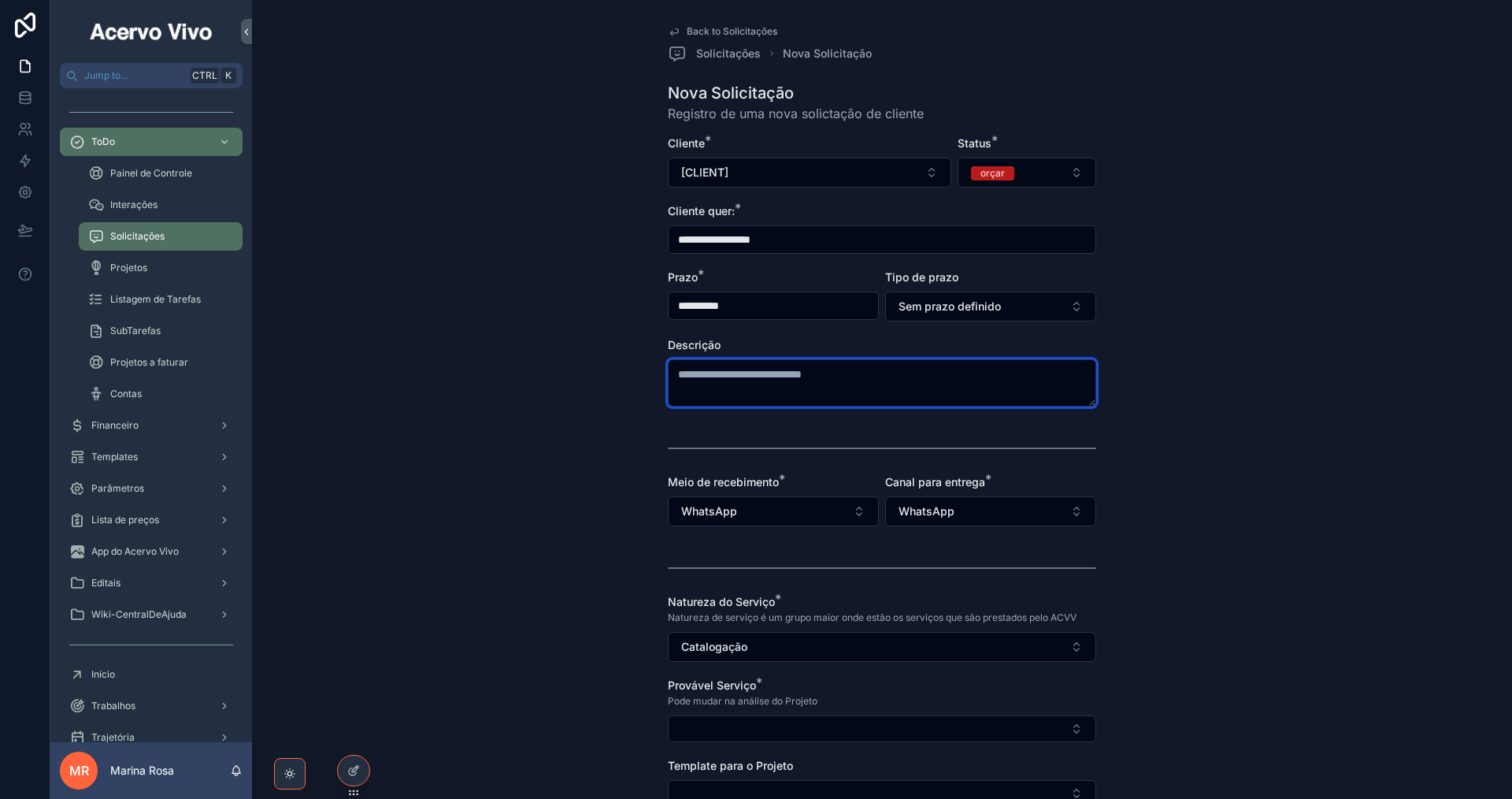 click at bounding box center [882, 383] 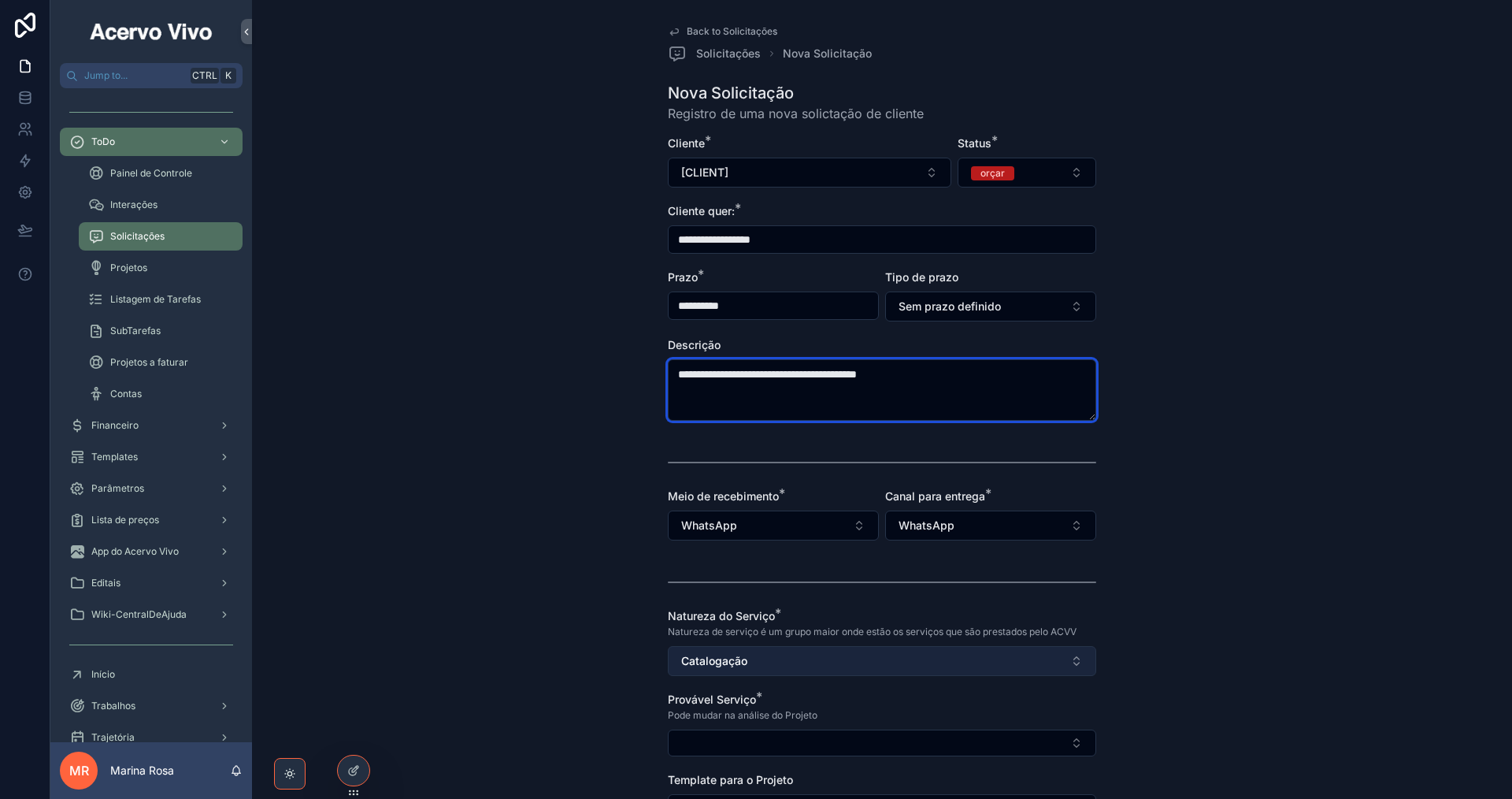 type on "**********" 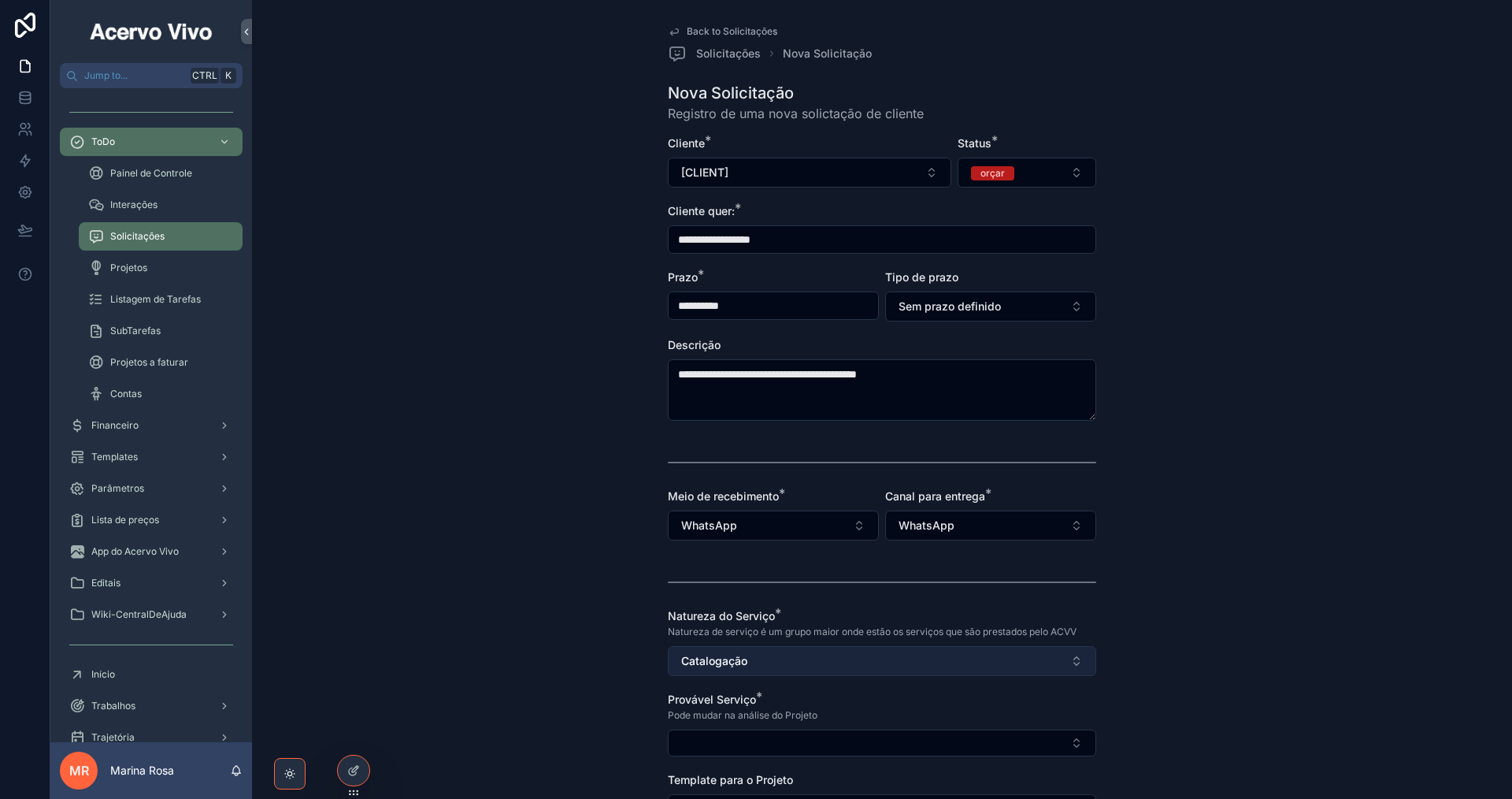 click on "Catalogação" at bounding box center (882, 661) 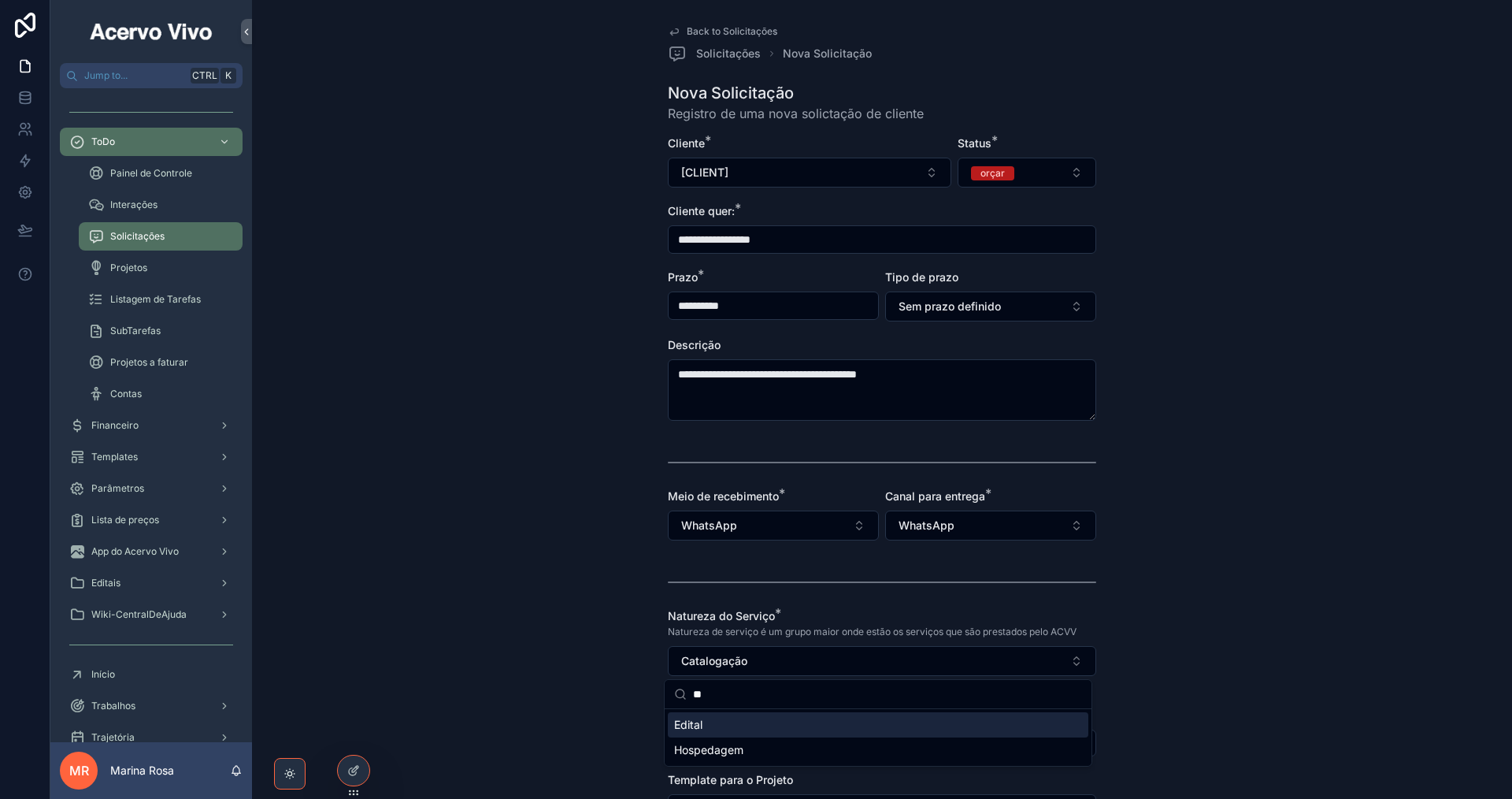 type on "**" 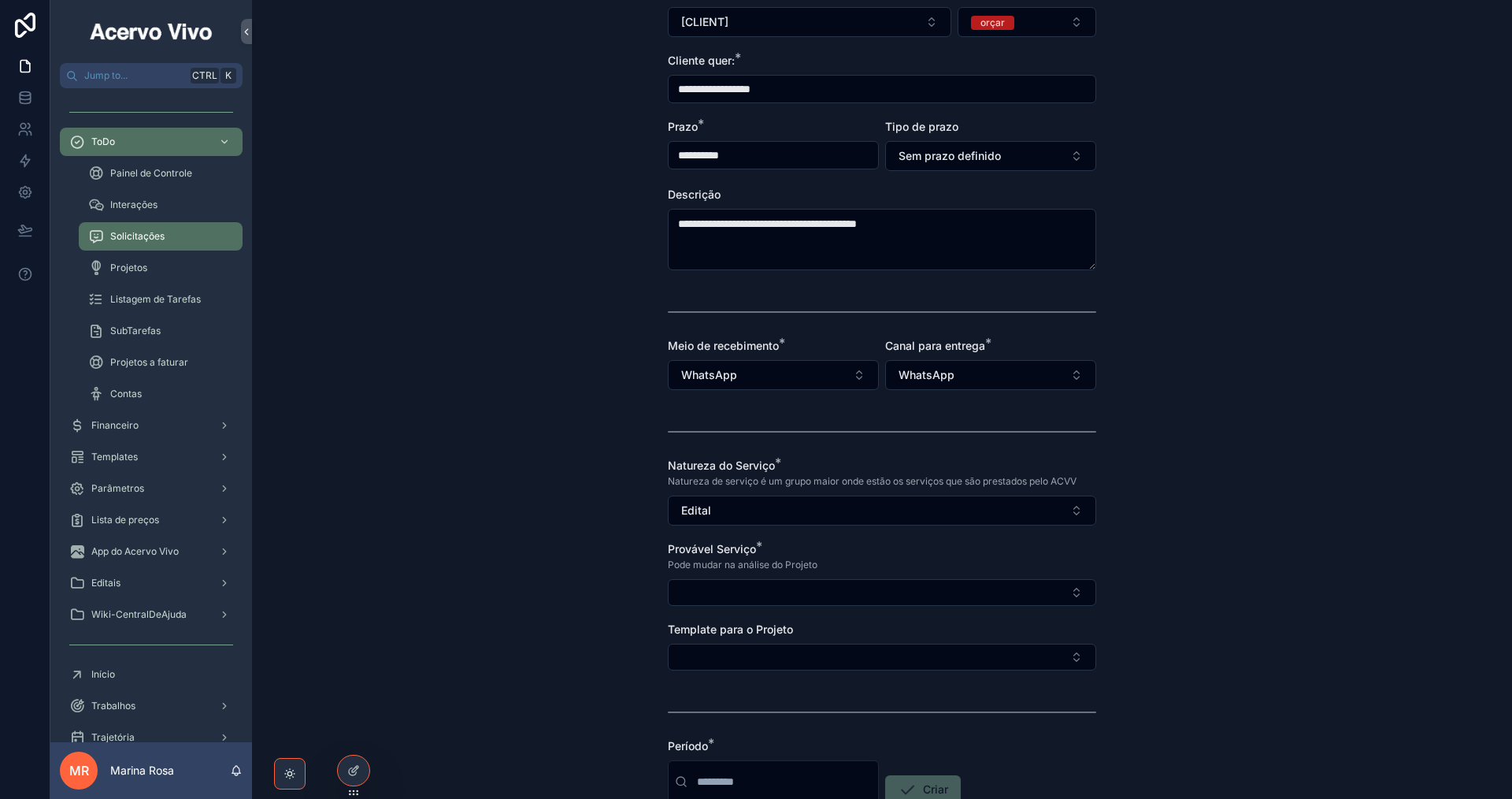 scroll, scrollTop: 158, scrollLeft: 0, axis: vertical 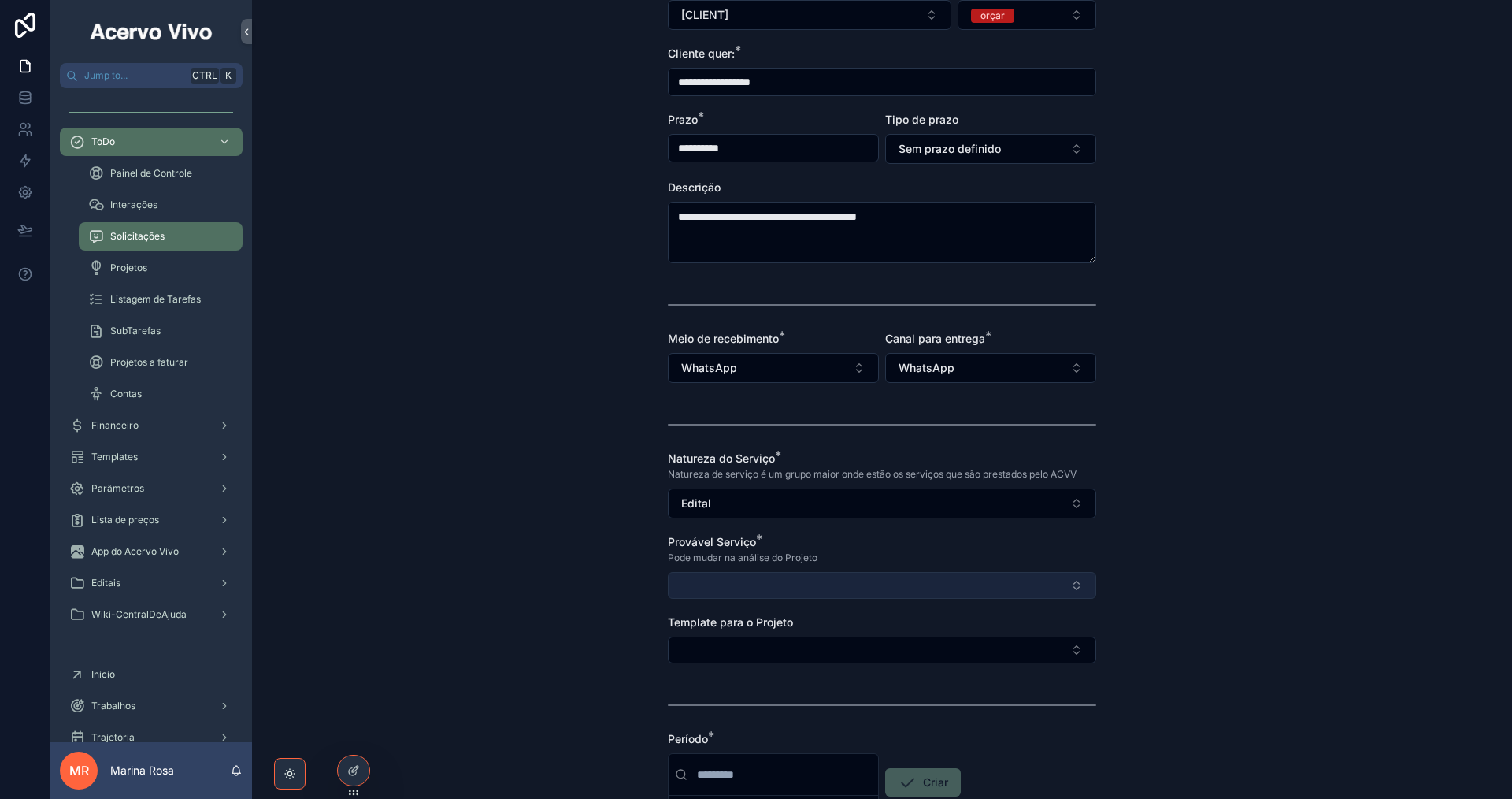click at bounding box center (882, 585) 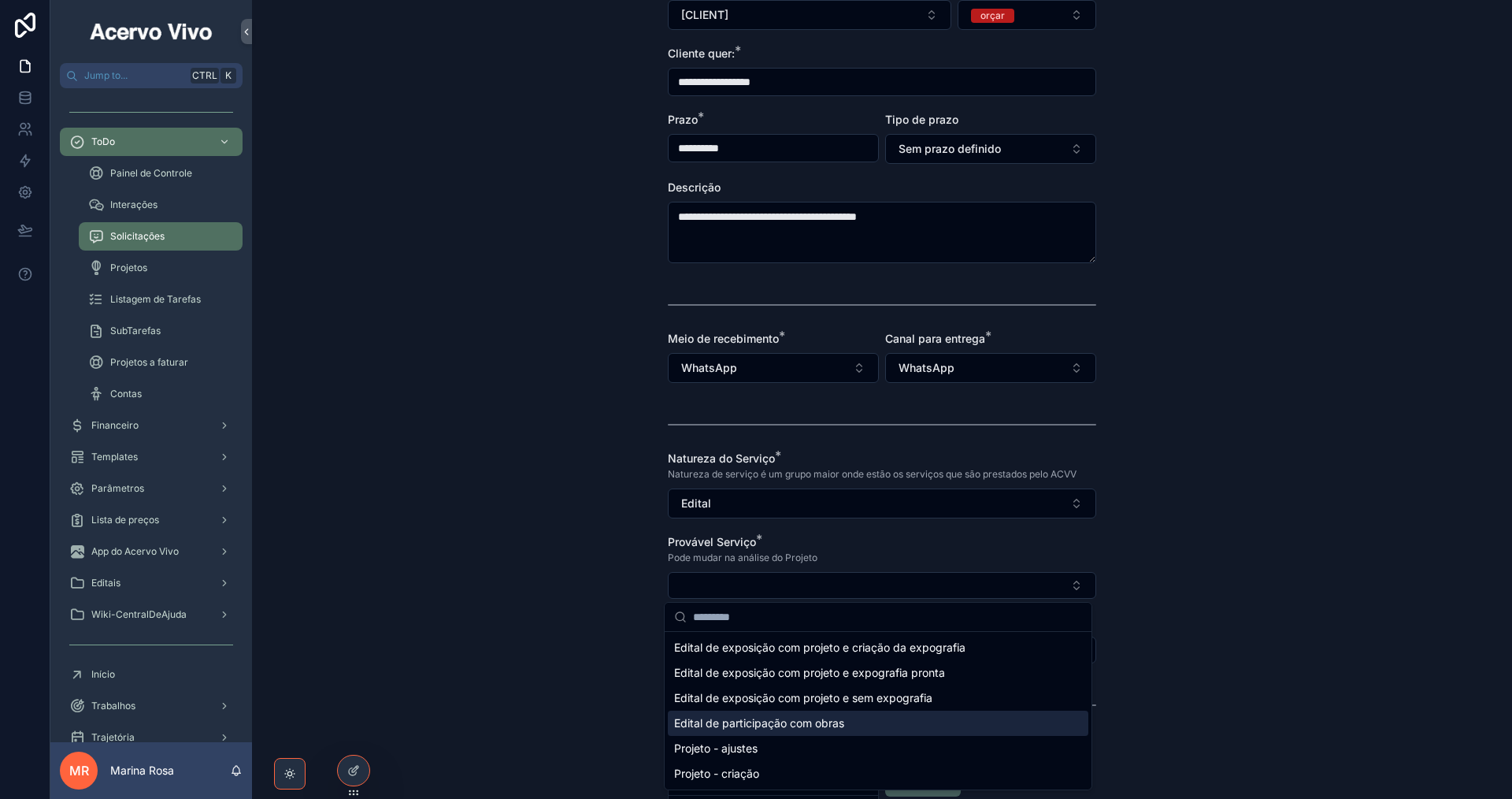 click on "Edital de participação com obras" at bounding box center [759, 723] 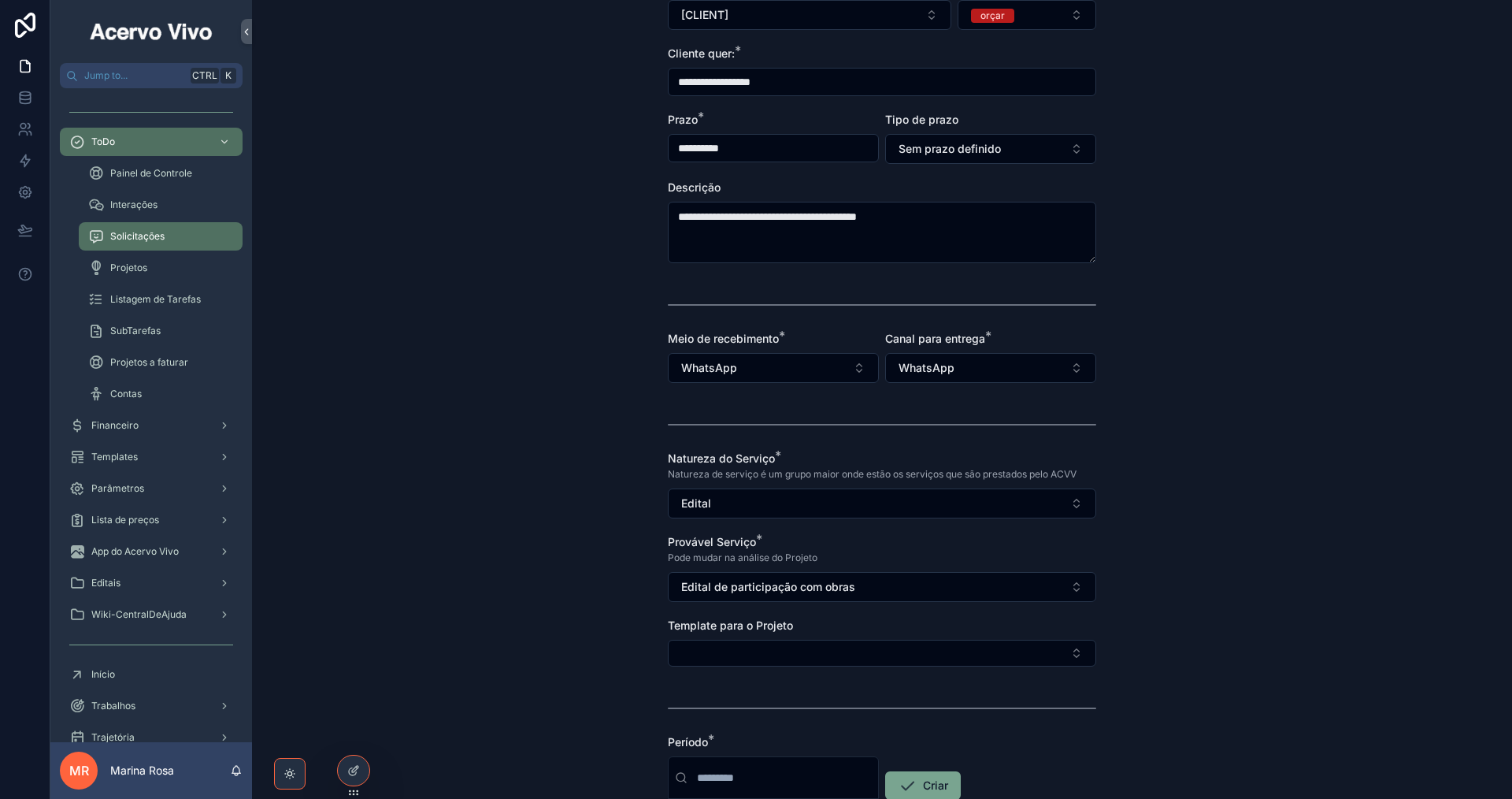 click on "**********" at bounding box center (882, 242) 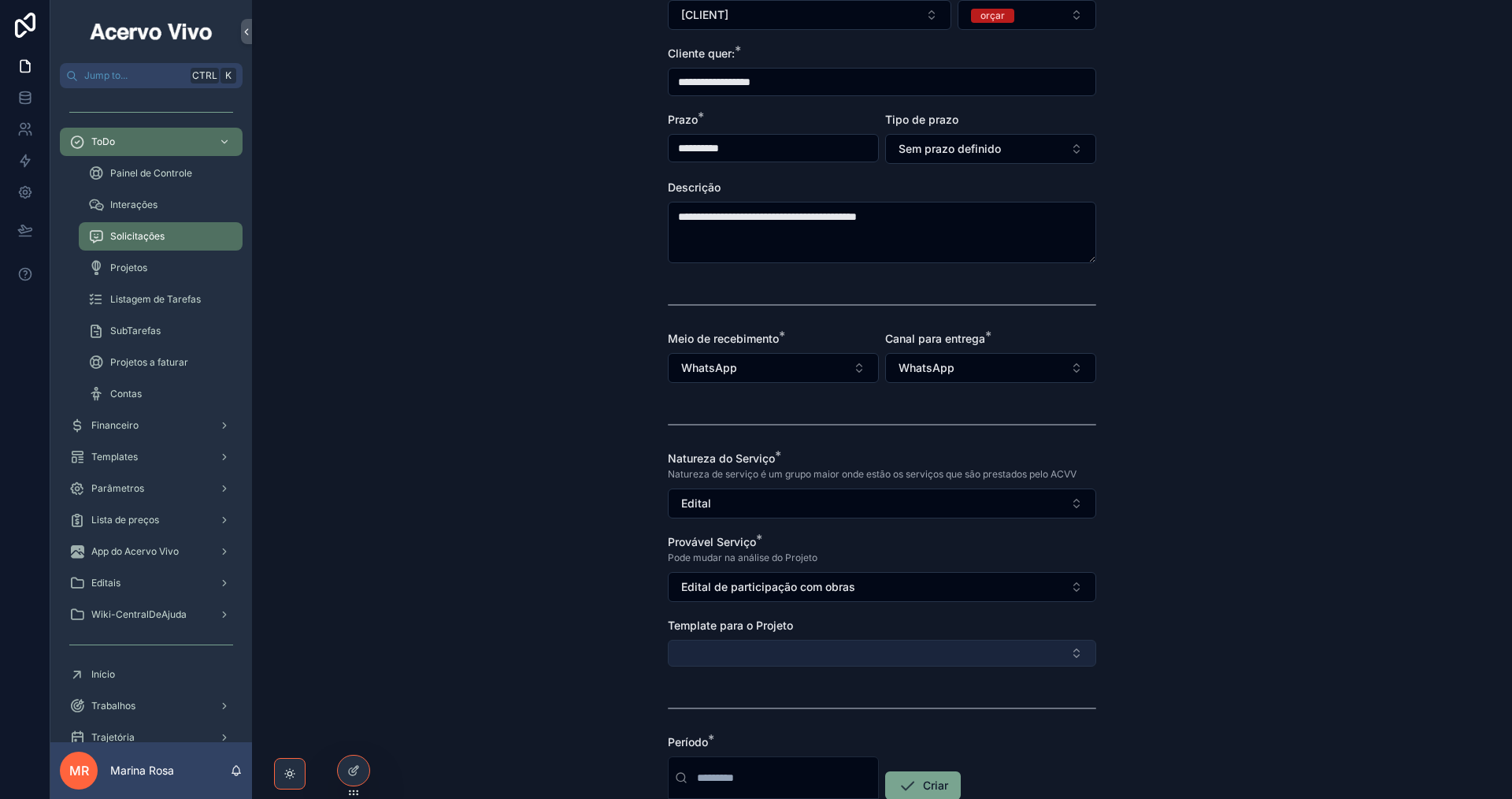 click at bounding box center (882, 653) 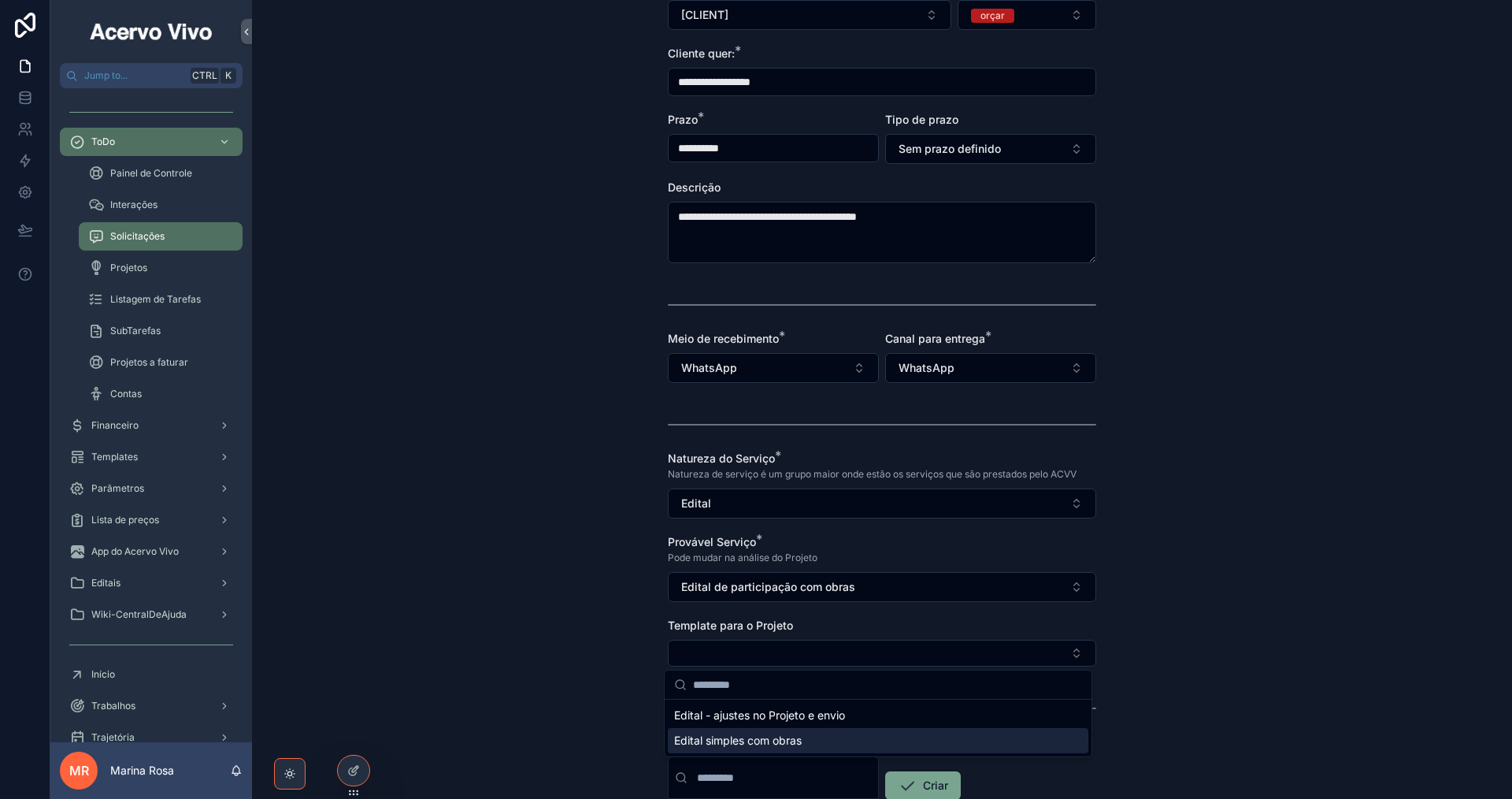 click on "Edital simples com obras" at bounding box center [878, 741] 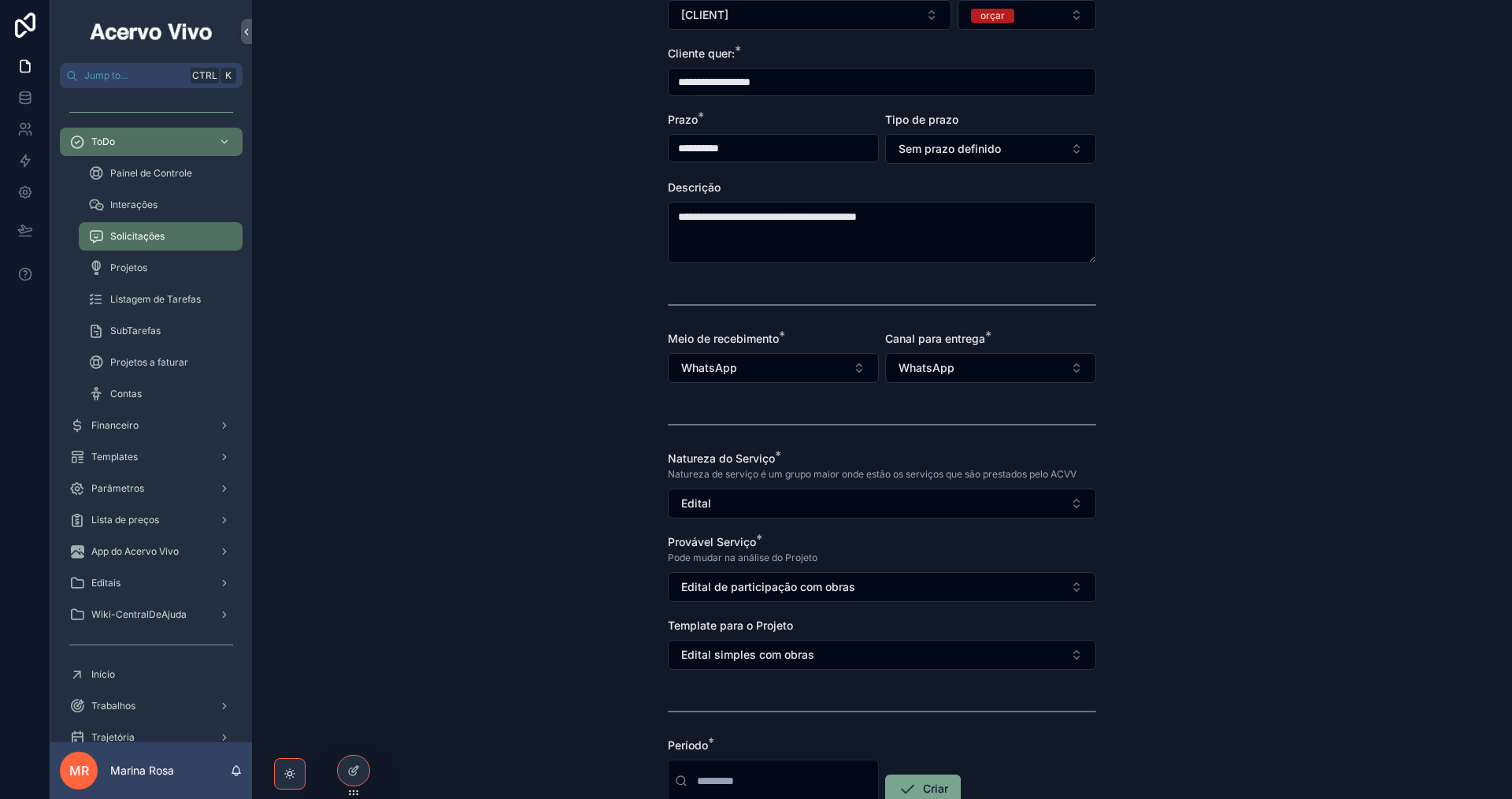 click on "**********" at bounding box center (882, 242) 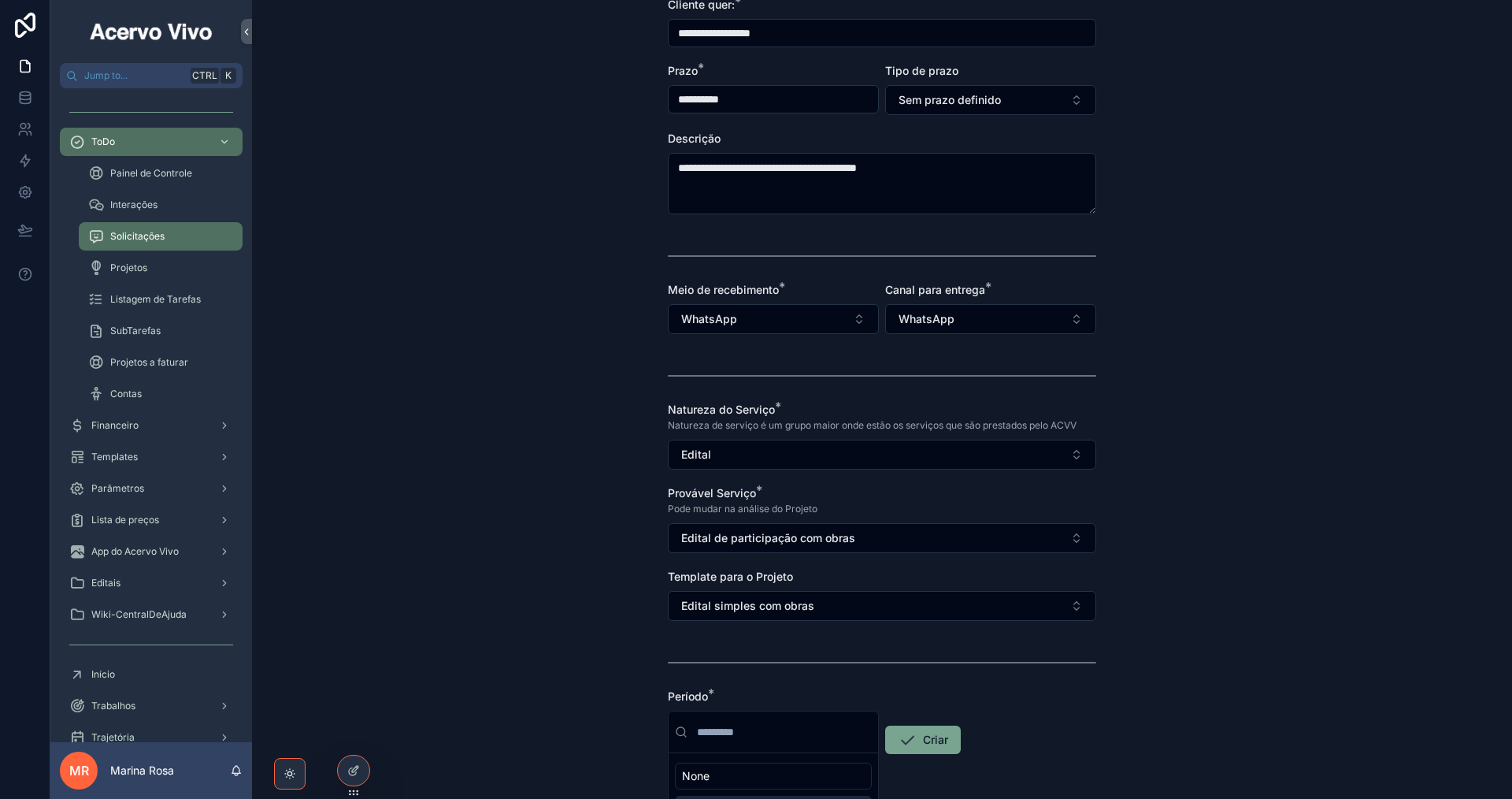 scroll, scrollTop: 289, scrollLeft: 0, axis: vertical 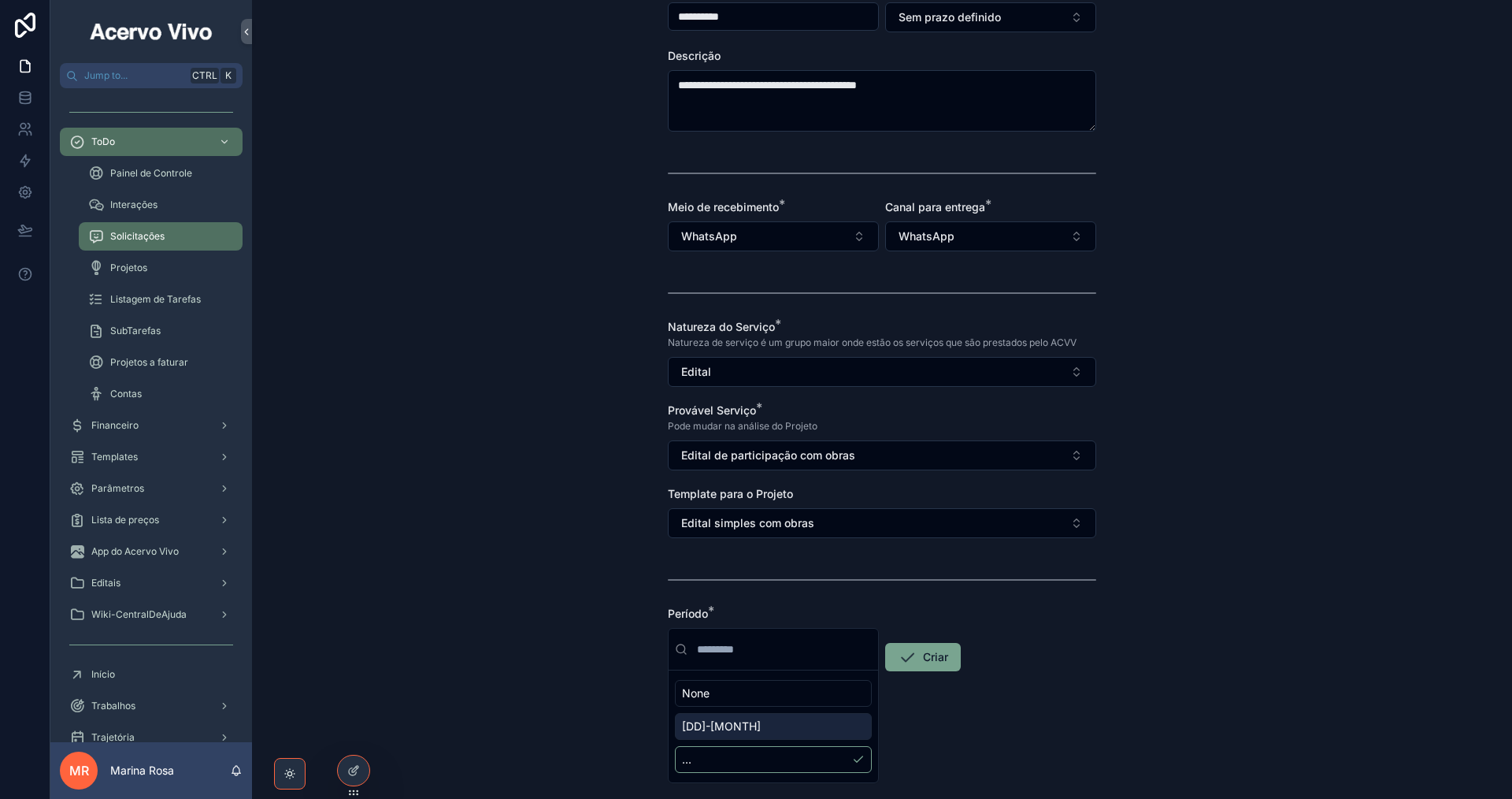 click on "[DD]-[MONTH]" at bounding box center [773, 727] 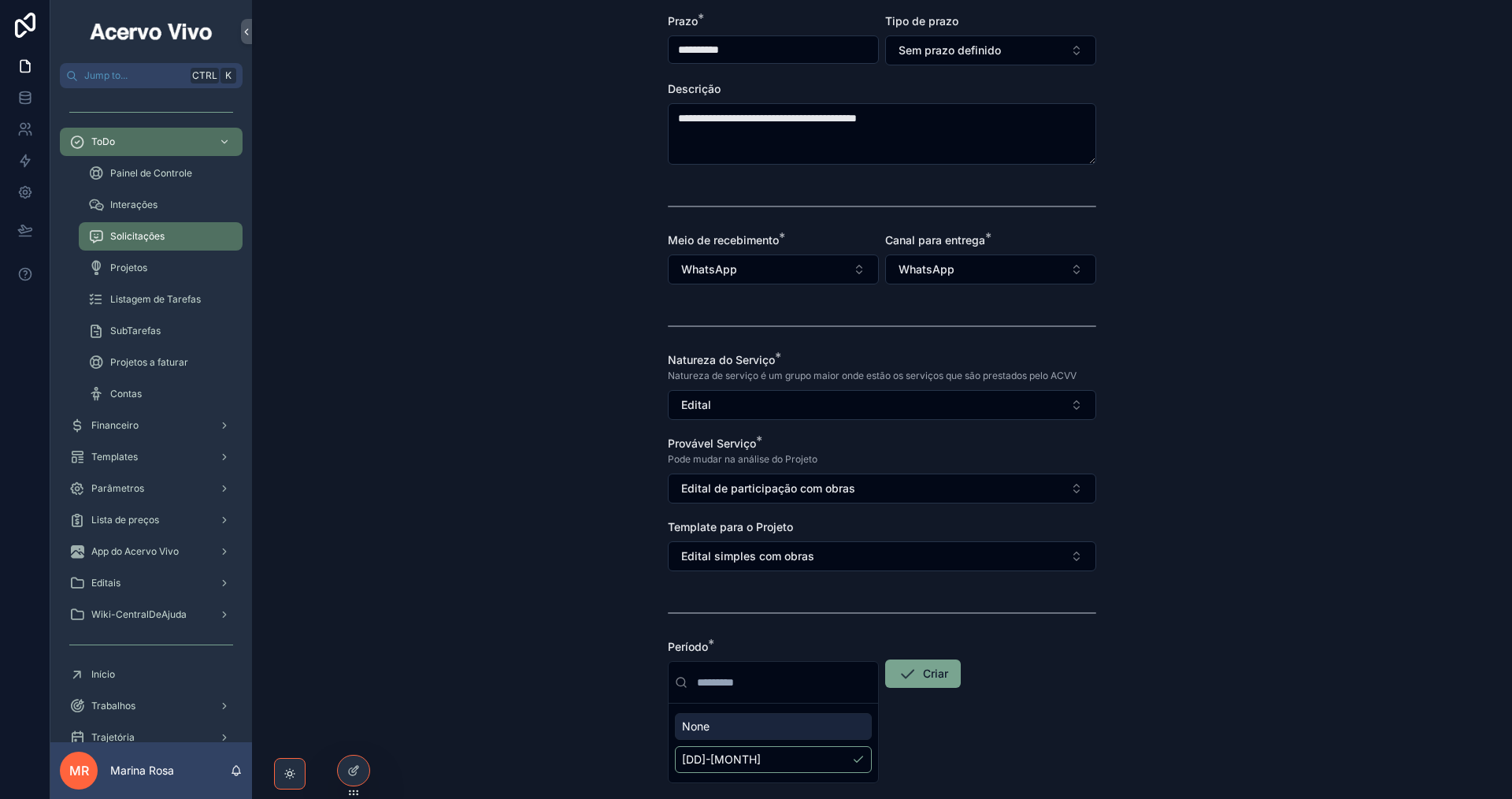 scroll, scrollTop: 256, scrollLeft: 0, axis: vertical 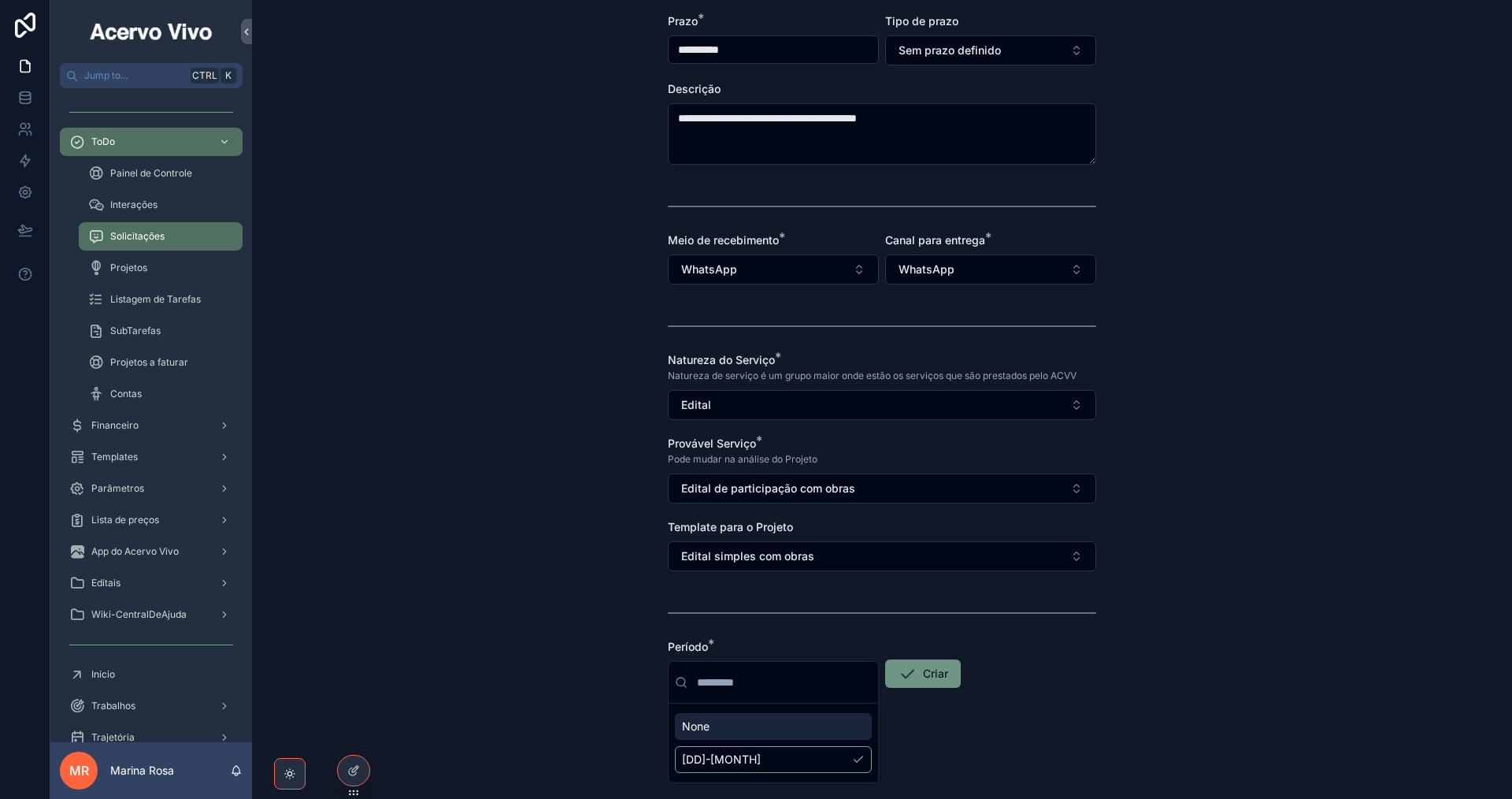 click at bounding box center (907, 674) 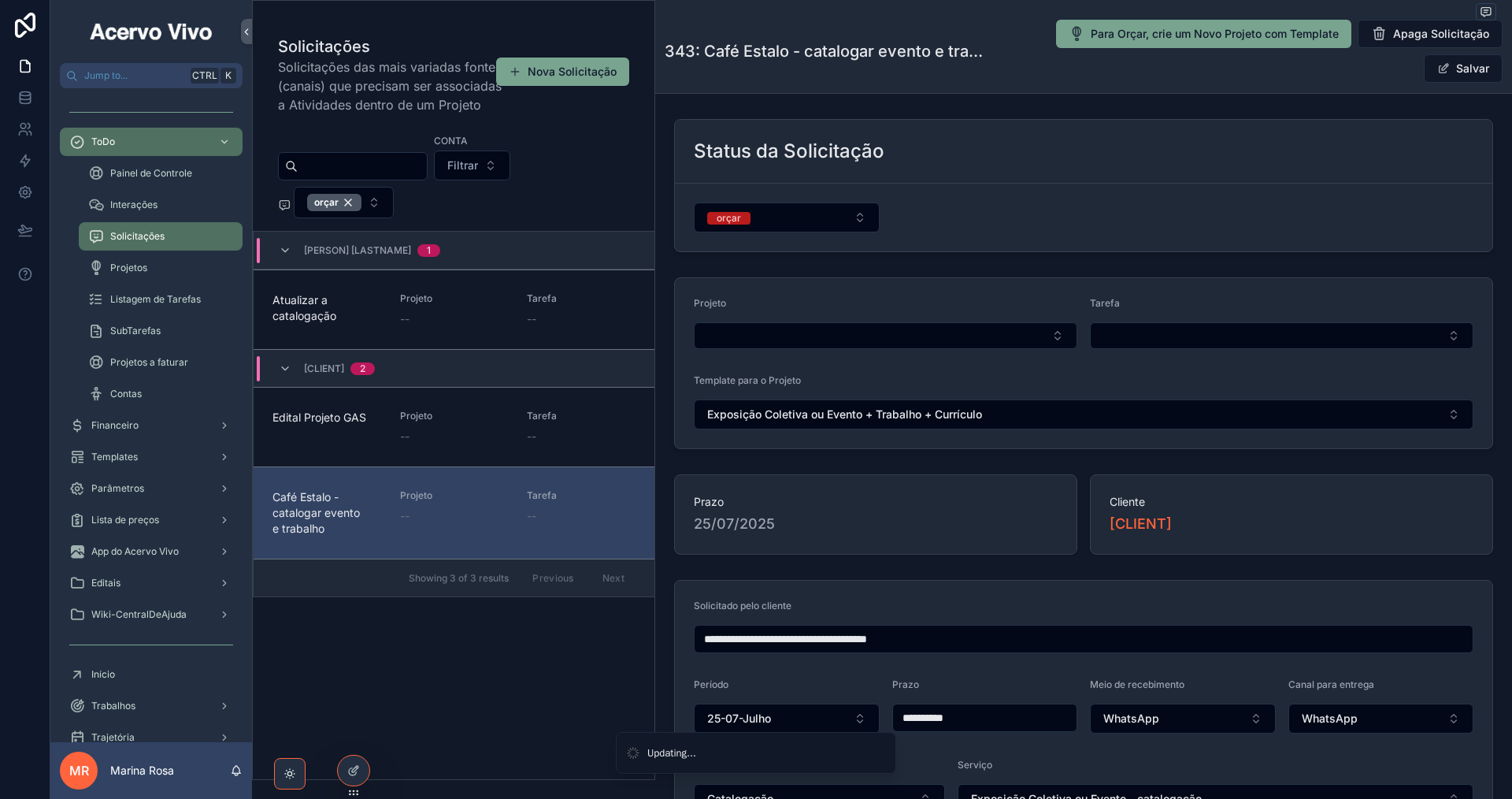 scroll, scrollTop: 0, scrollLeft: 0, axis: both 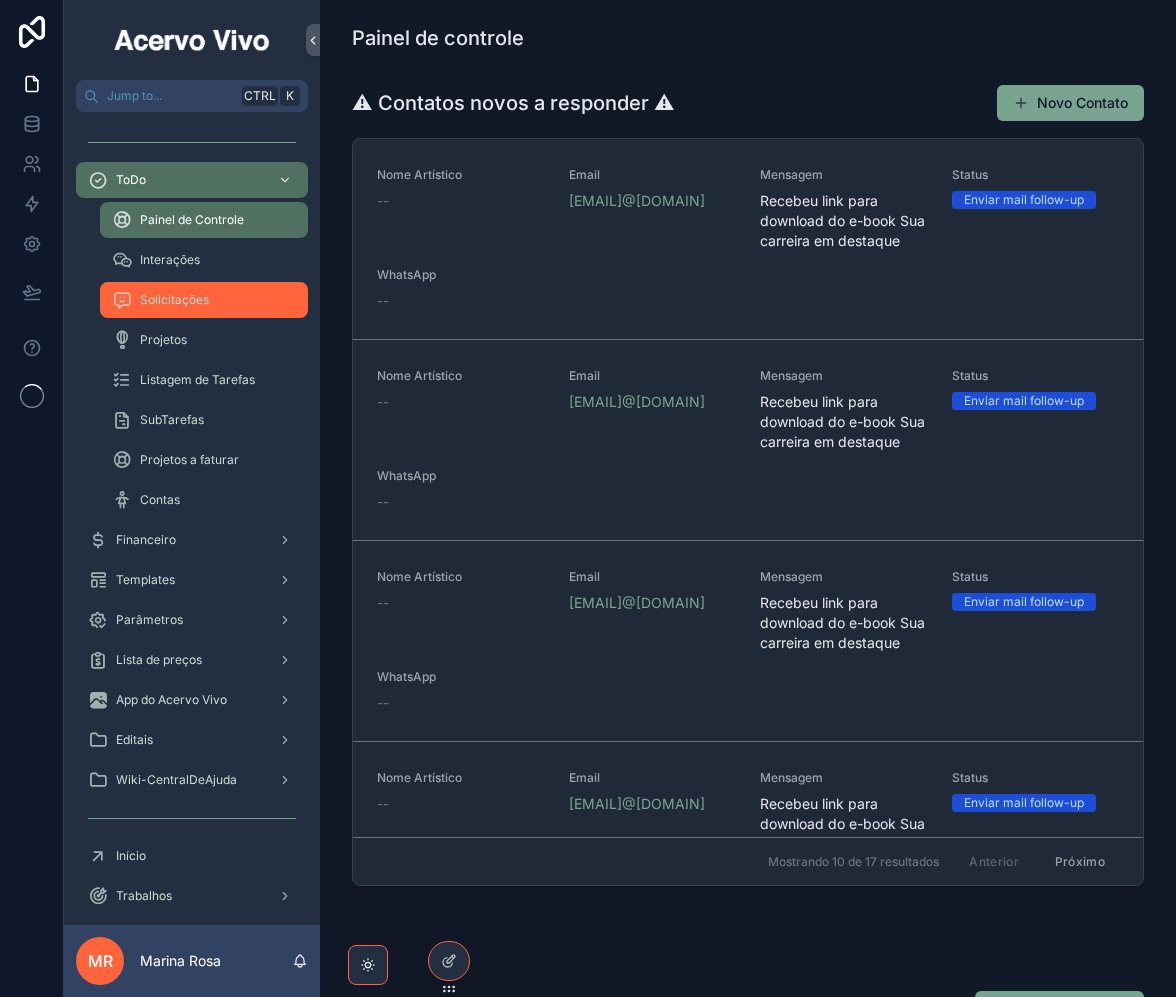 click on "Solicitações" at bounding box center [174, 300] 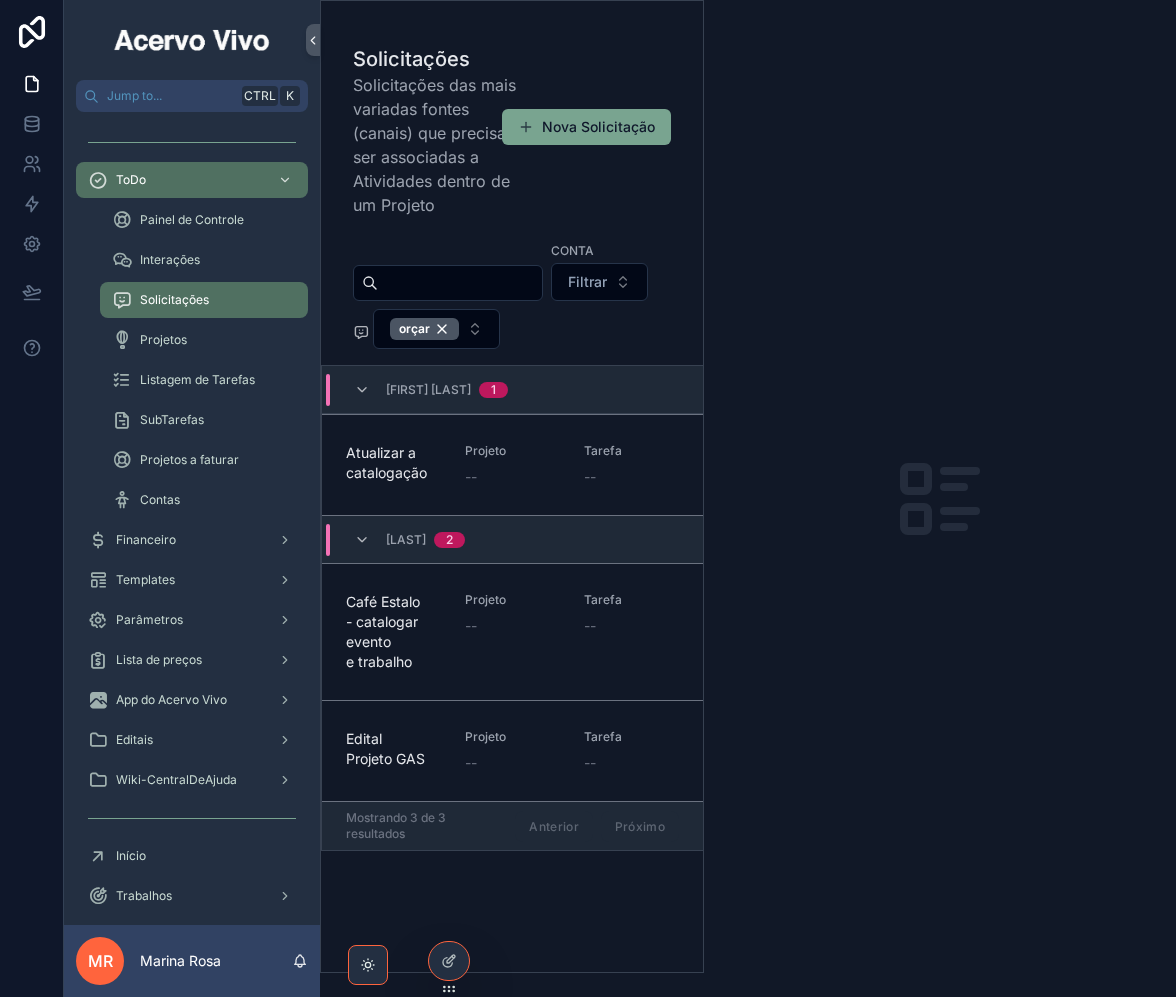 click at bounding box center (460, 283) 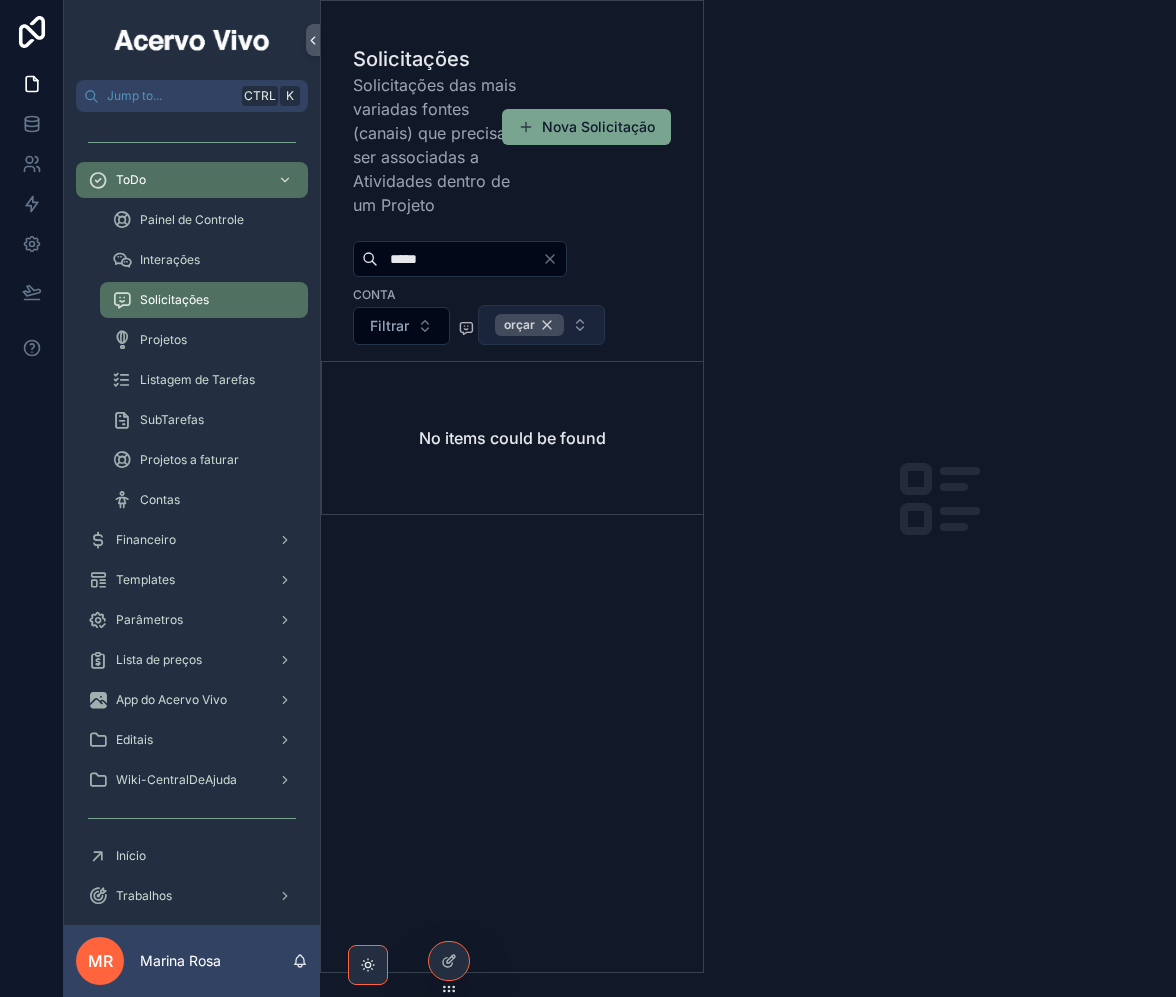 type on "*****" 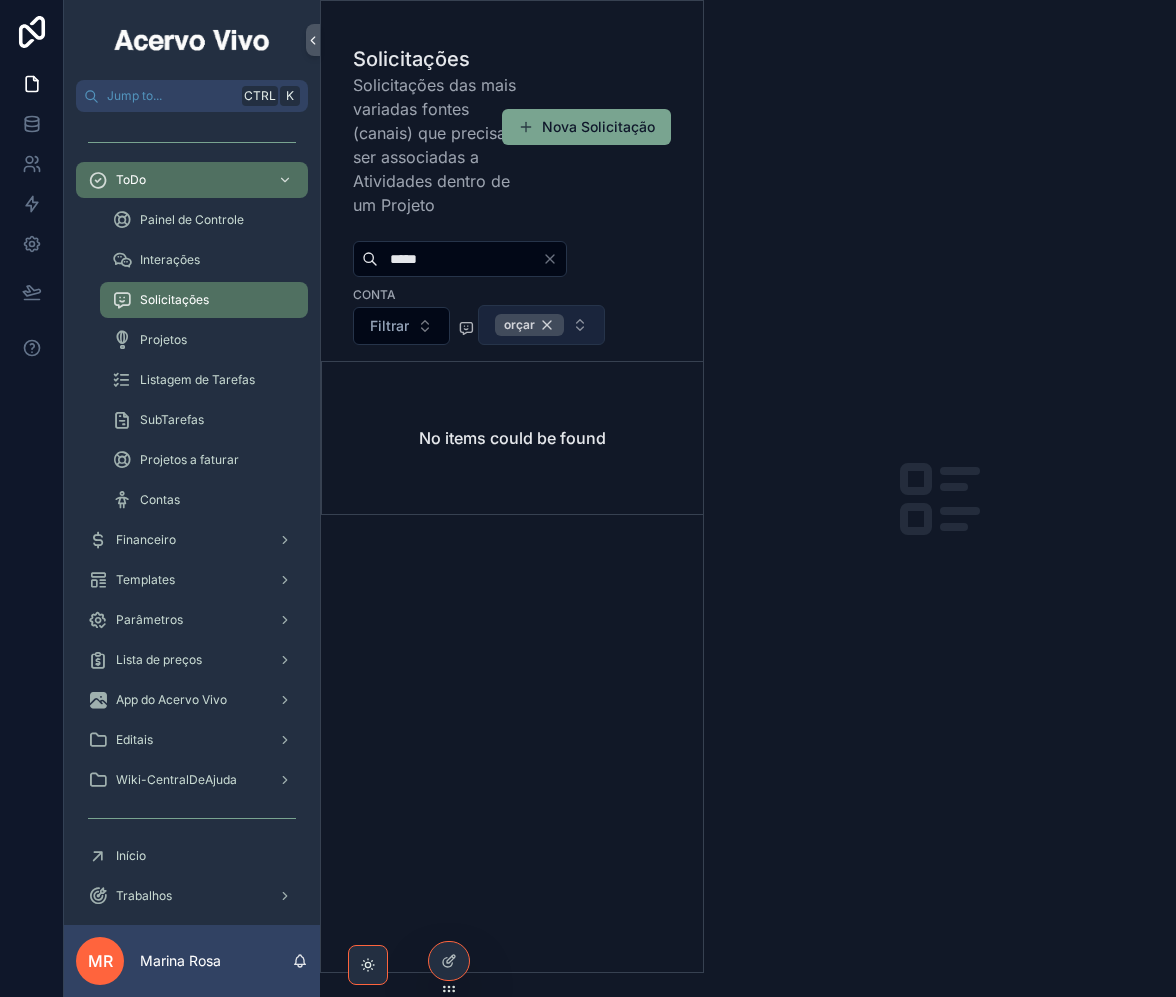click on "orçar" at bounding box center [529, 325] 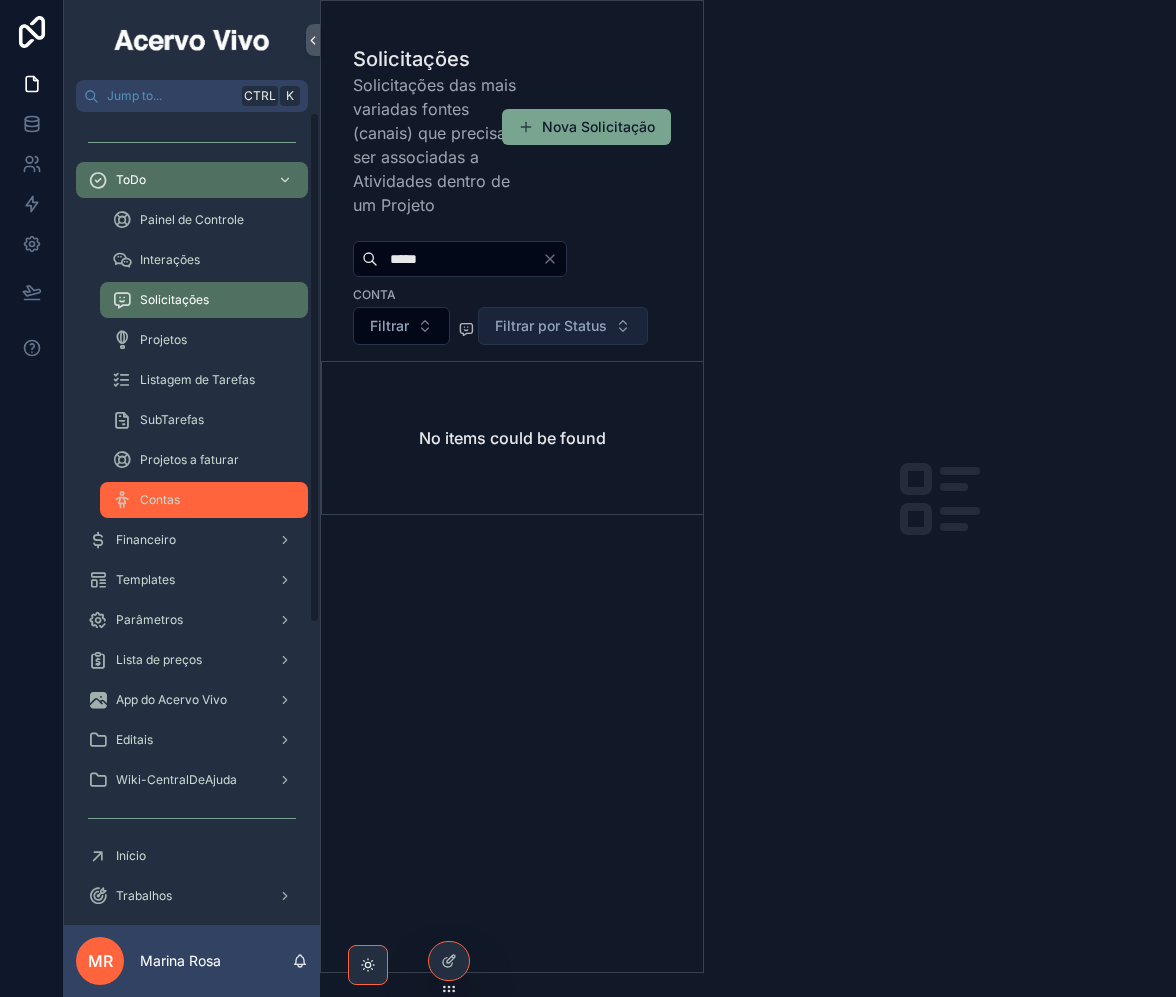 click on "Contas" at bounding box center [204, 500] 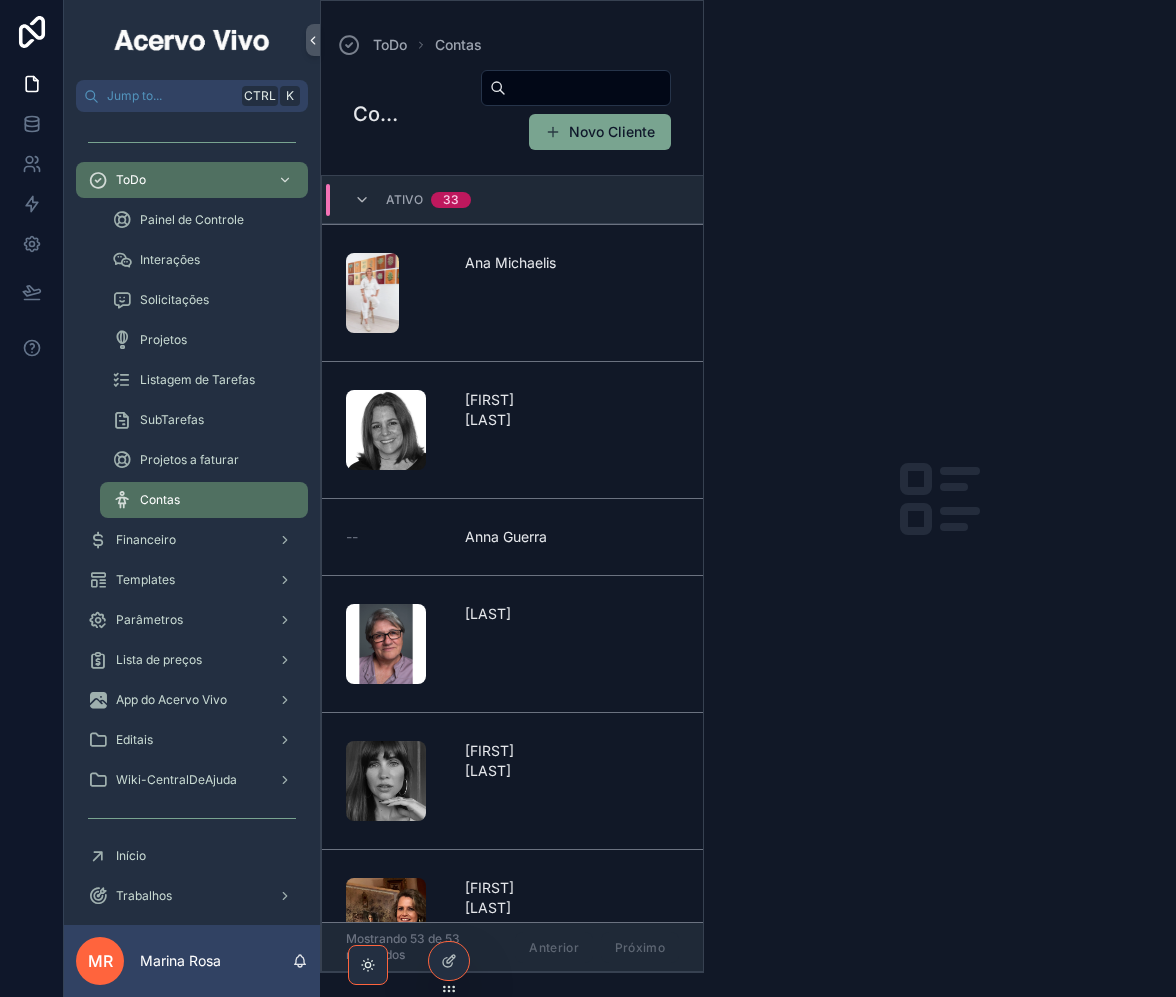 click at bounding box center (588, 88) 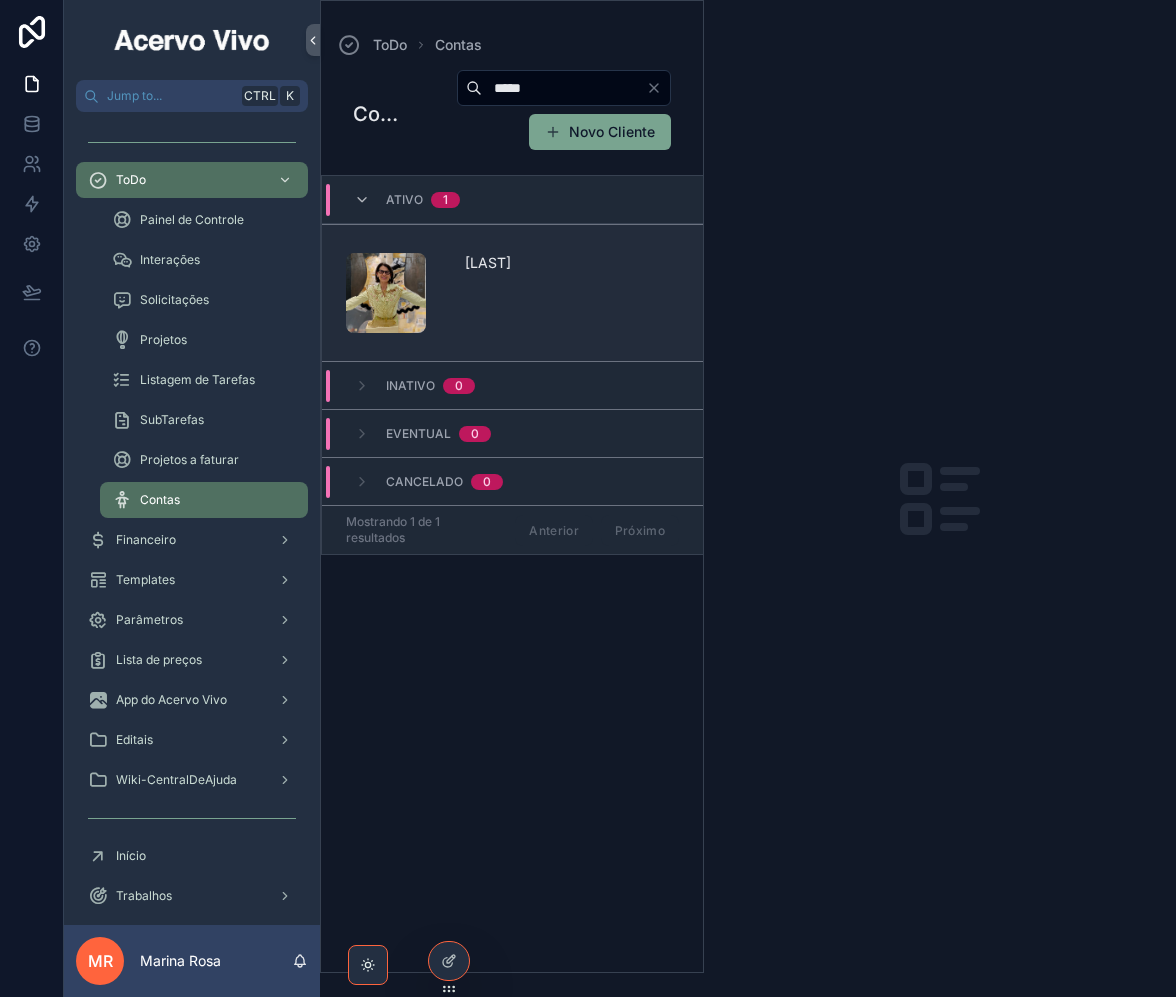 type on "*****" 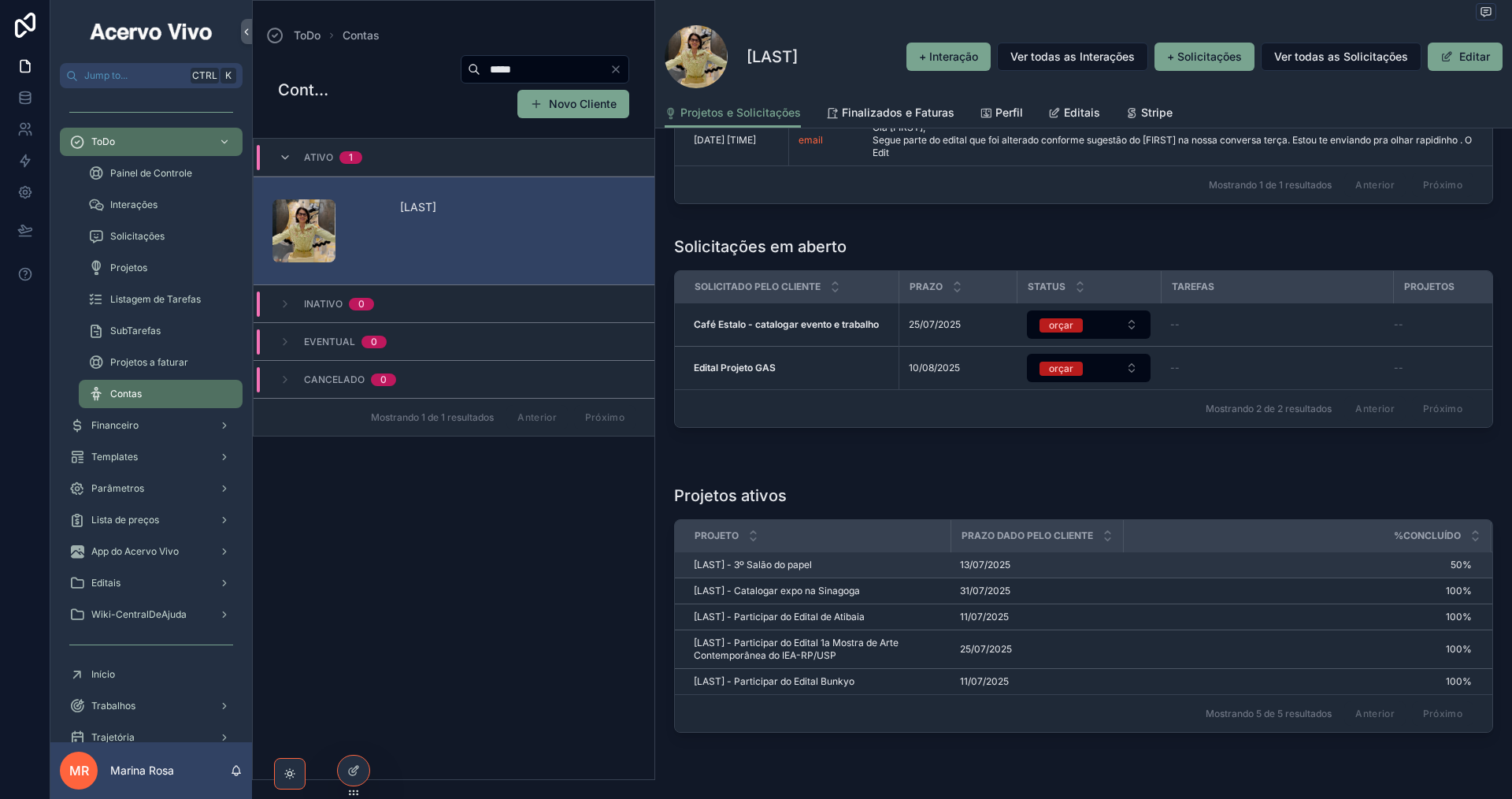 scroll, scrollTop: 315, scrollLeft: 0, axis: vertical 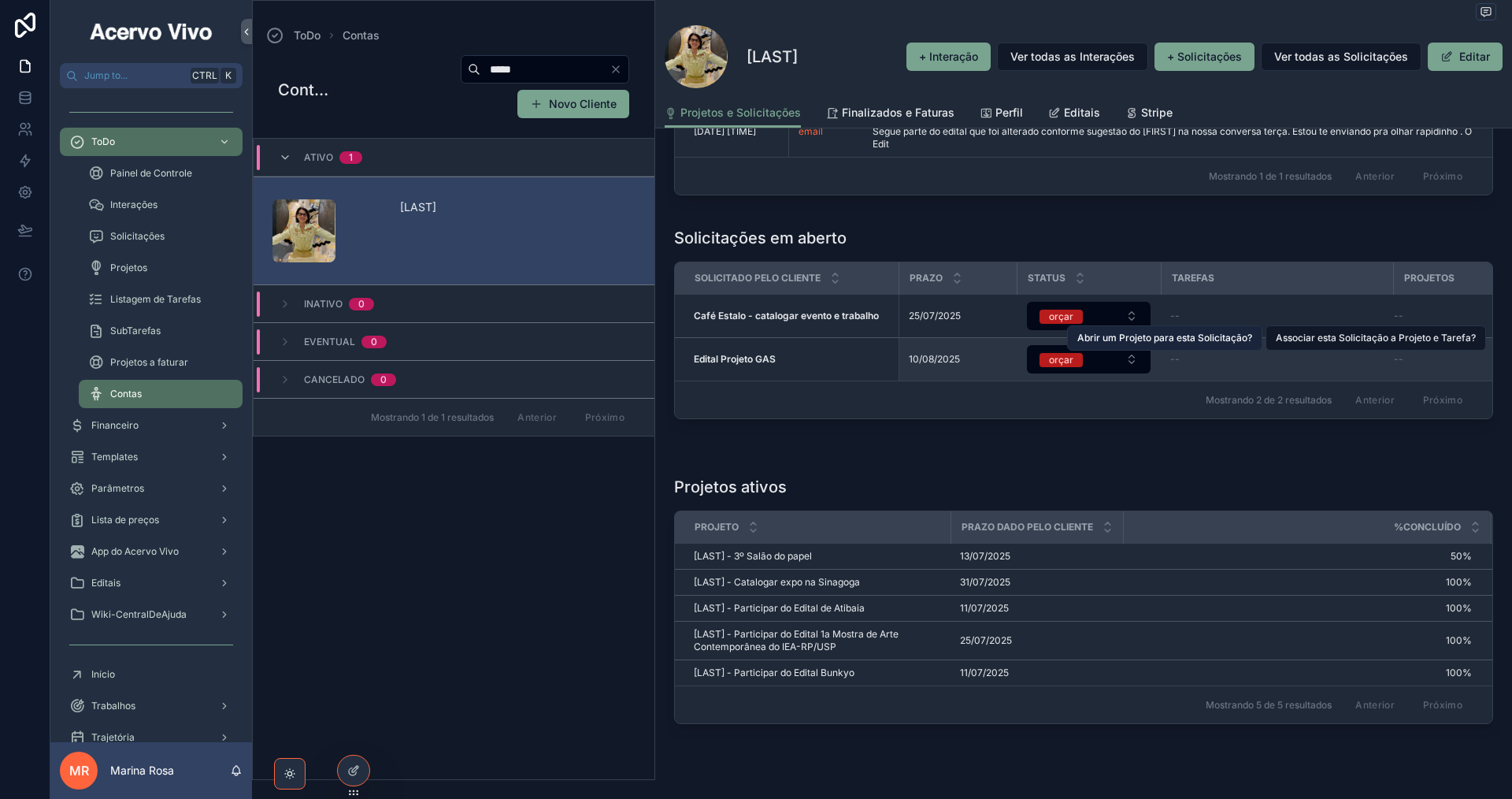 click on "Abrir um Projeto para esta Solicitação?" at bounding box center [1165, 338] 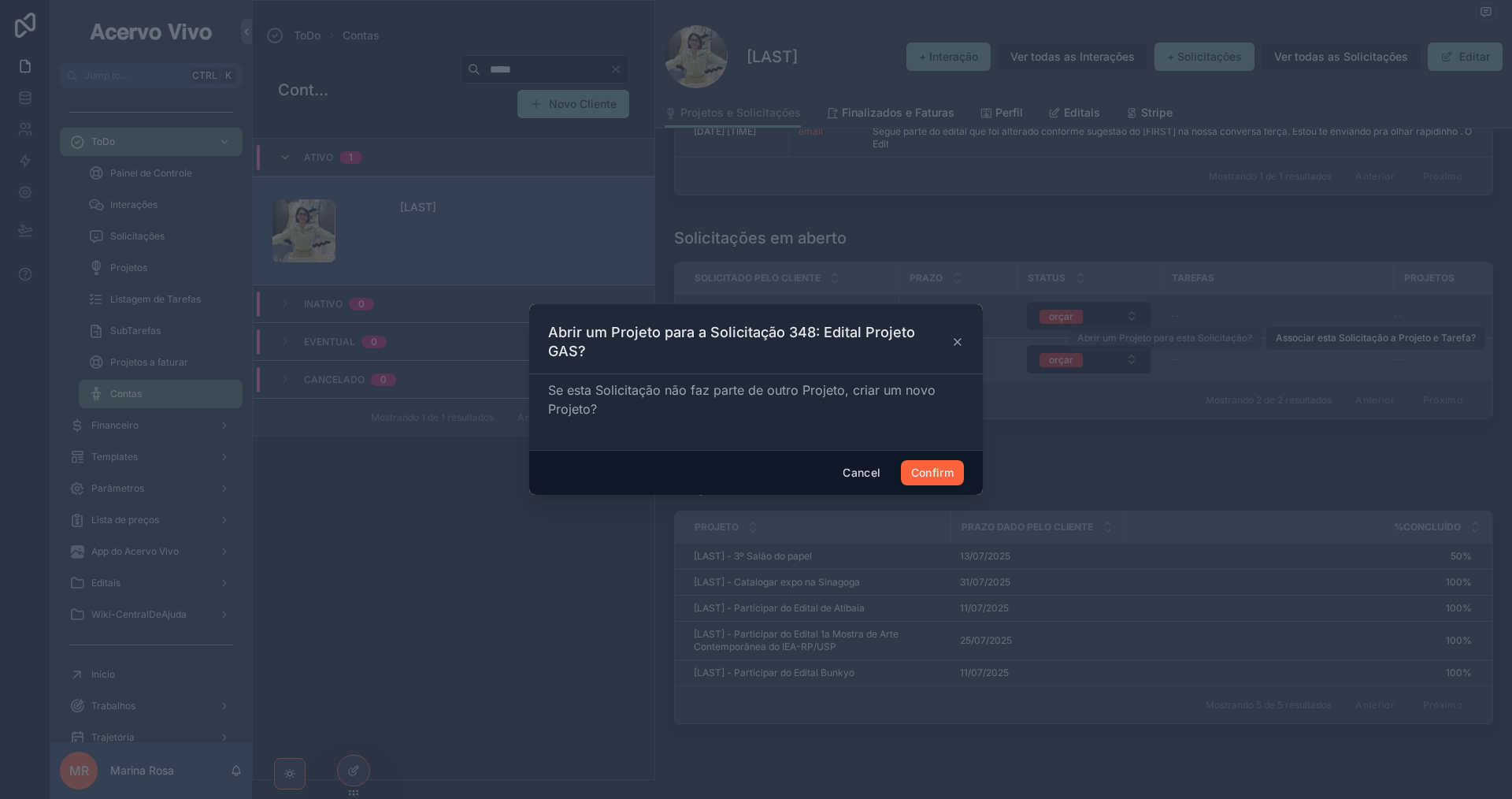 click on "Confirm" at bounding box center (932, 473) 